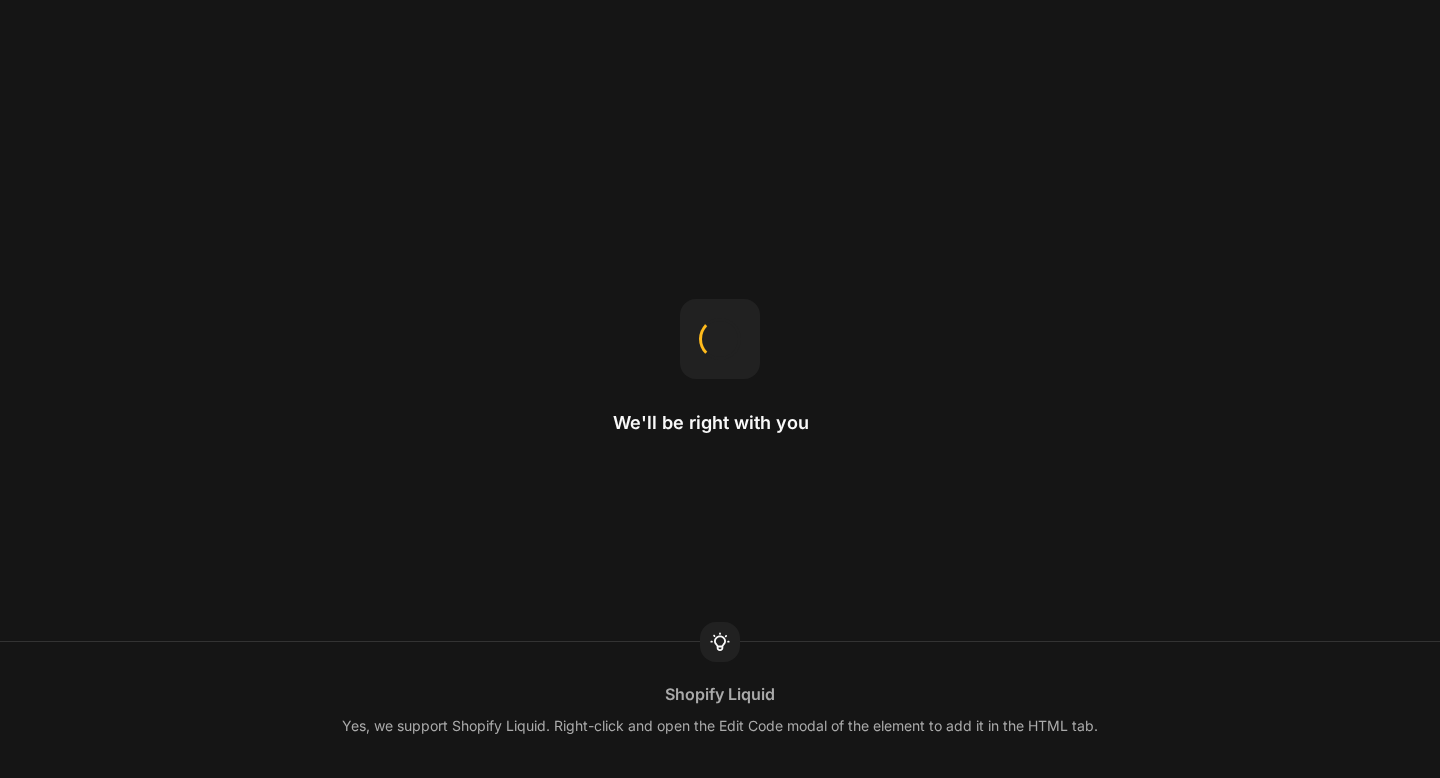 scroll, scrollTop: 0, scrollLeft: 0, axis: both 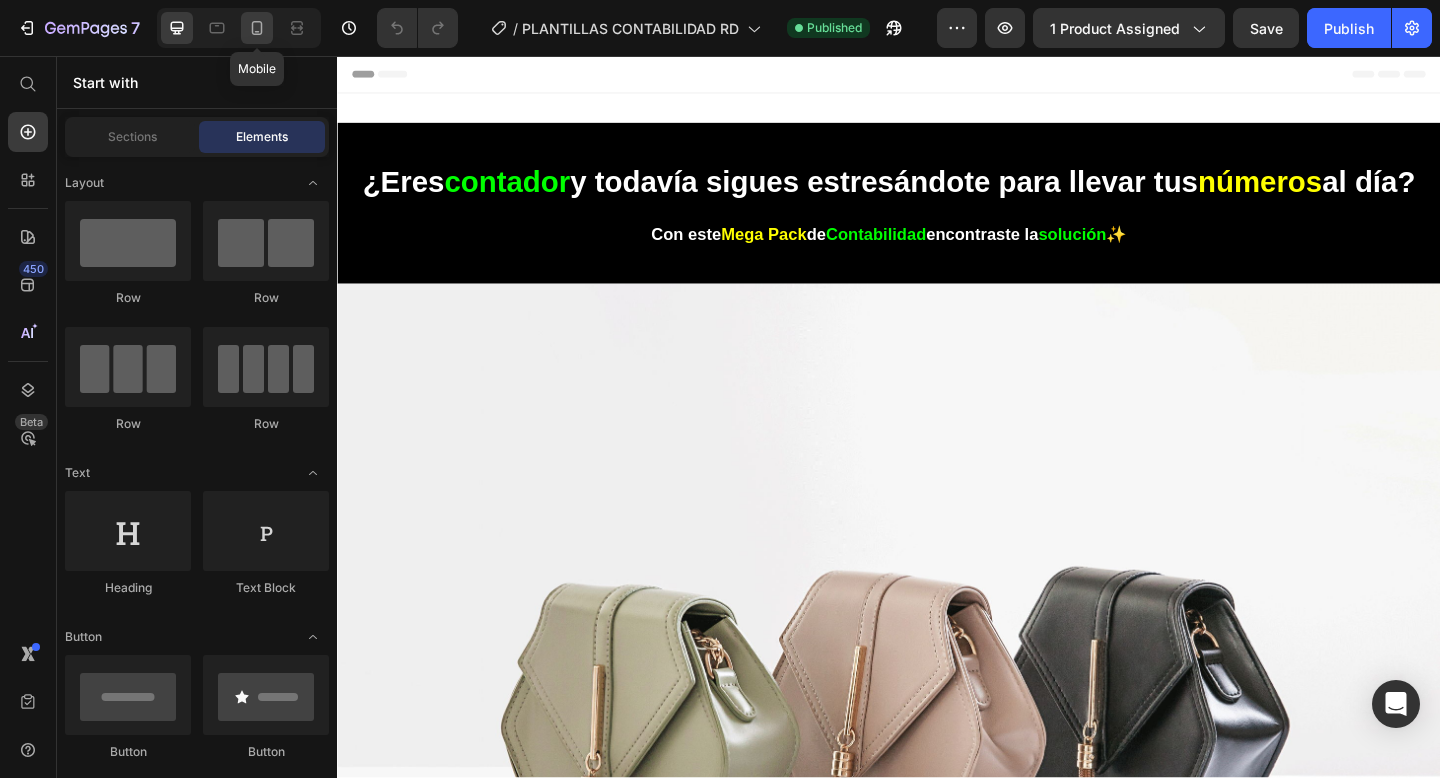click 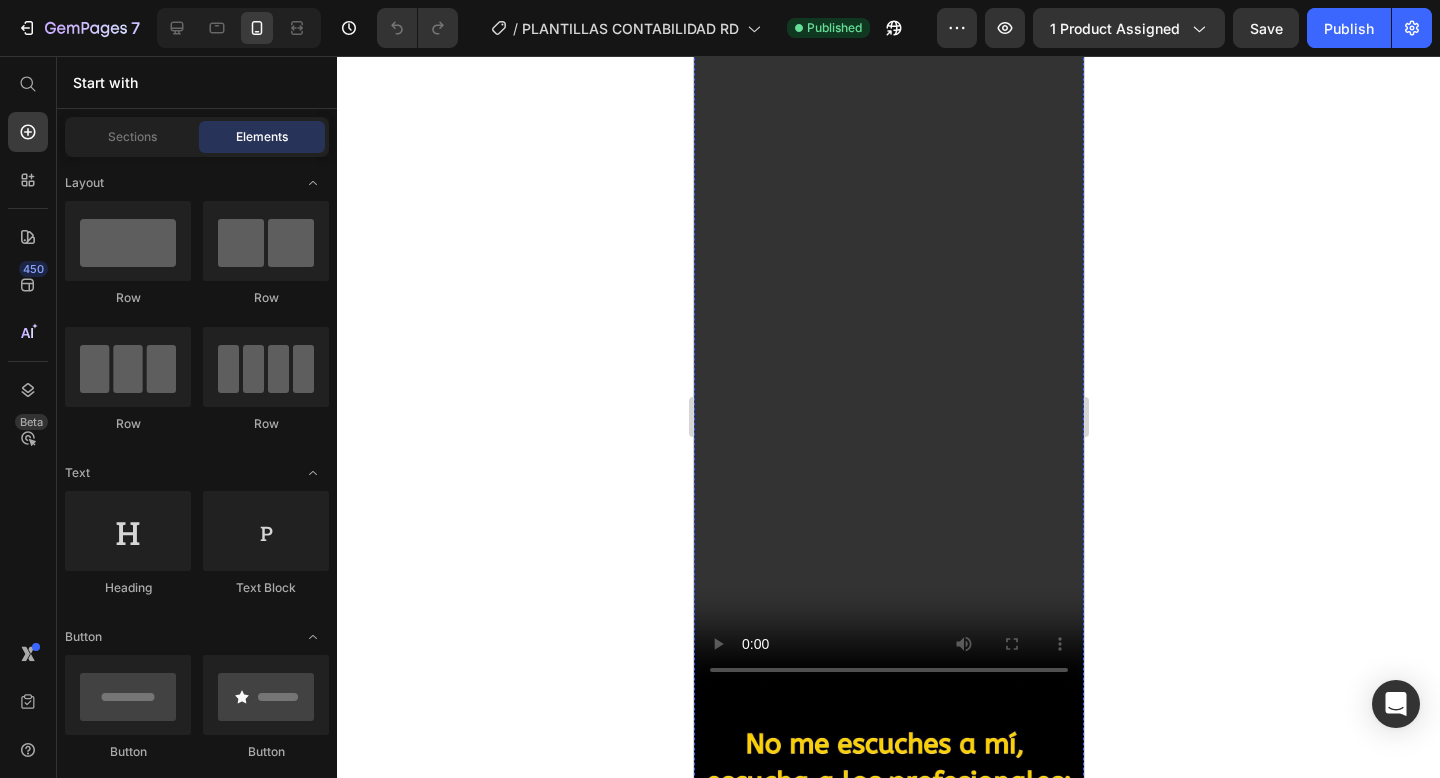scroll, scrollTop: 2603, scrollLeft: 0, axis: vertical 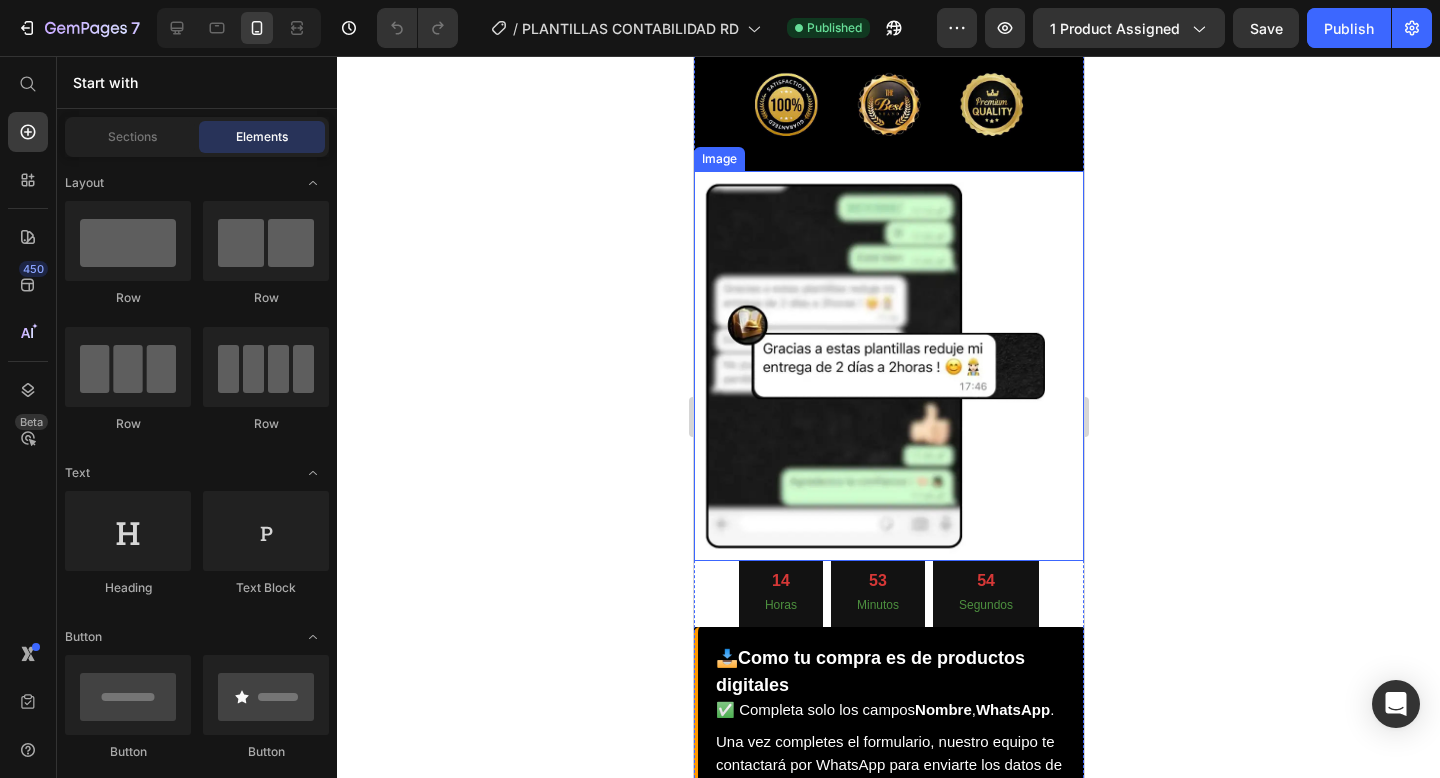click at bounding box center [888, 366] 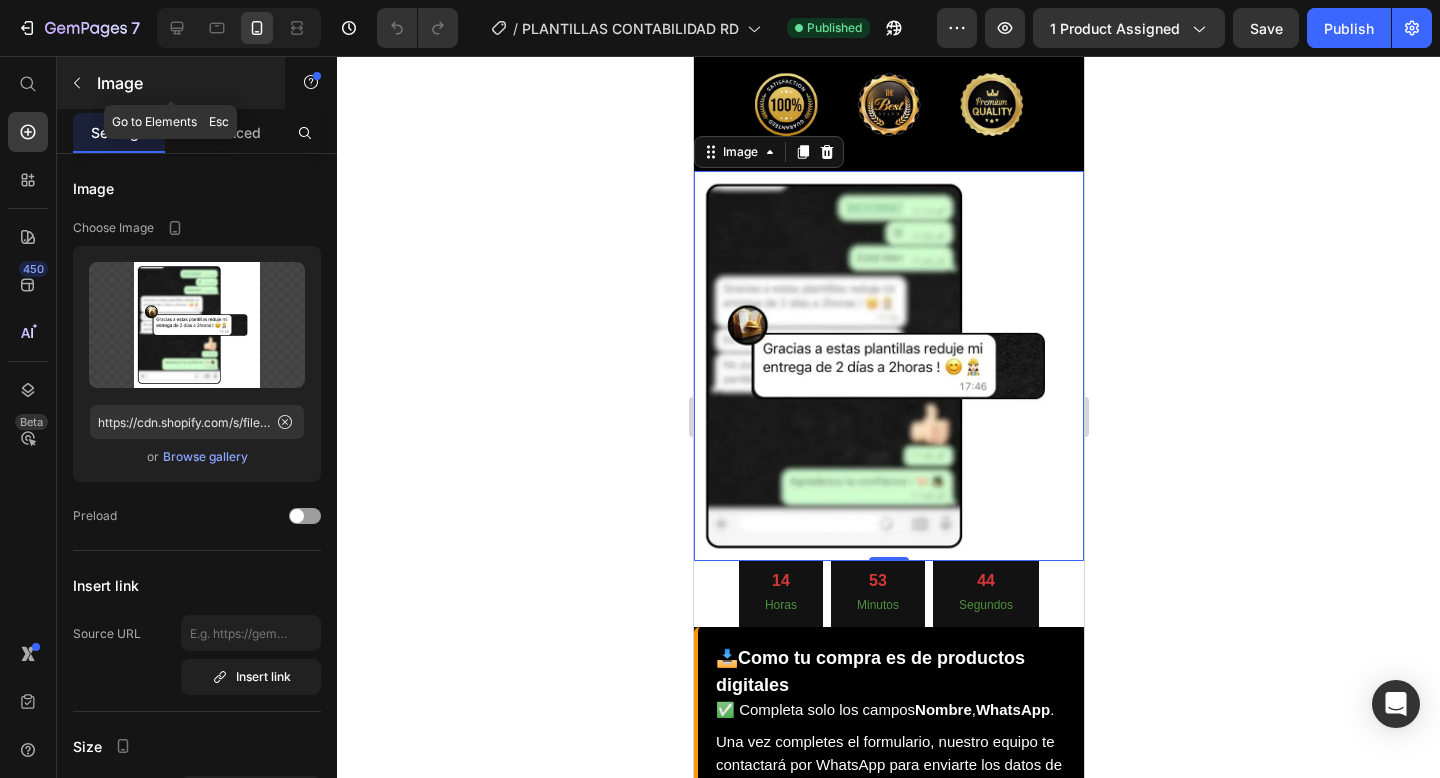 click 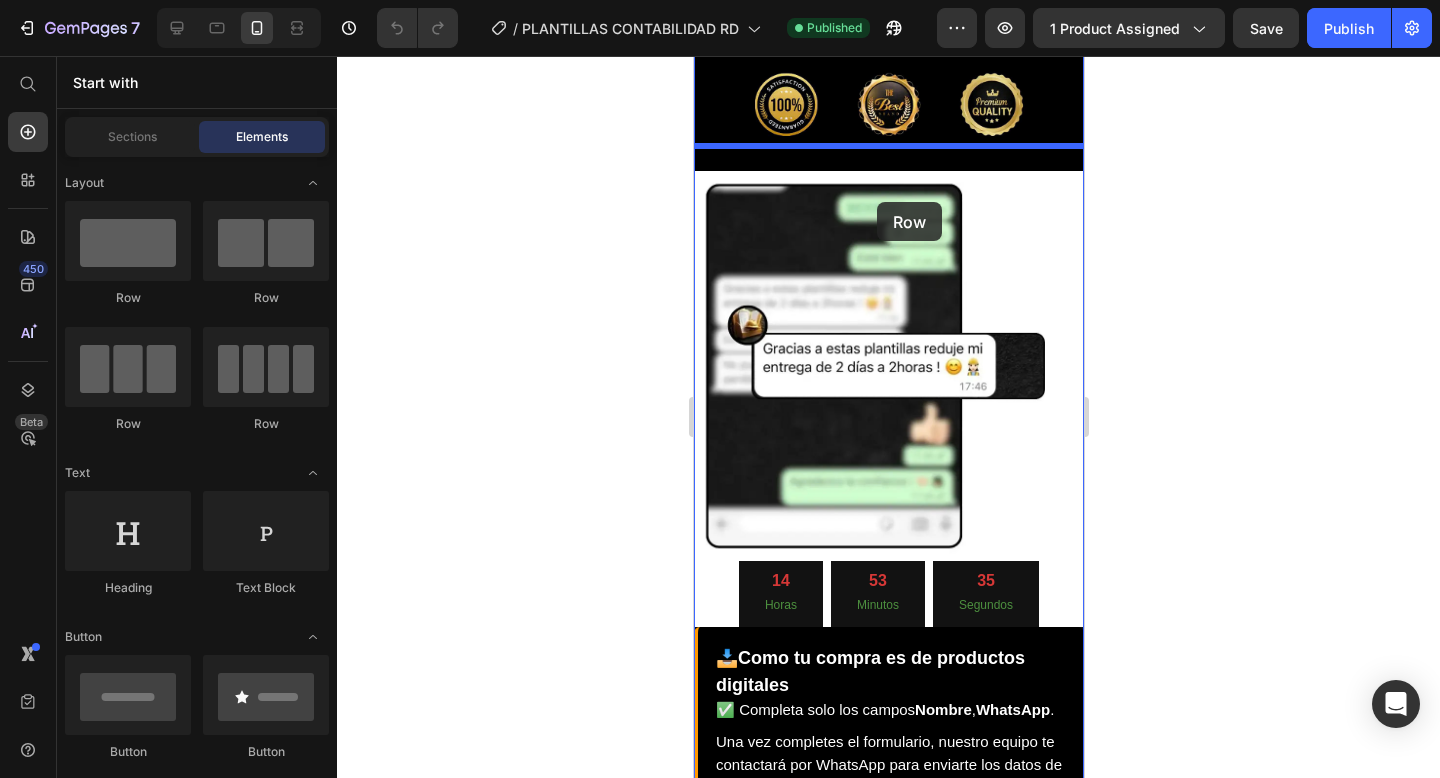 drag, startPoint x: 971, startPoint y: 426, endPoint x: 876, endPoint y: 202, distance: 243.31256 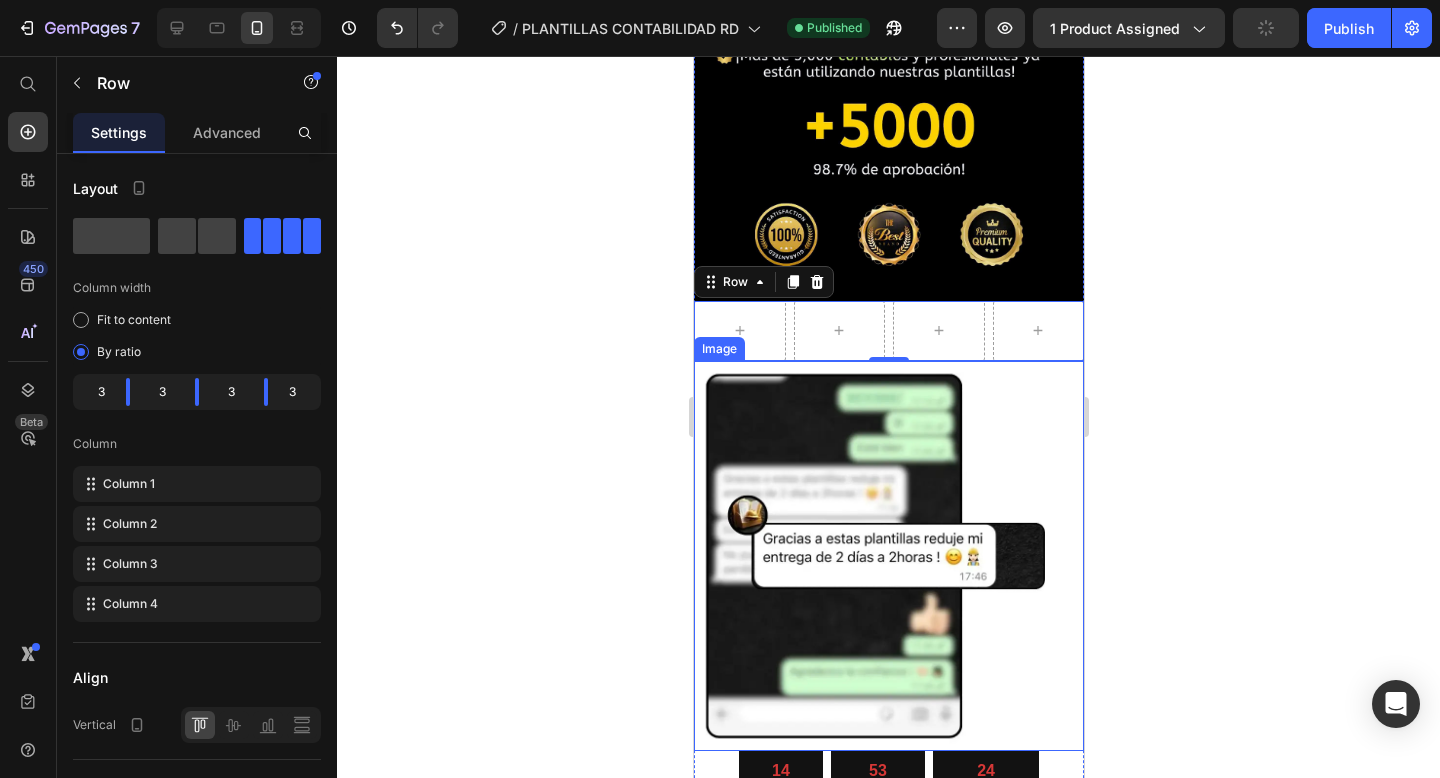 scroll, scrollTop: 3378, scrollLeft: 0, axis: vertical 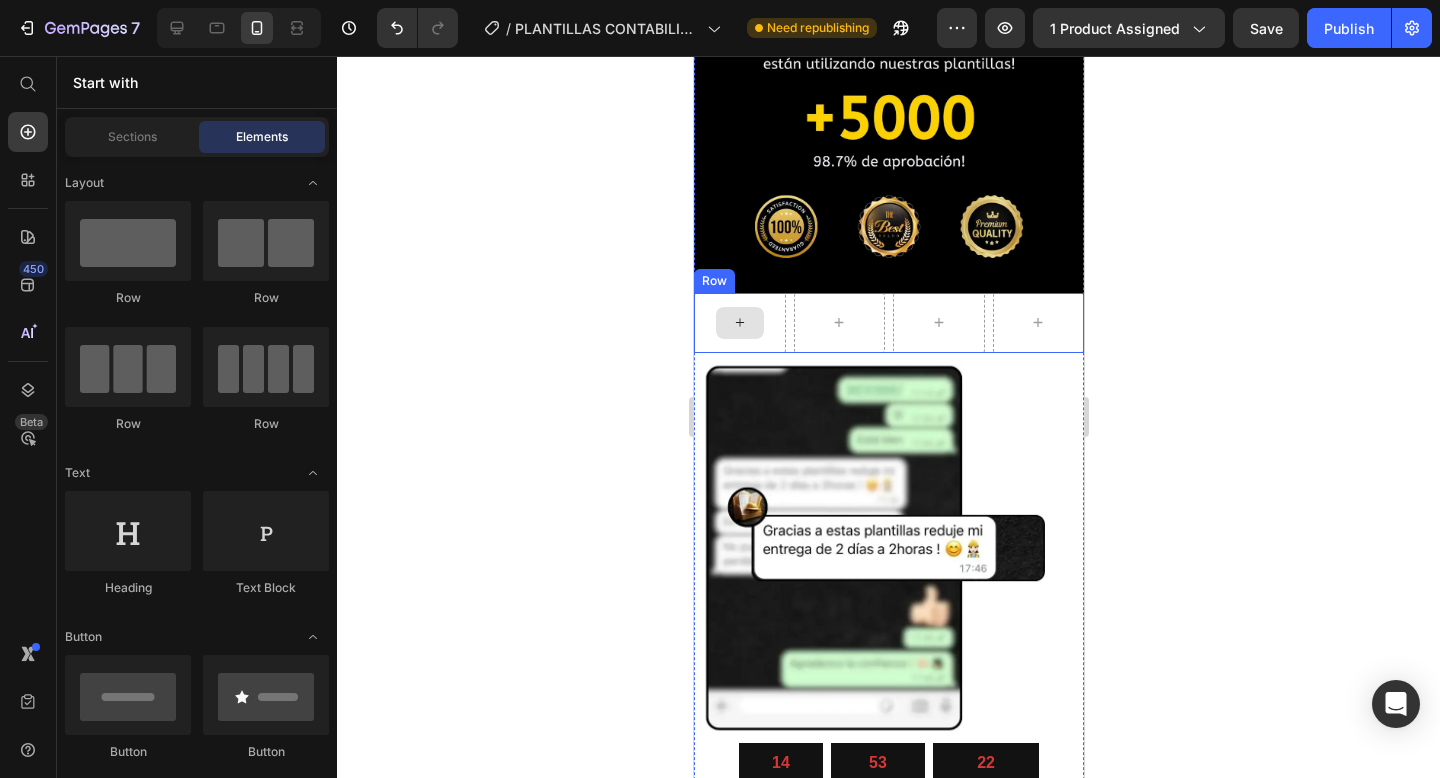 click 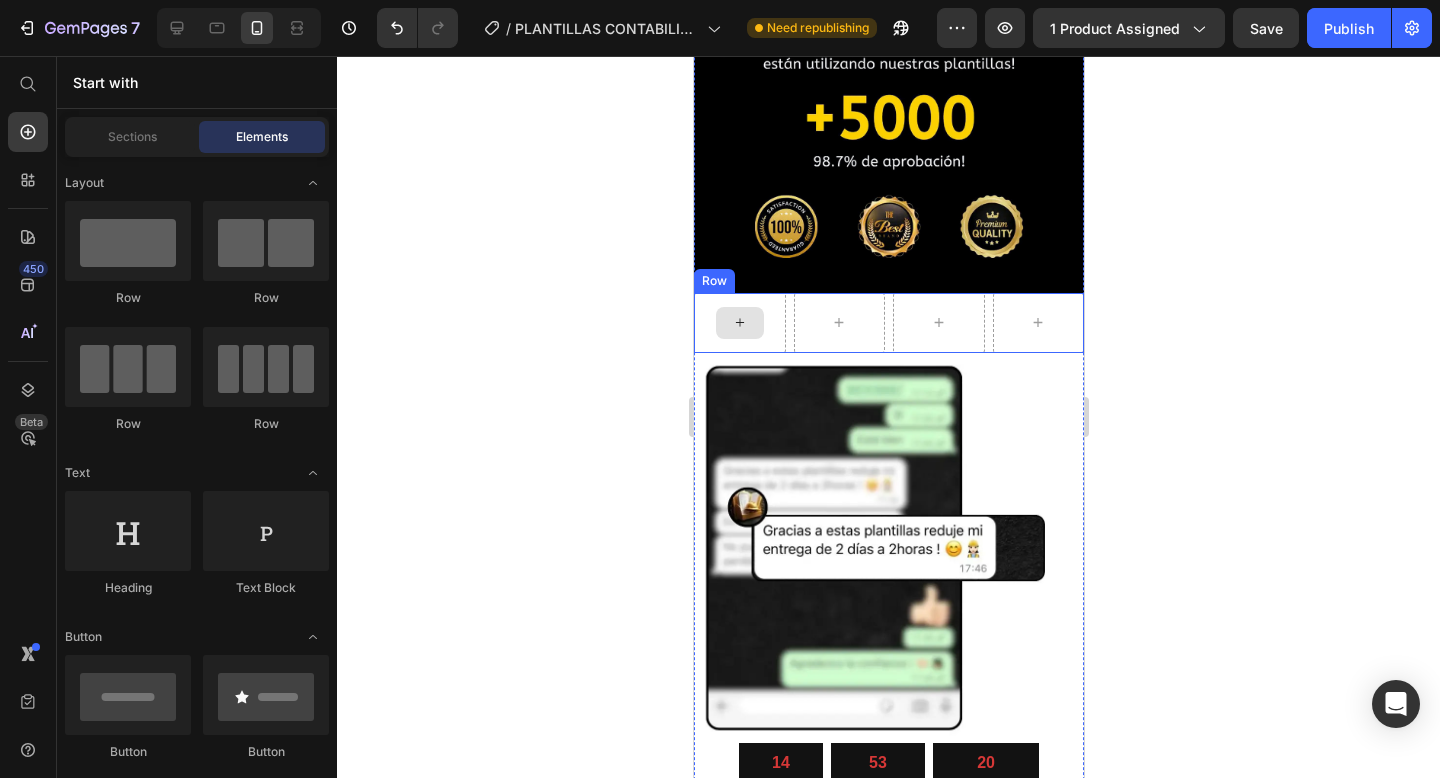 click 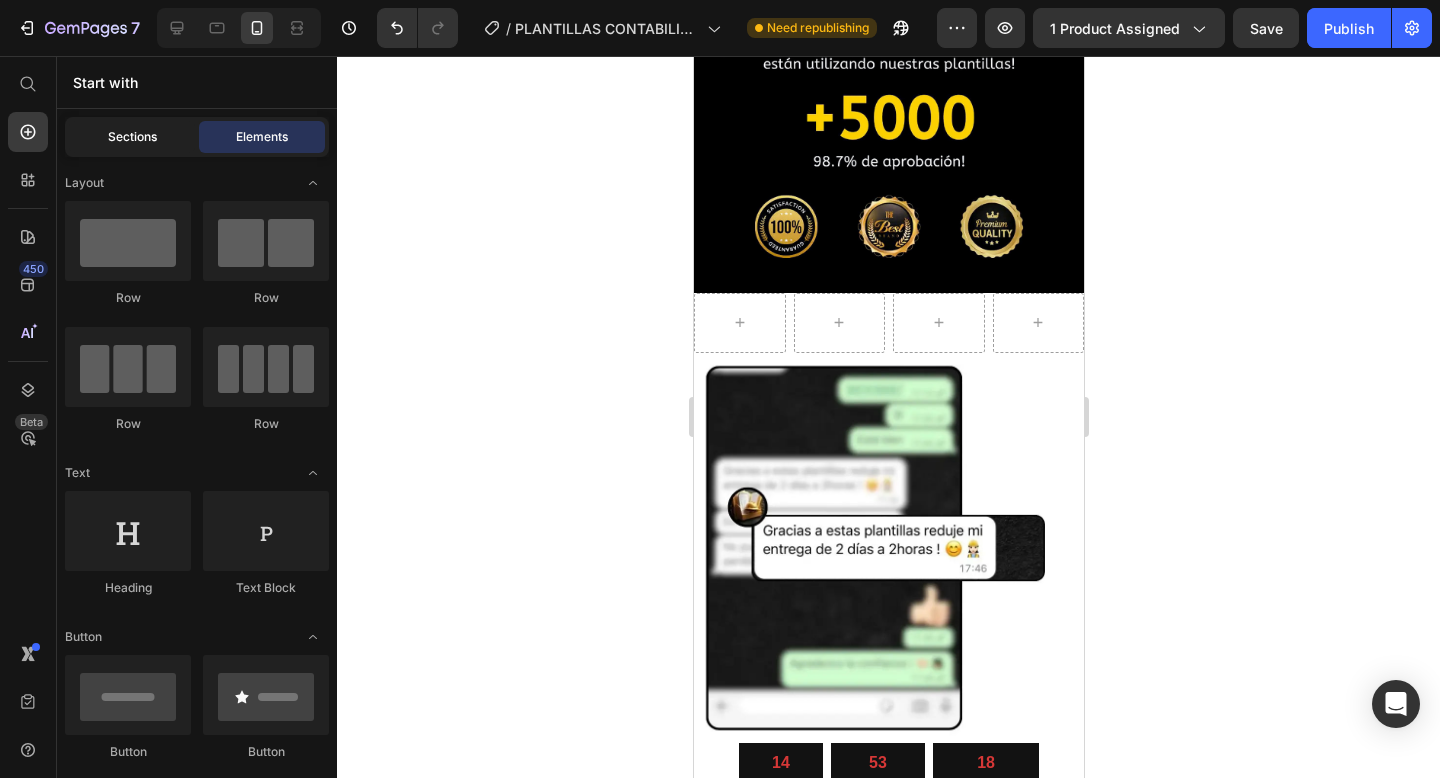 click on "Sections" at bounding box center [132, 137] 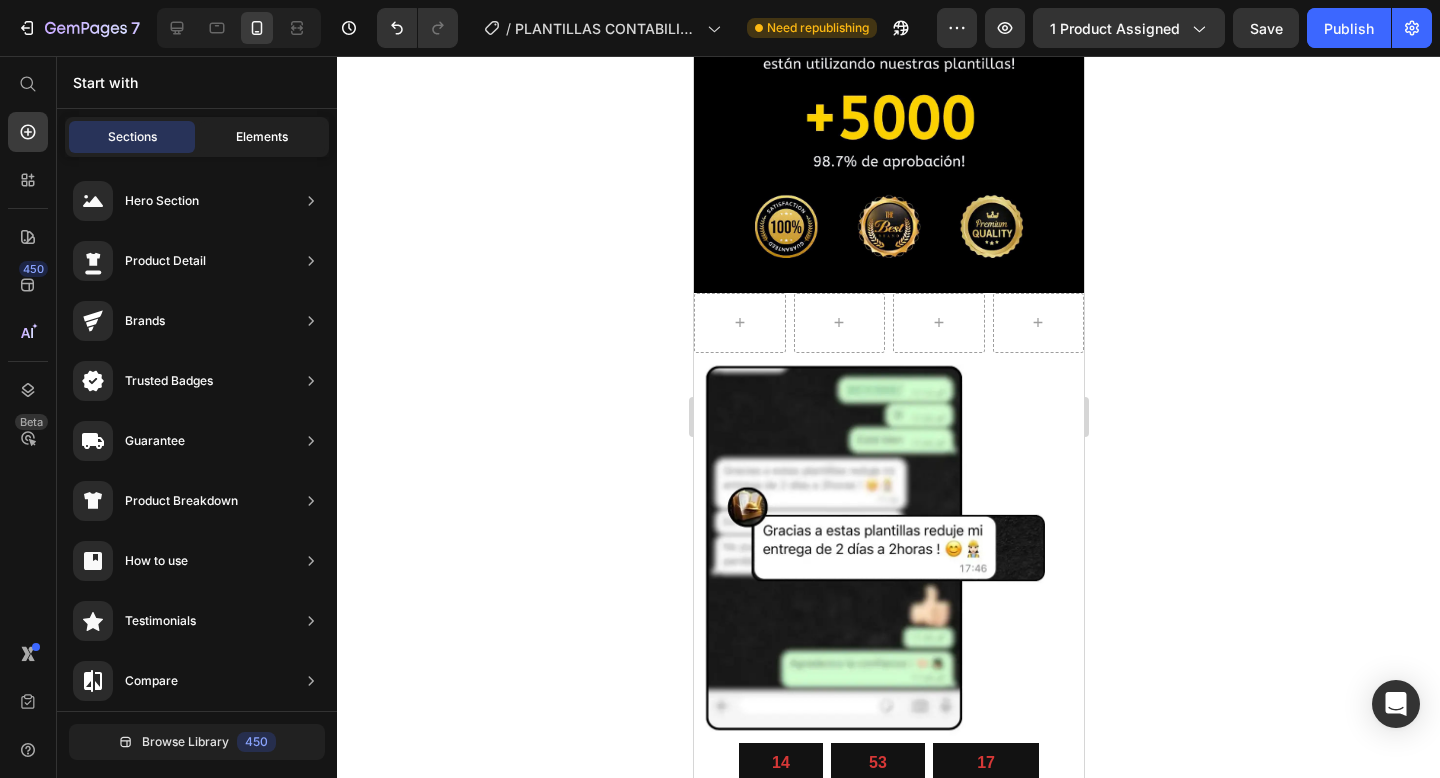 click on "Elements" at bounding box center (262, 137) 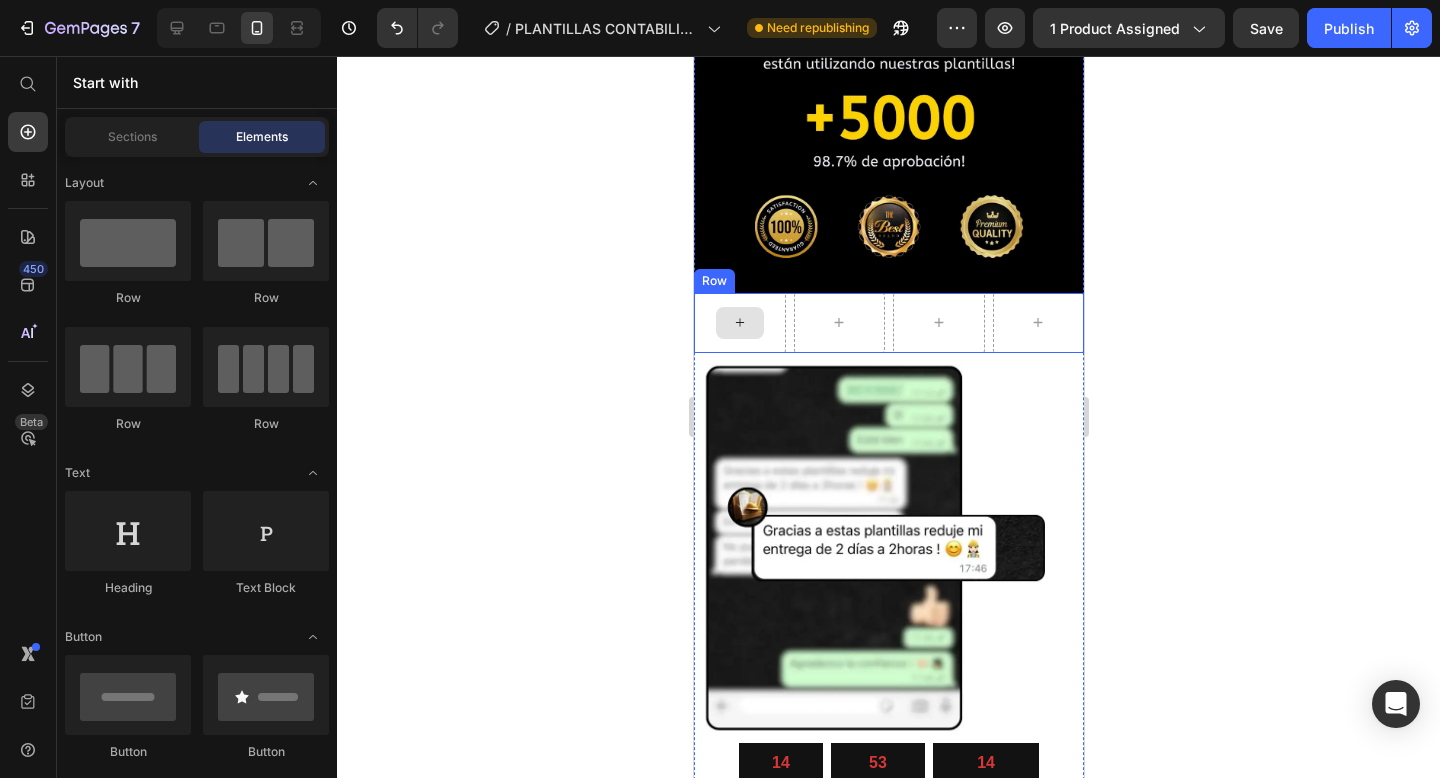 click 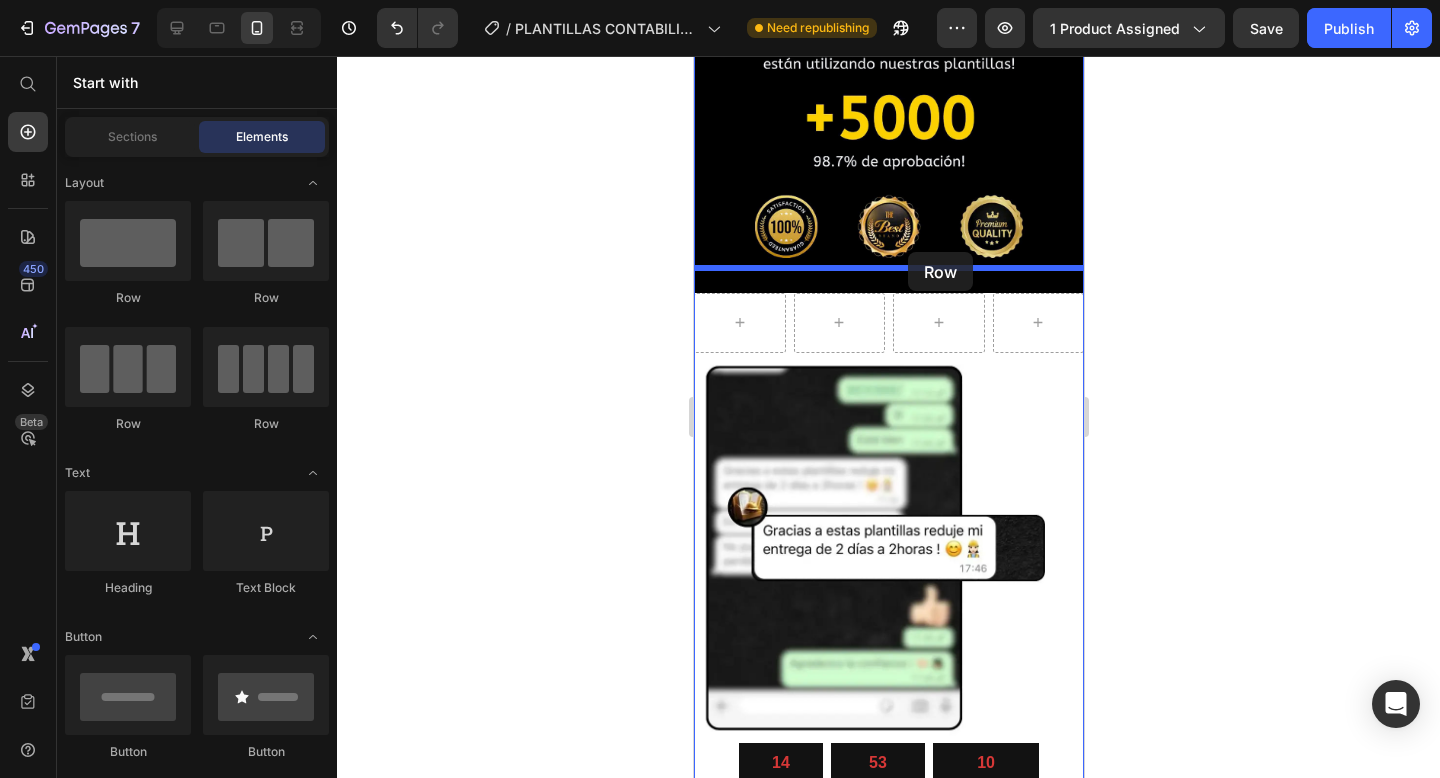 drag, startPoint x: 843, startPoint y: 433, endPoint x: 907, endPoint y: 252, distance: 191.98177 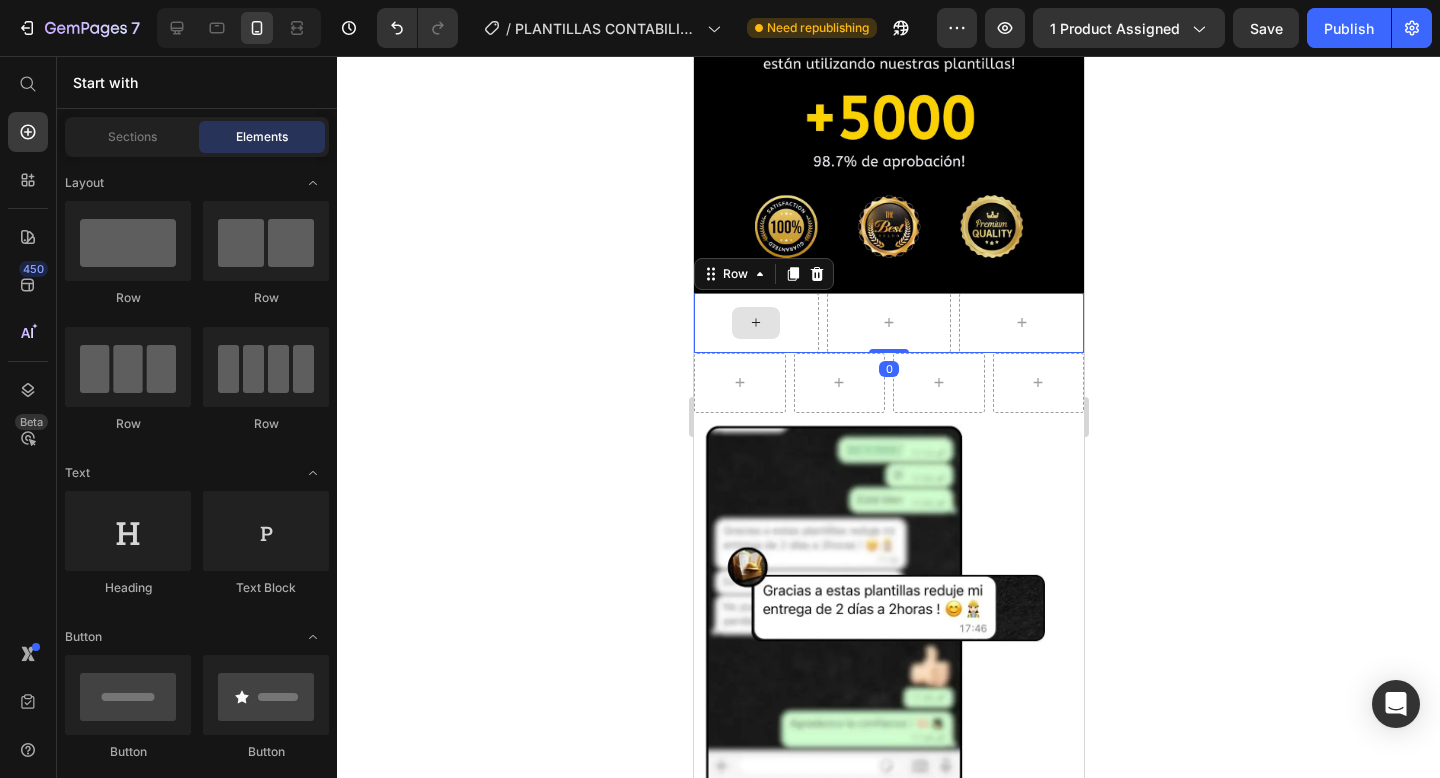 click 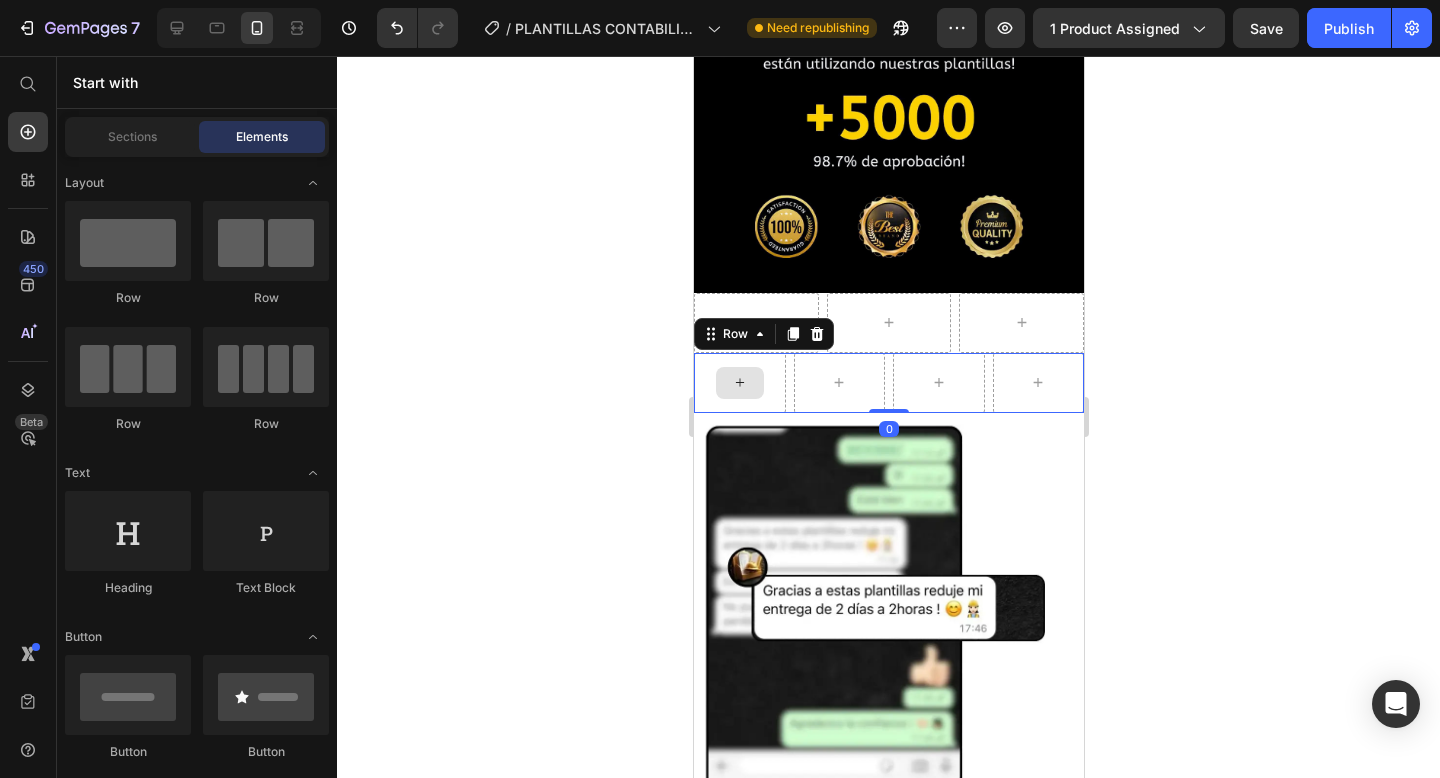 click at bounding box center [739, 383] 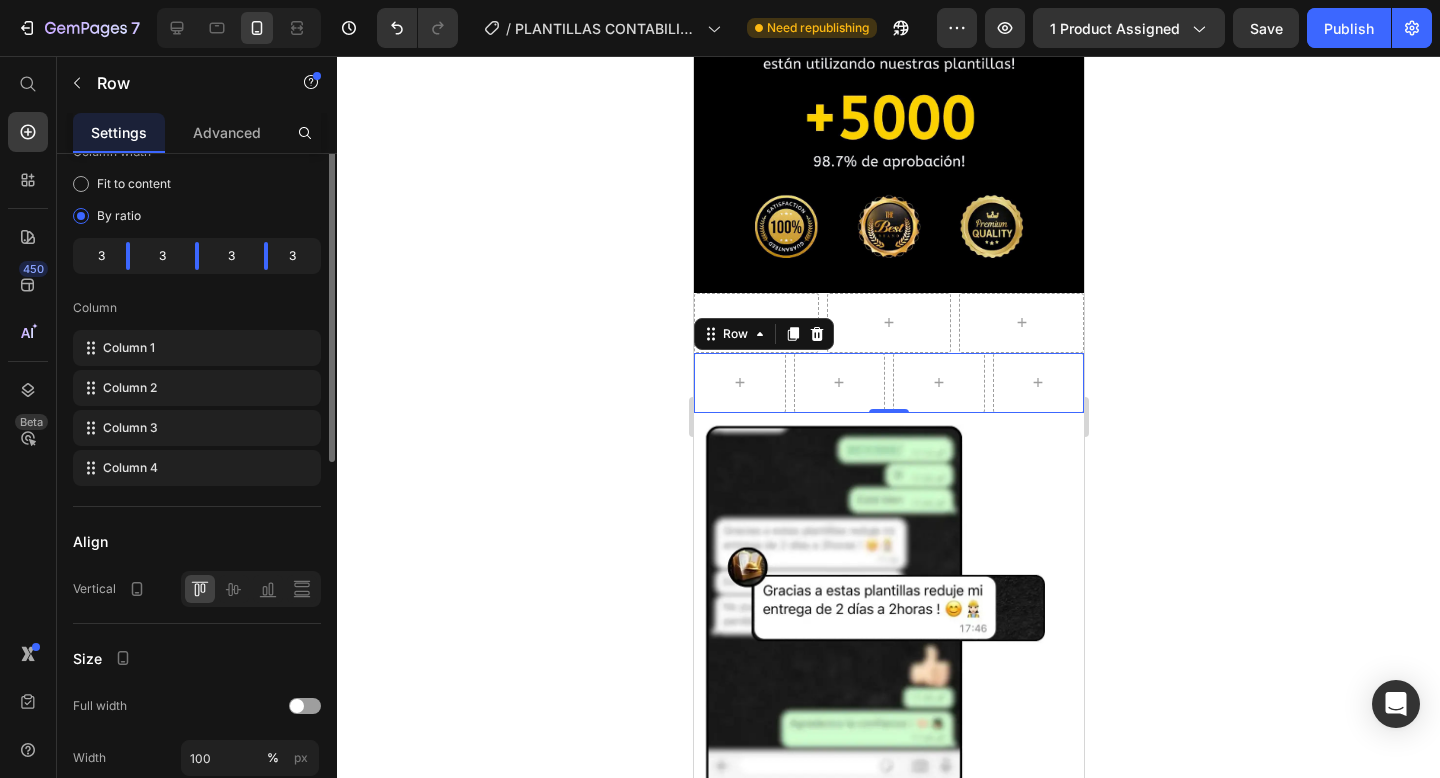scroll, scrollTop: 0, scrollLeft: 0, axis: both 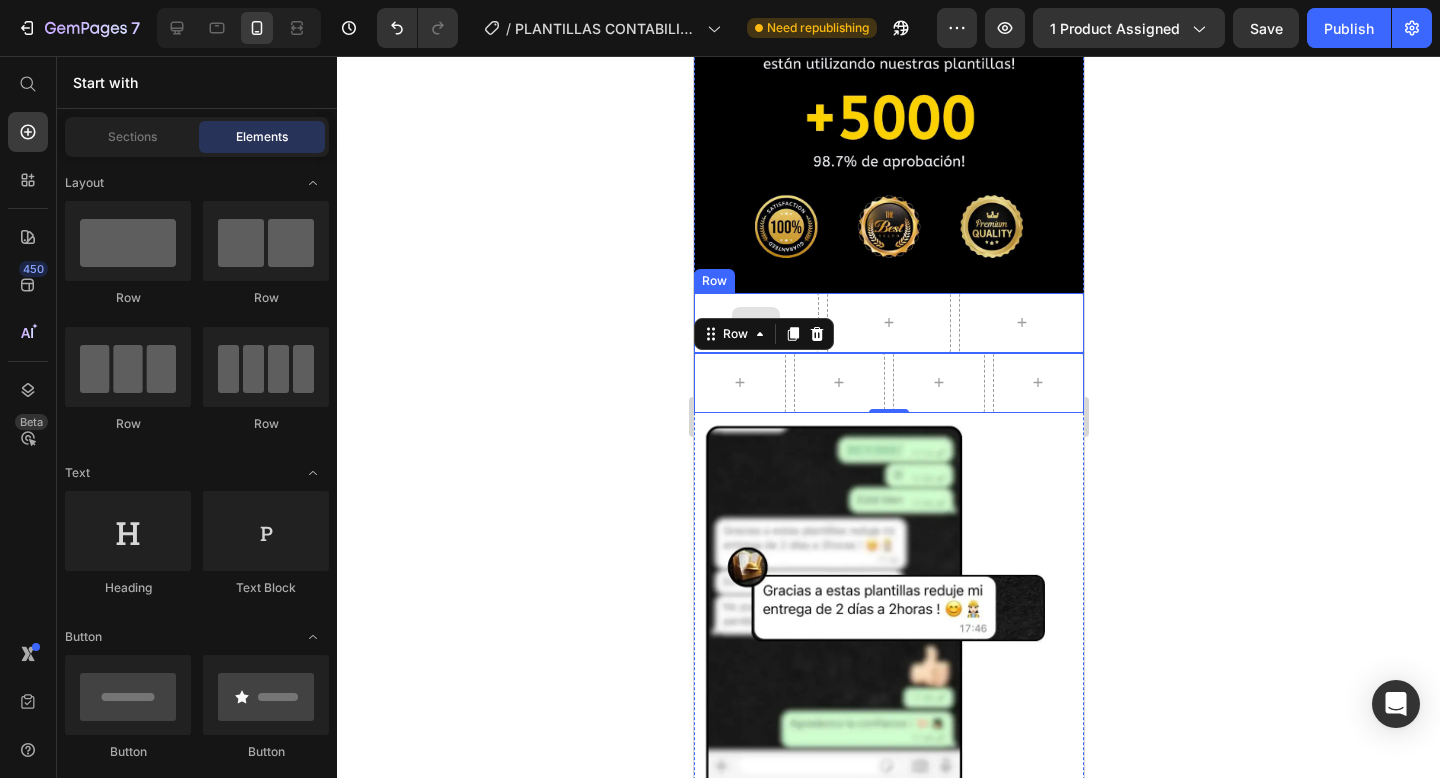 click at bounding box center (755, 323) 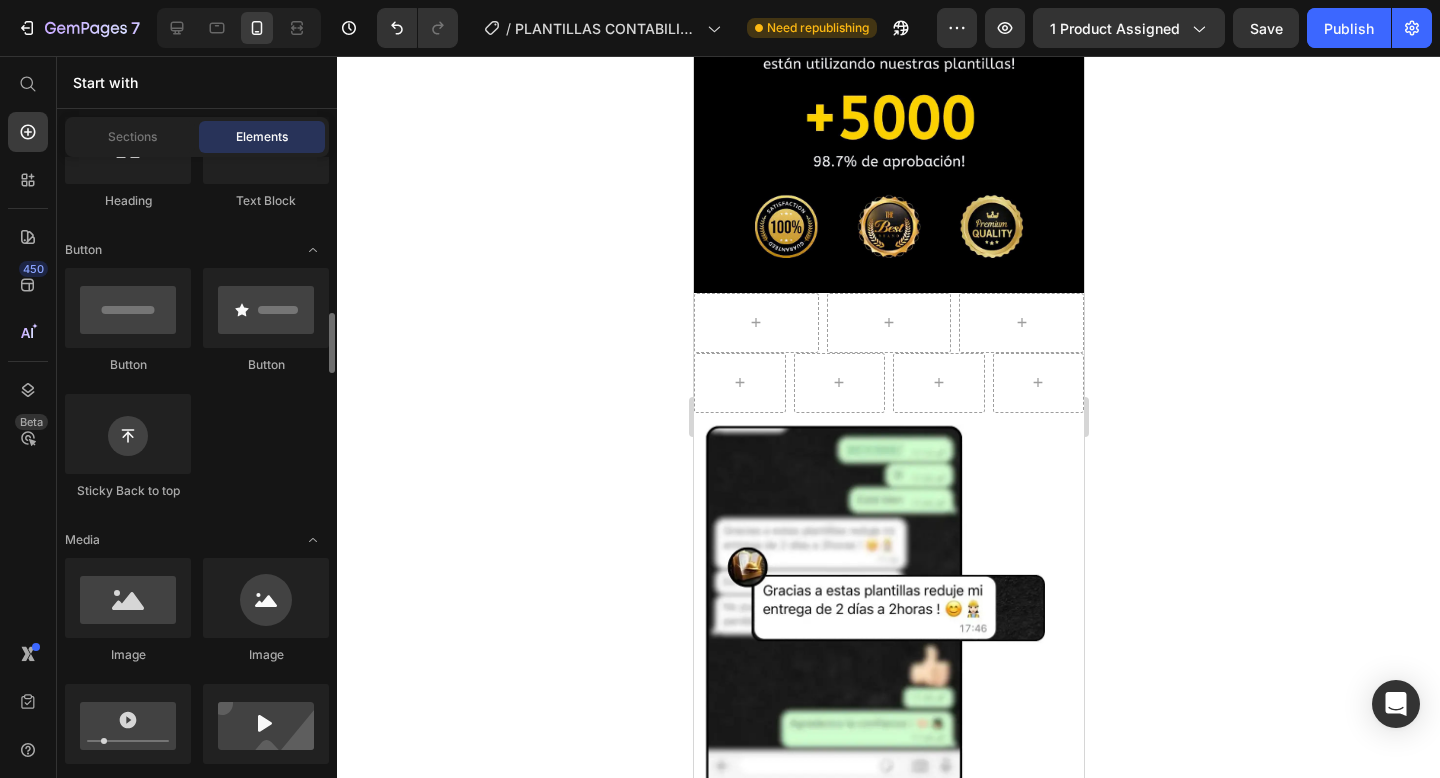 scroll, scrollTop: 623, scrollLeft: 0, axis: vertical 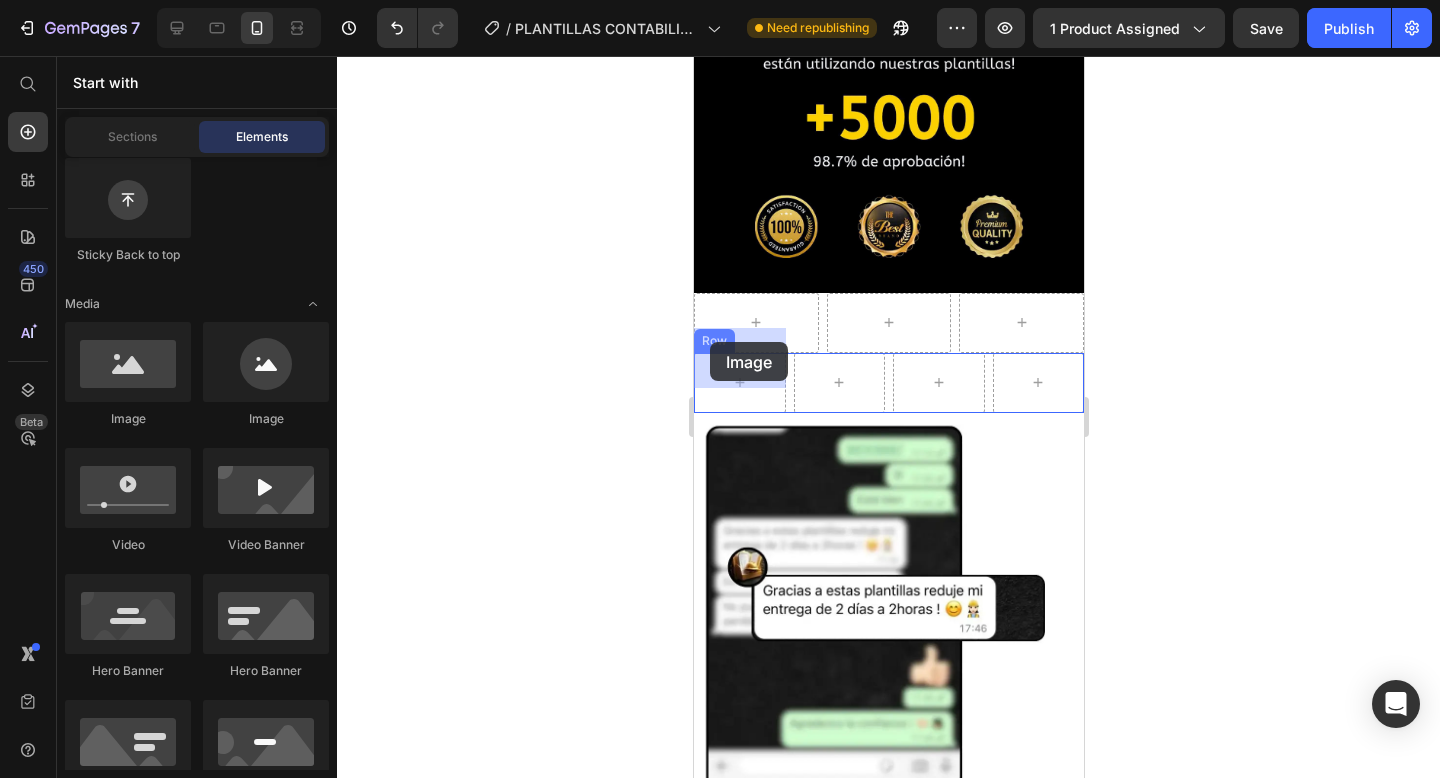 drag, startPoint x: 798, startPoint y: 408, endPoint x: 709, endPoint y: 341, distance: 111.40018 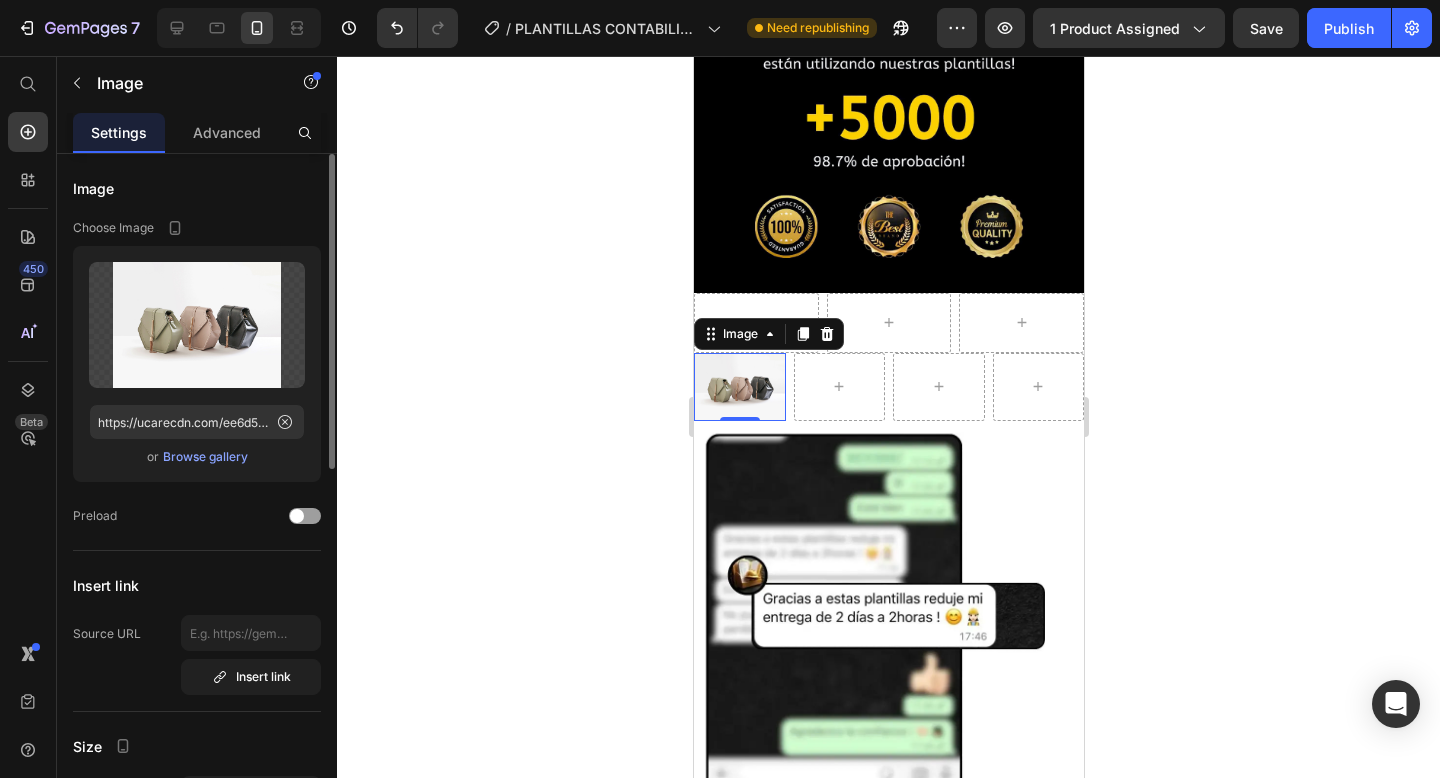 click on "Browse gallery" at bounding box center [205, 457] 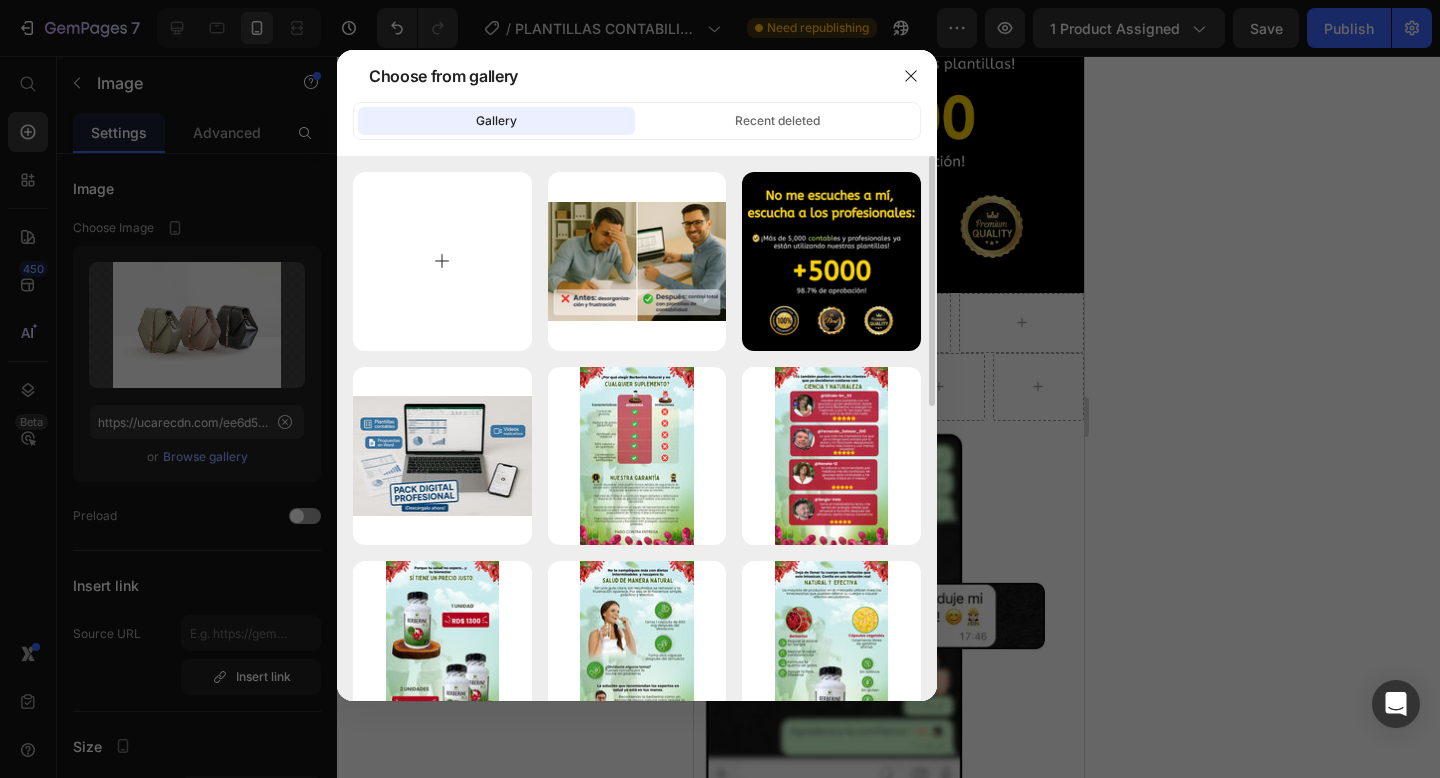 click at bounding box center [442, 261] 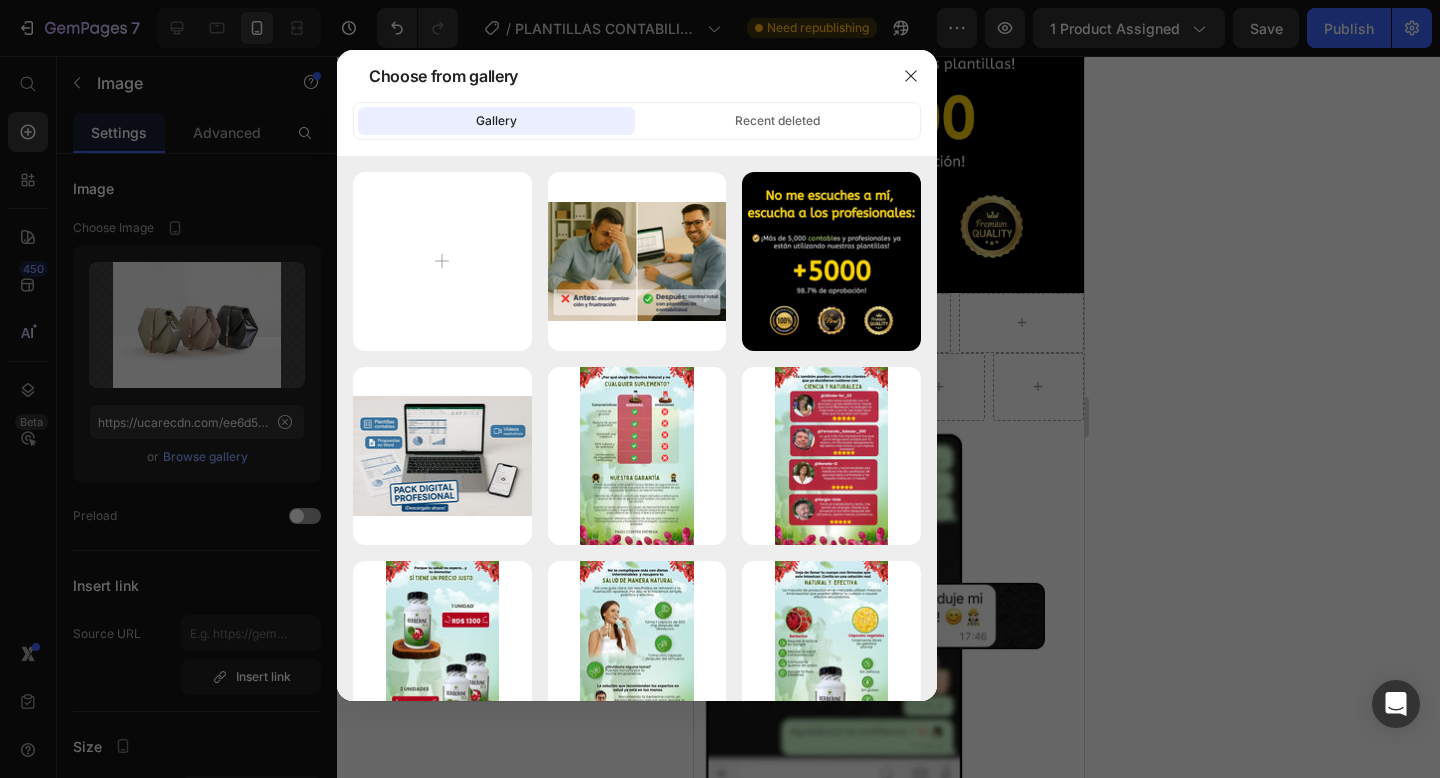 click at bounding box center [720, 389] 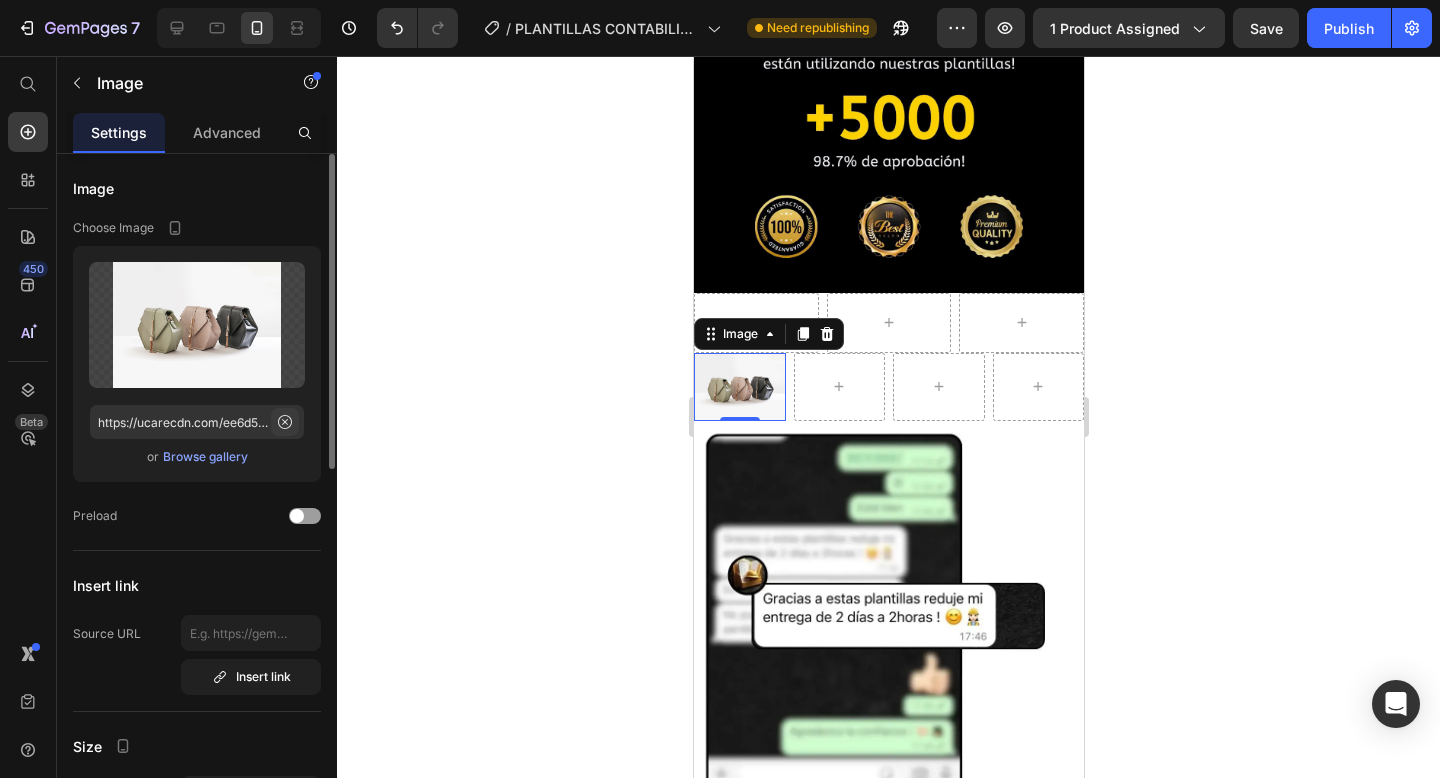 click 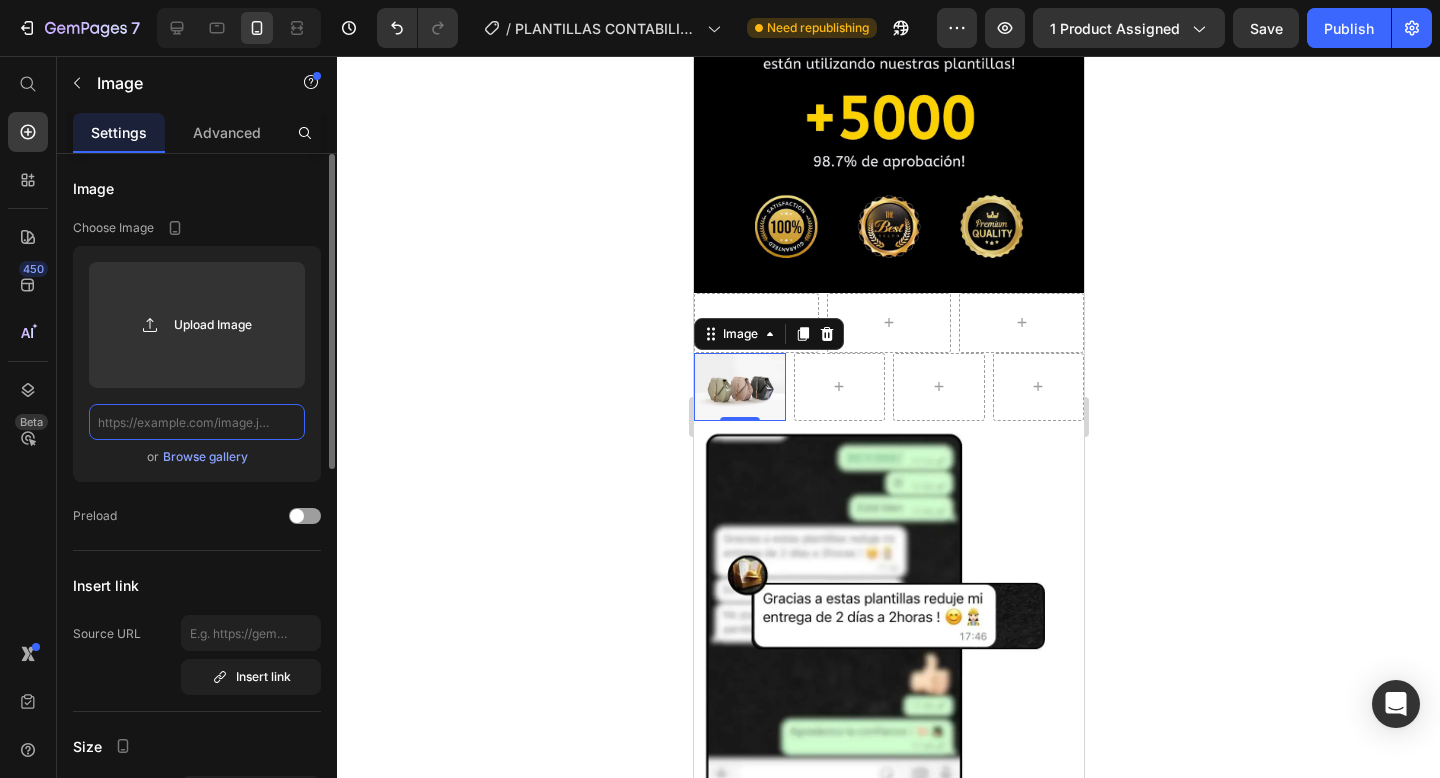 scroll, scrollTop: 0, scrollLeft: 0, axis: both 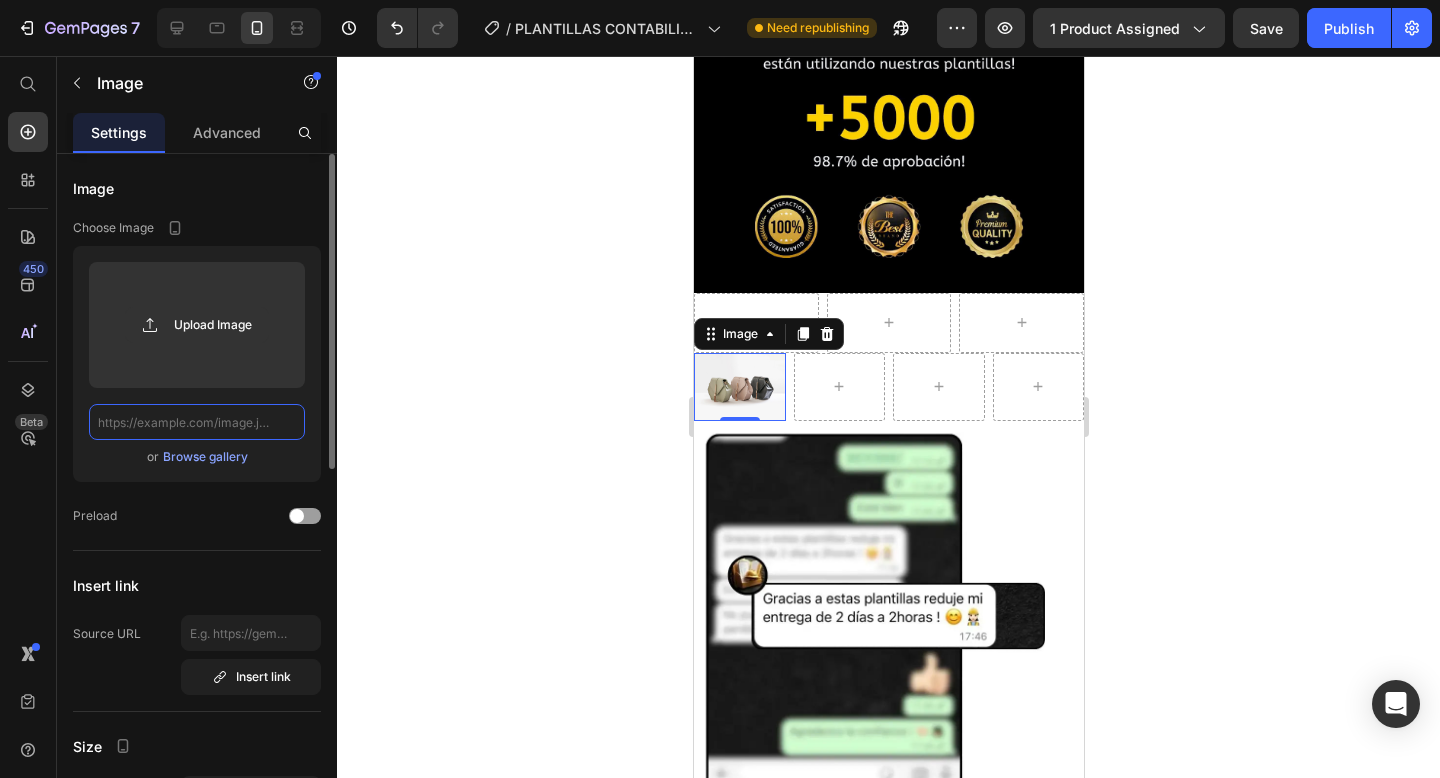 paste on "https://cdn.shopify.com/s/files/1/0573/8387/8702/files/c27ce72f-127e-444e-83e8-48df563c9d1b.jpg?v=1752348924" 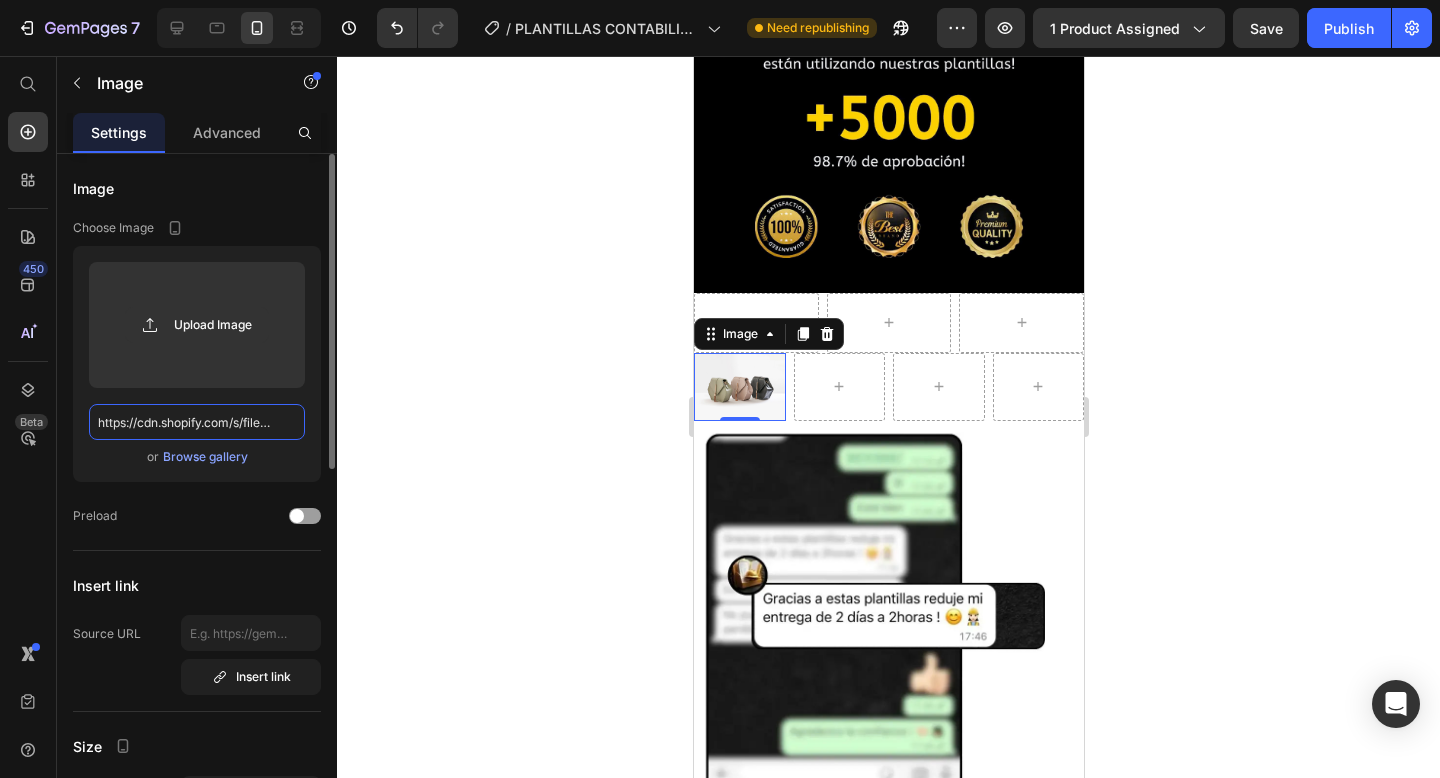 scroll, scrollTop: 0, scrollLeft: 495, axis: horizontal 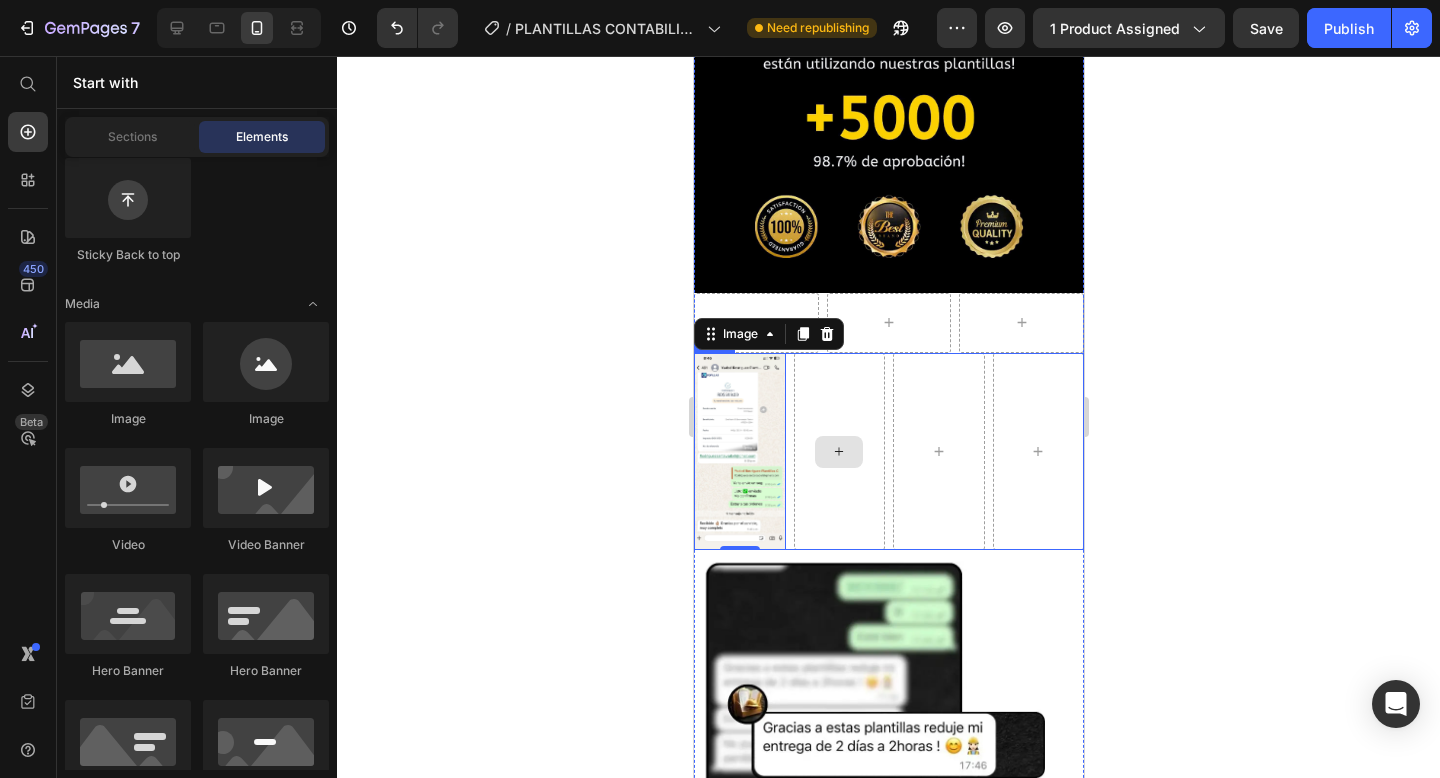 click 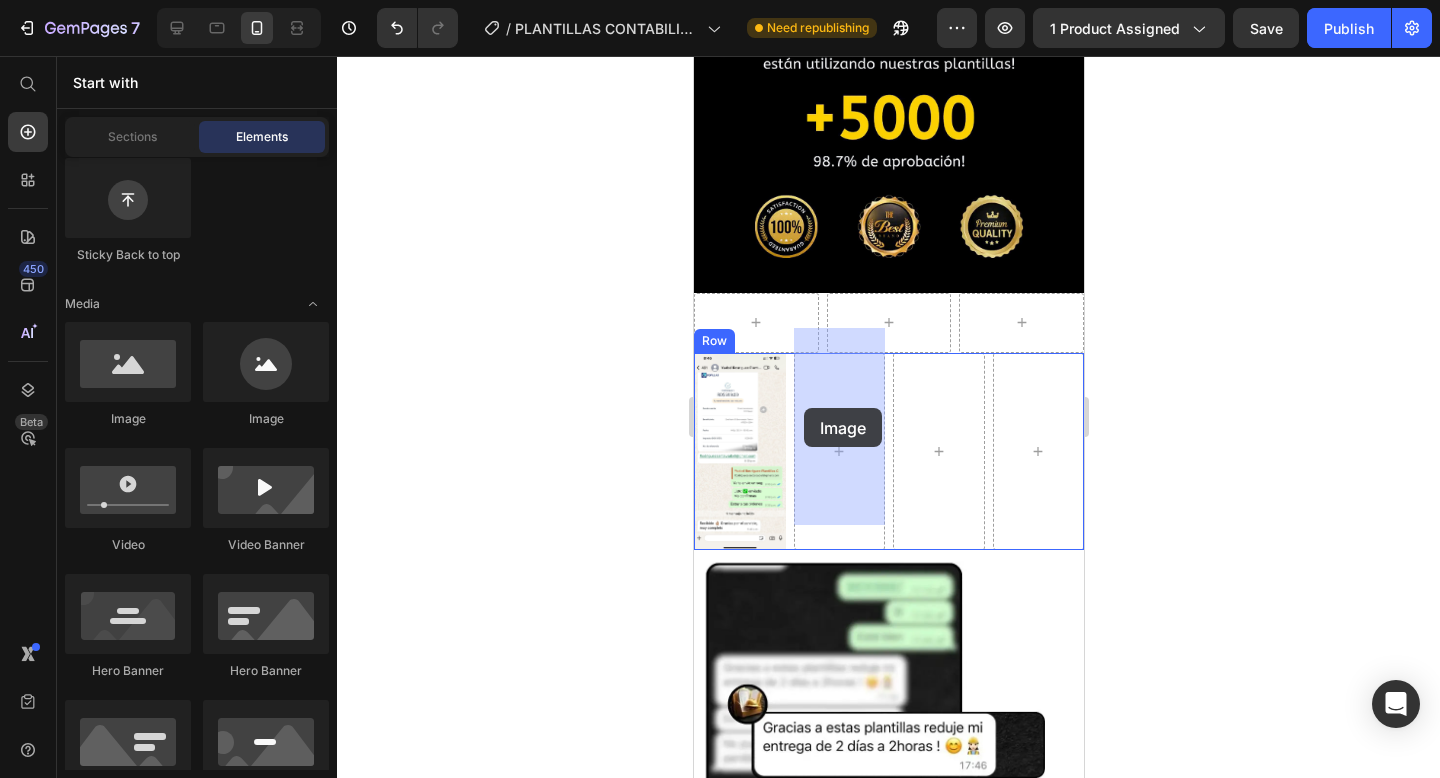 drag, startPoint x: 818, startPoint y: 417, endPoint x: 809, endPoint y: 411, distance: 10.816654 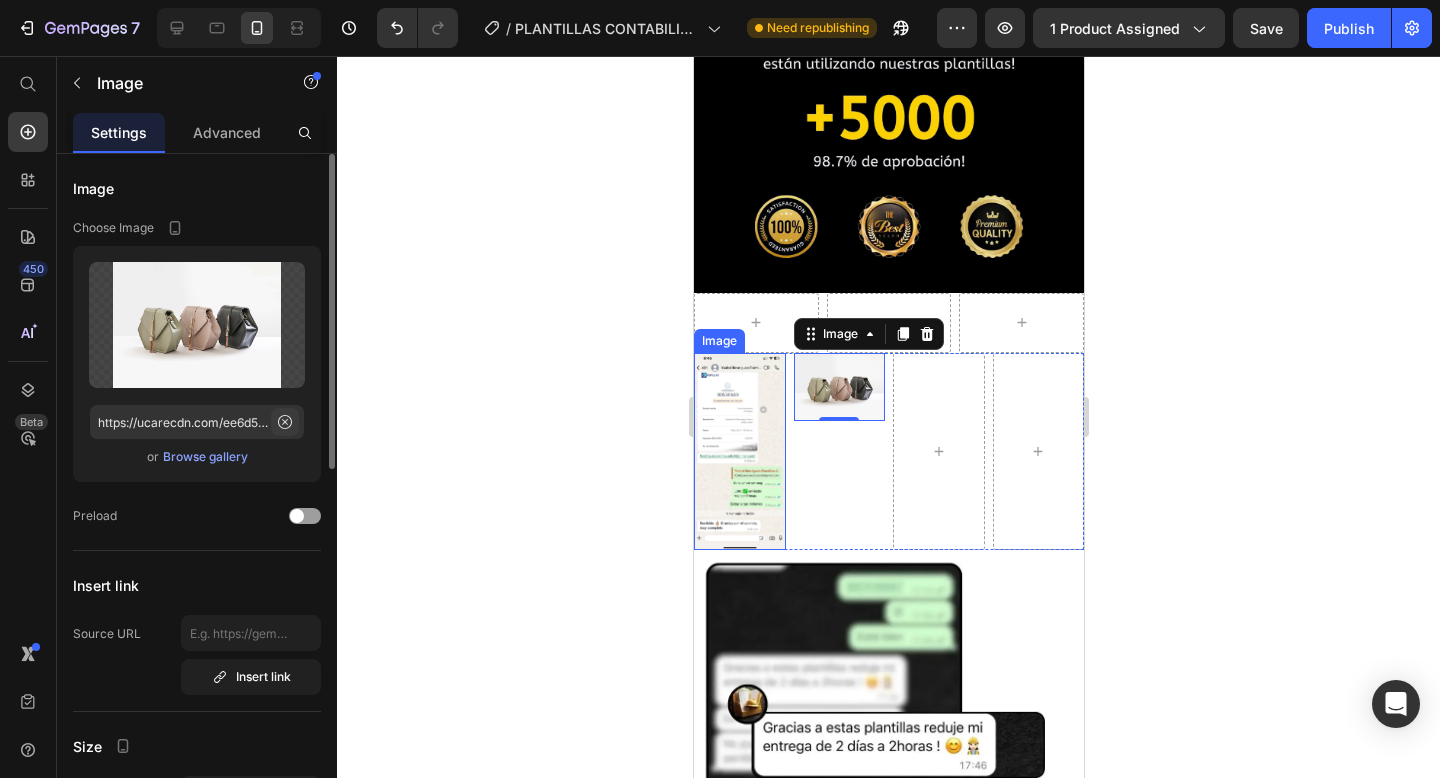 click 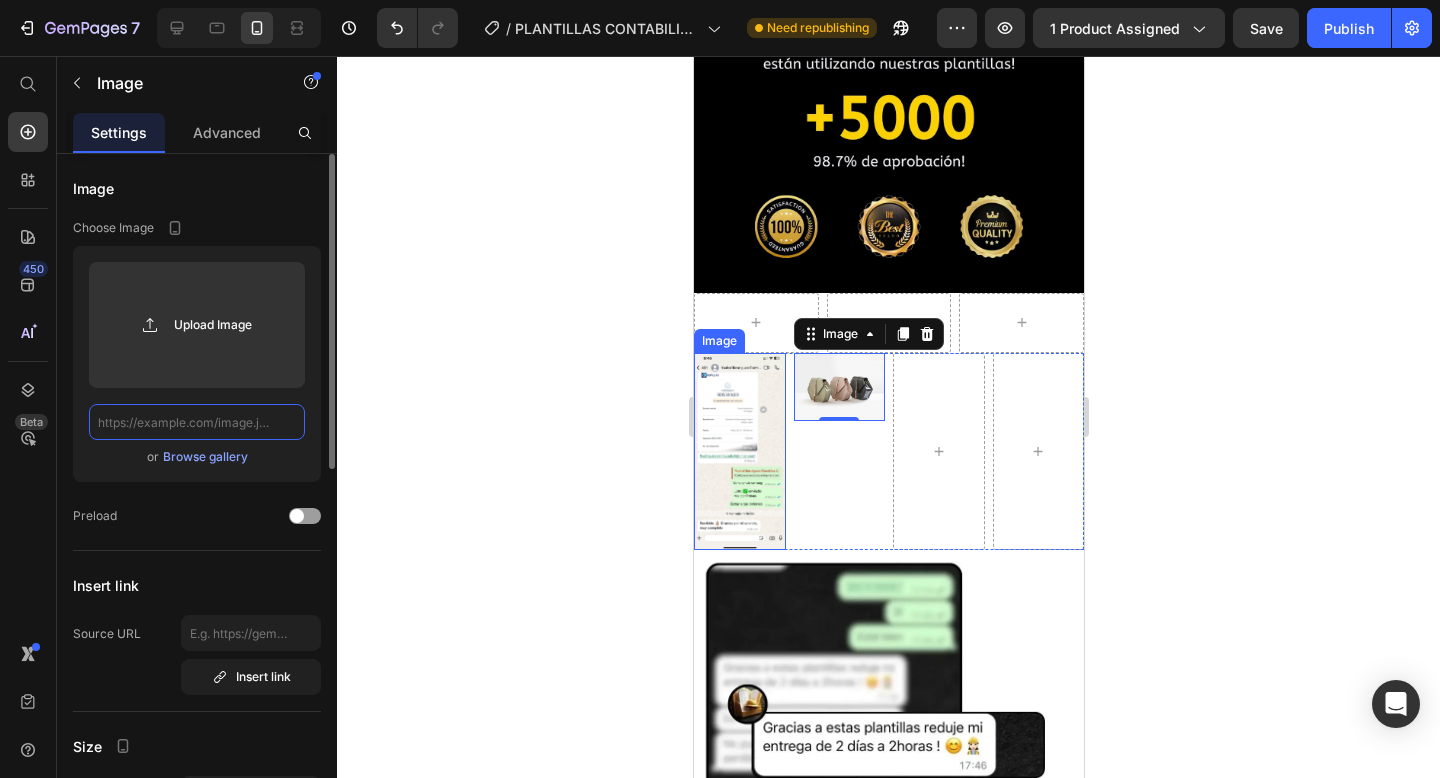 scroll, scrollTop: 0, scrollLeft: 0, axis: both 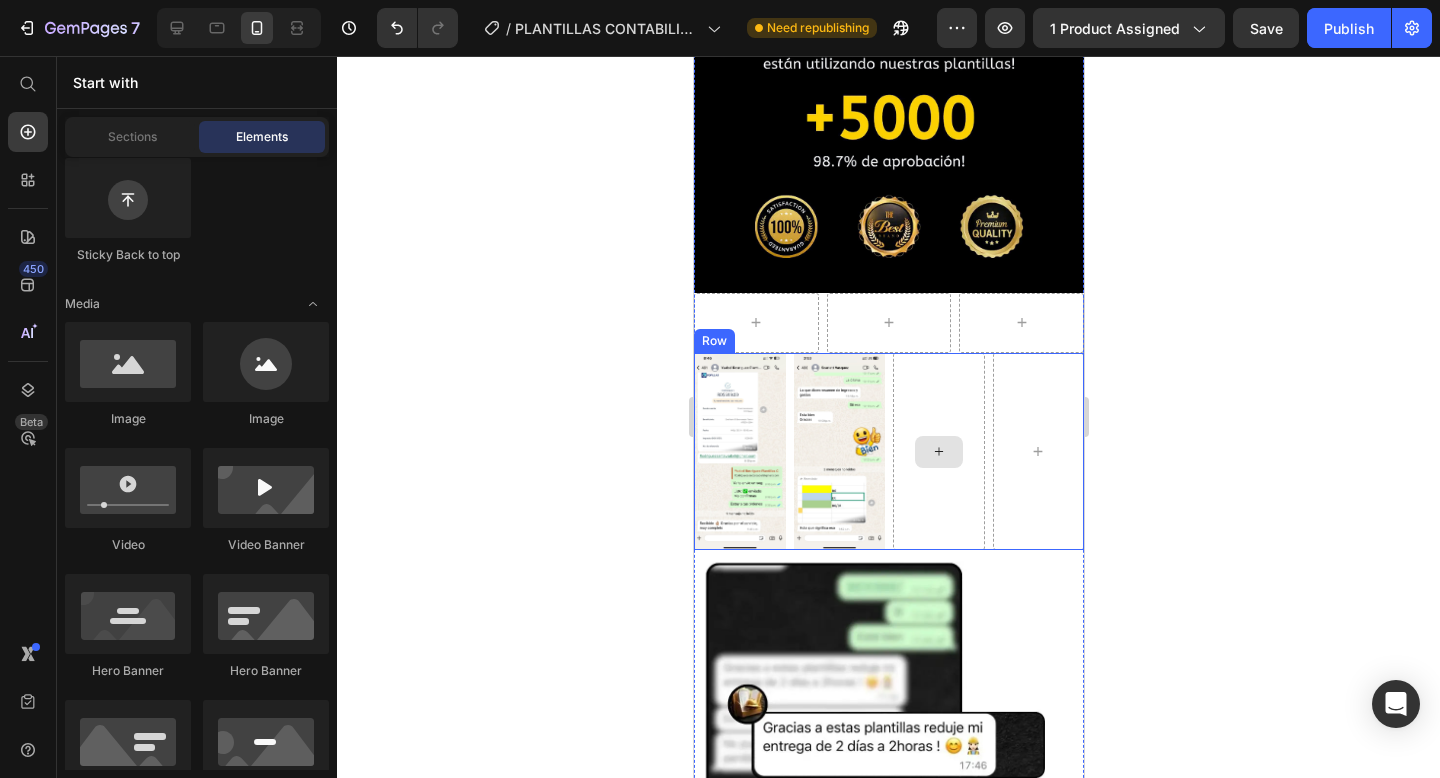 click at bounding box center (938, 452) 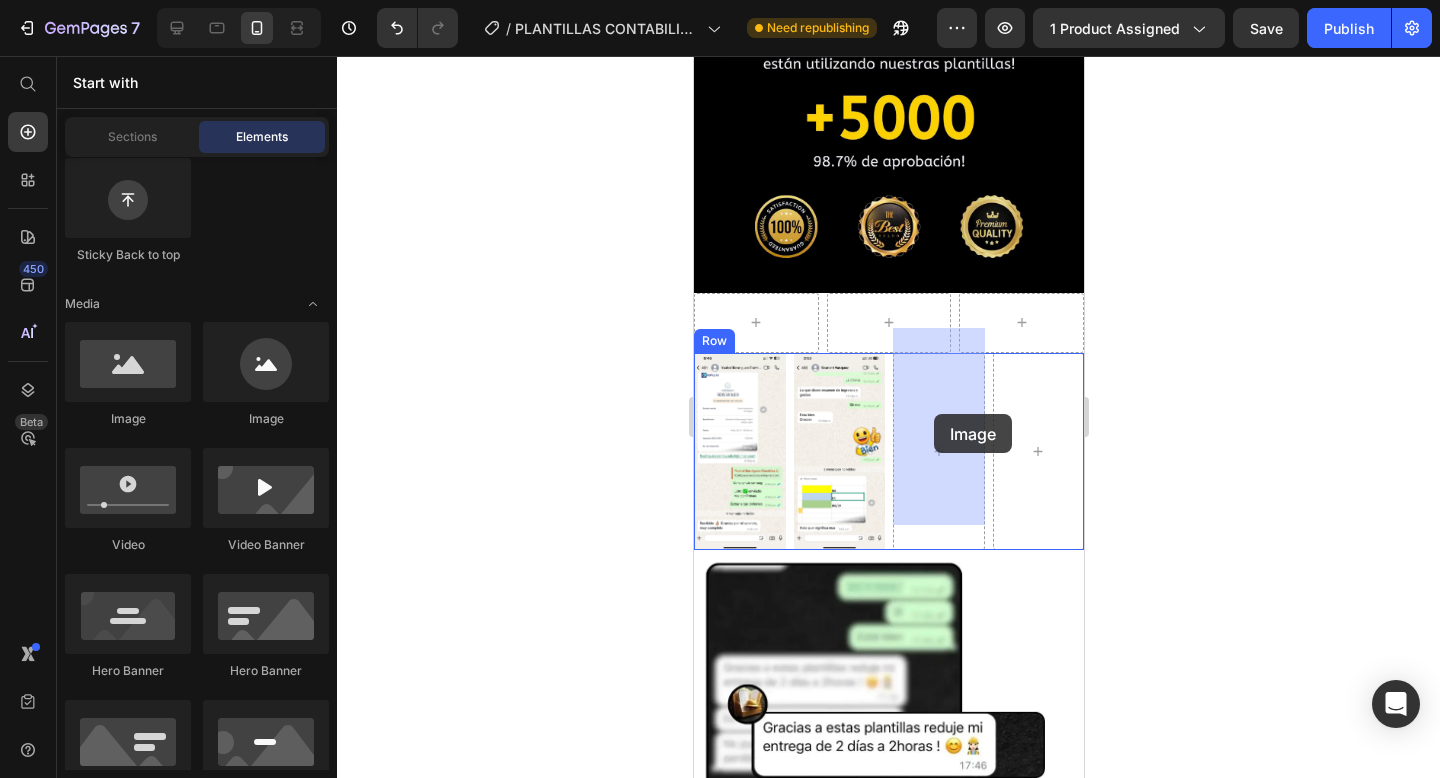 drag, startPoint x: 842, startPoint y: 418, endPoint x: 941, endPoint y: 415, distance: 99.04544 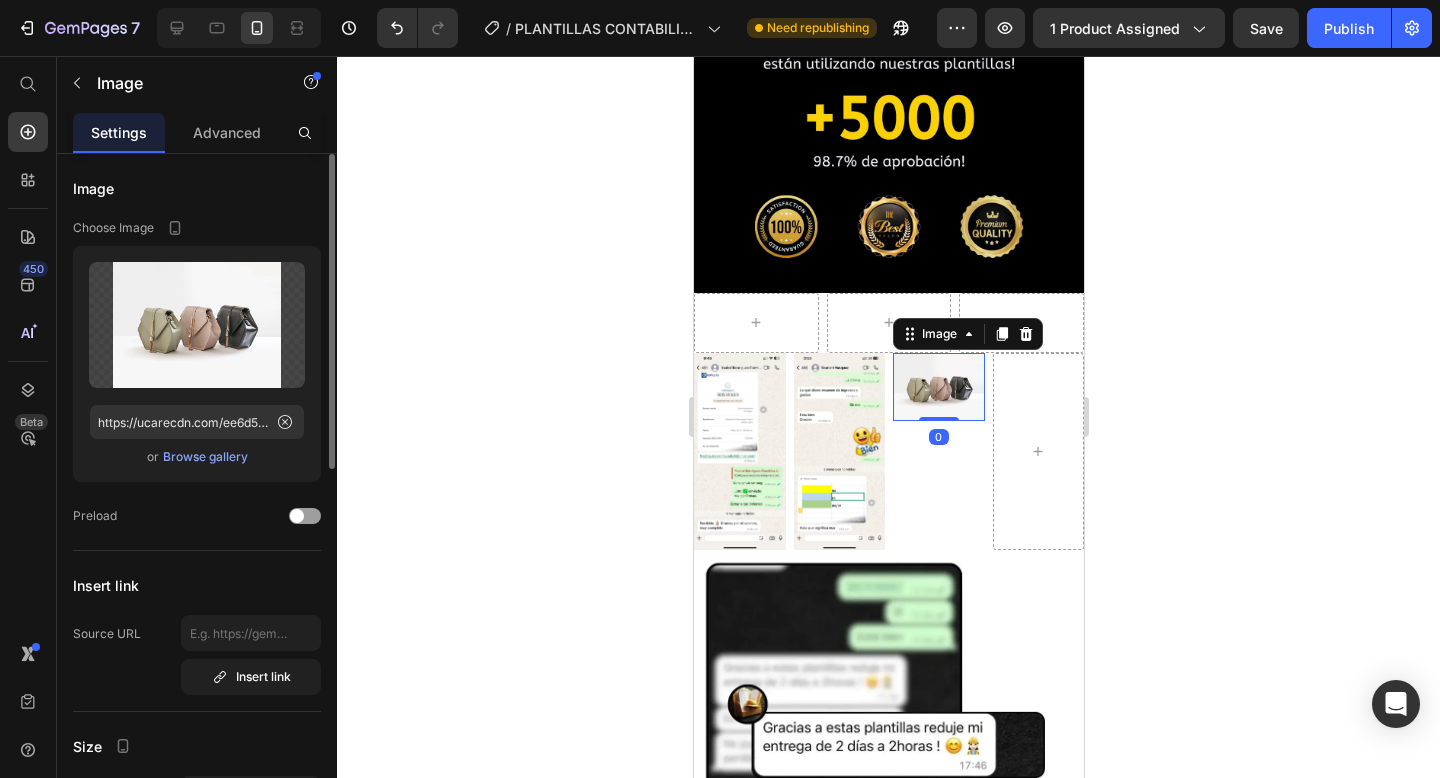 click on "Browse gallery" at bounding box center [205, 457] 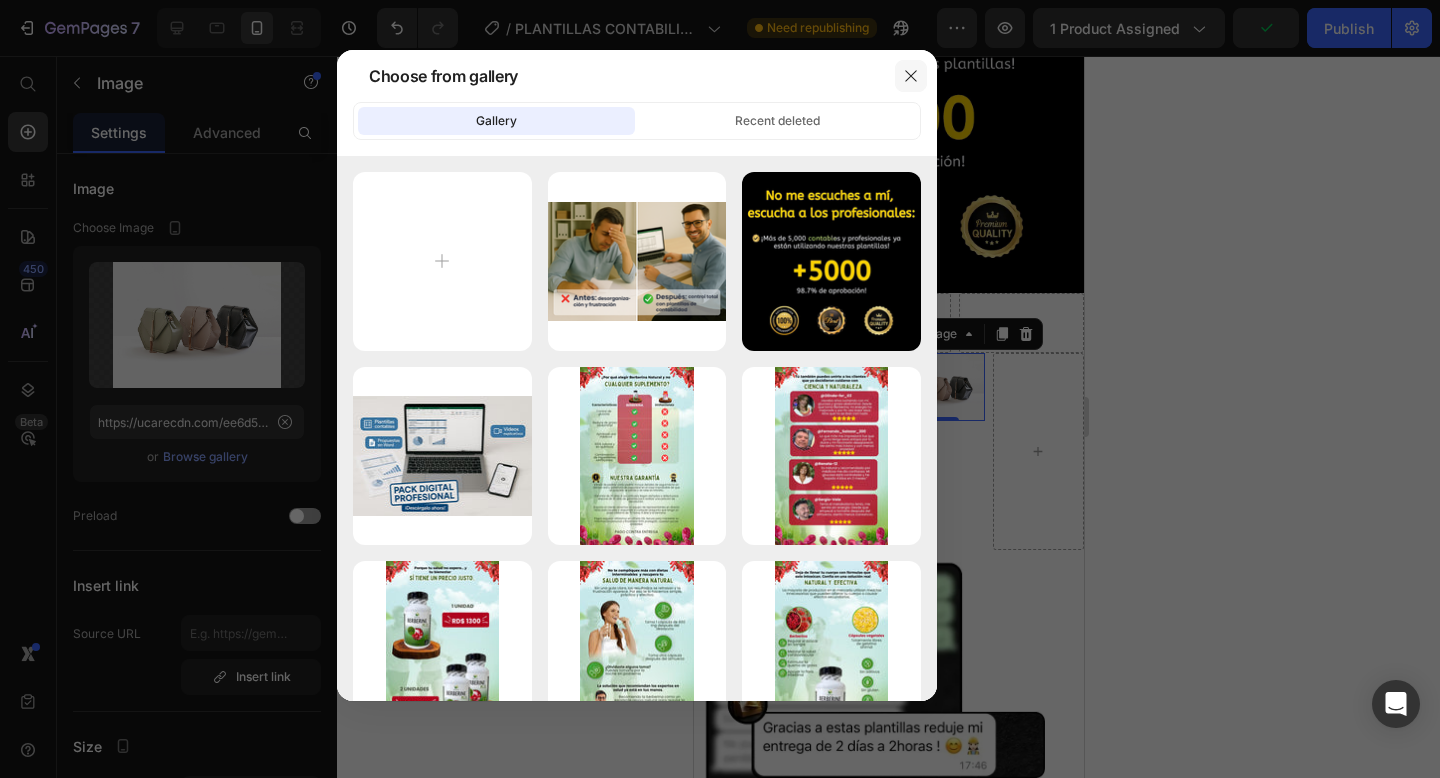 click 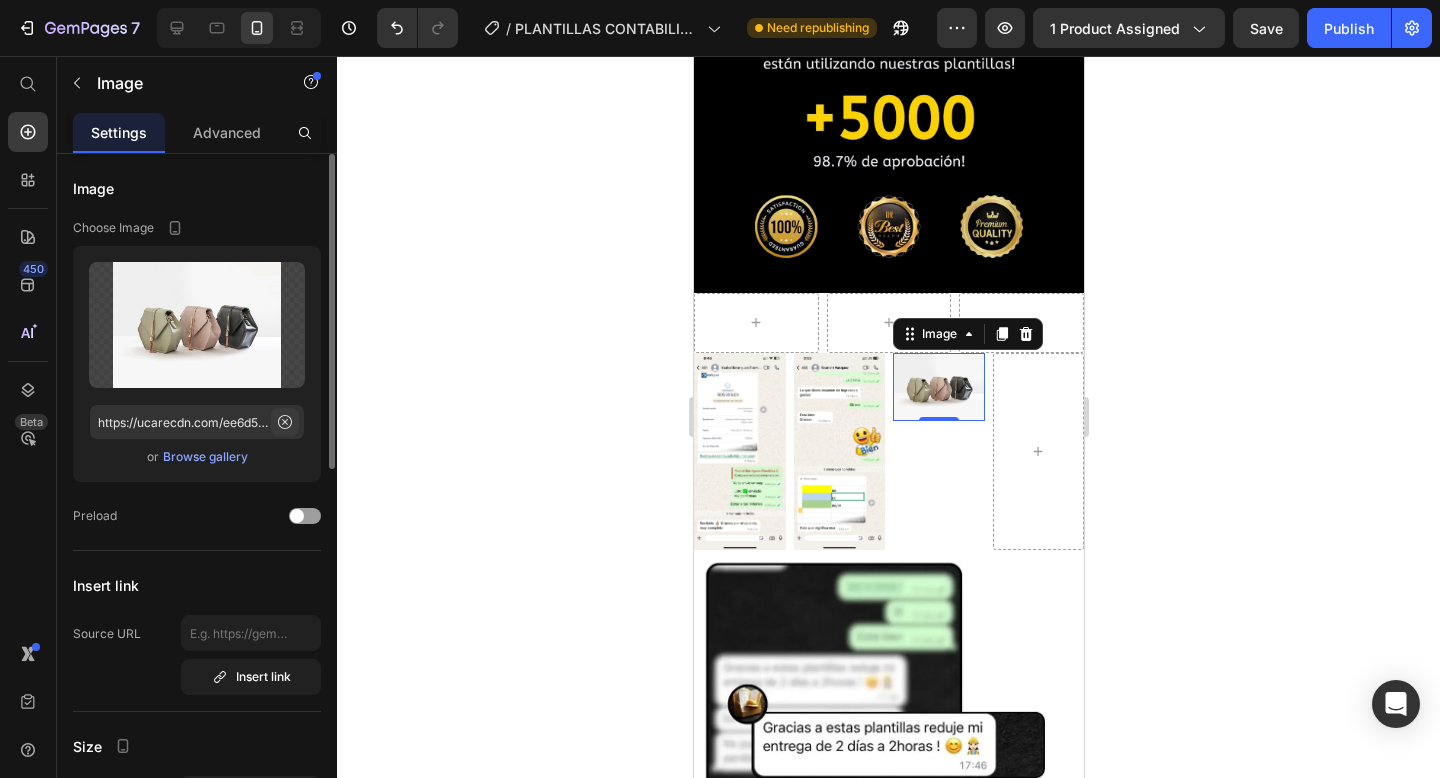 click 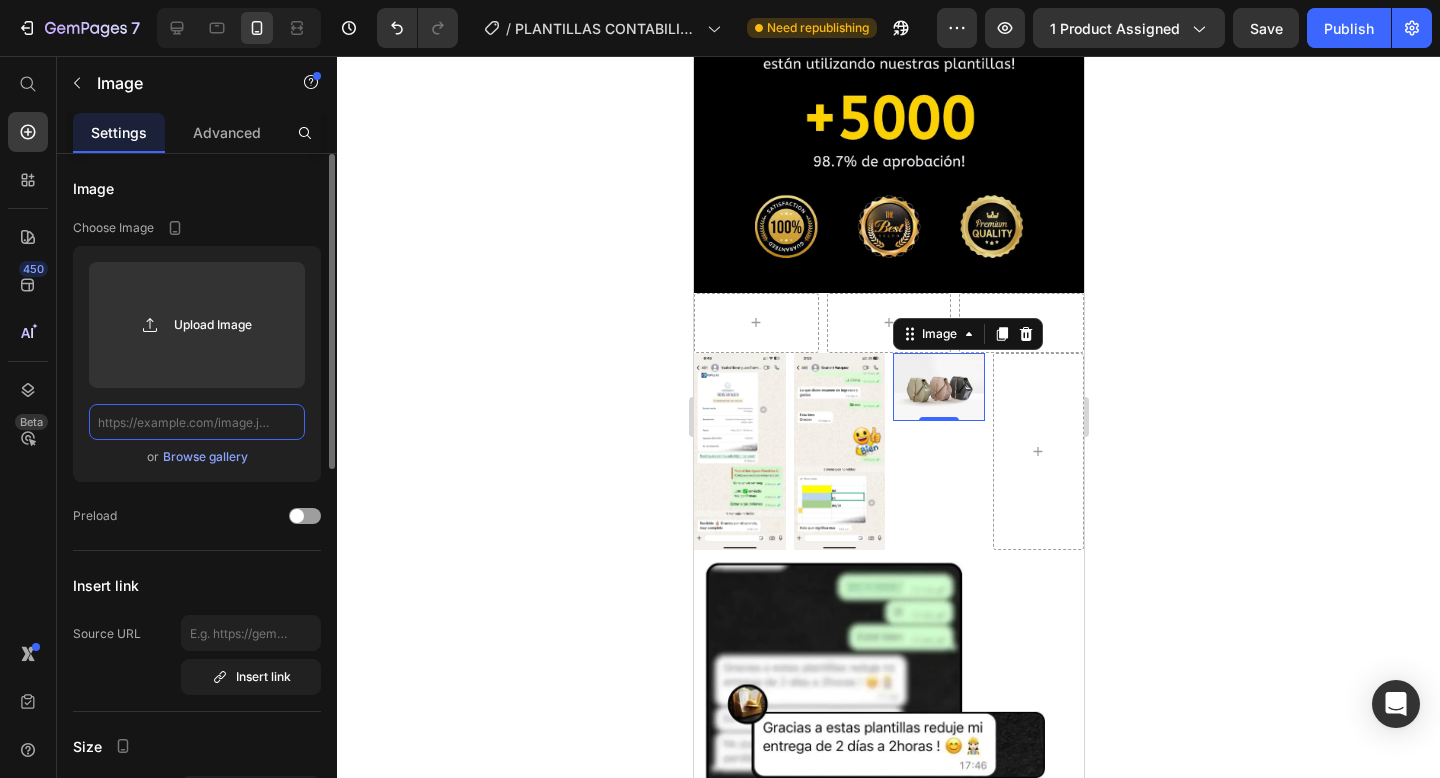 scroll, scrollTop: 0, scrollLeft: 0, axis: both 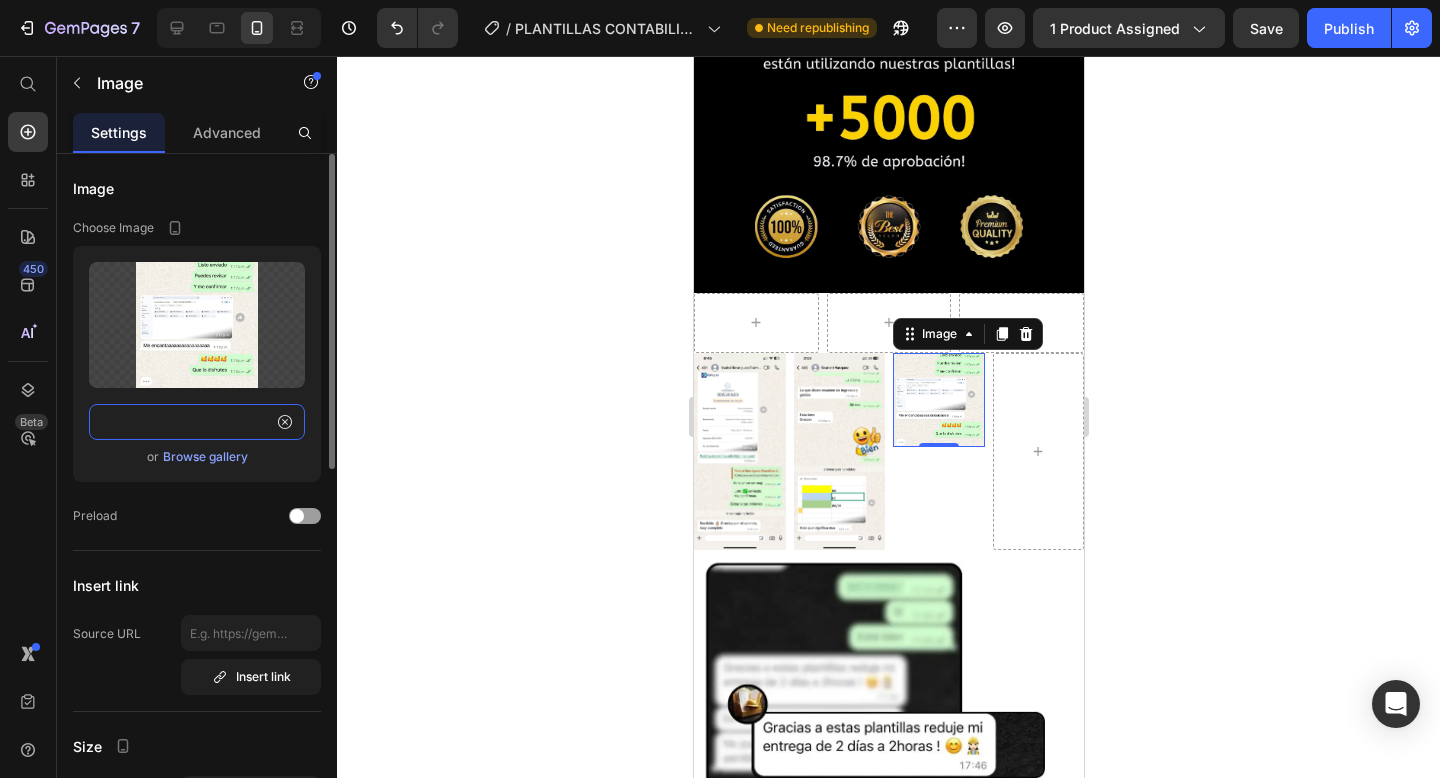 type on "https://cdn.shopify.com/s/files/1/0573/8387/8702/files/578cd0c1-37ab-4463-8bf1-f64791b5d3e1.jpg?v=1752348924" 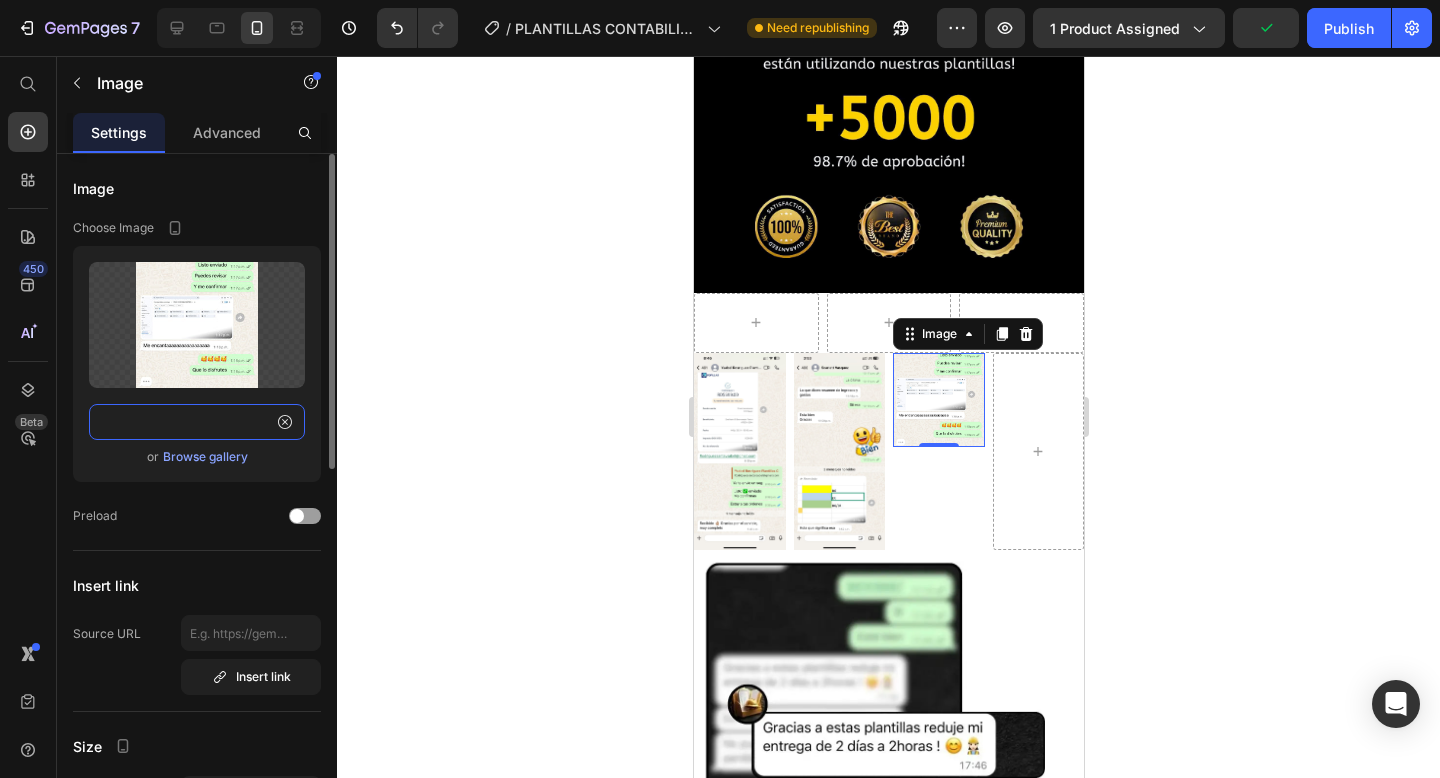 scroll, scrollTop: 0, scrollLeft: 0, axis: both 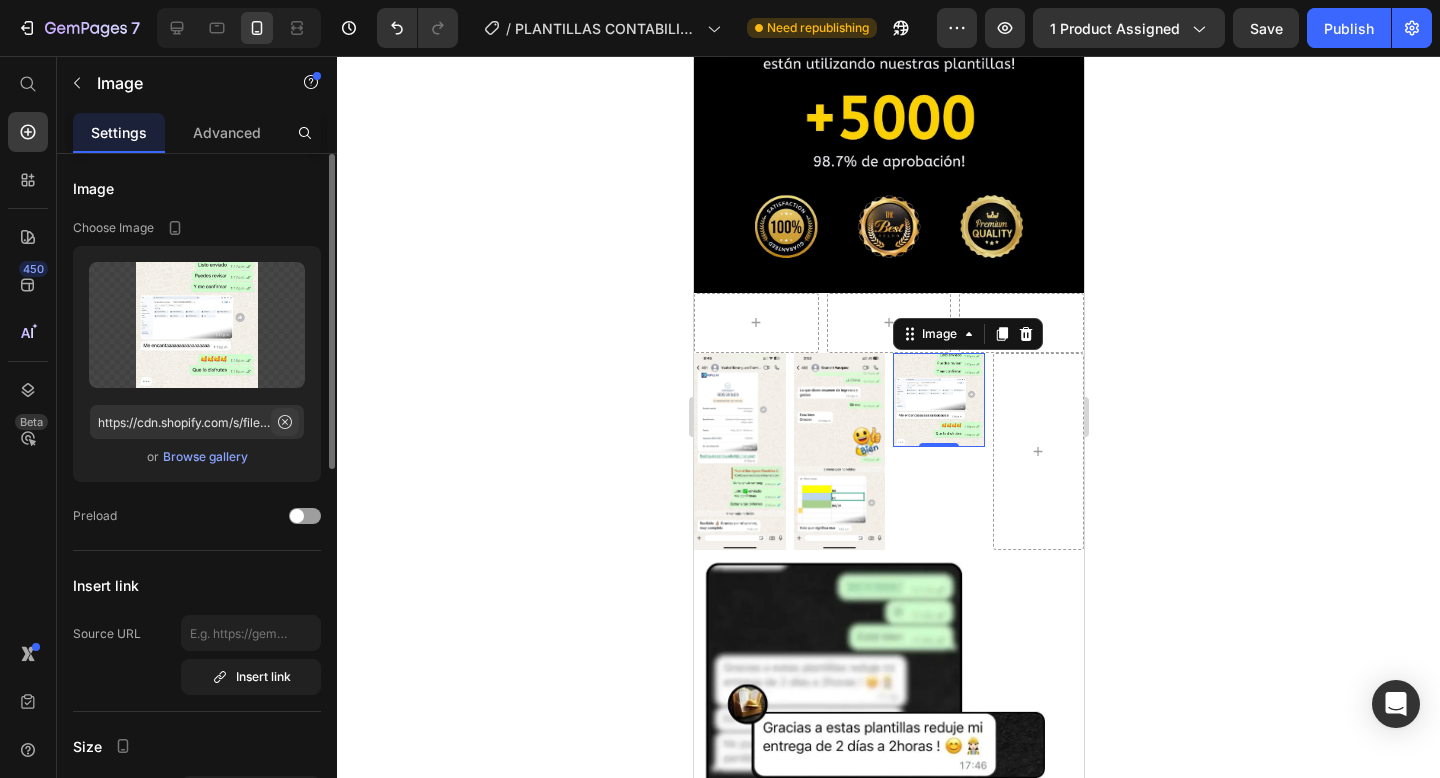 click 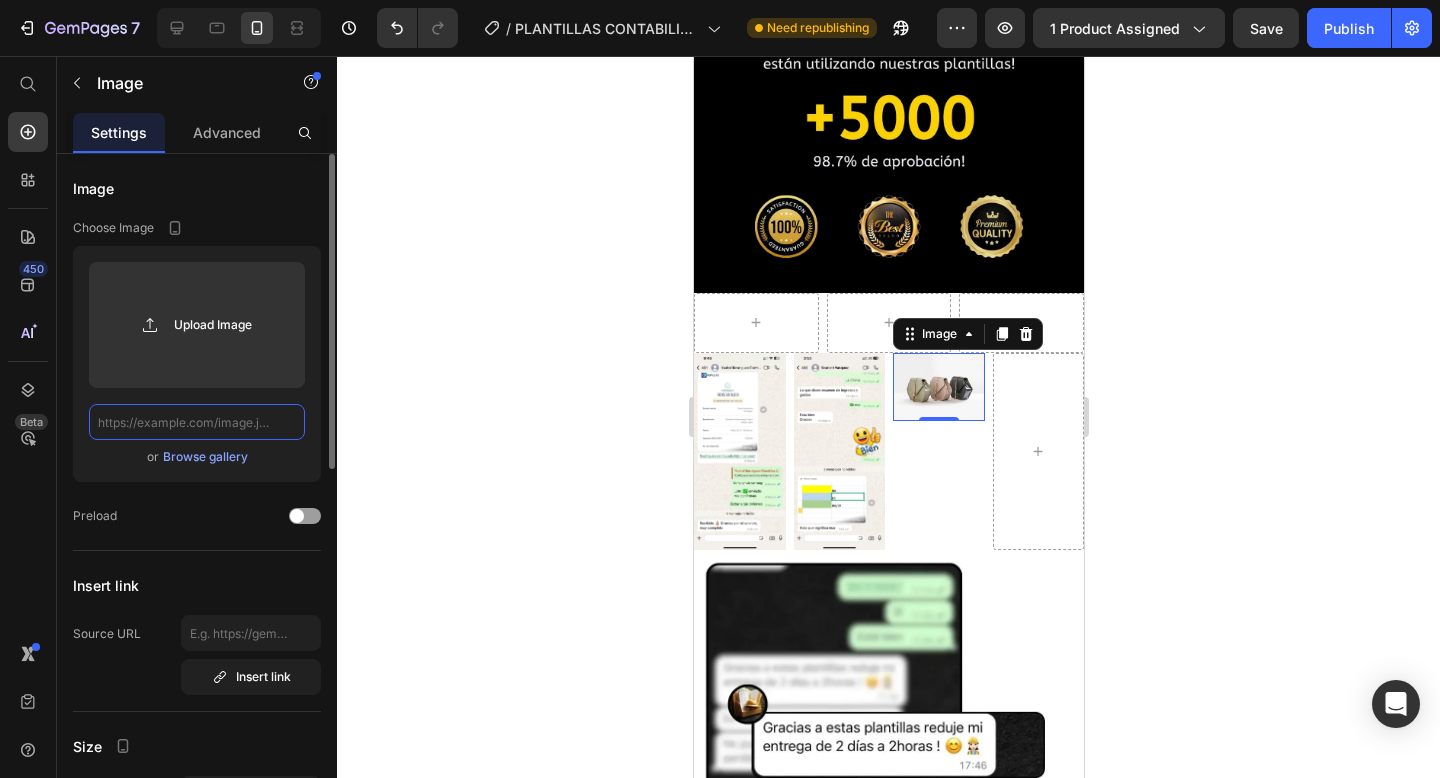 paste on "https://cdn.shopify.com/s/files/1/0573/8387/8702/files/e49372f3-f1a2-4cbf-b928-951b0b45d128.jpg?v=1752348924" 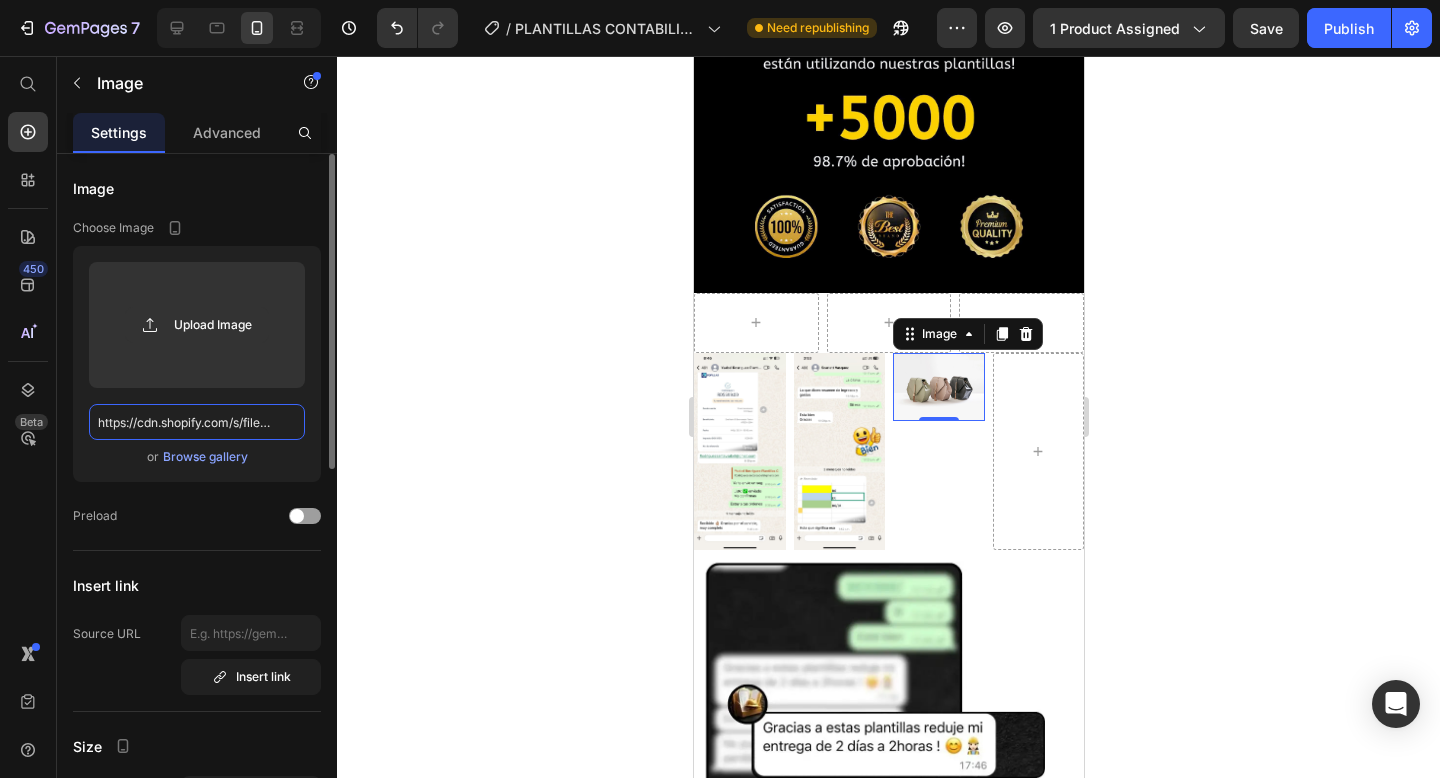 scroll, scrollTop: 0, scrollLeft: 492, axis: horizontal 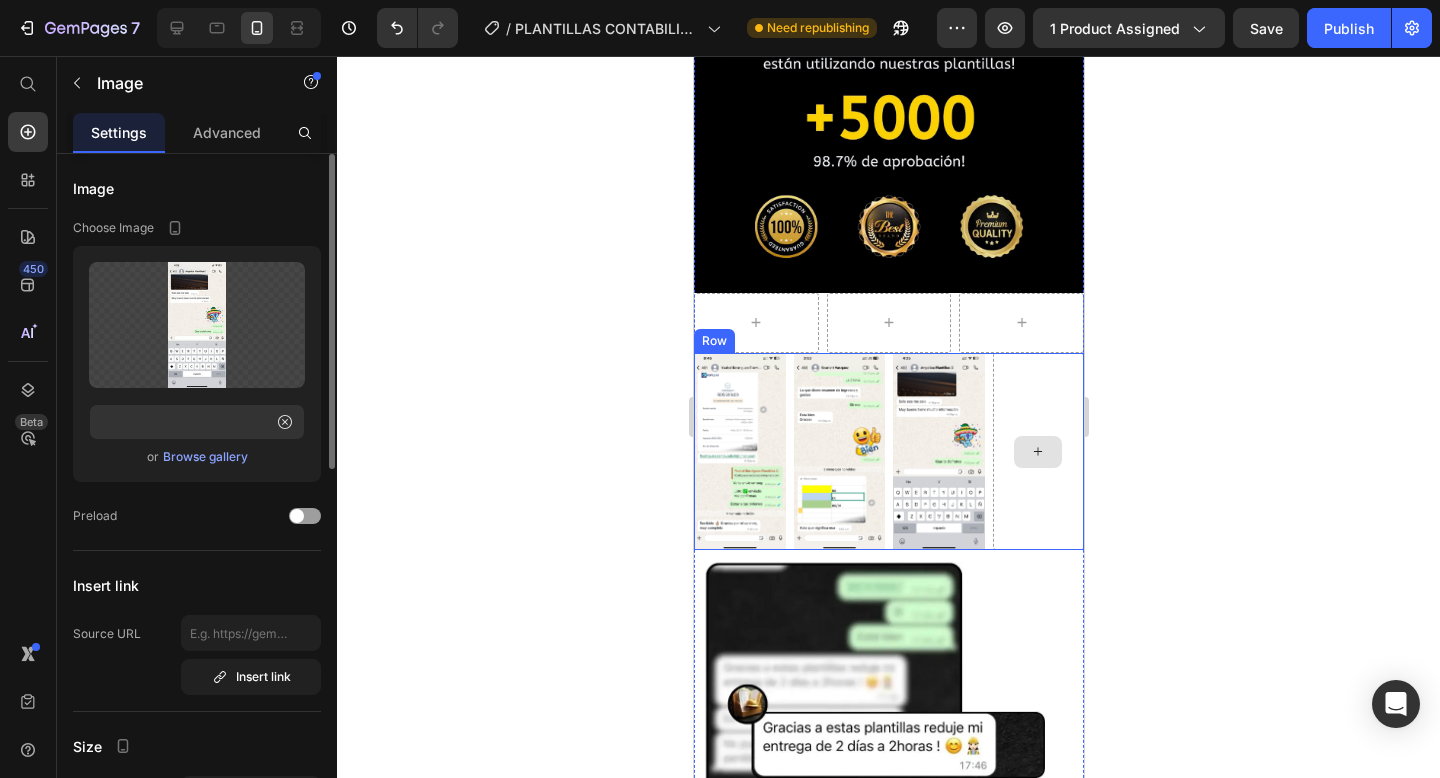 click at bounding box center [1037, 452] 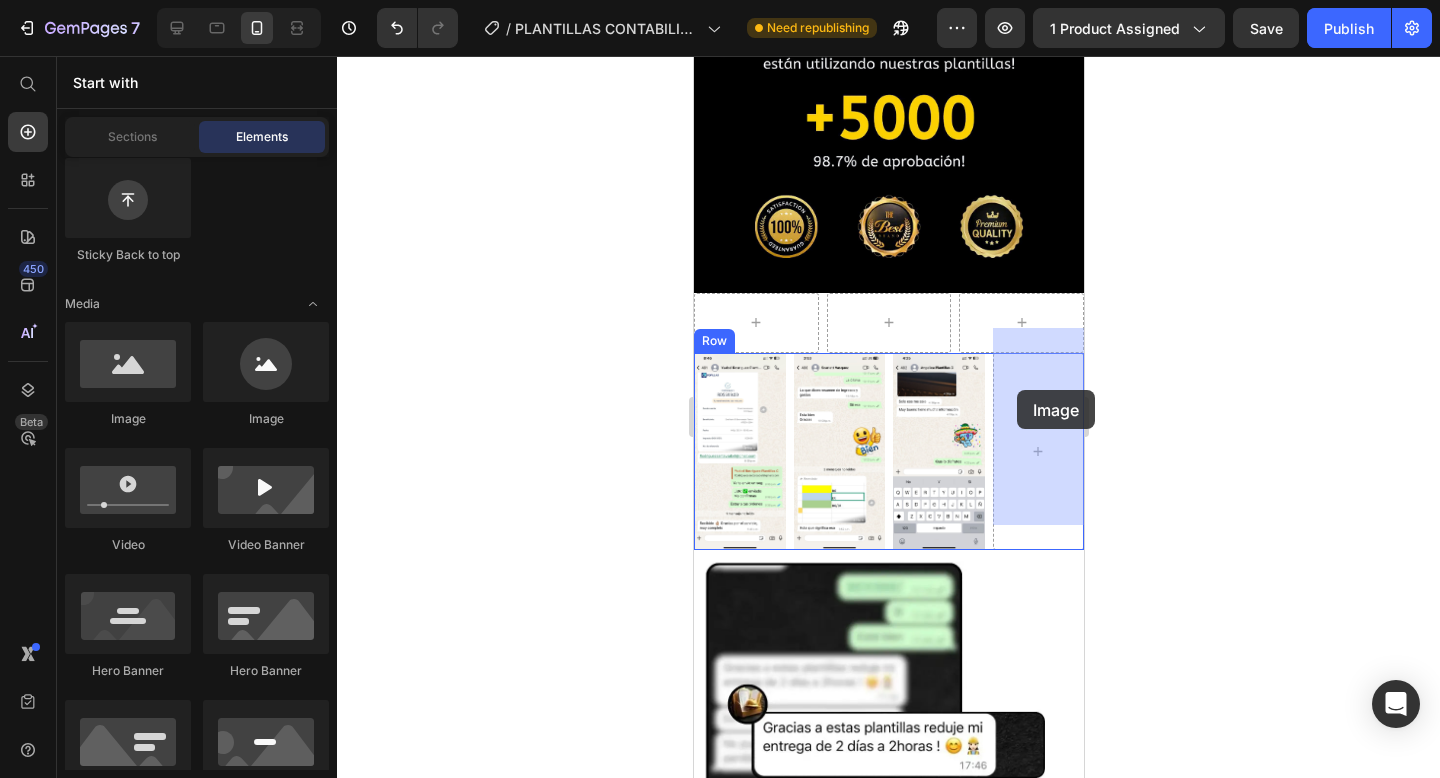 drag, startPoint x: 804, startPoint y: 408, endPoint x: 1016, endPoint y: 390, distance: 212.76277 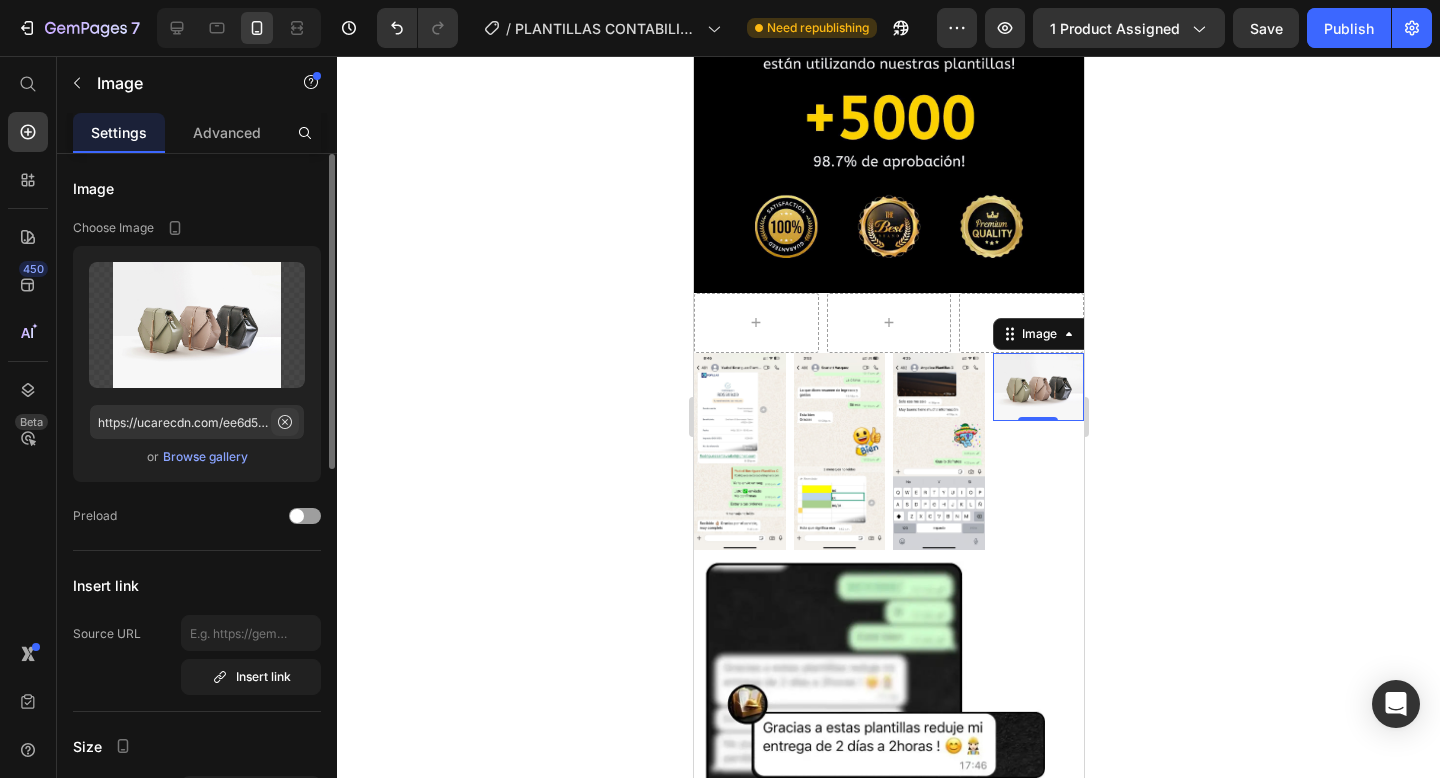 click 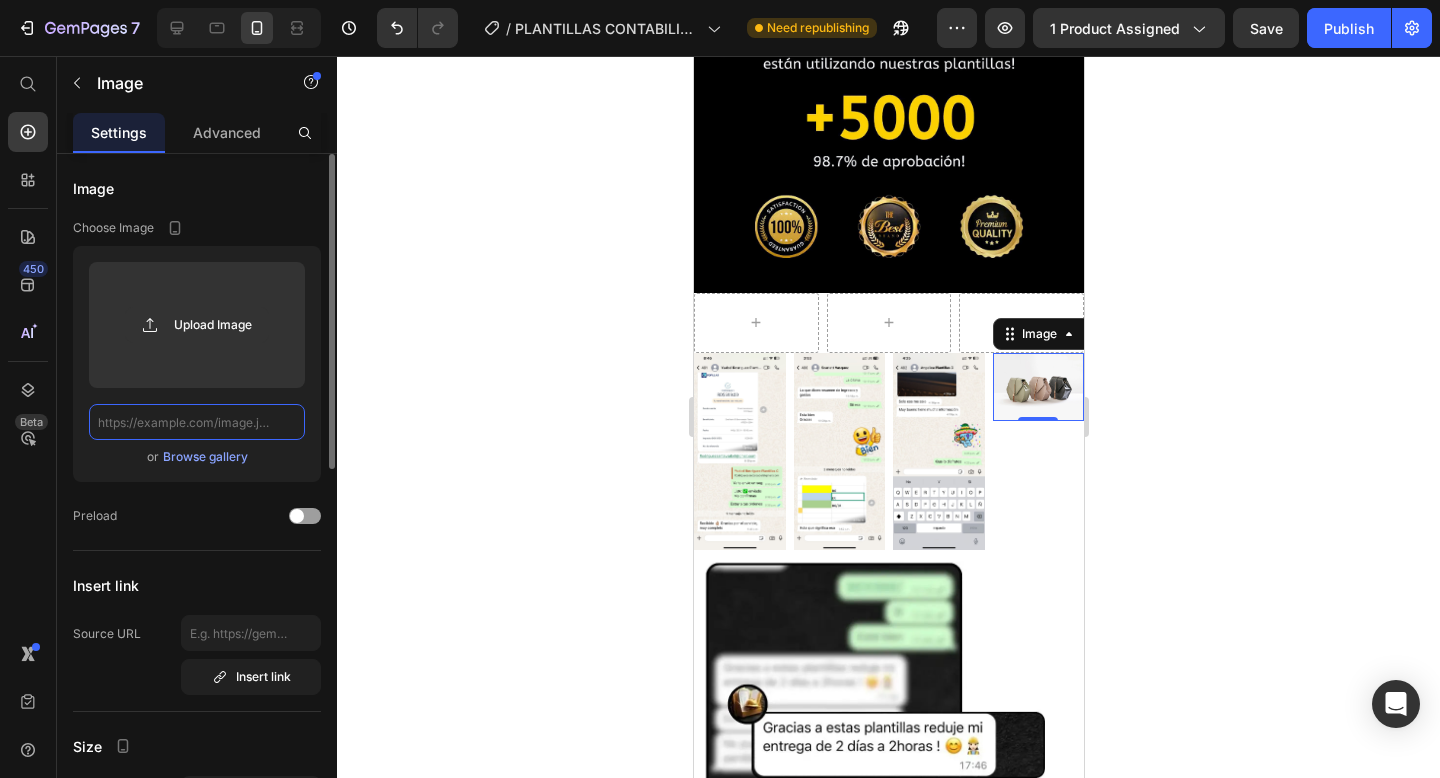 scroll, scrollTop: 0, scrollLeft: 0, axis: both 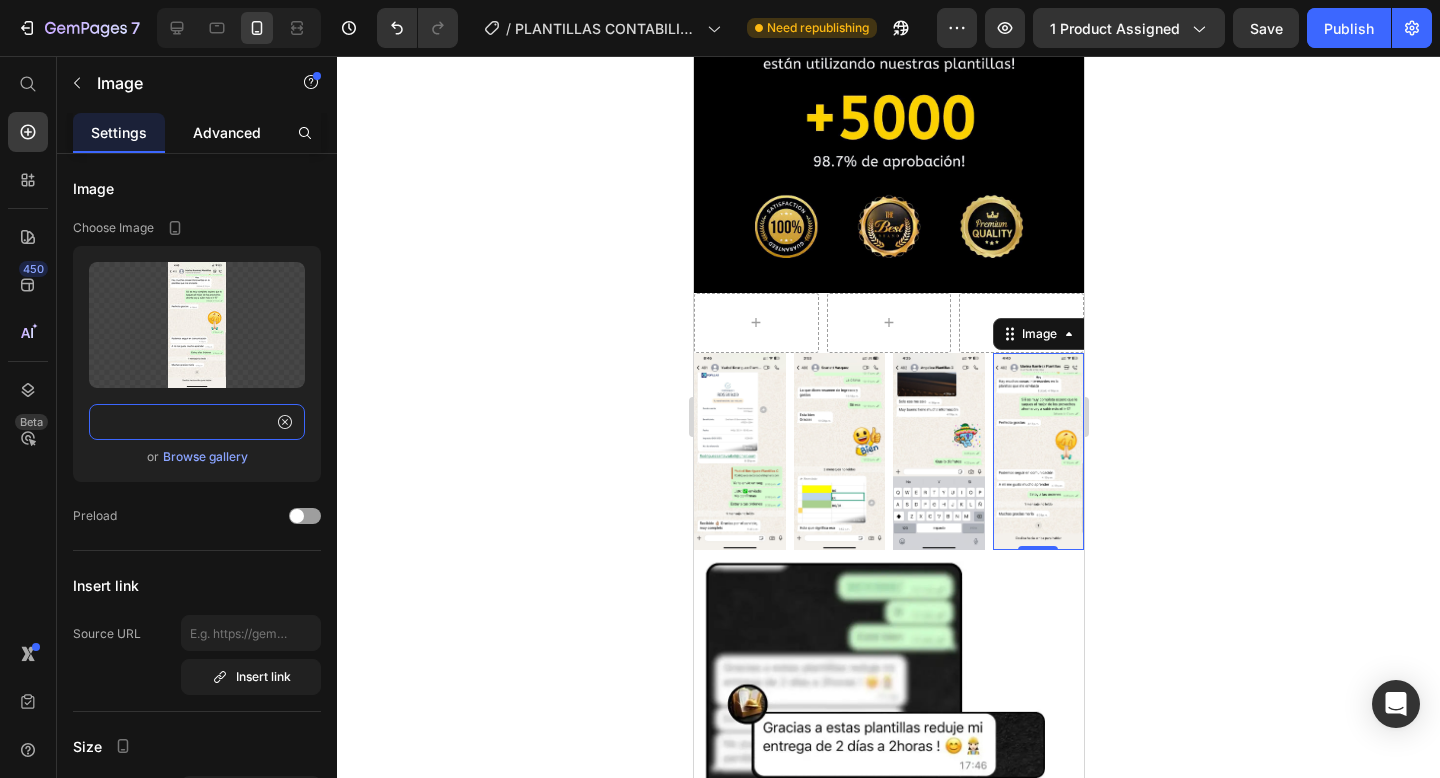 type on "https://cdn.shopify.com/s/files/1/0573/8387/8702/files/918070c0-5dd6-4125-9bef-41ba8105669f.jpg?v=1752348924" 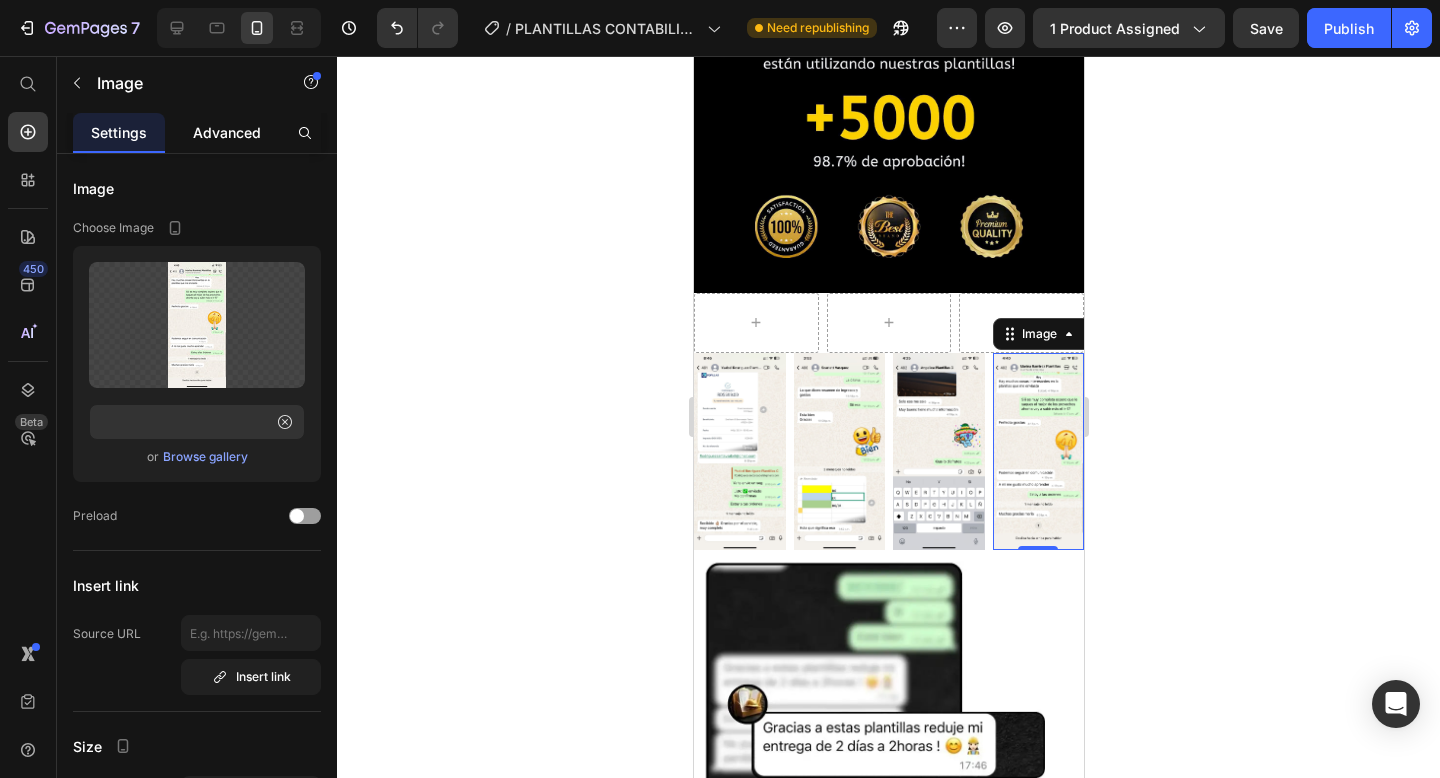 click on "Advanced" at bounding box center (227, 132) 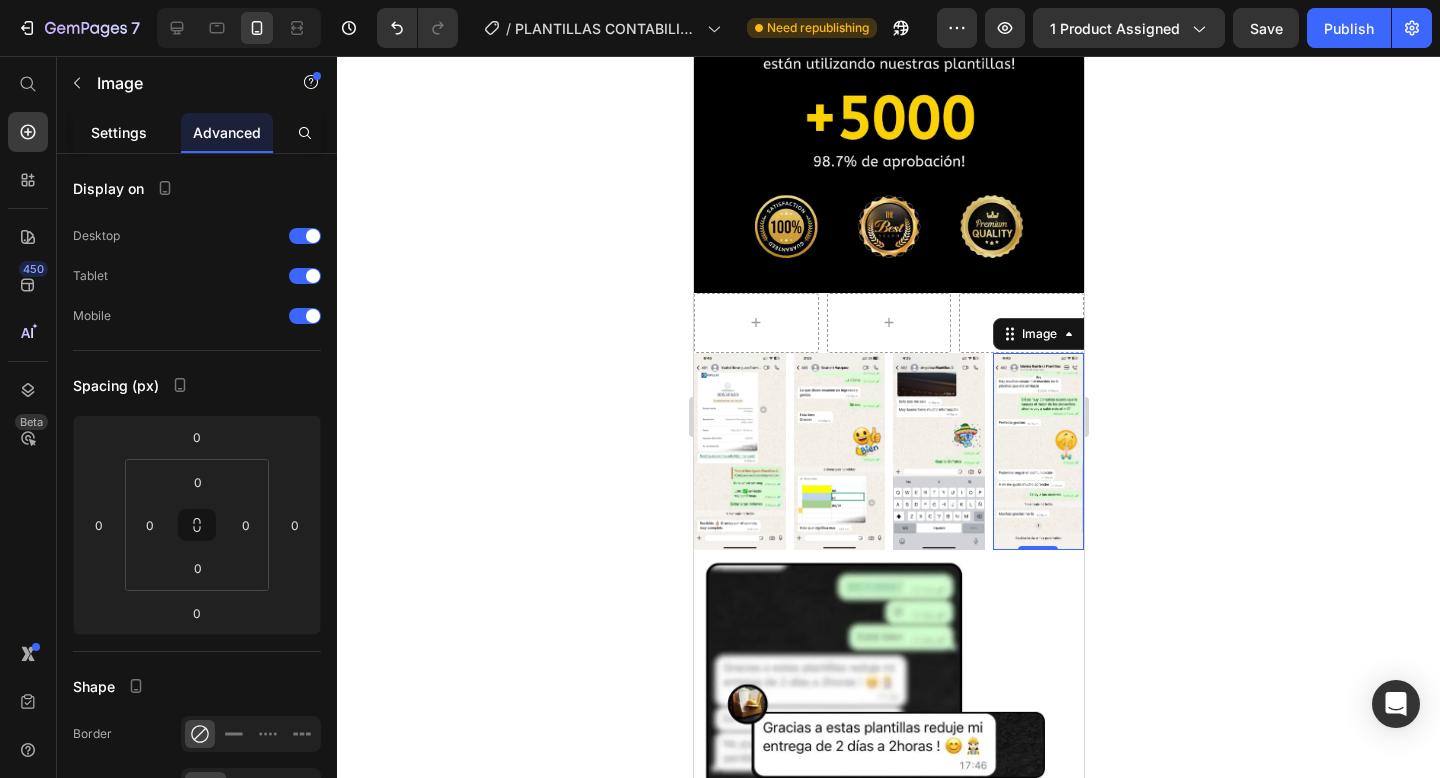 click on "Settings" at bounding box center (119, 132) 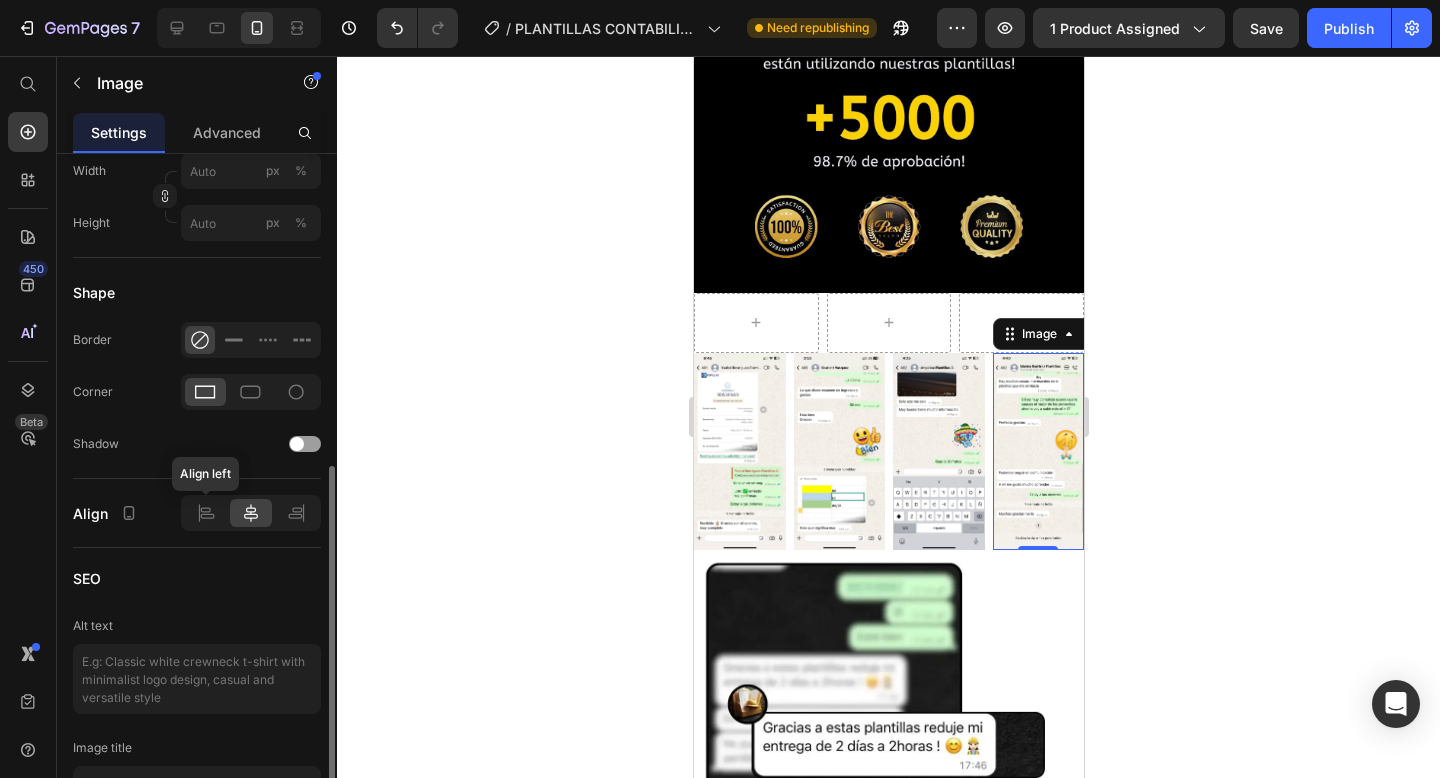 scroll, scrollTop: 790, scrollLeft: 0, axis: vertical 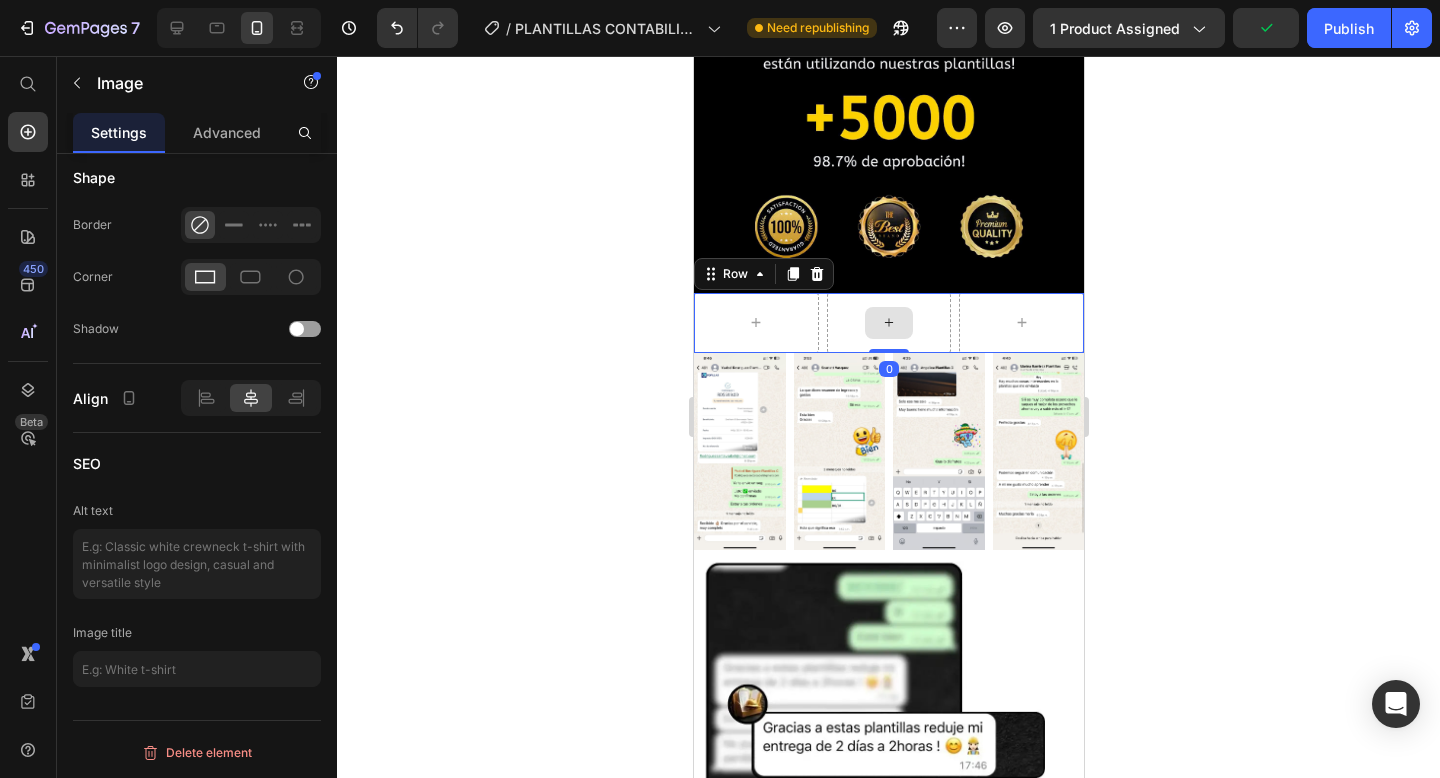 click at bounding box center [888, 323] 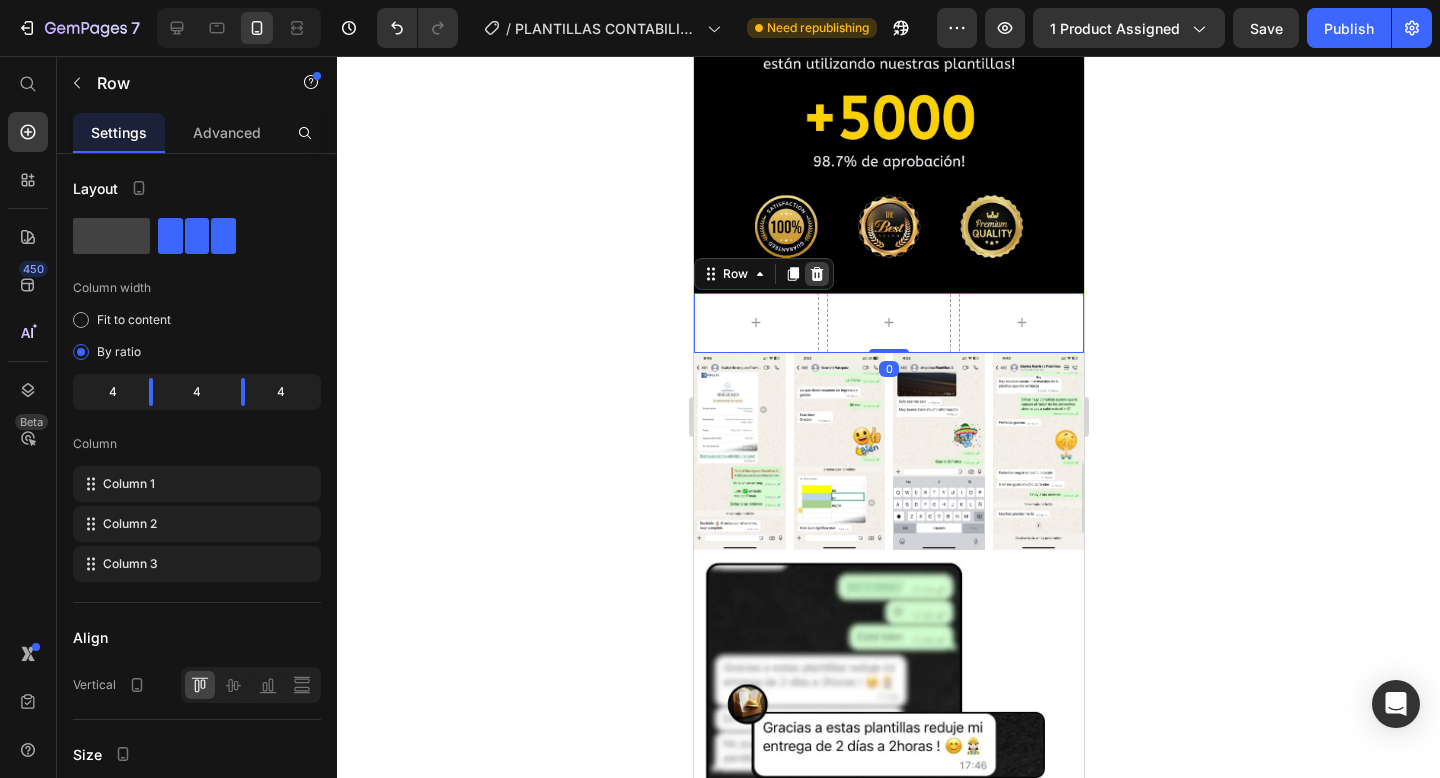 click at bounding box center [816, 274] 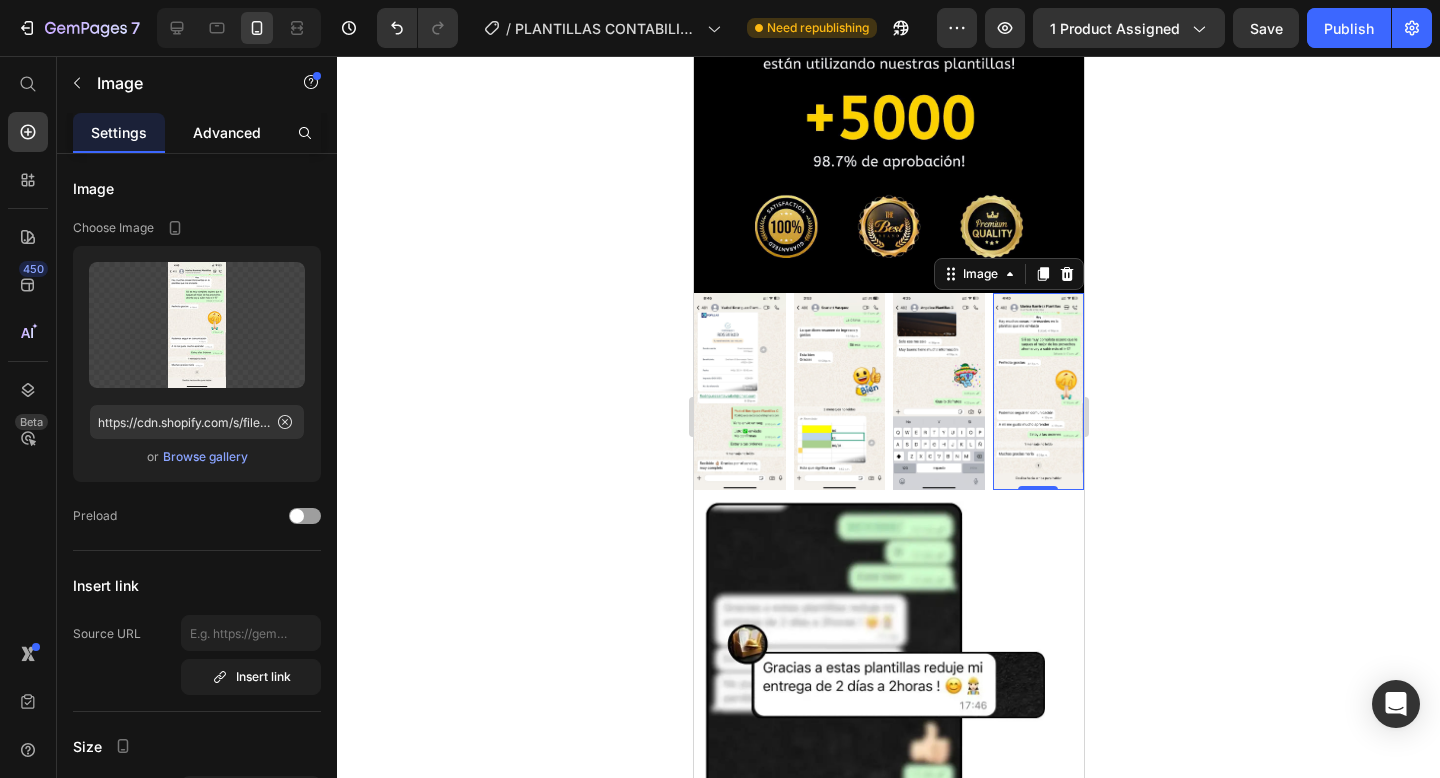 click on "Advanced" at bounding box center [227, 132] 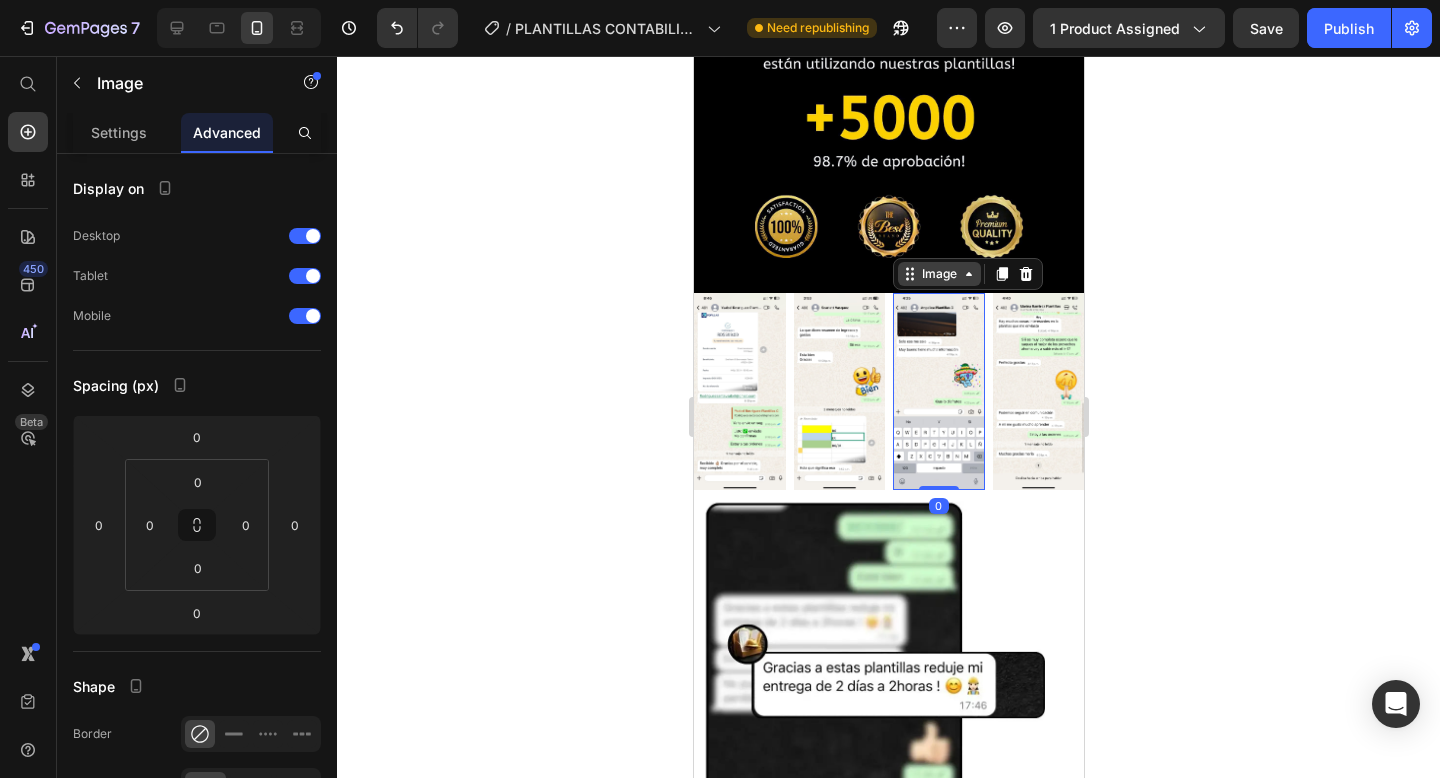 click on "Image" at bounding box center (967, 274) 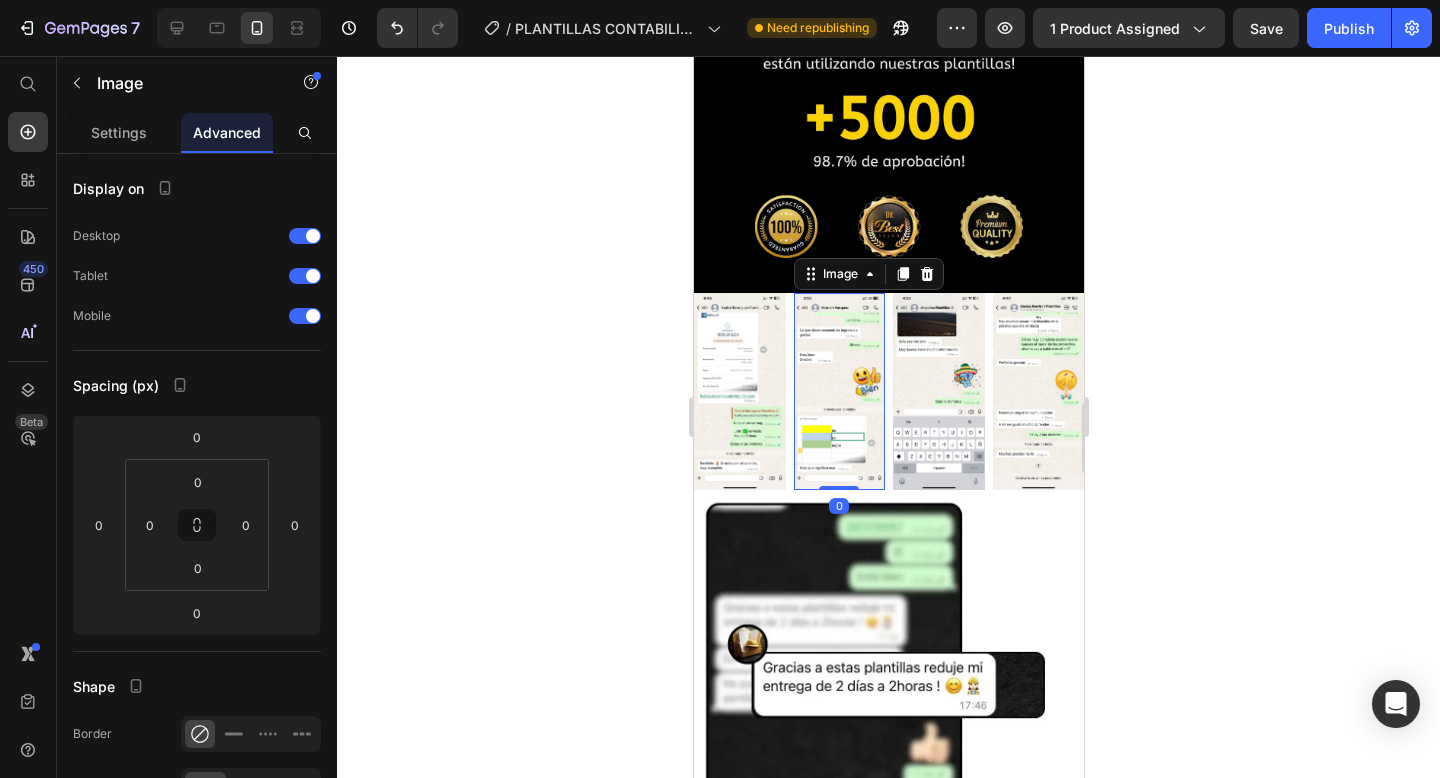 click at bounding box center [839, 392] 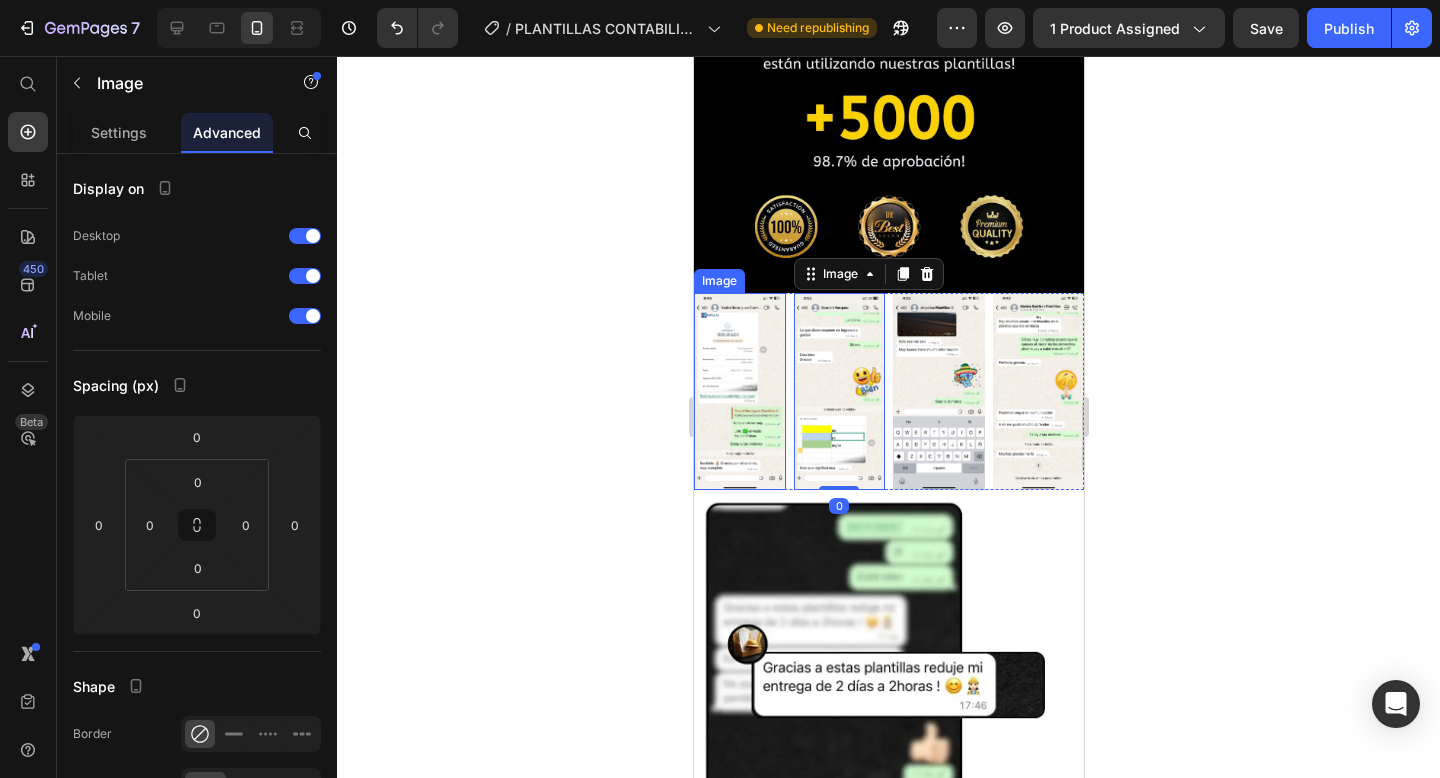 click at bounding box center [739, 392] 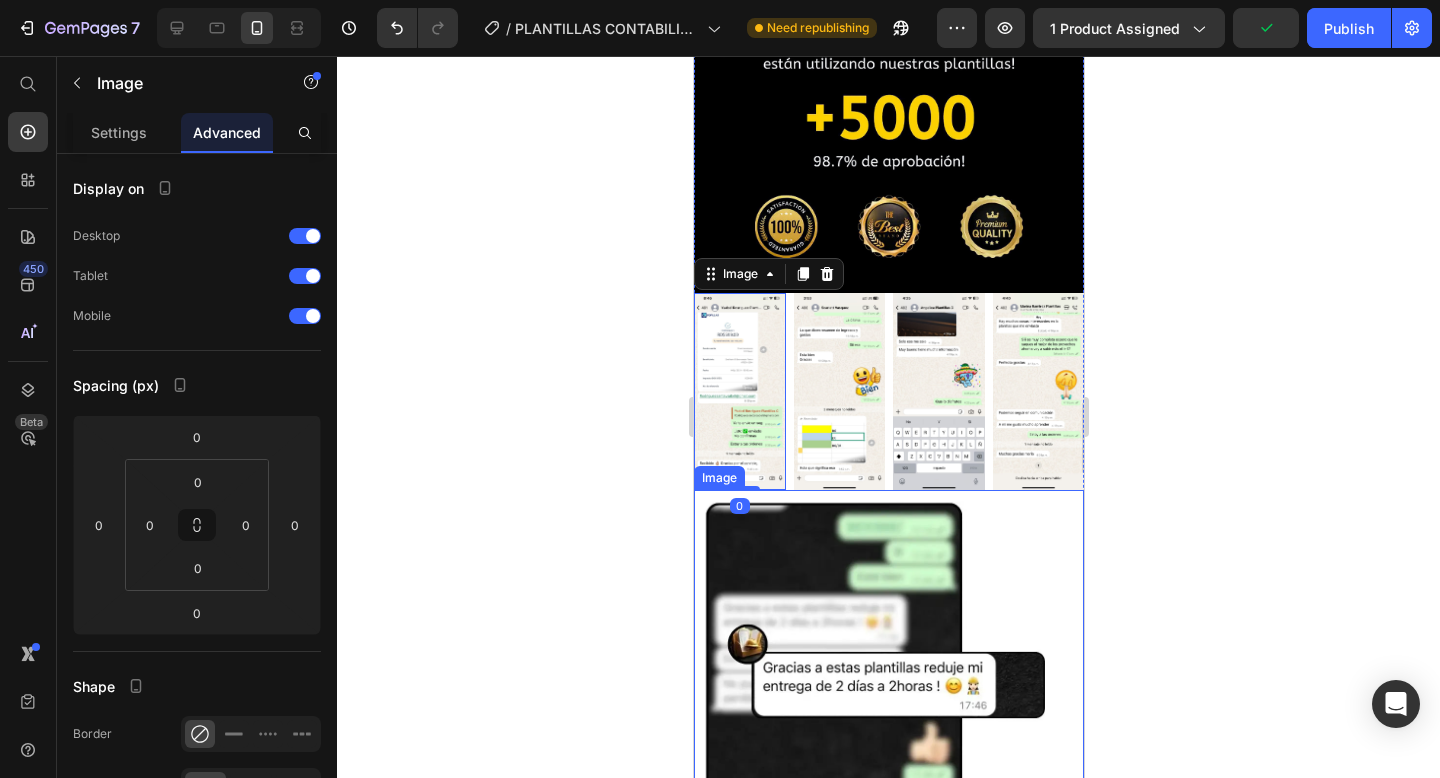 click at bounding box center (888, 685) 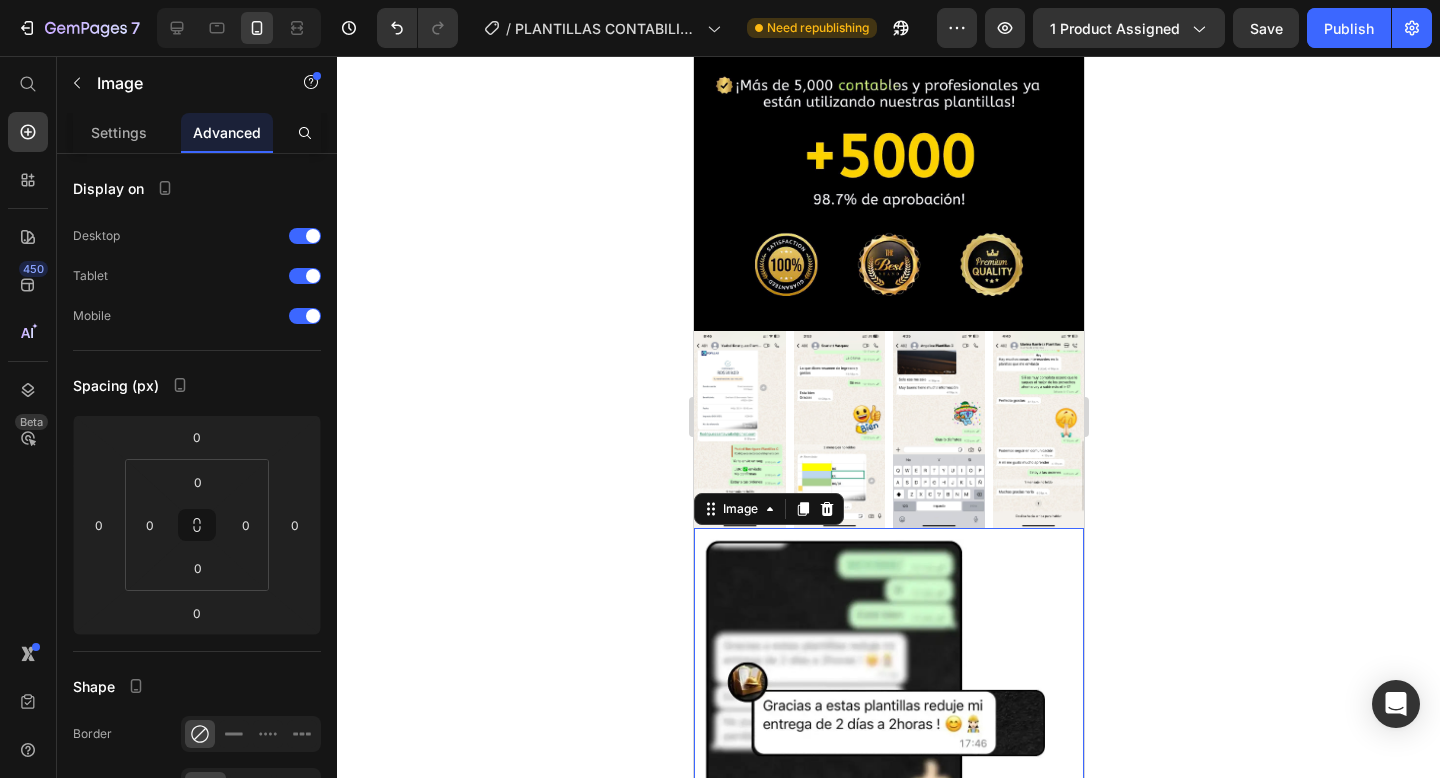 scroll, scrollTop: 3338, scrollLeft: 0, axis: vertical 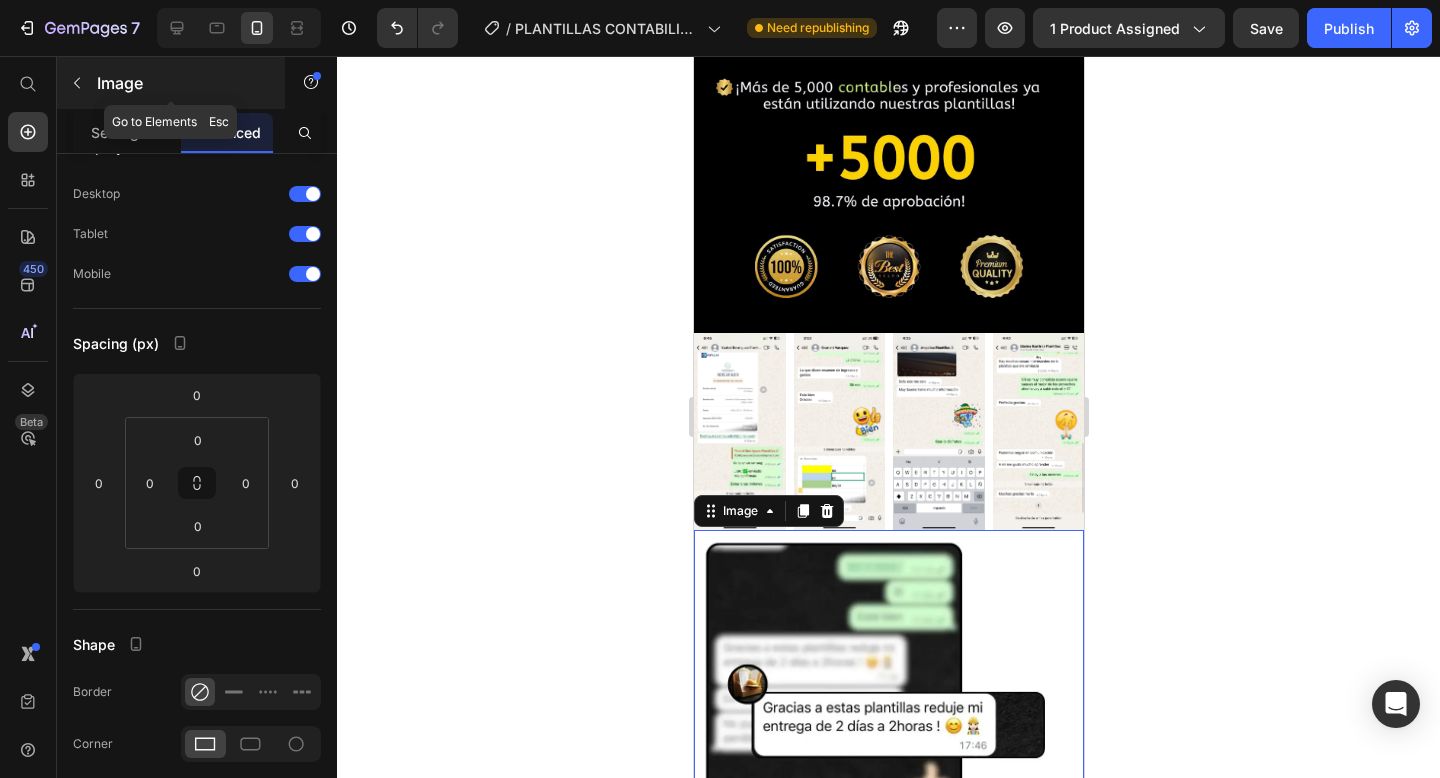 click 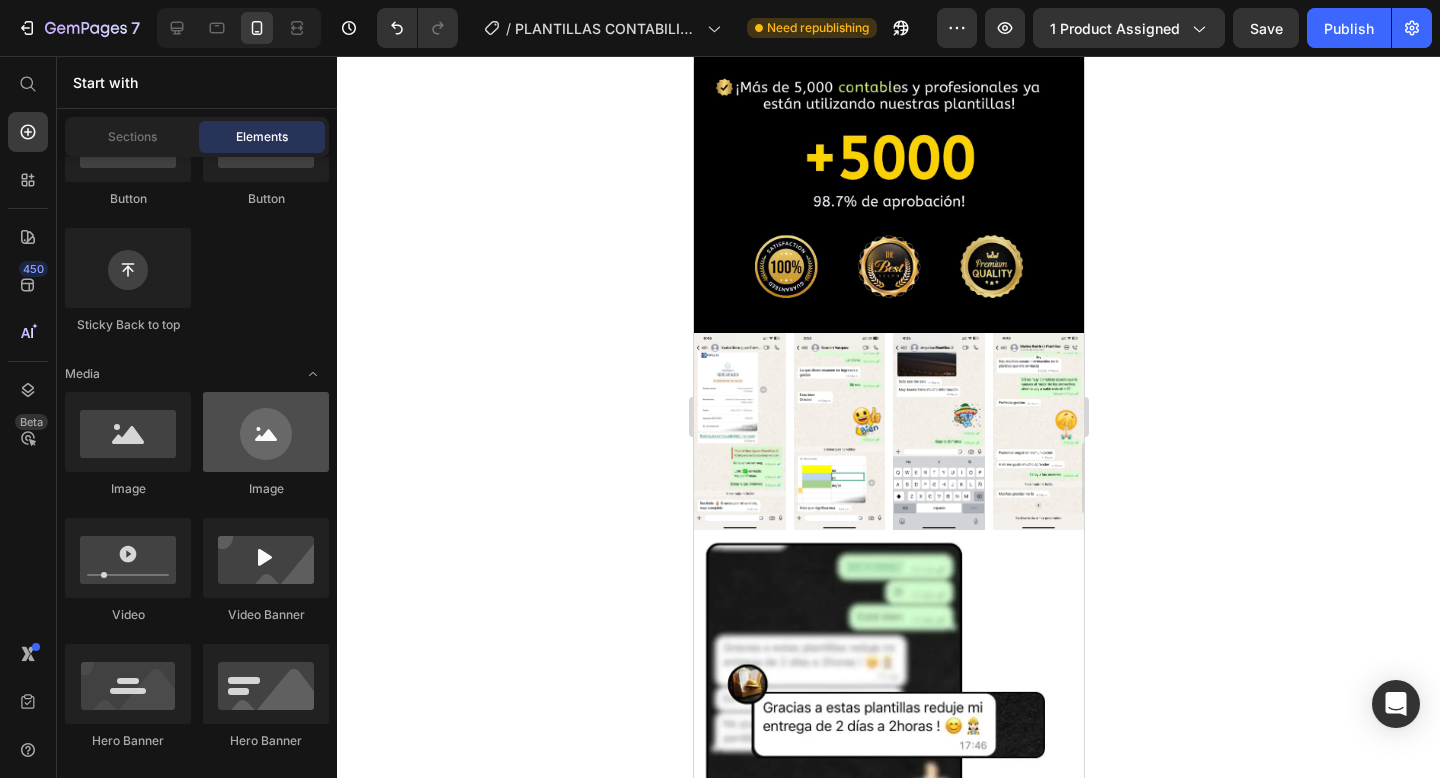 scroll, scrollTop: 0, scrollLeft: 0, axis: both 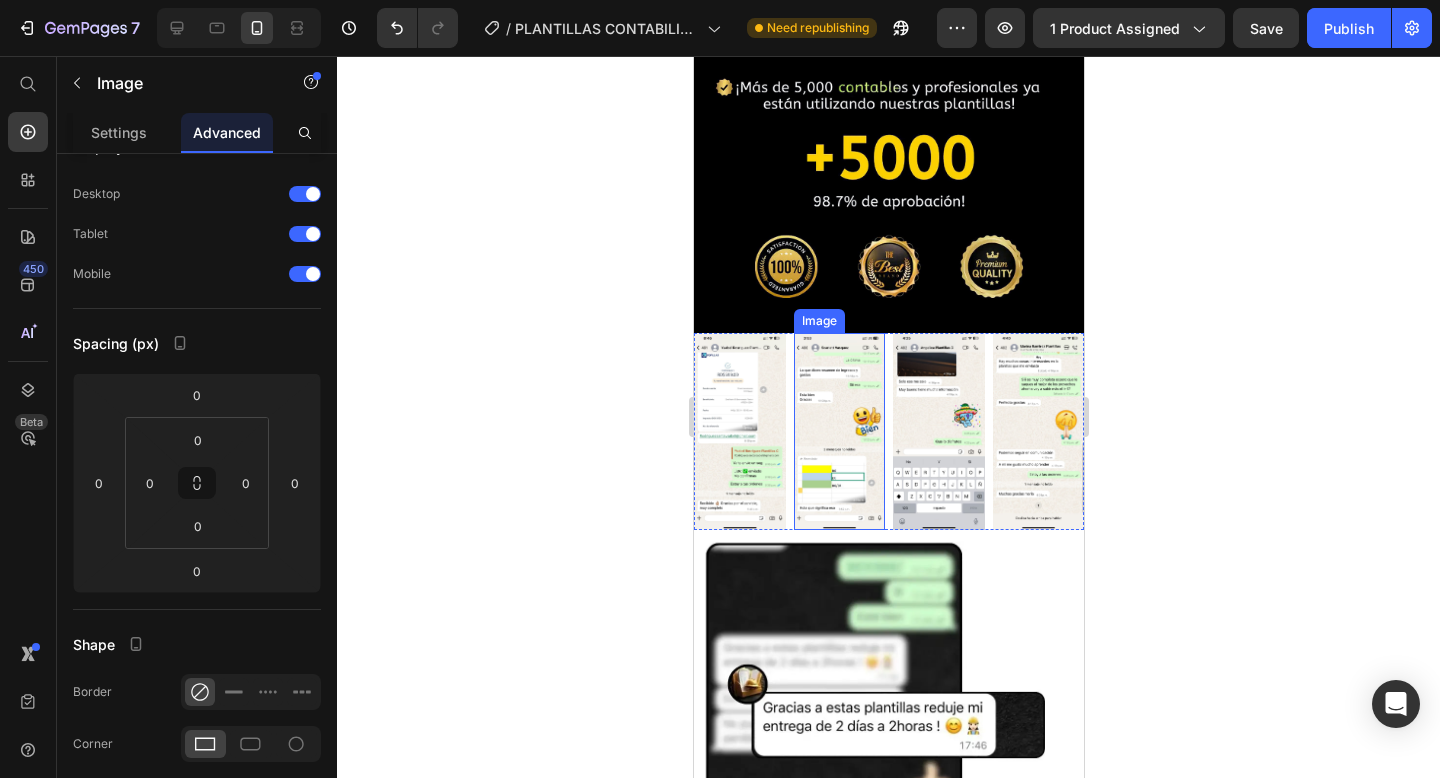 click at bounding box center (839, 432) 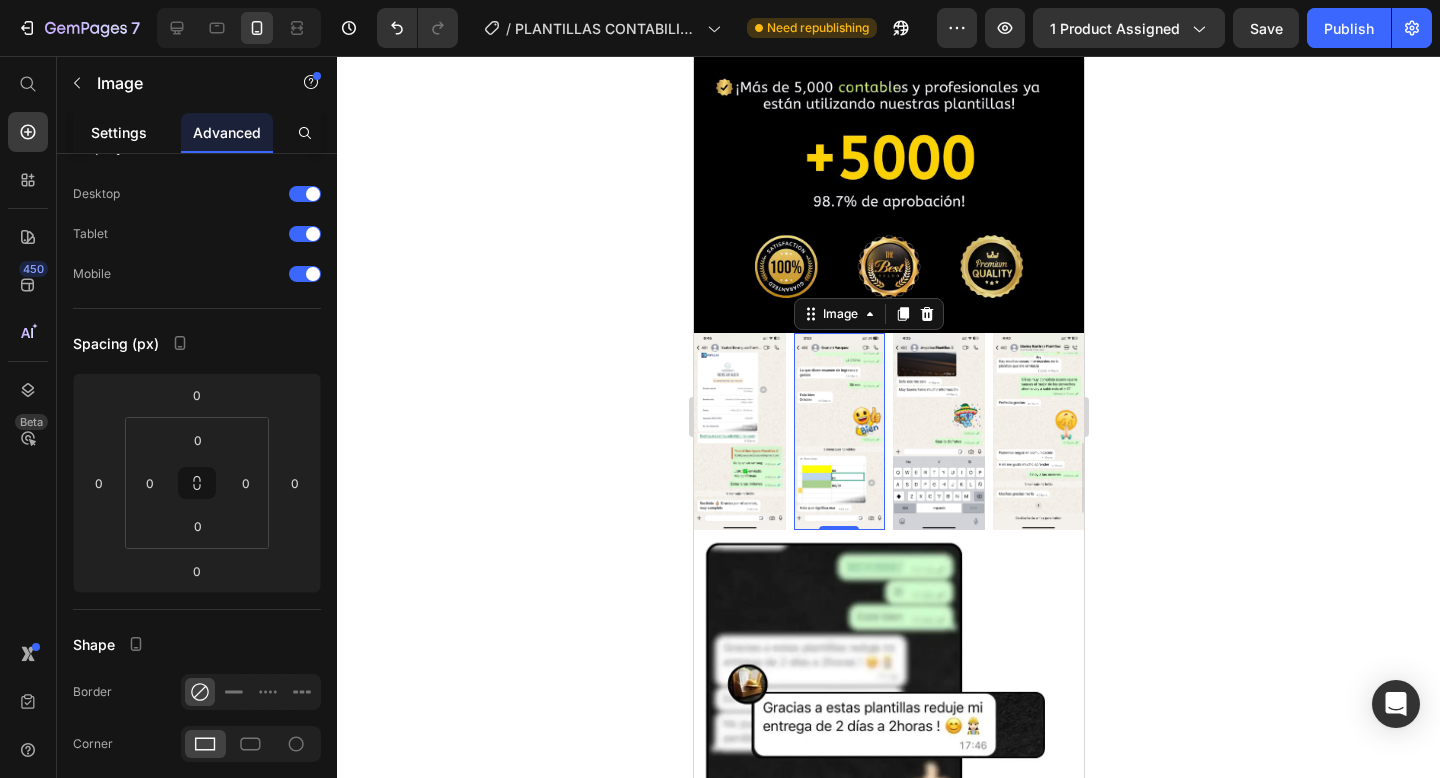 click on "Settings" at bounding box center [119, 132] 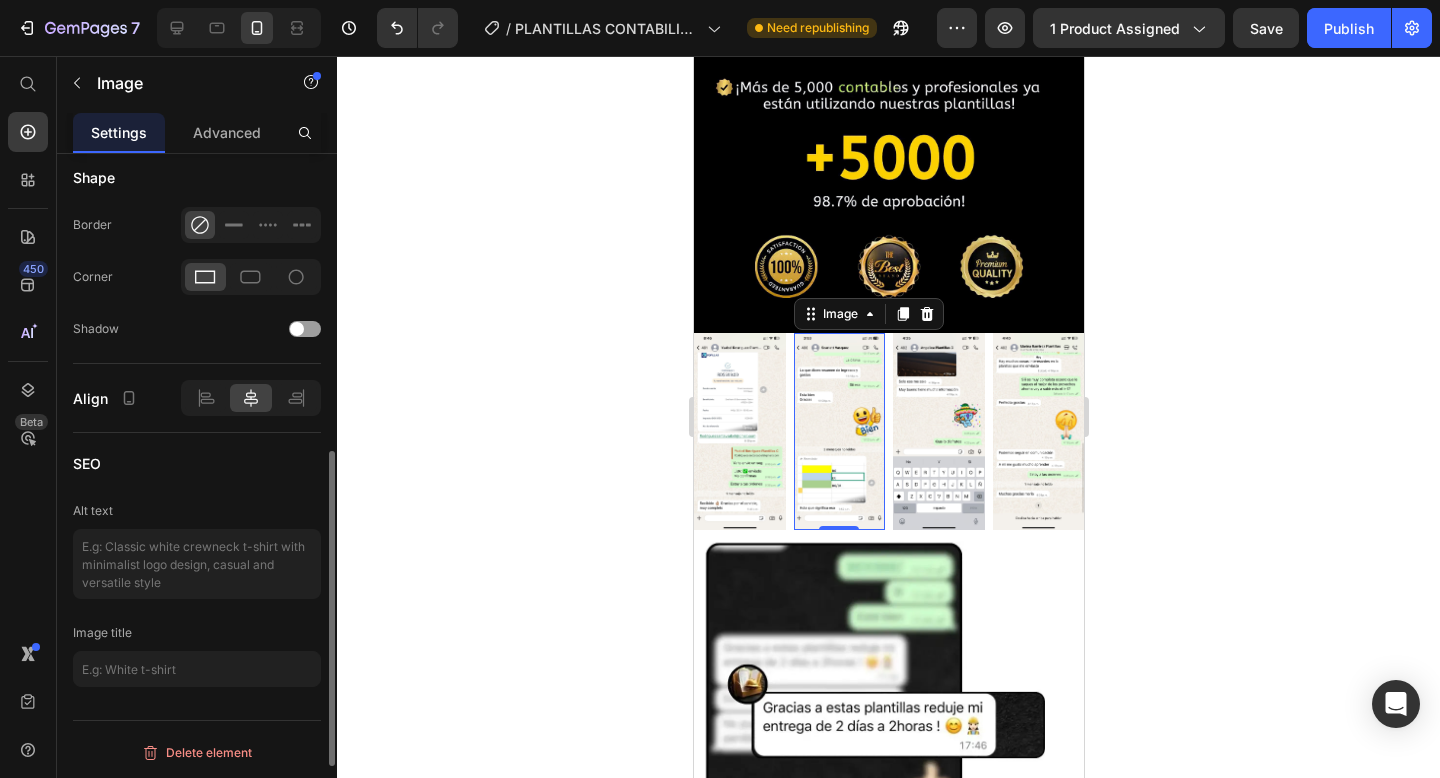 scroll, scrollTop: 0, scrollLeft: 0, axis: both 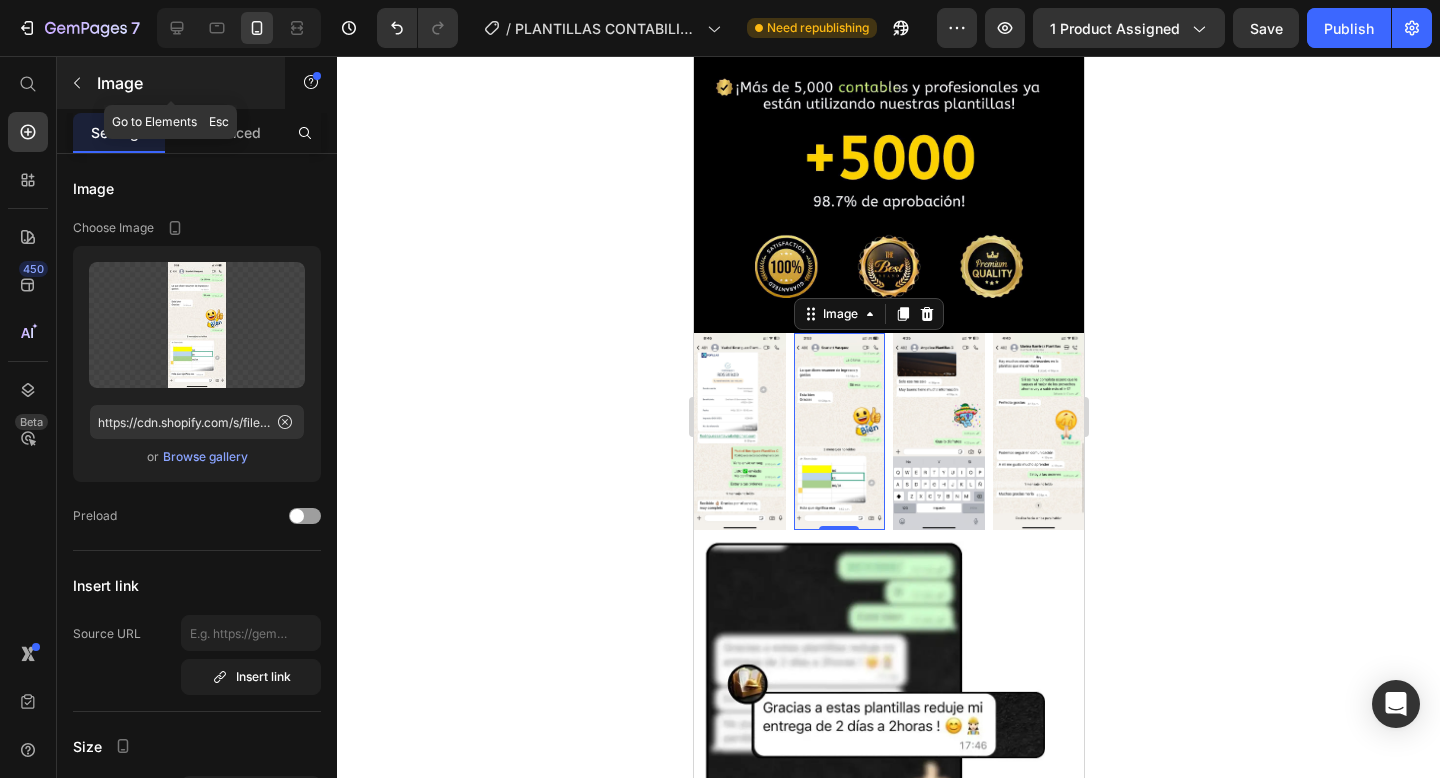 click 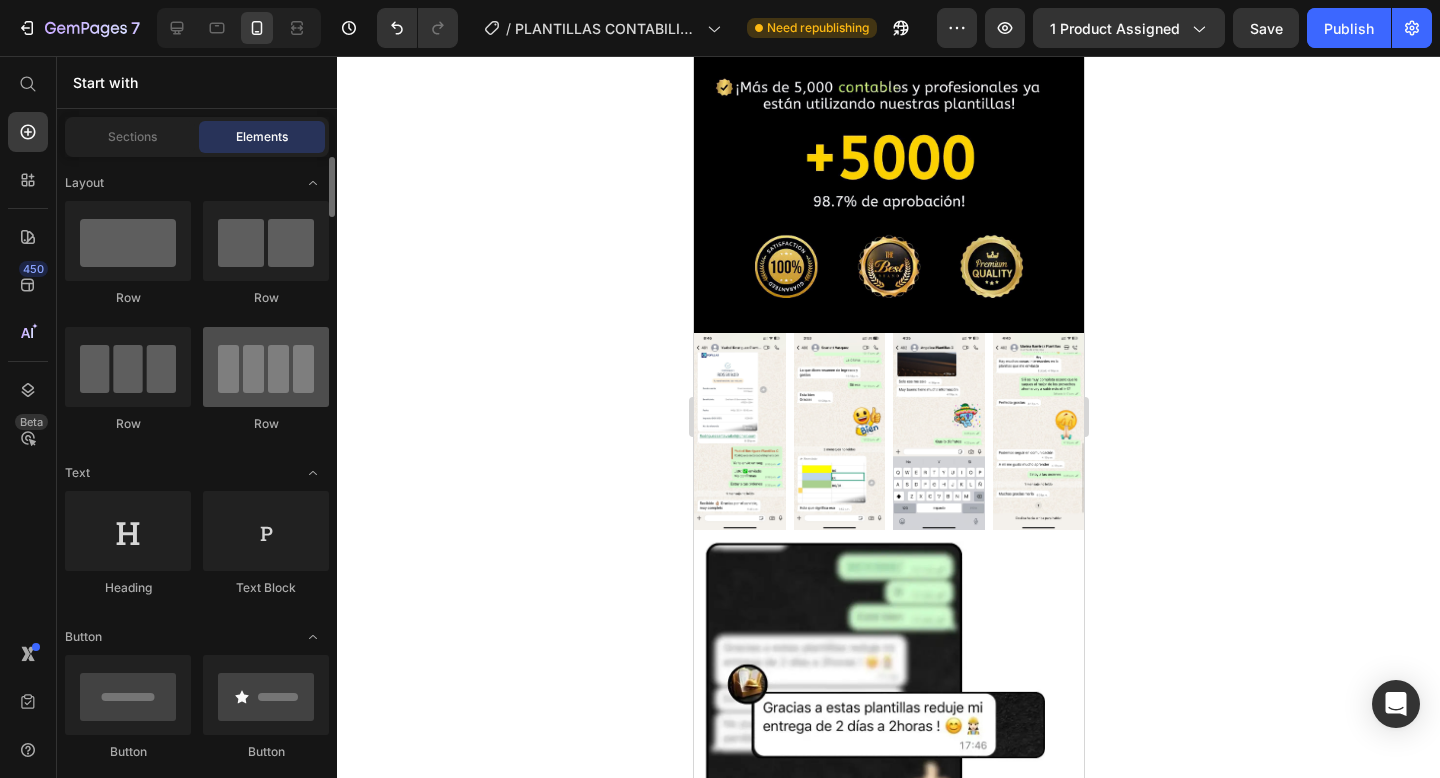 click at bounding box center [266, 367] 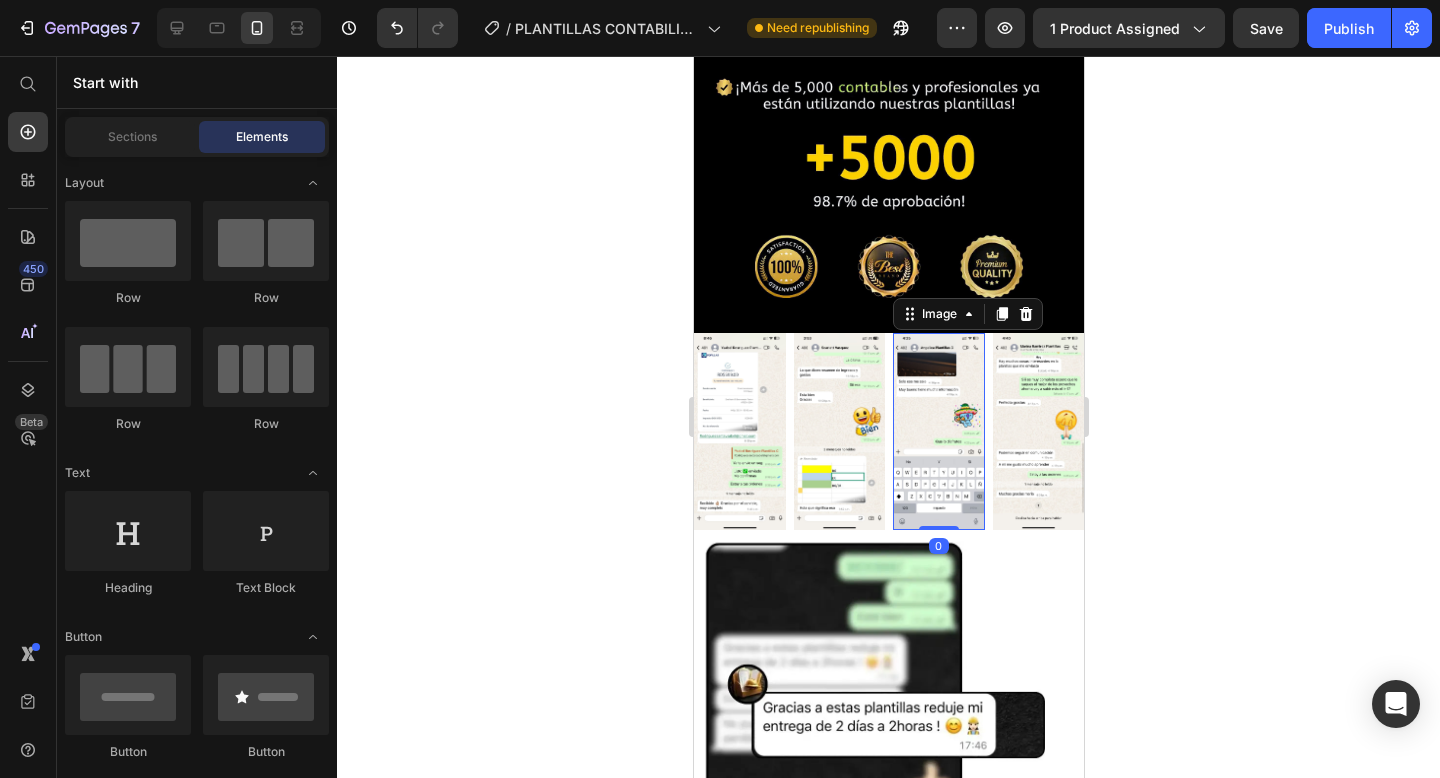 click at bounding box center (938, 432) 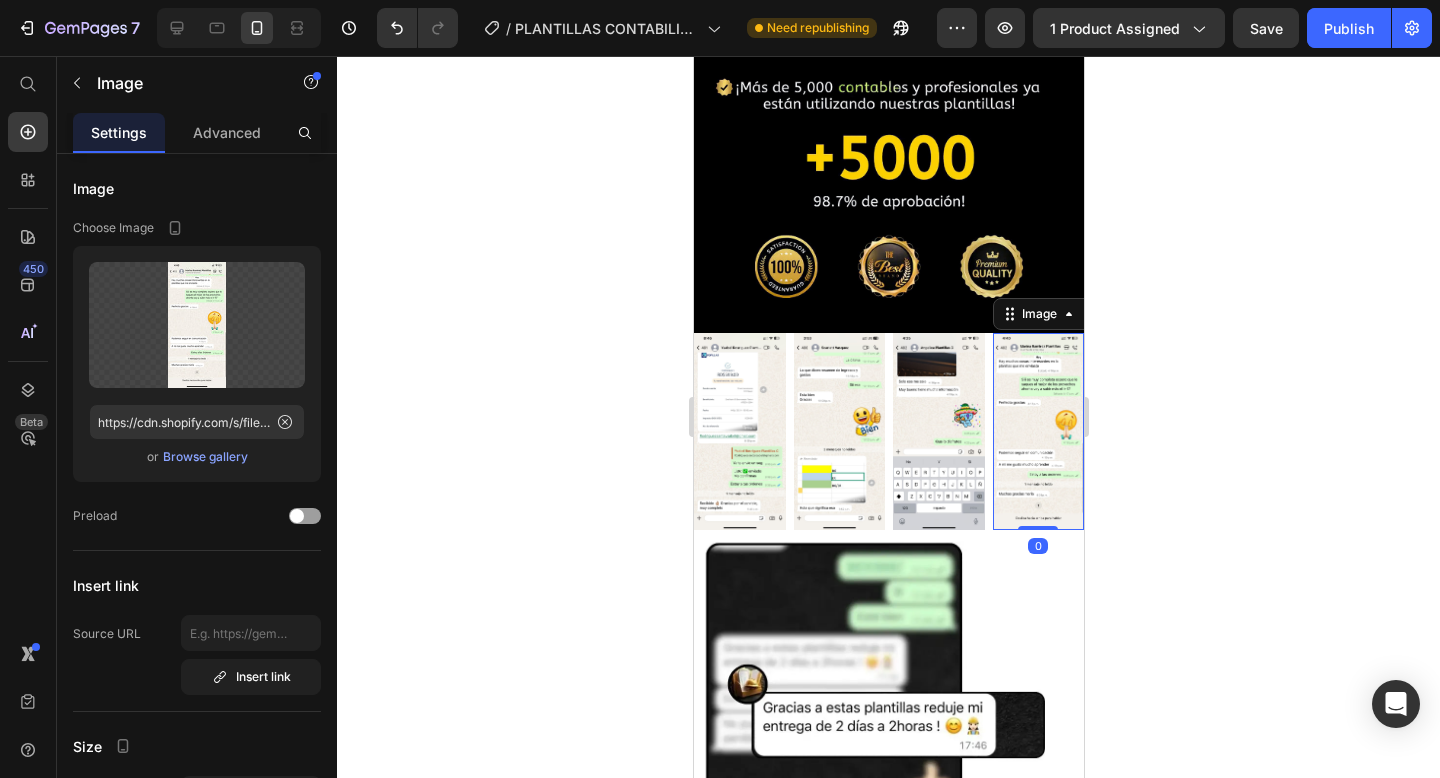 click at bounding box center [1038, 432] 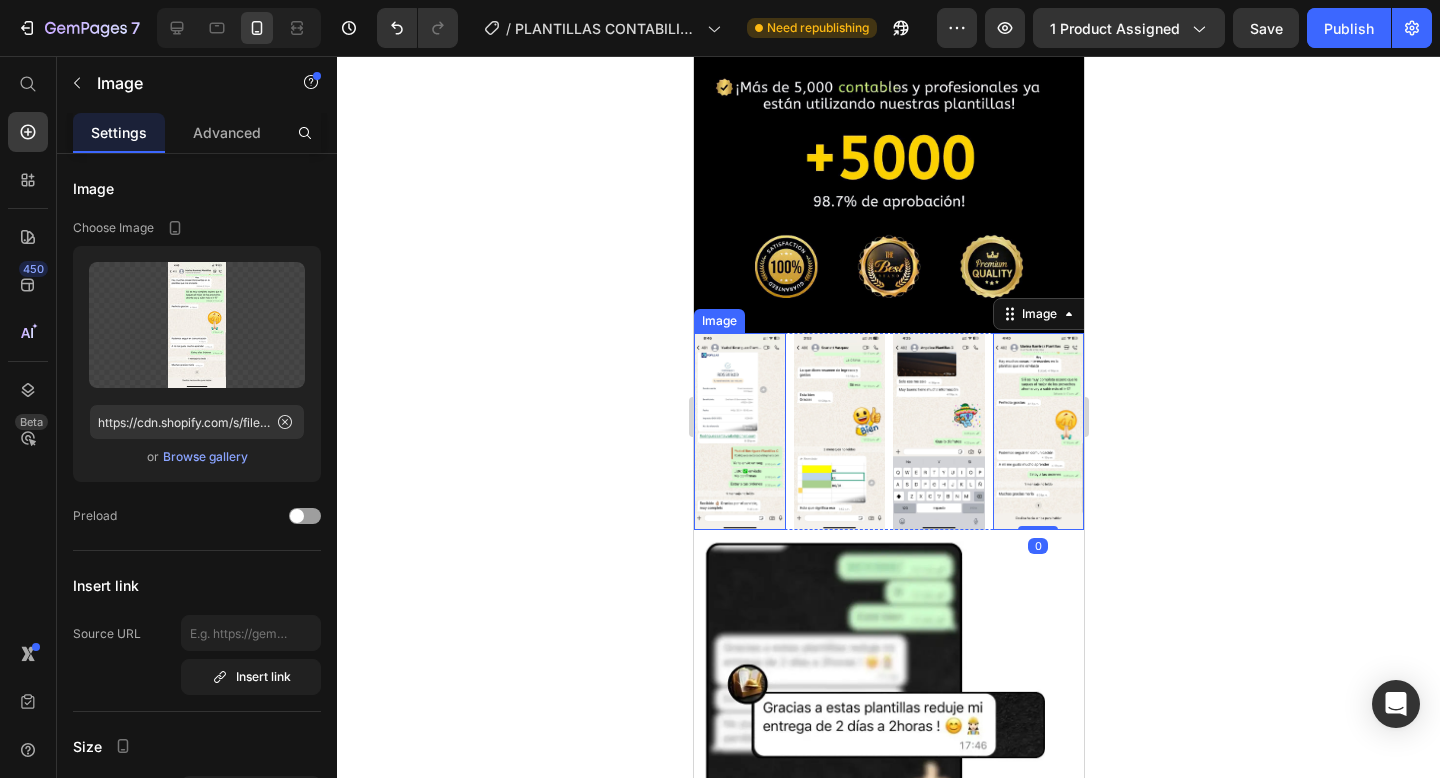 click 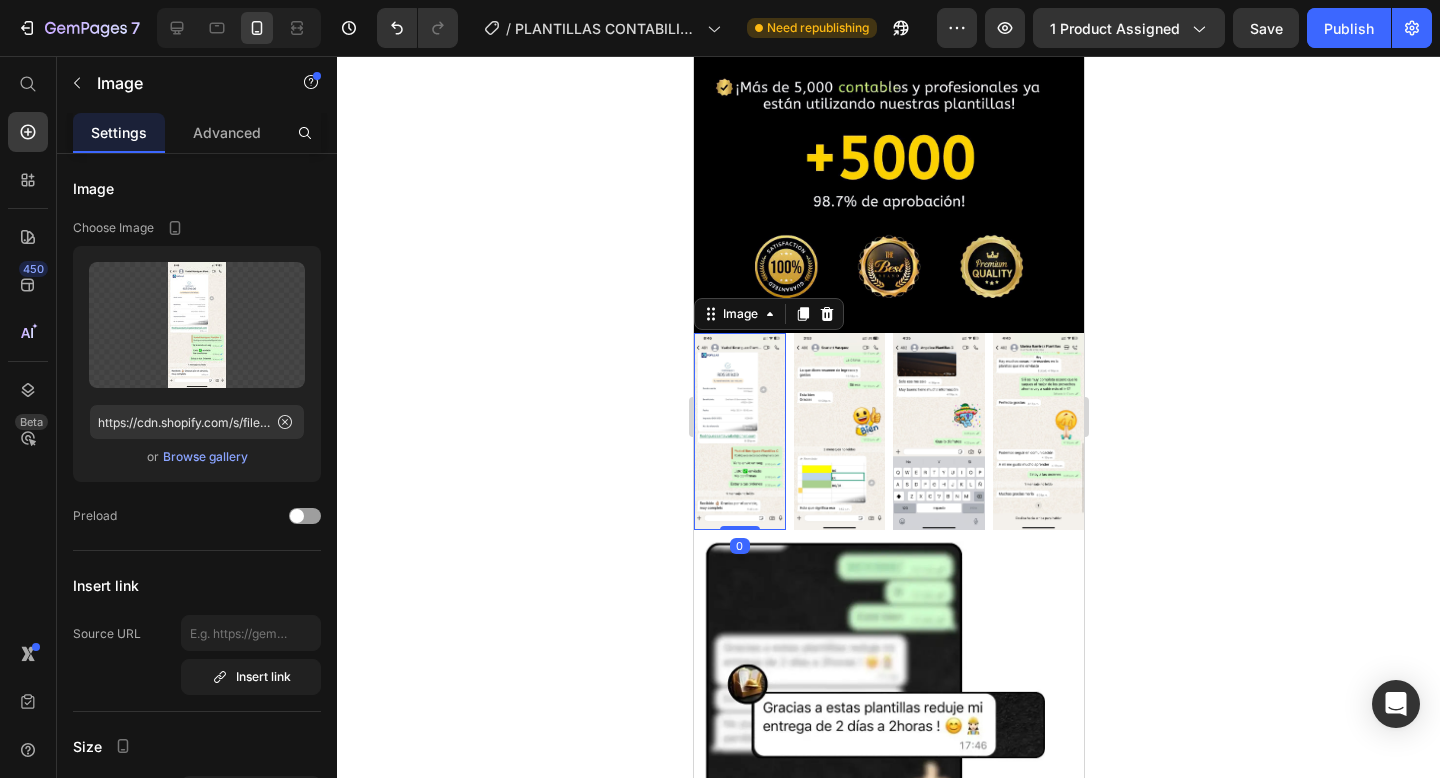 click at bounding box center [739, 432] 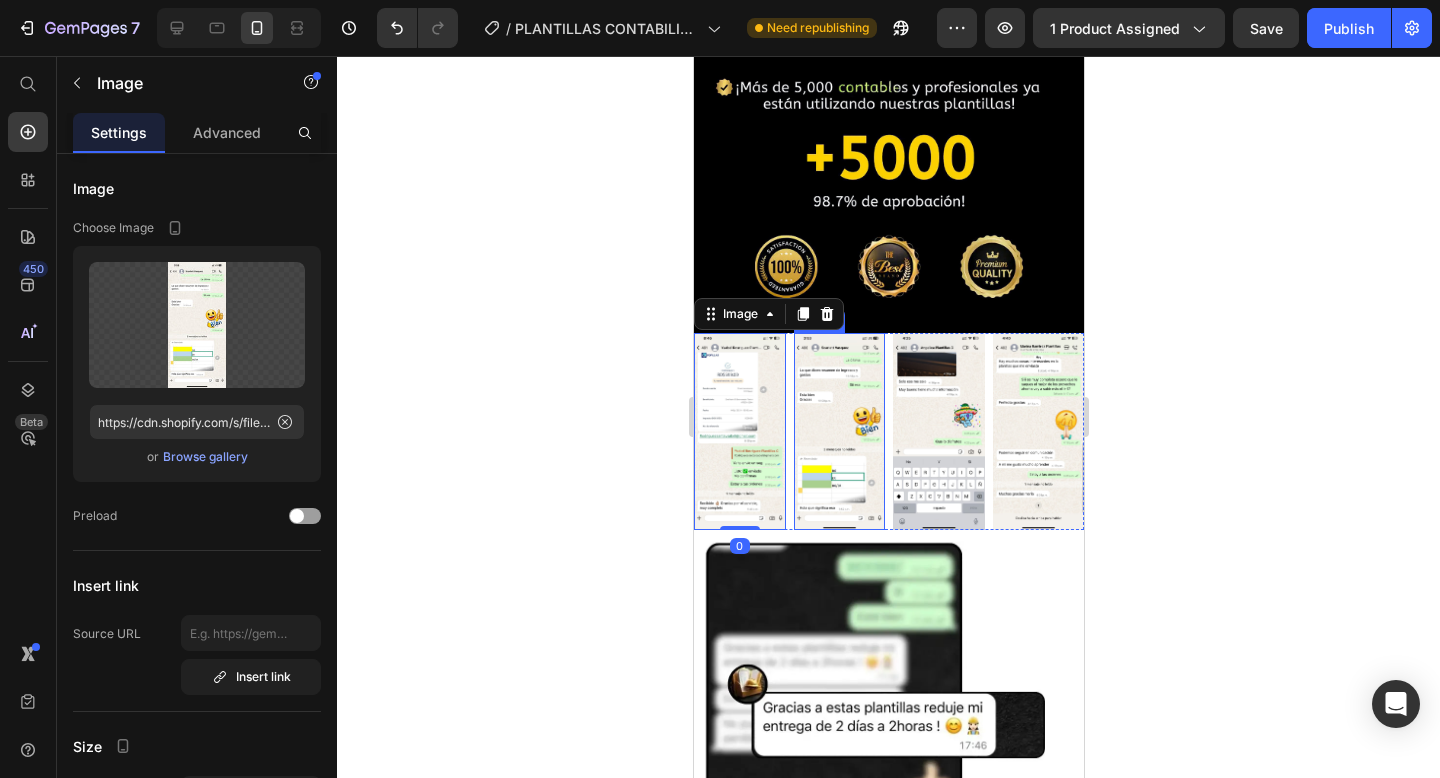 click at bounding box center (839, 432) 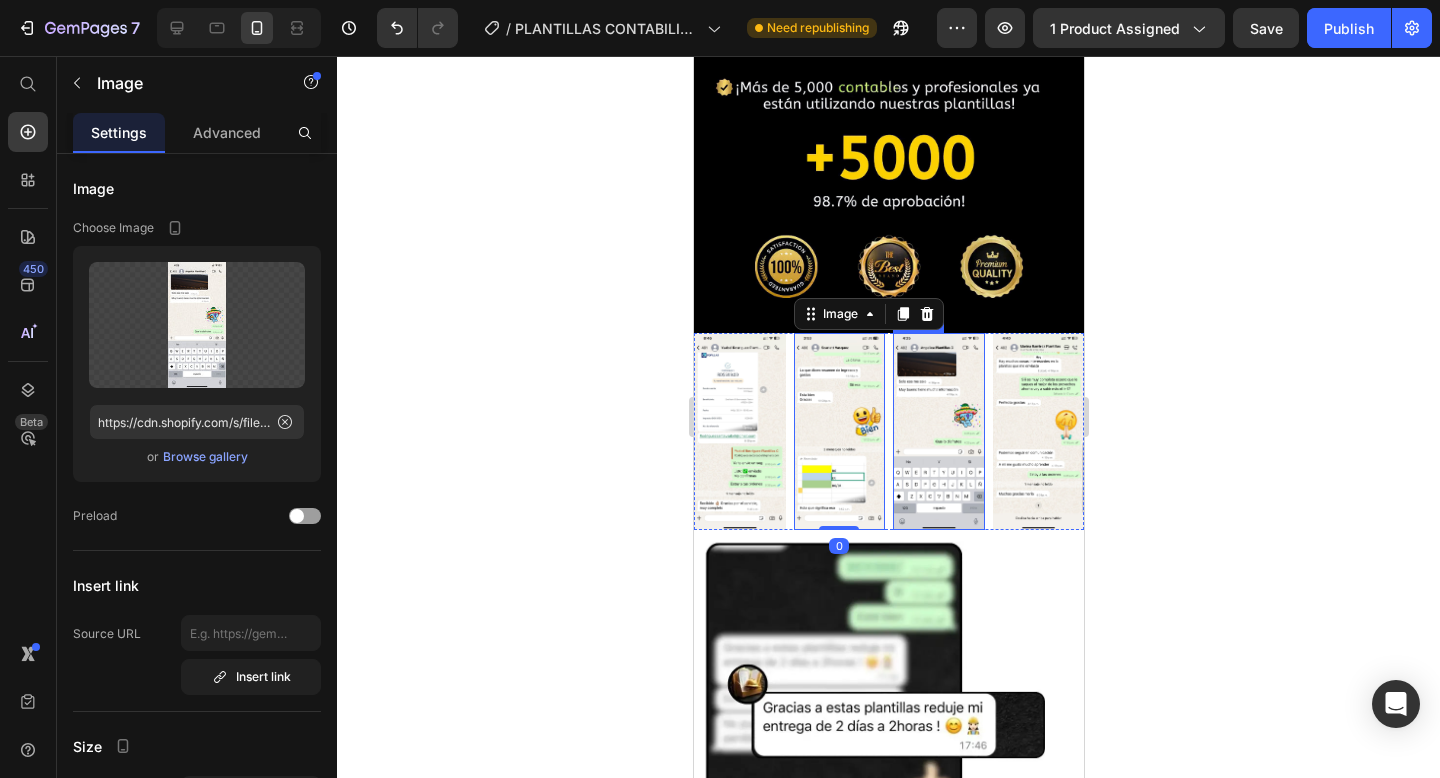 click at bounding box center [938, 432] 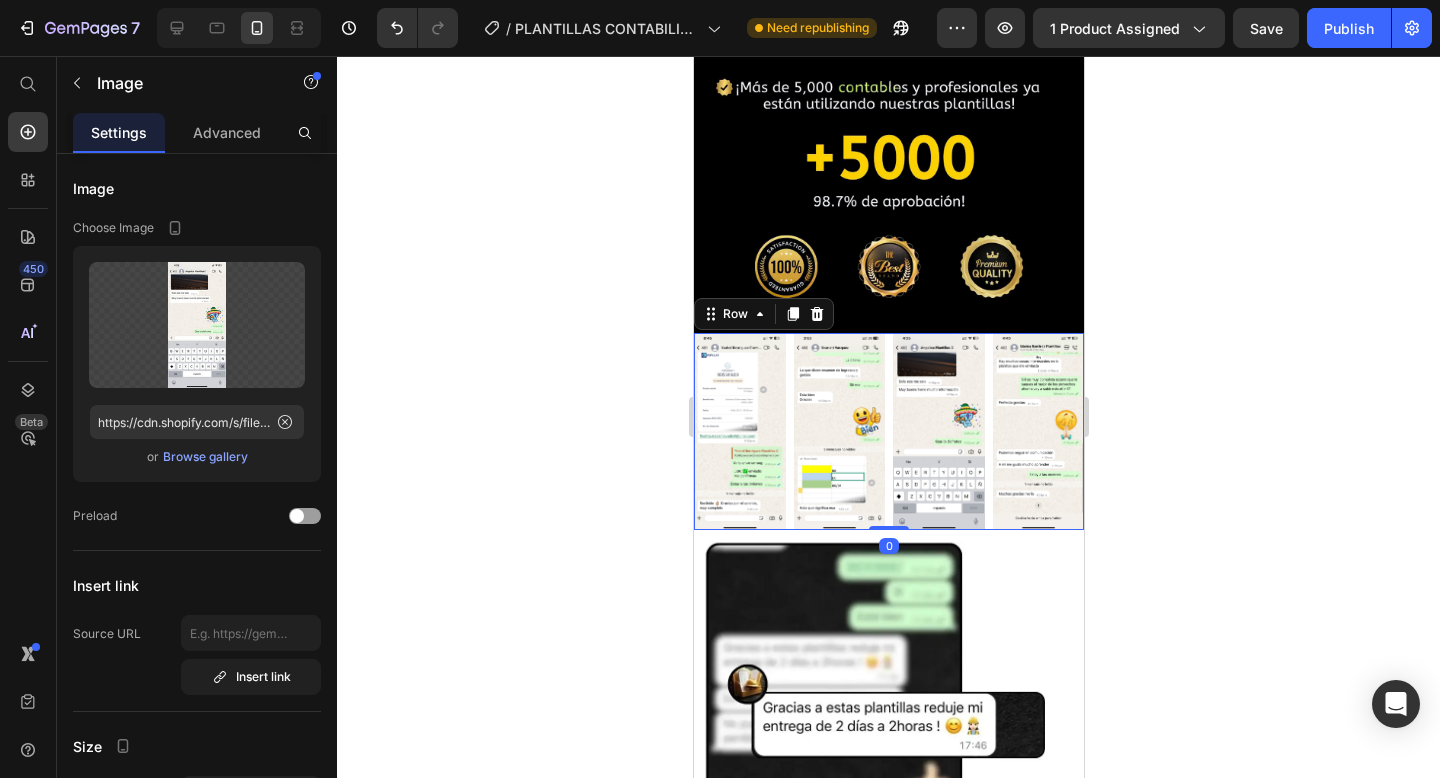 click on "Image Image Image Image Row   0" at bounding box center (888, 432) 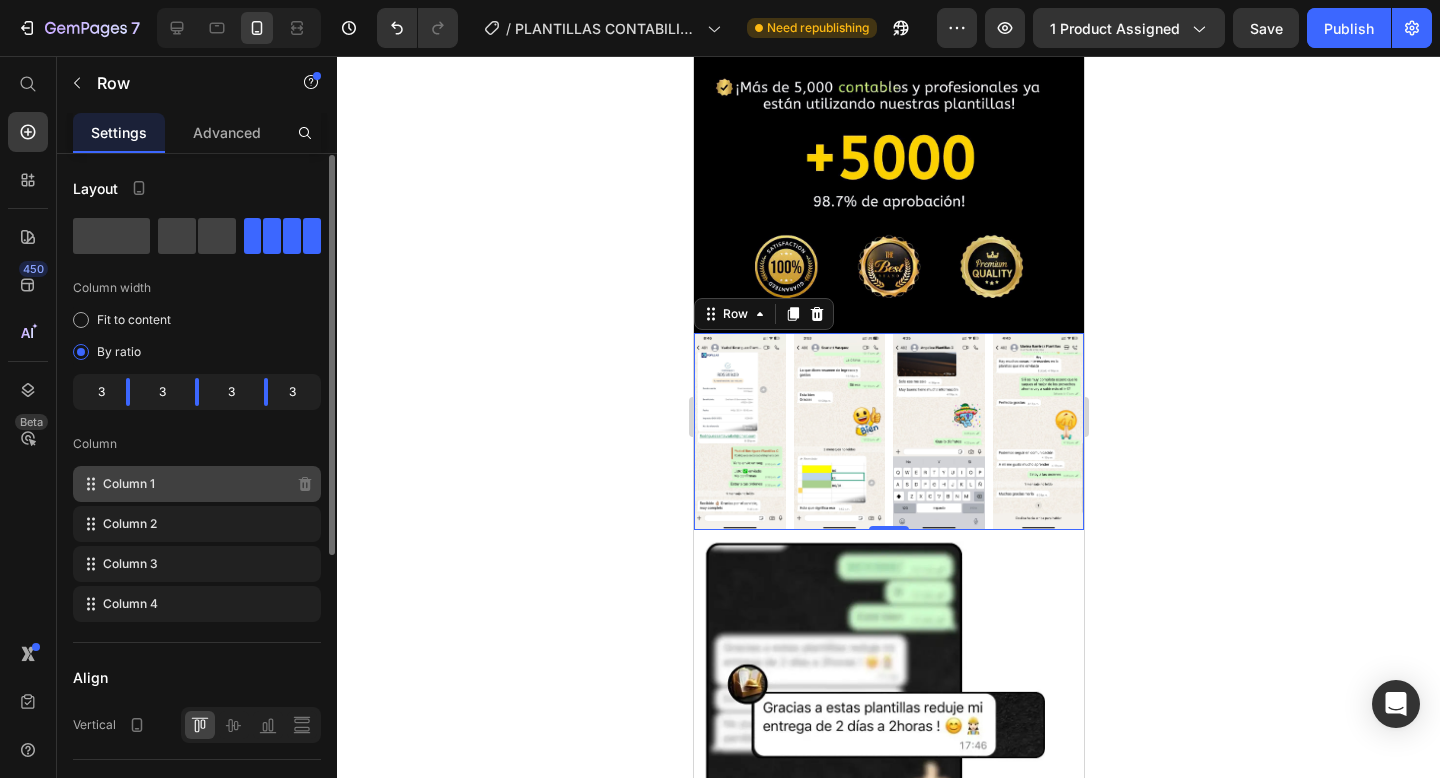 scroll, scrollTop: 1, scrollLeft: 0, axis: vertical 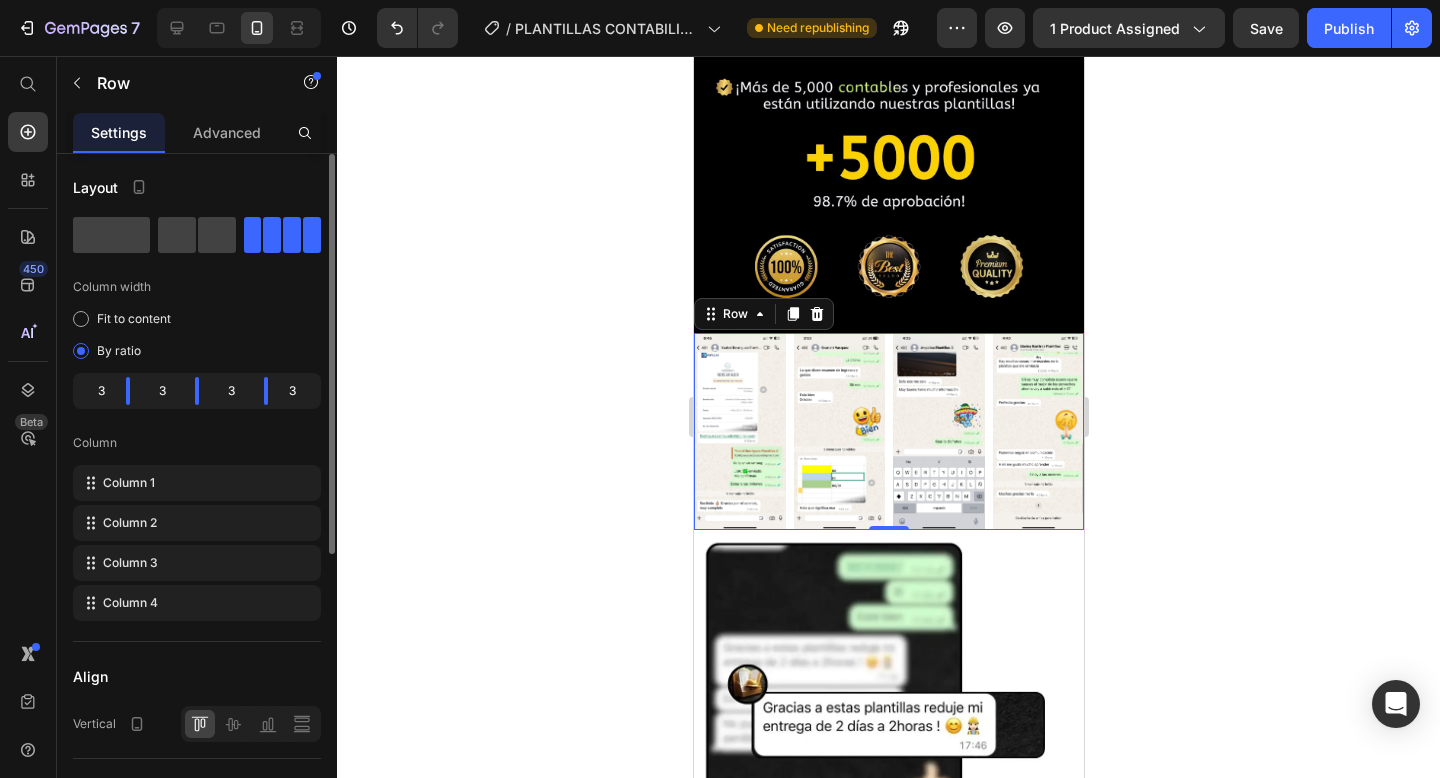 click 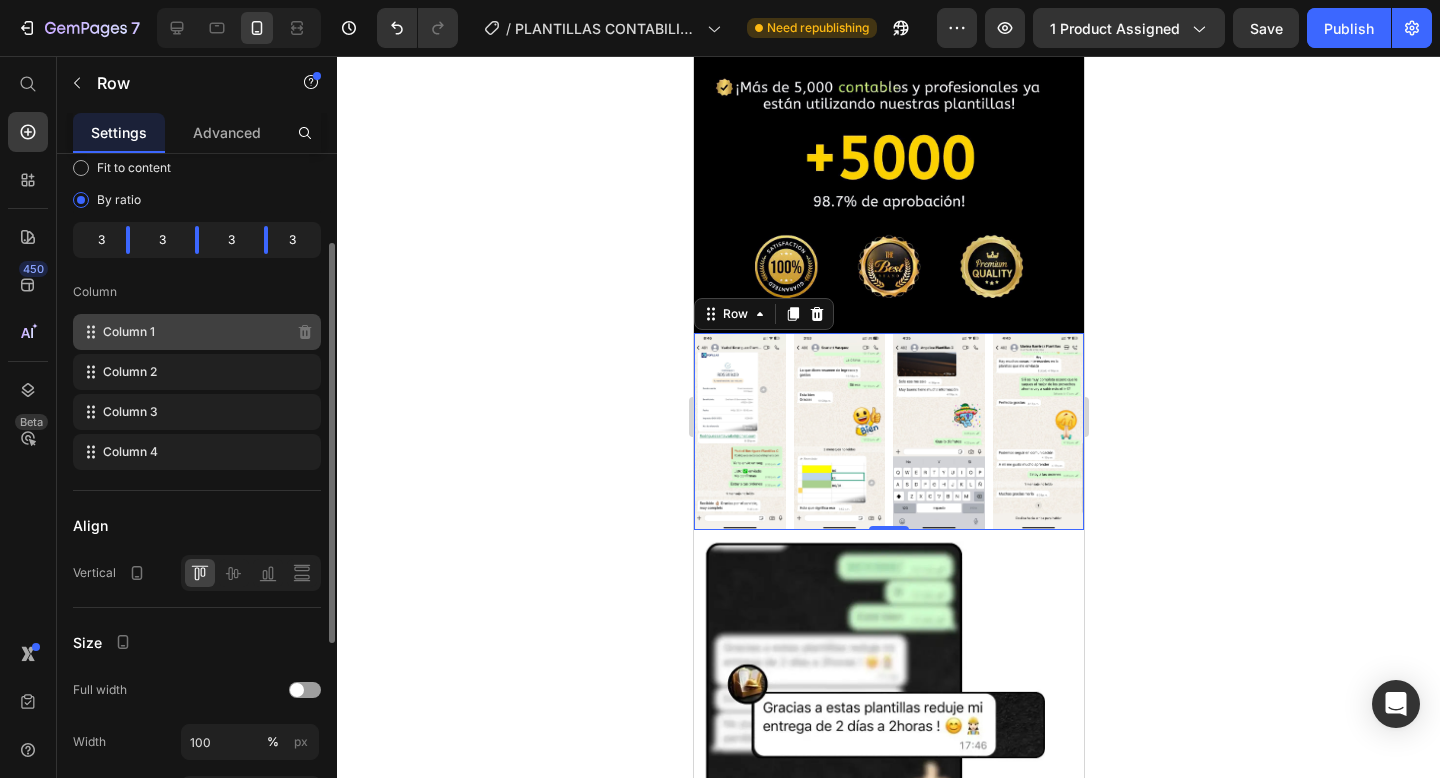 scroll, scrollTop: 159, scrollLeft: 0, axis: vertical 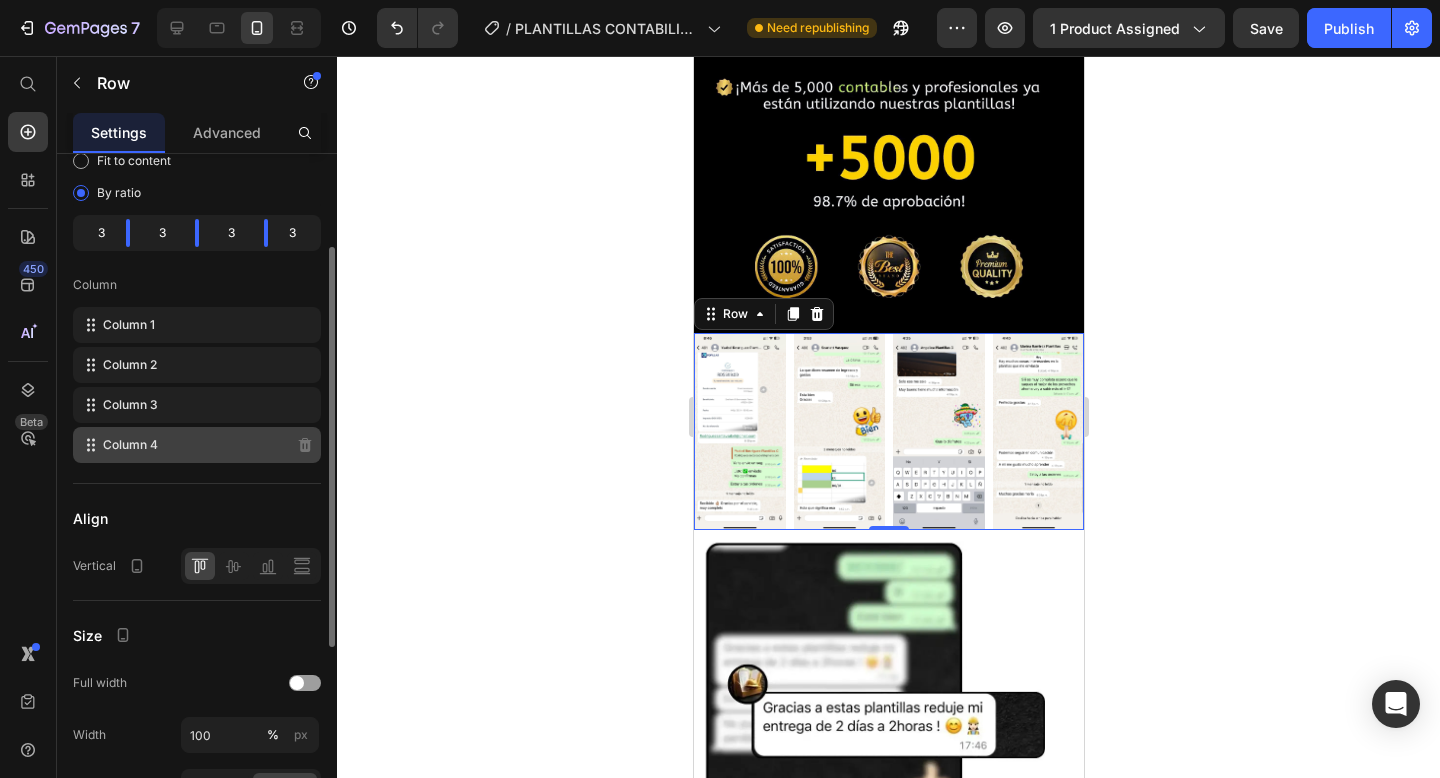 click on "Column 4" 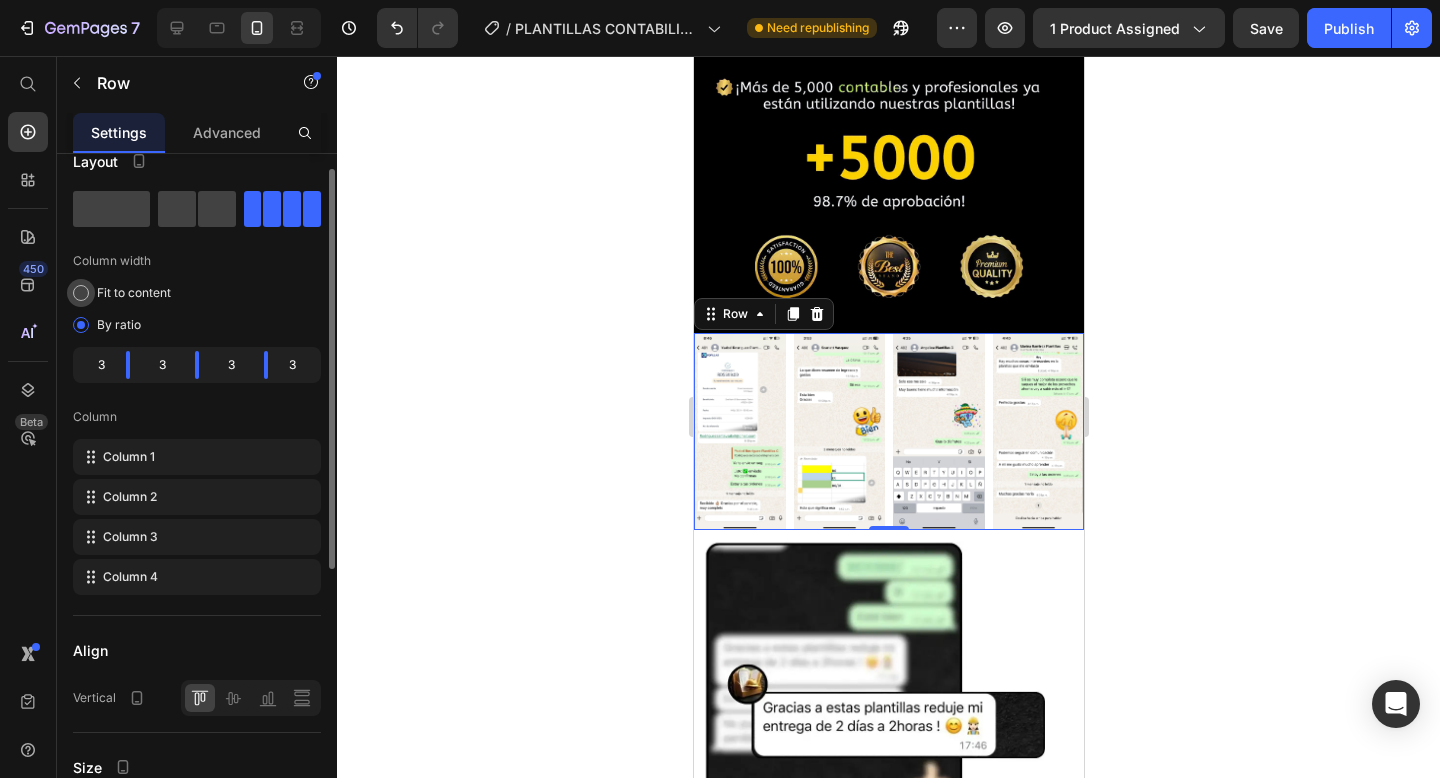 scroll, scrollTop: 0, scrollLeft: 0, axis: both 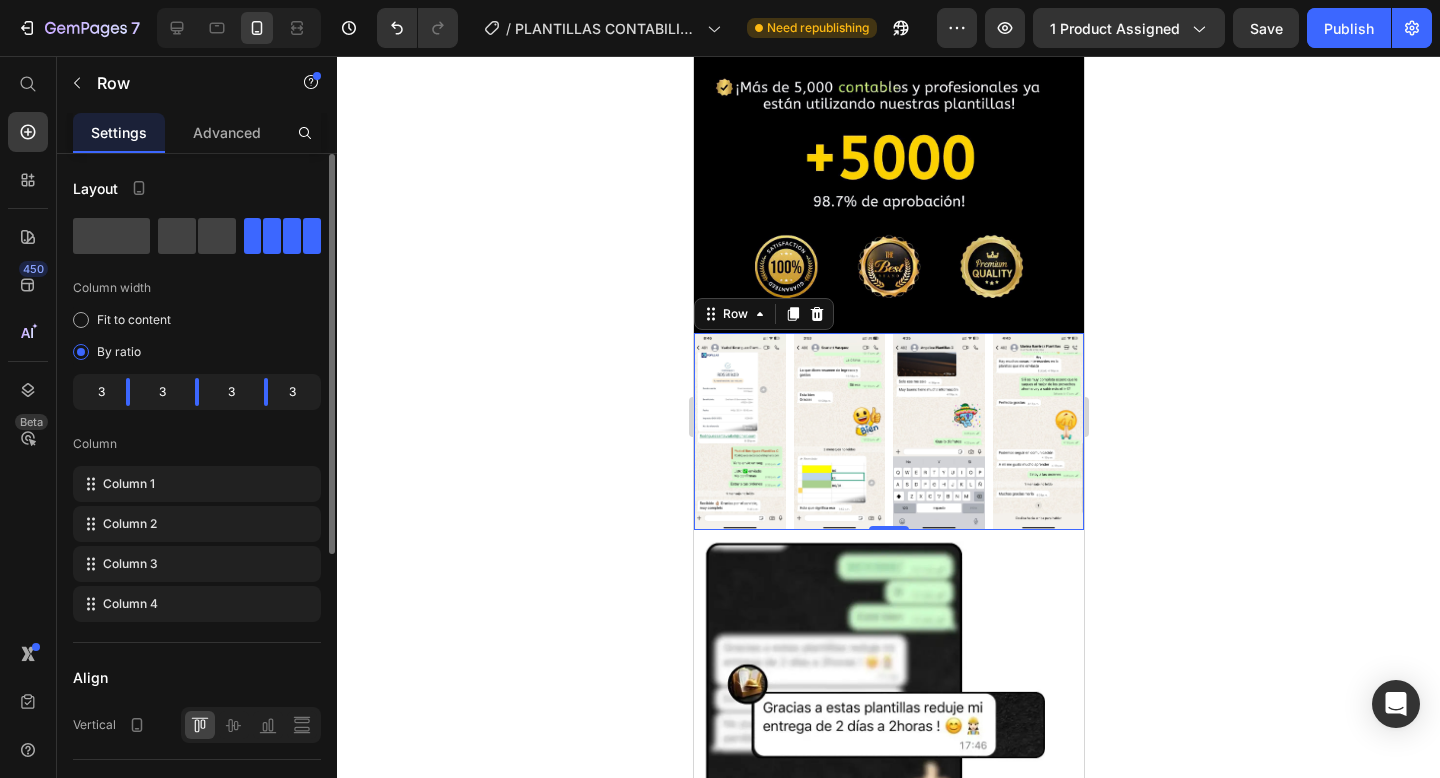 click 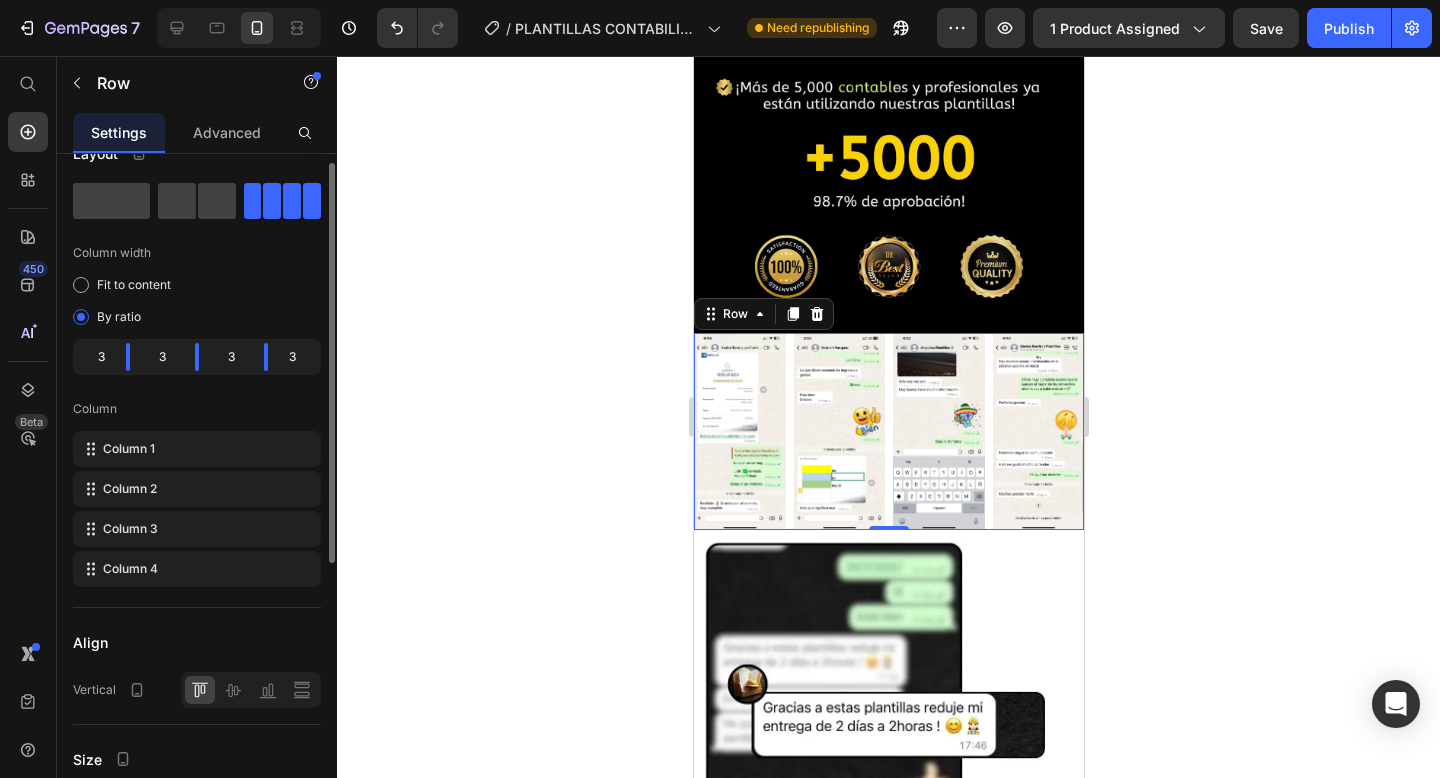 scroll, scrollTop: 43, scrollLeft: 0, axis: vertical 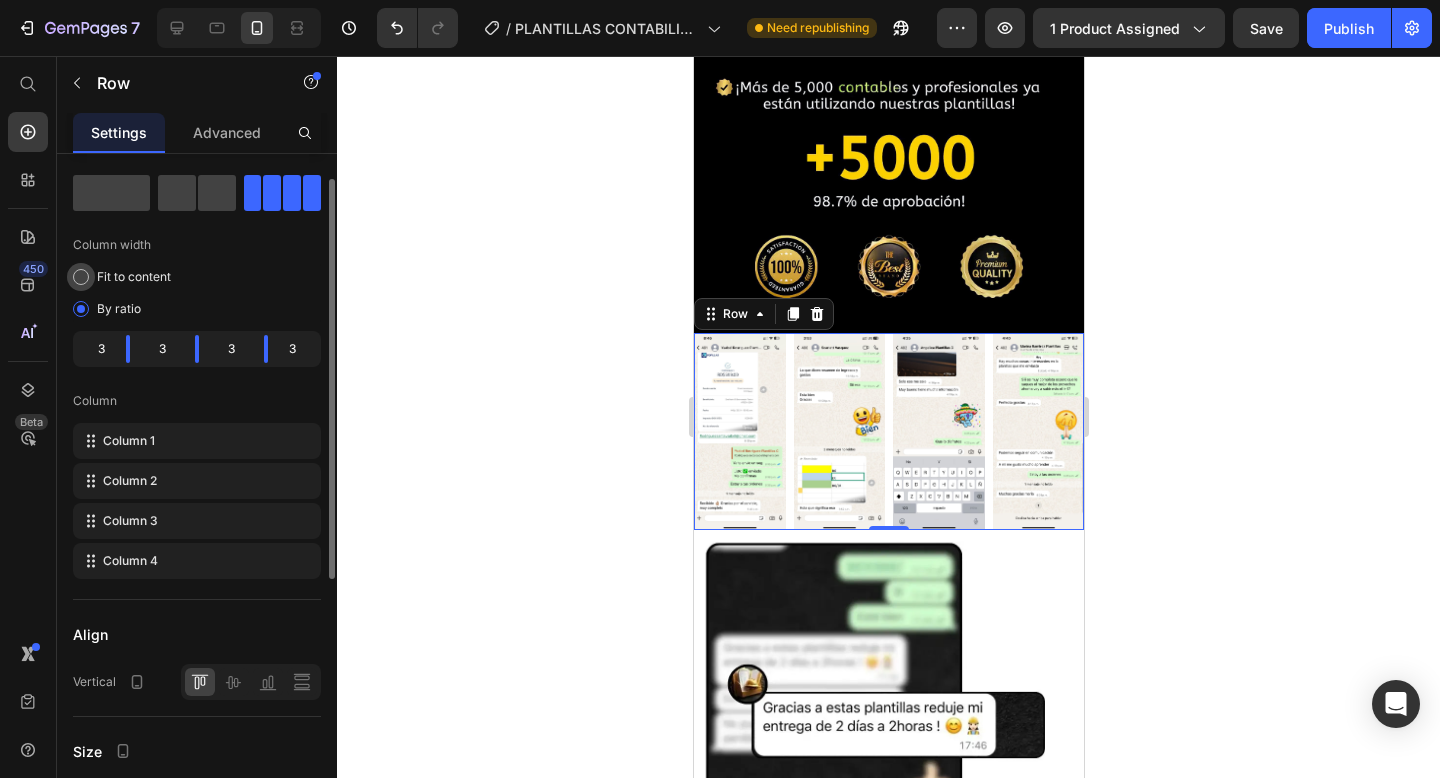 click at bounding box center [81, 277] 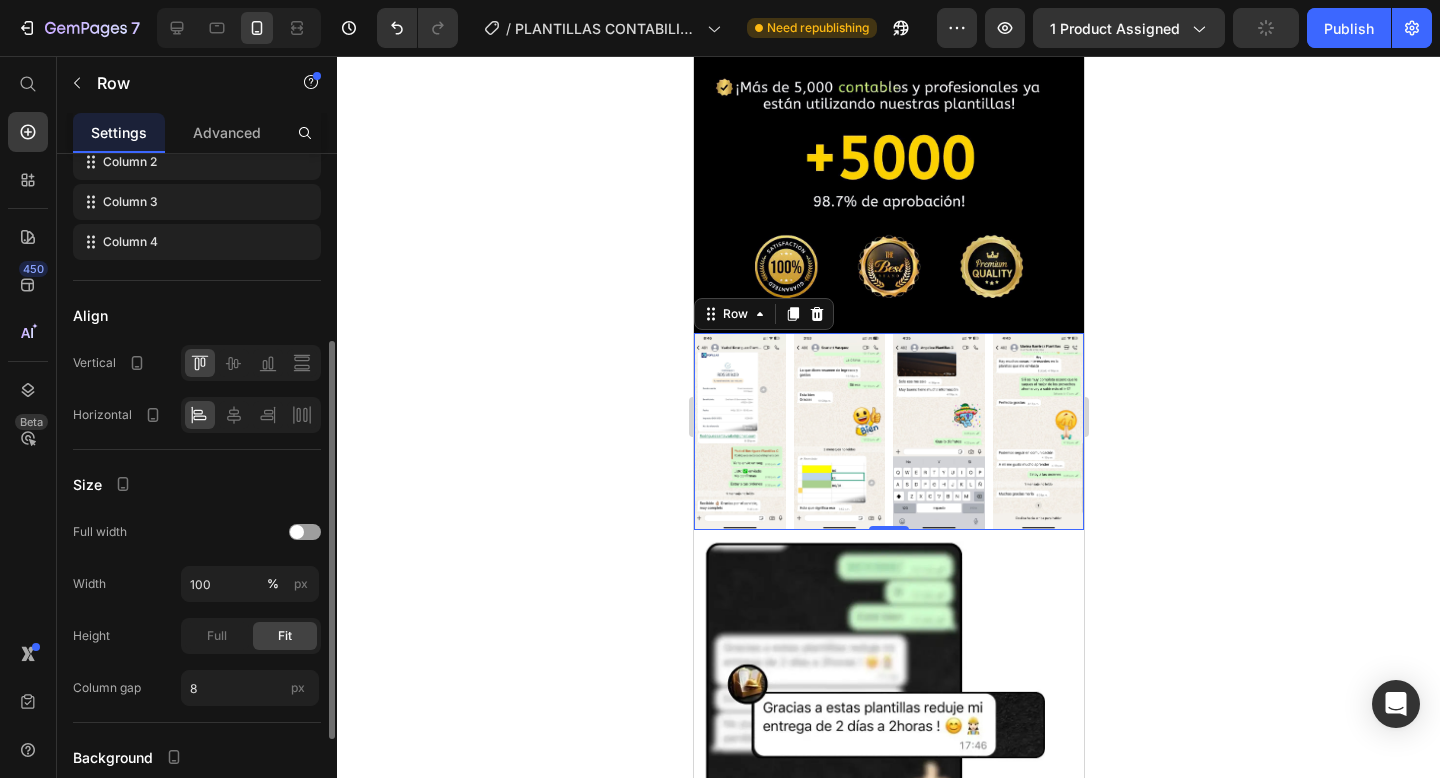 scroll, scrollTop: 319, scrollLeft: 0, axis: vertical 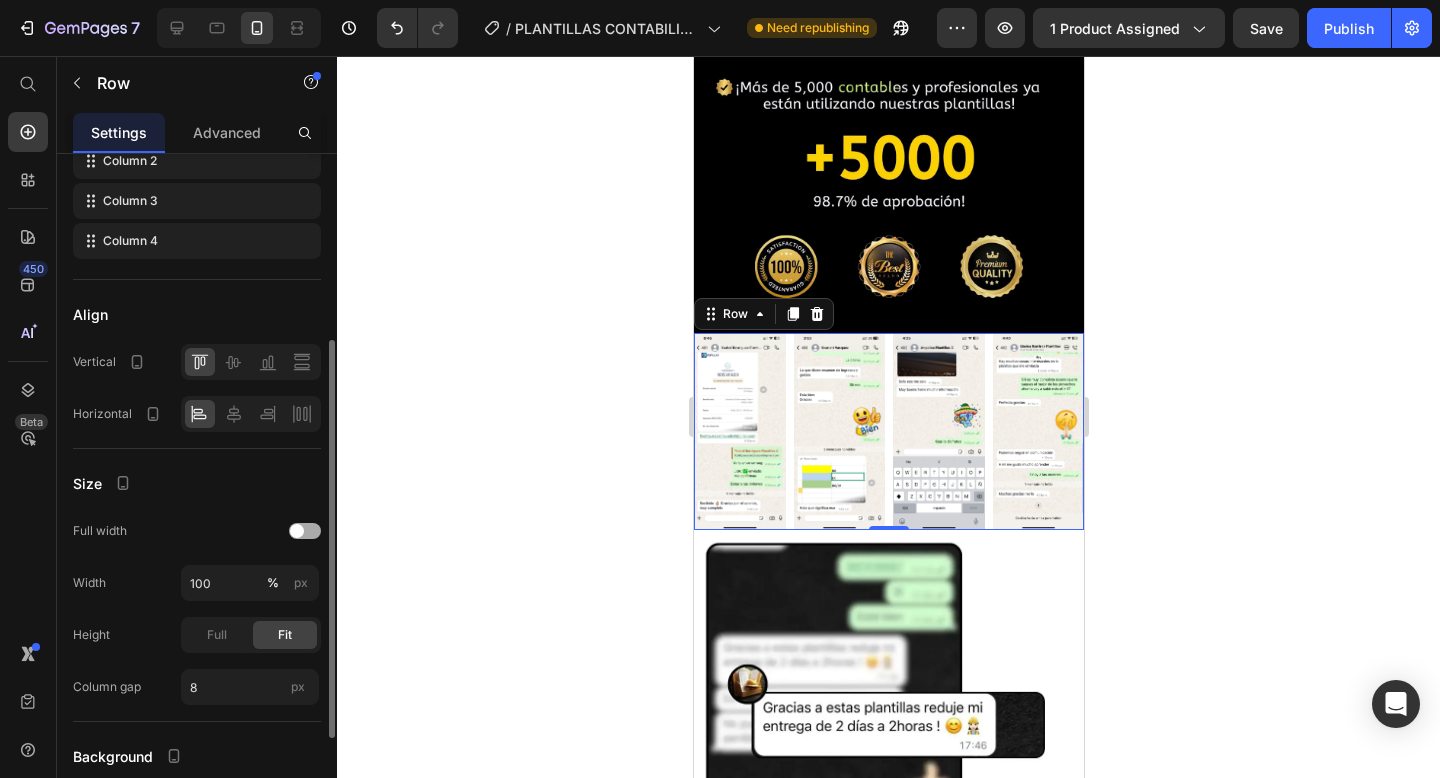 click at bounding box center (297, 531) 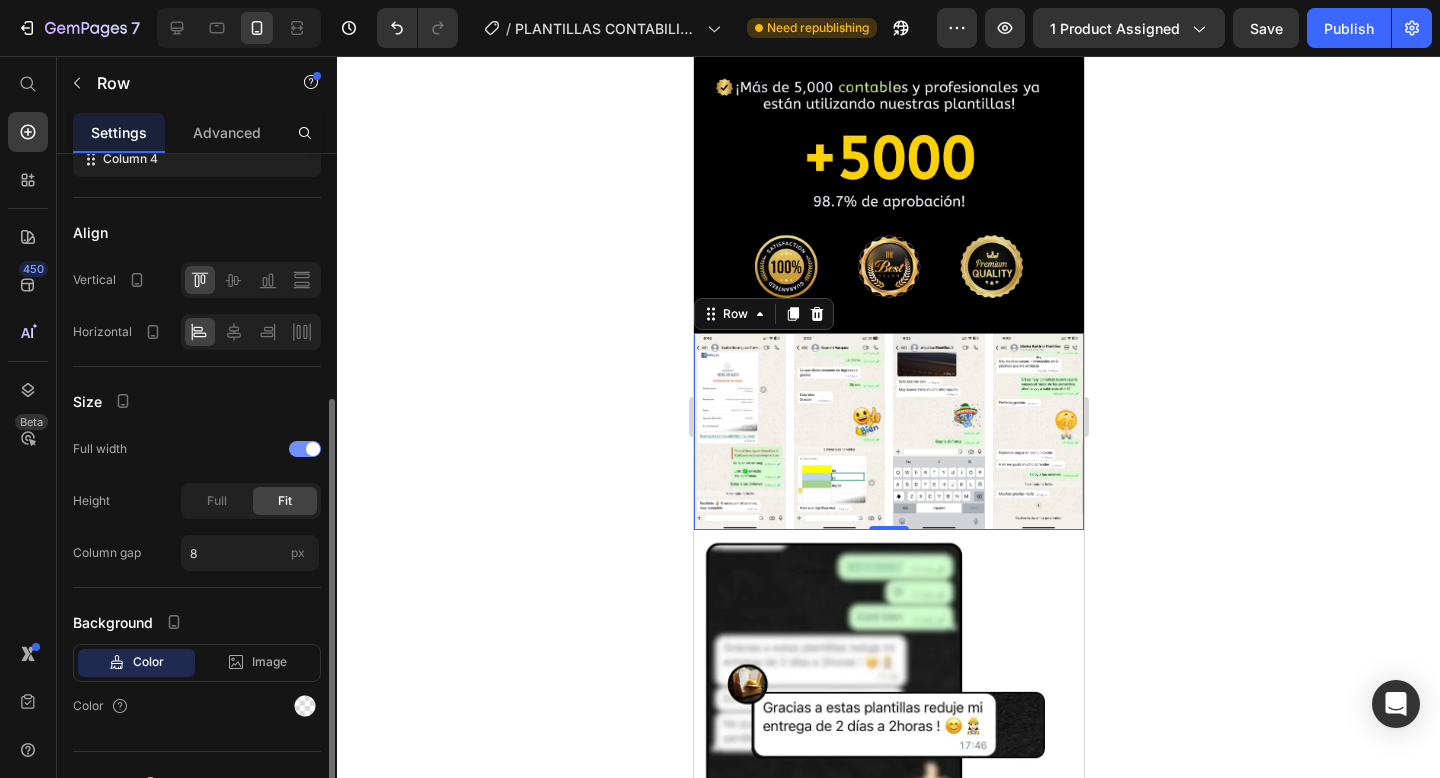 scroll, scrollTop: 432, scrollLeft: 0, axis: vertical 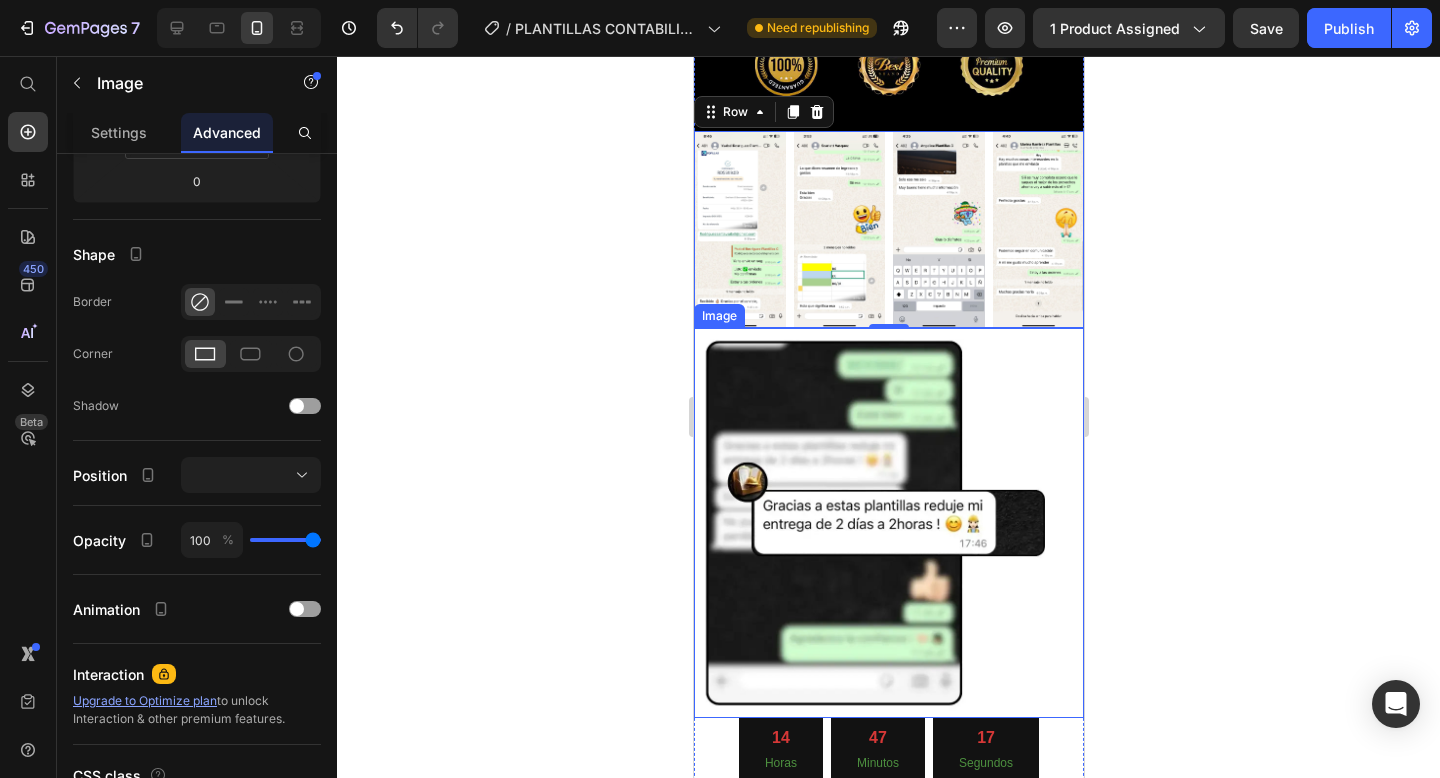 click at bounding box center [888, 523] 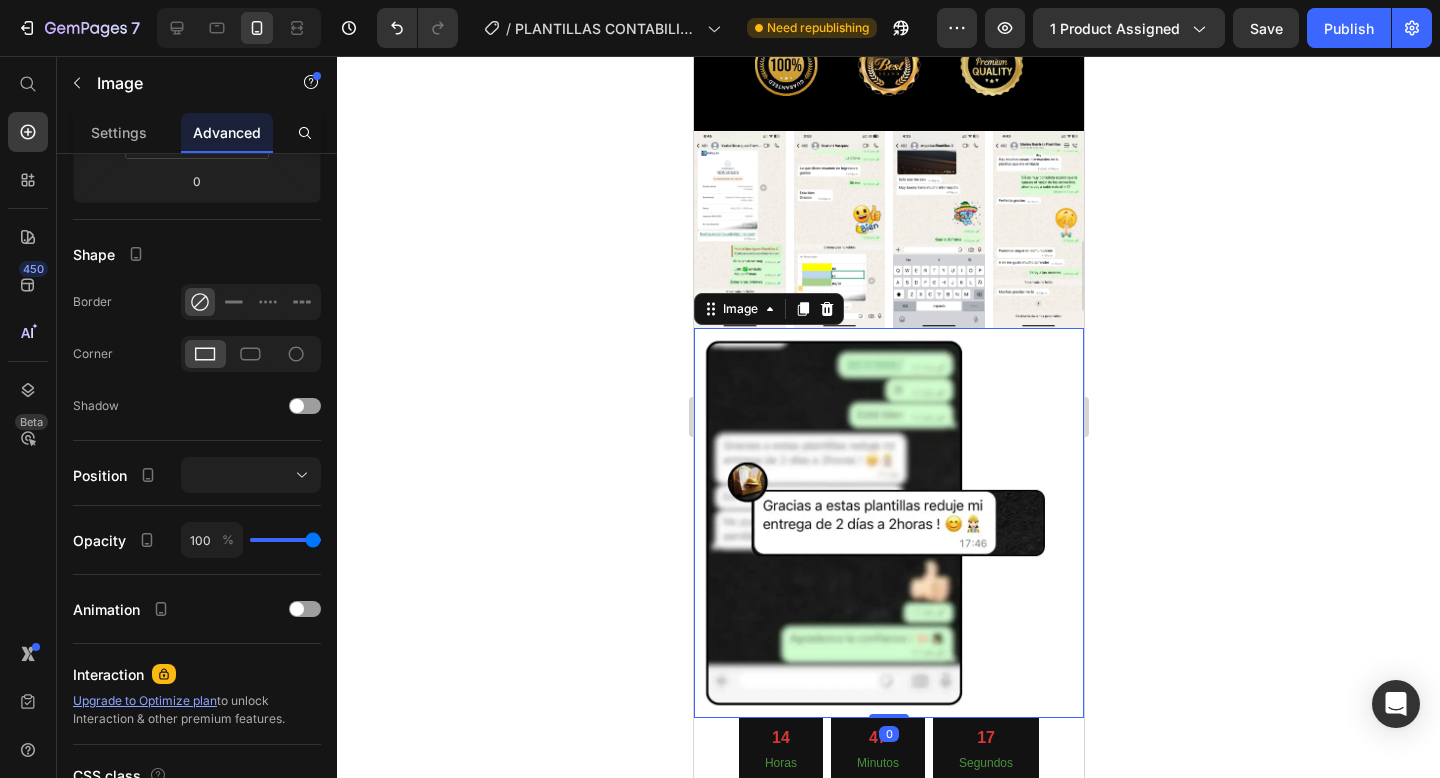 scroll, scrollTop: 0, scrollLeft: 0, axis: both 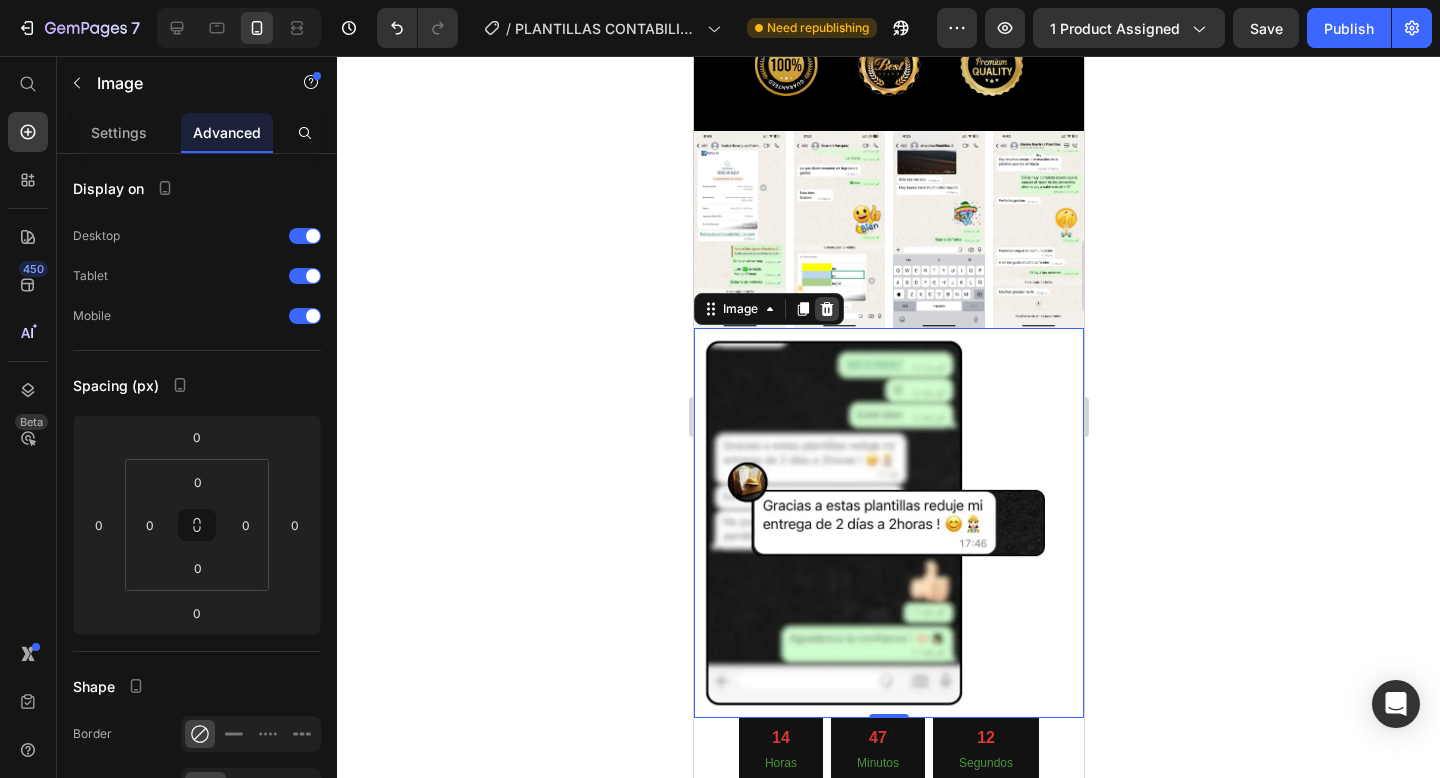 click 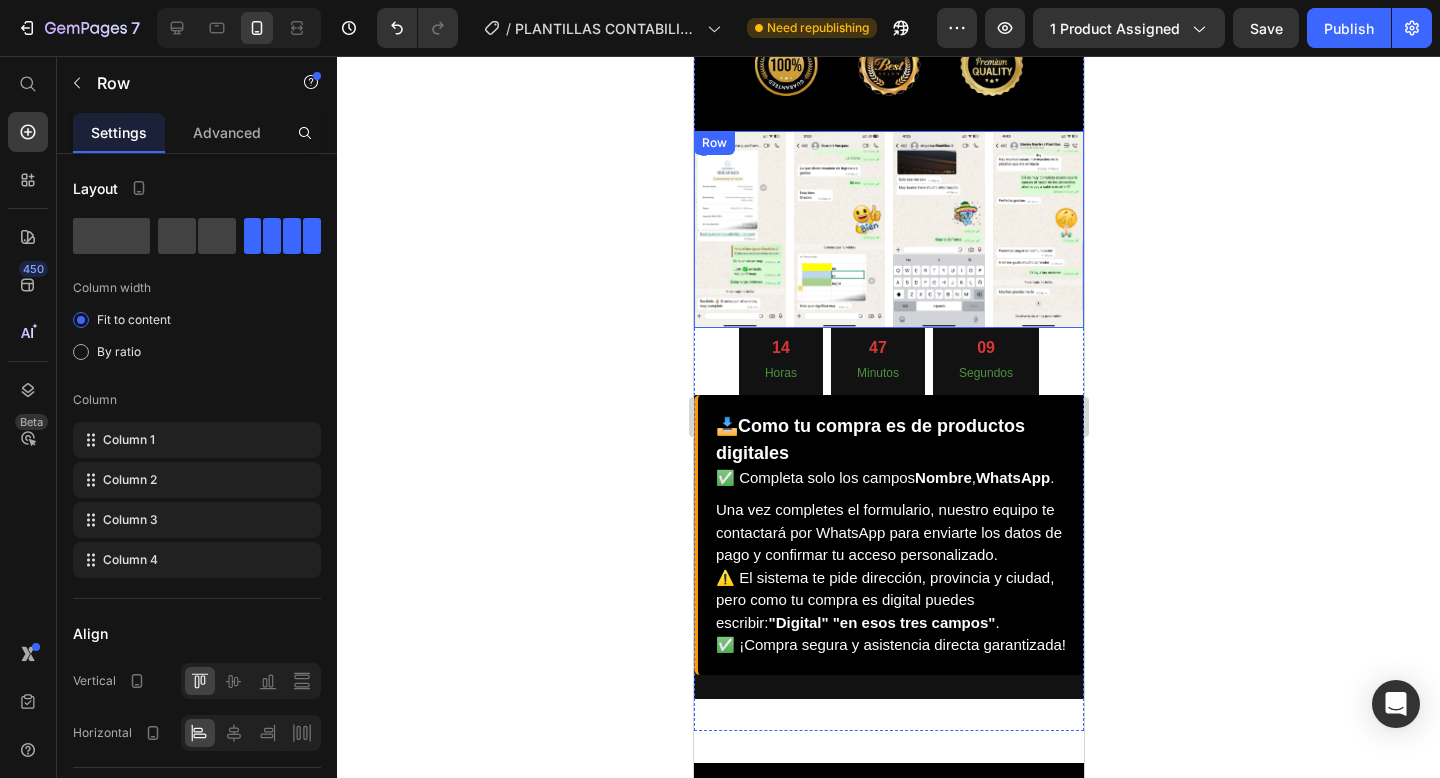 click on "Image Image Image Image Row" at bounding box center (888, 230) 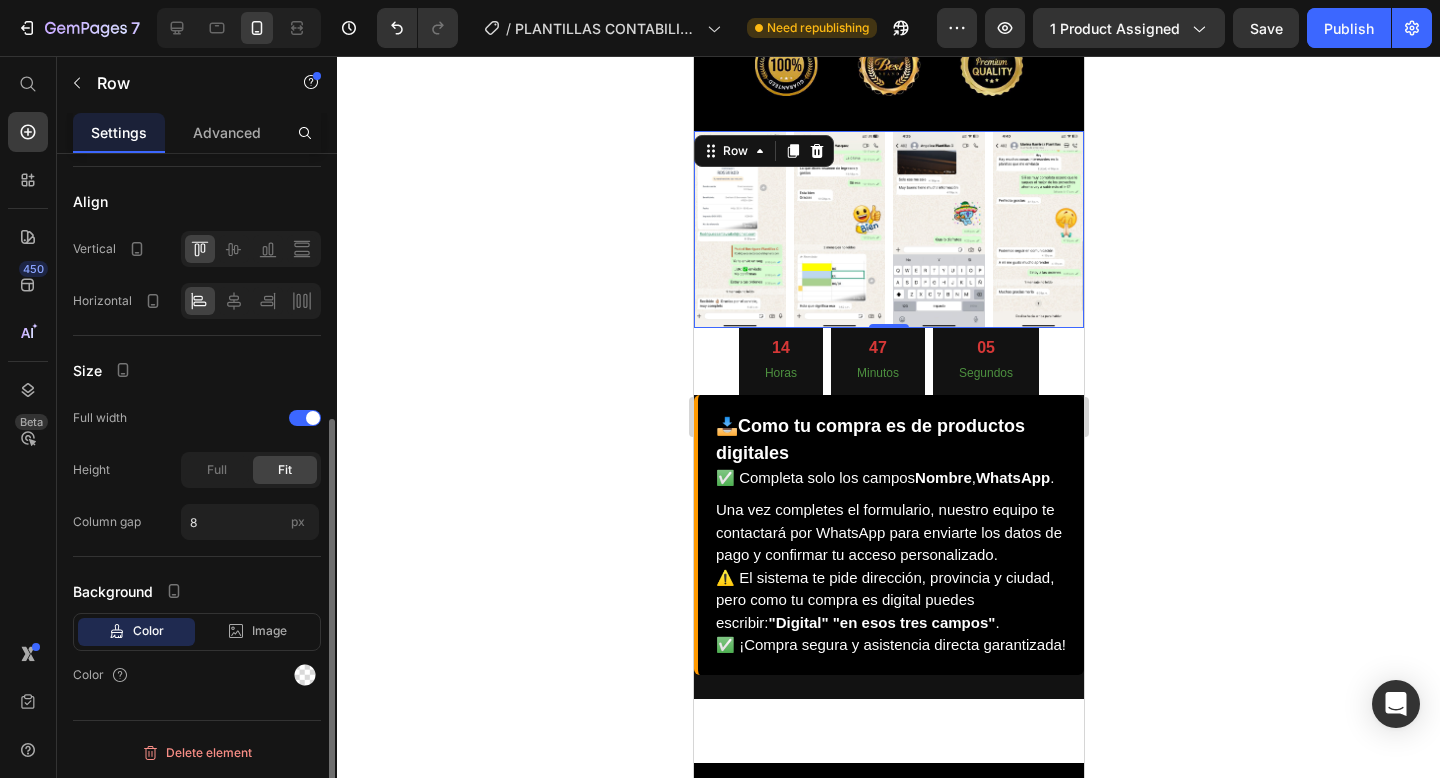 scroll, scrollTop: 431, scrollLeft: 0, axis: vertical 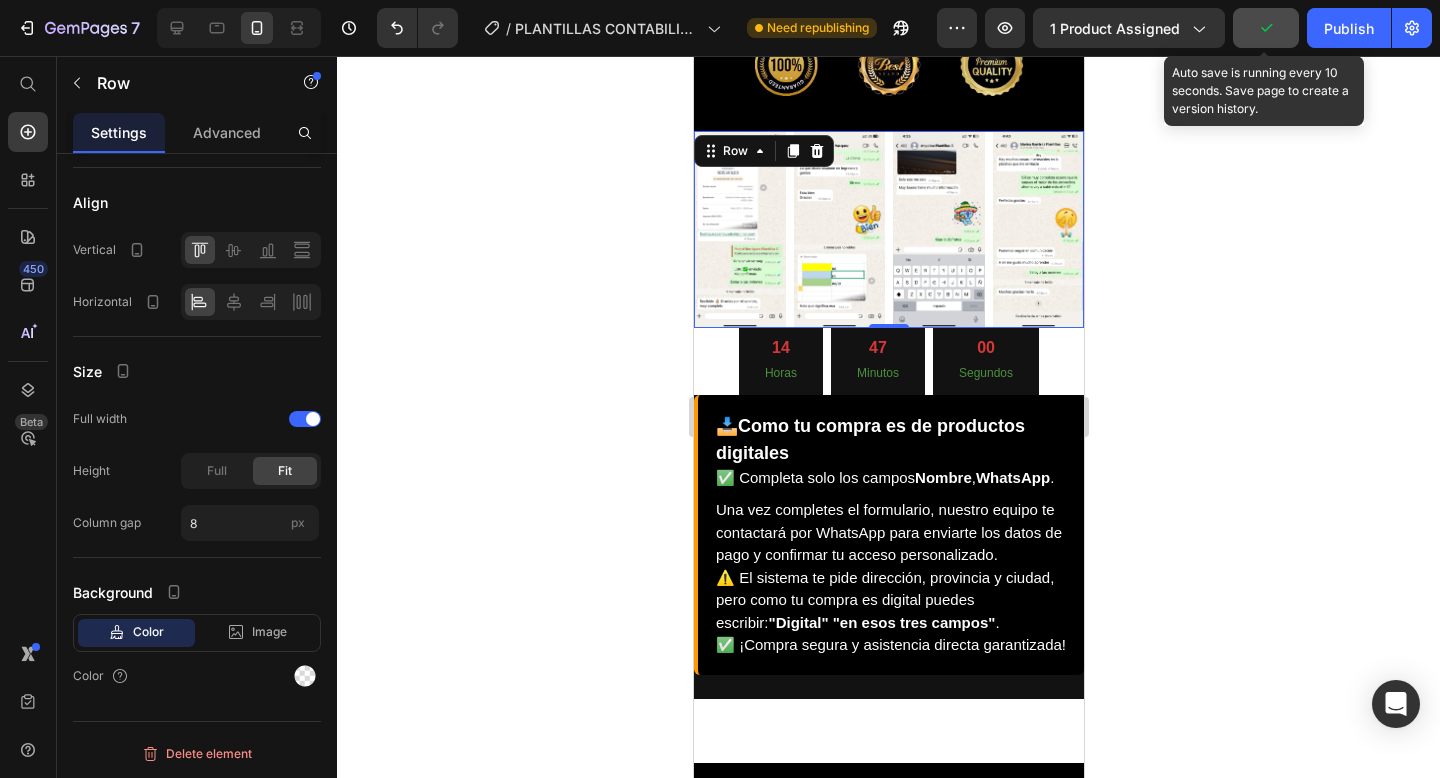 click 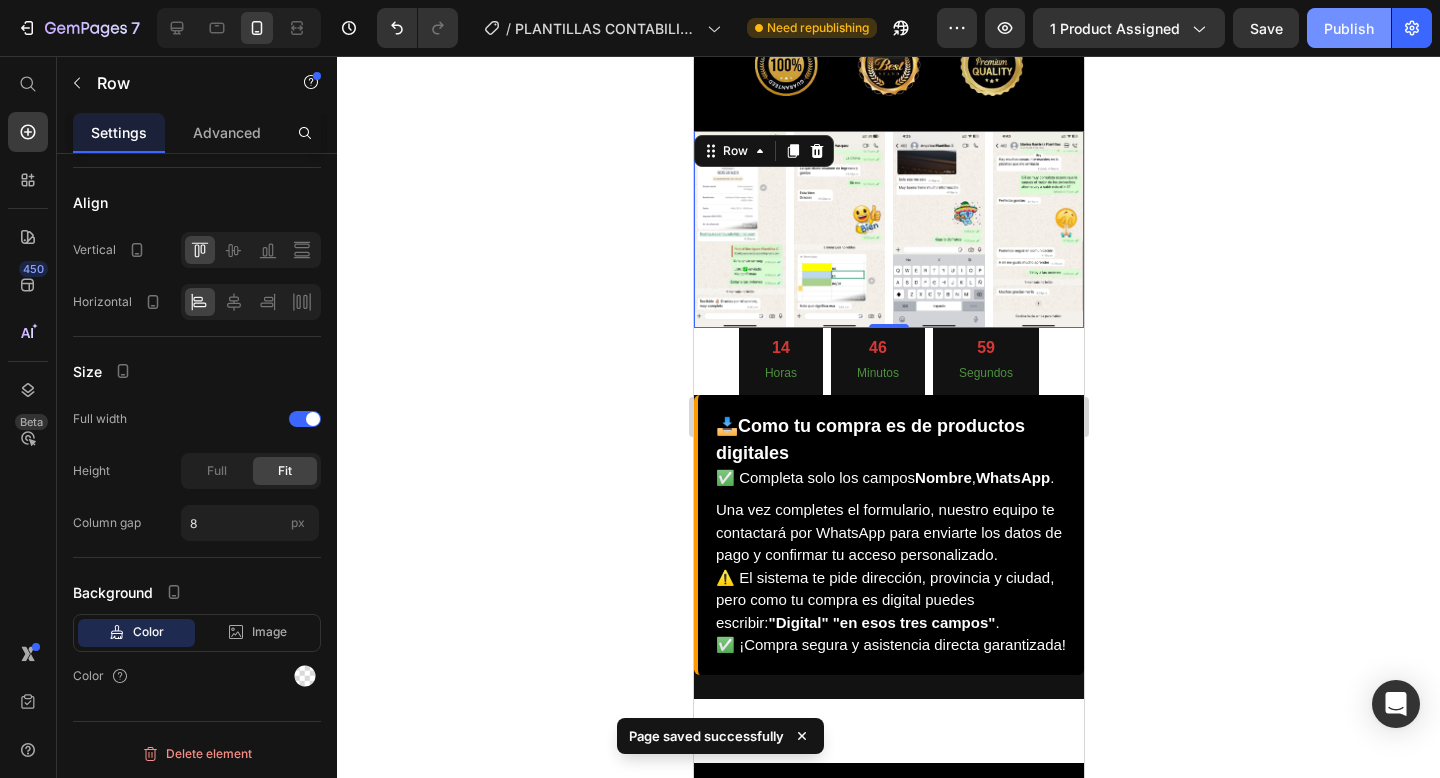 click on "Publish" at bounding box center [1349, 28] 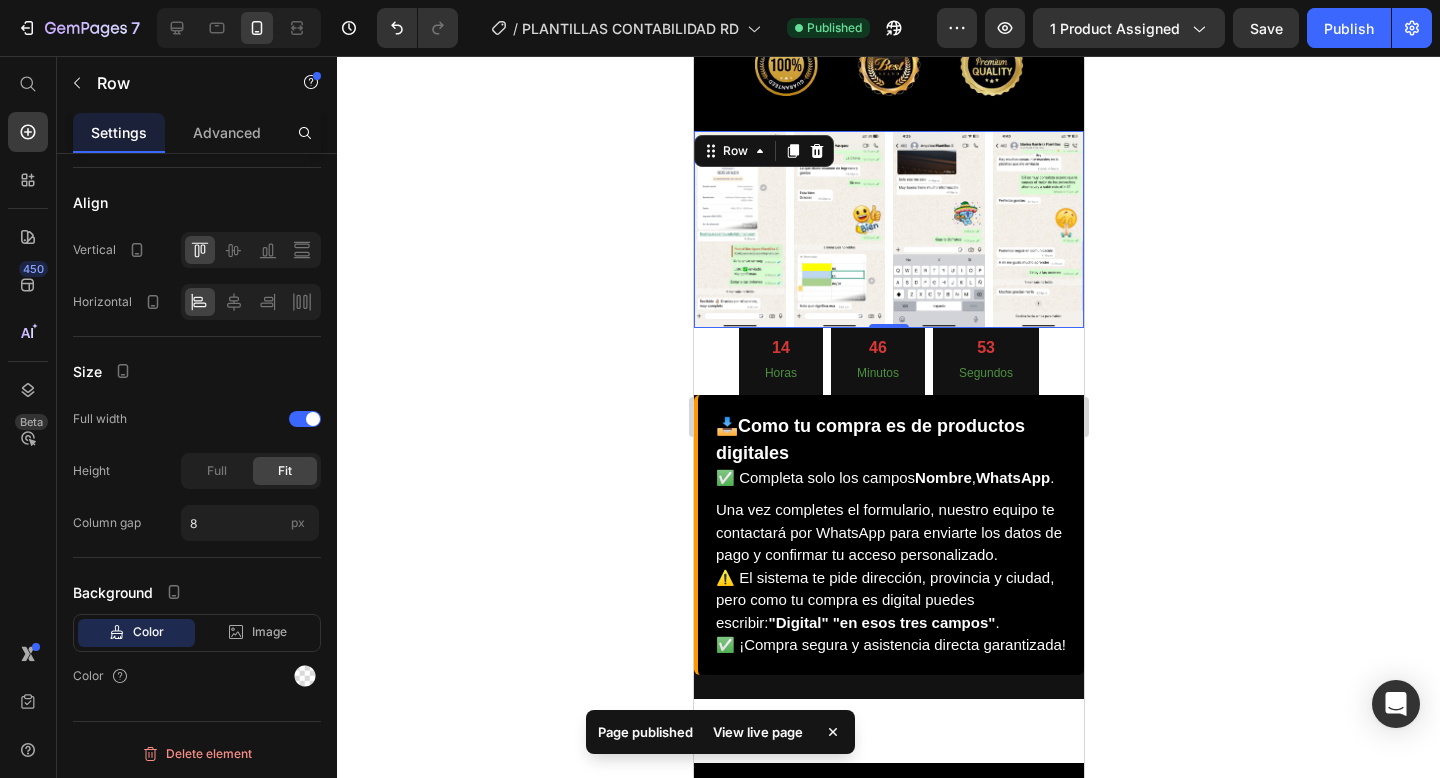 click on "View live page" at bounding box center [758, 732] 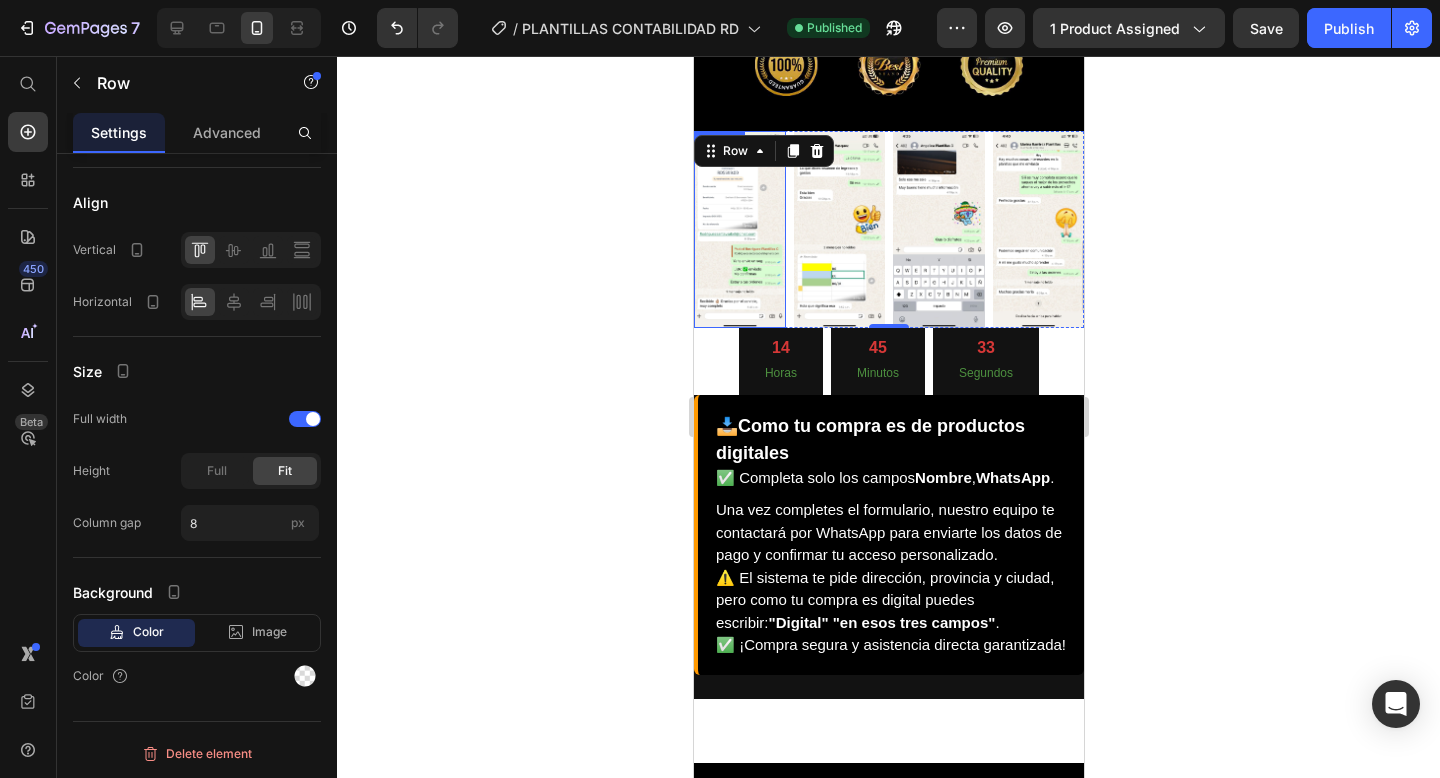click at bounding box center (739, 230) 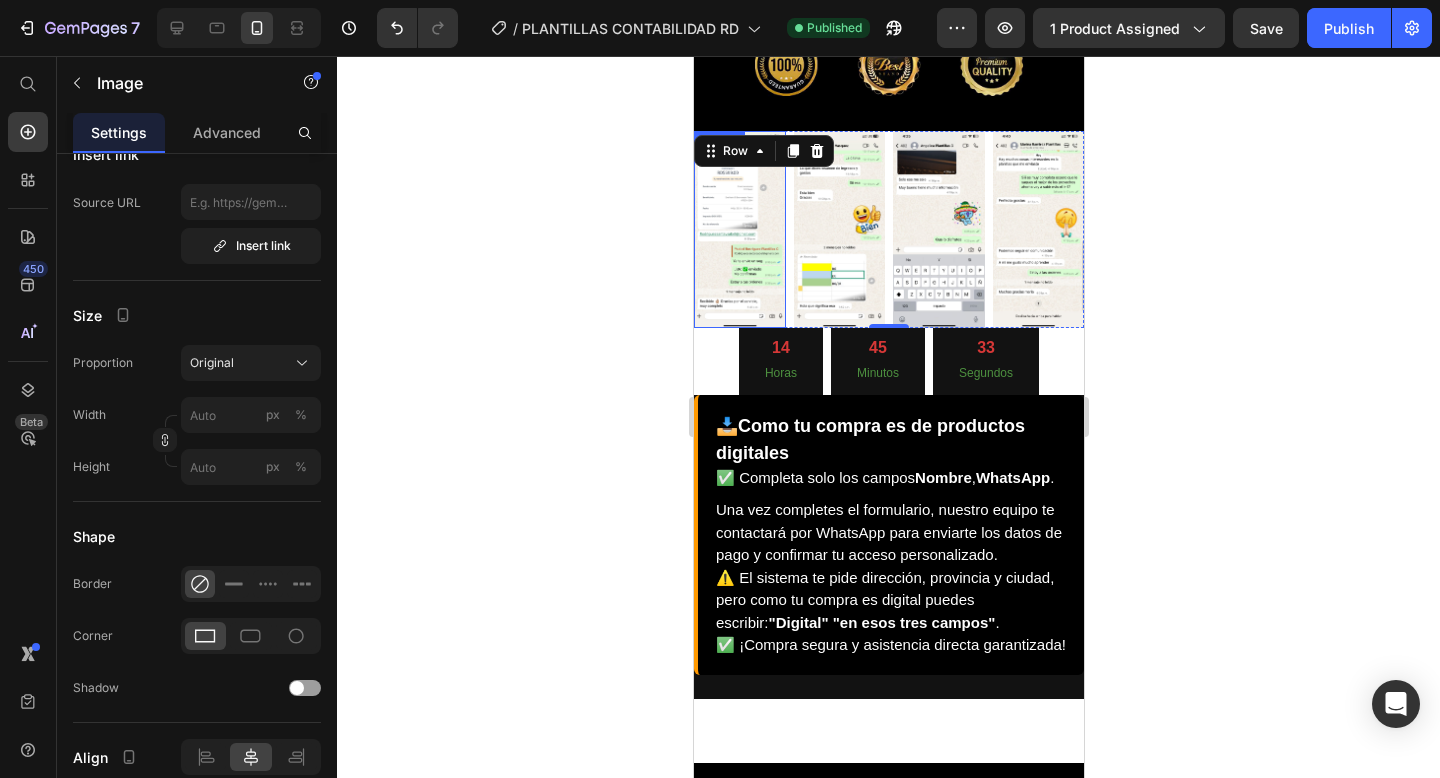 scroll, scrollTop: 0, scrollLeft: 0, axis: both 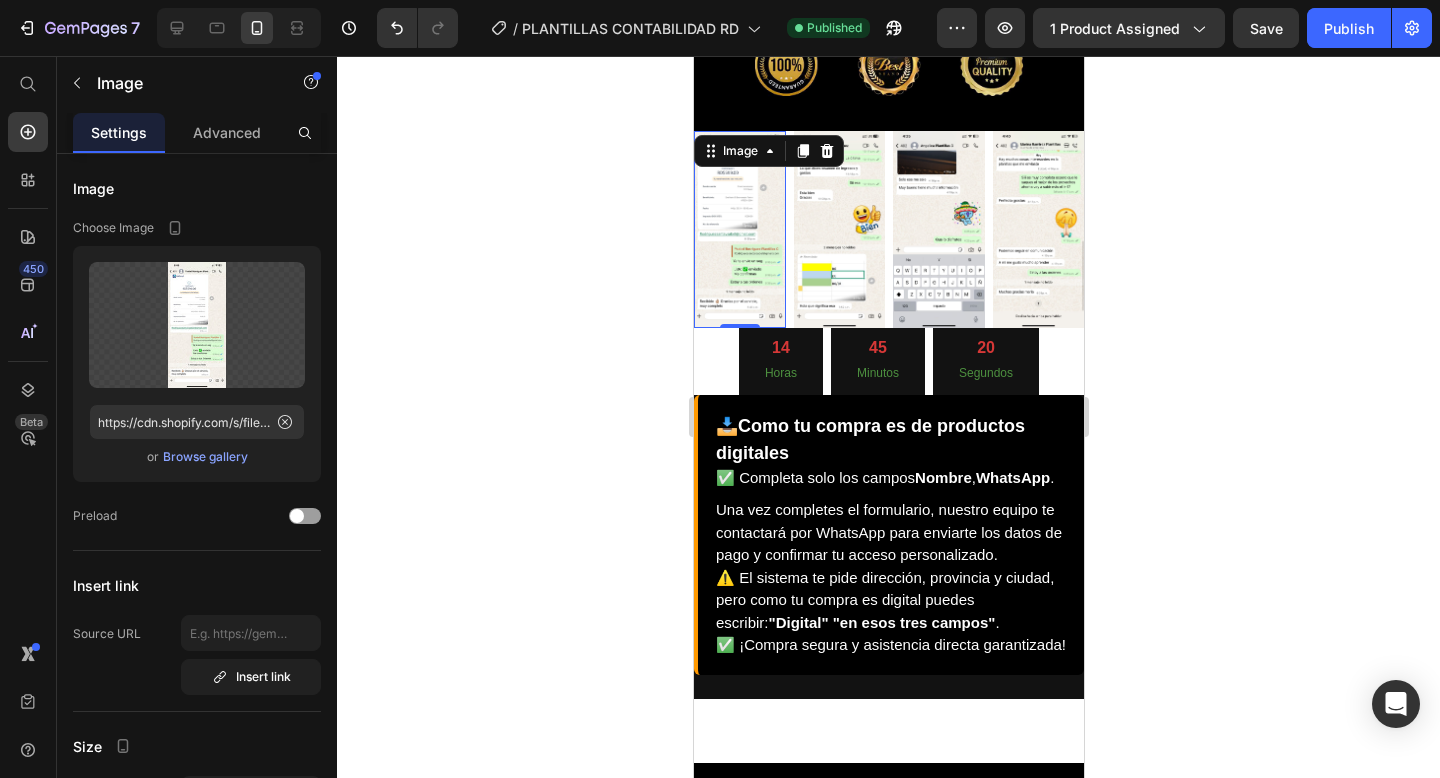 click at bounding box center (739, 230) 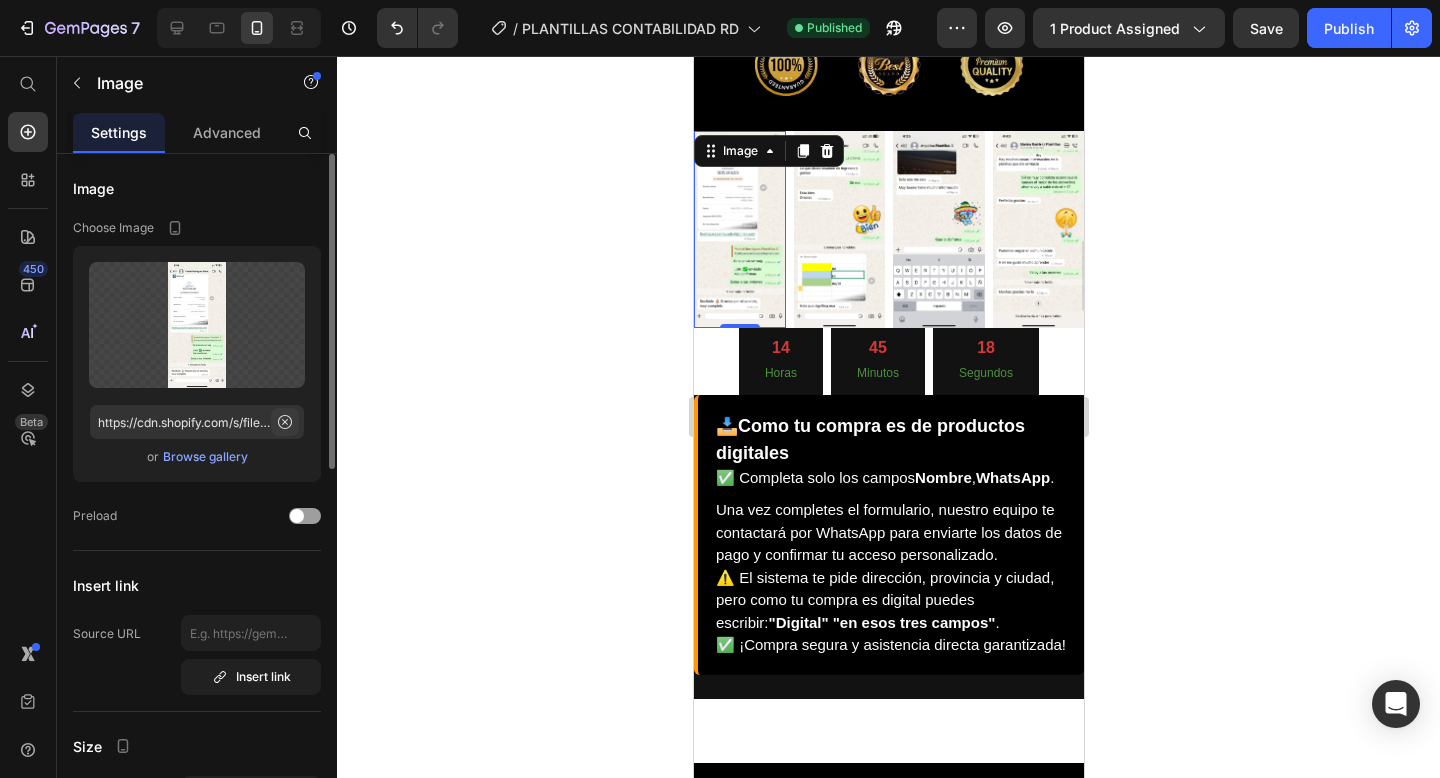 click 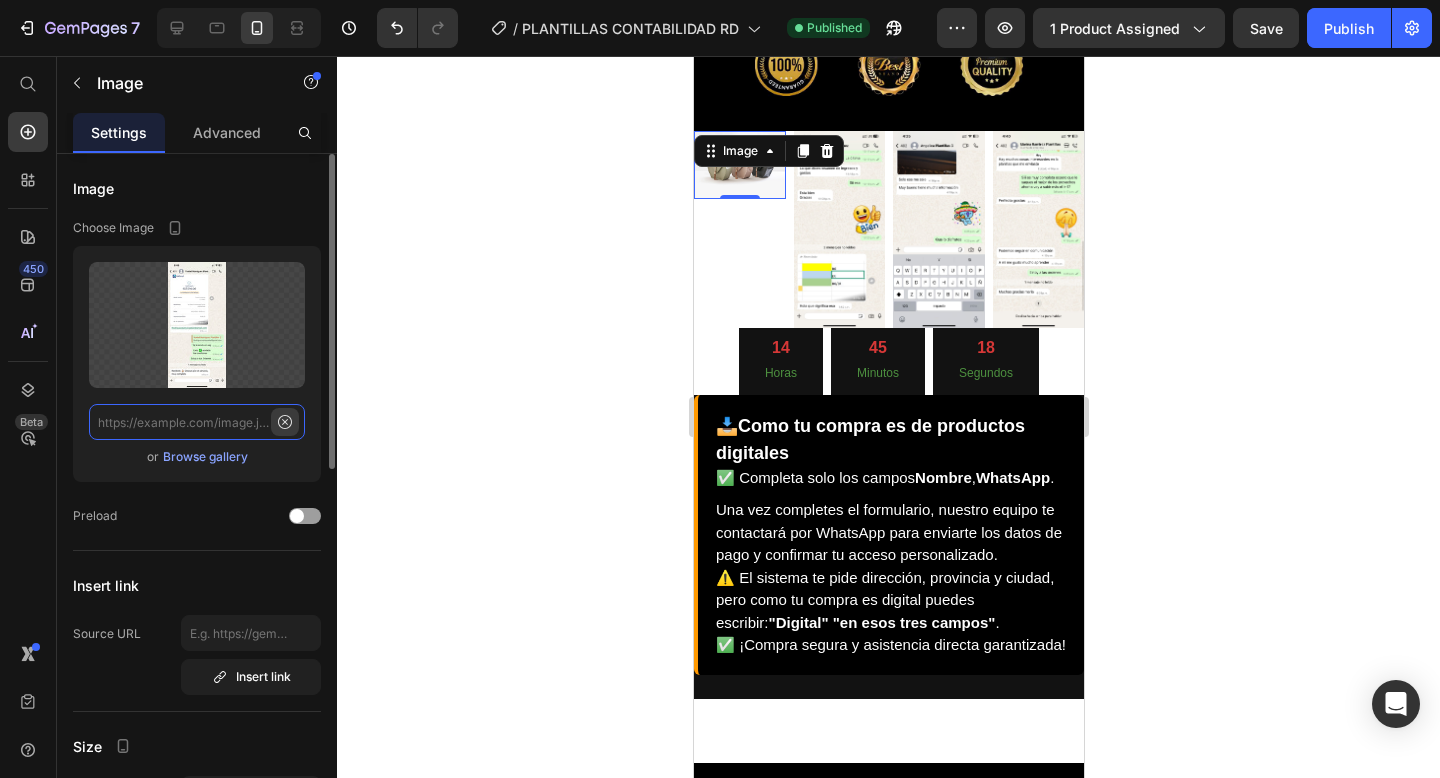 scroll, scrollTop: 0, scrollLeft: 0, axis: both 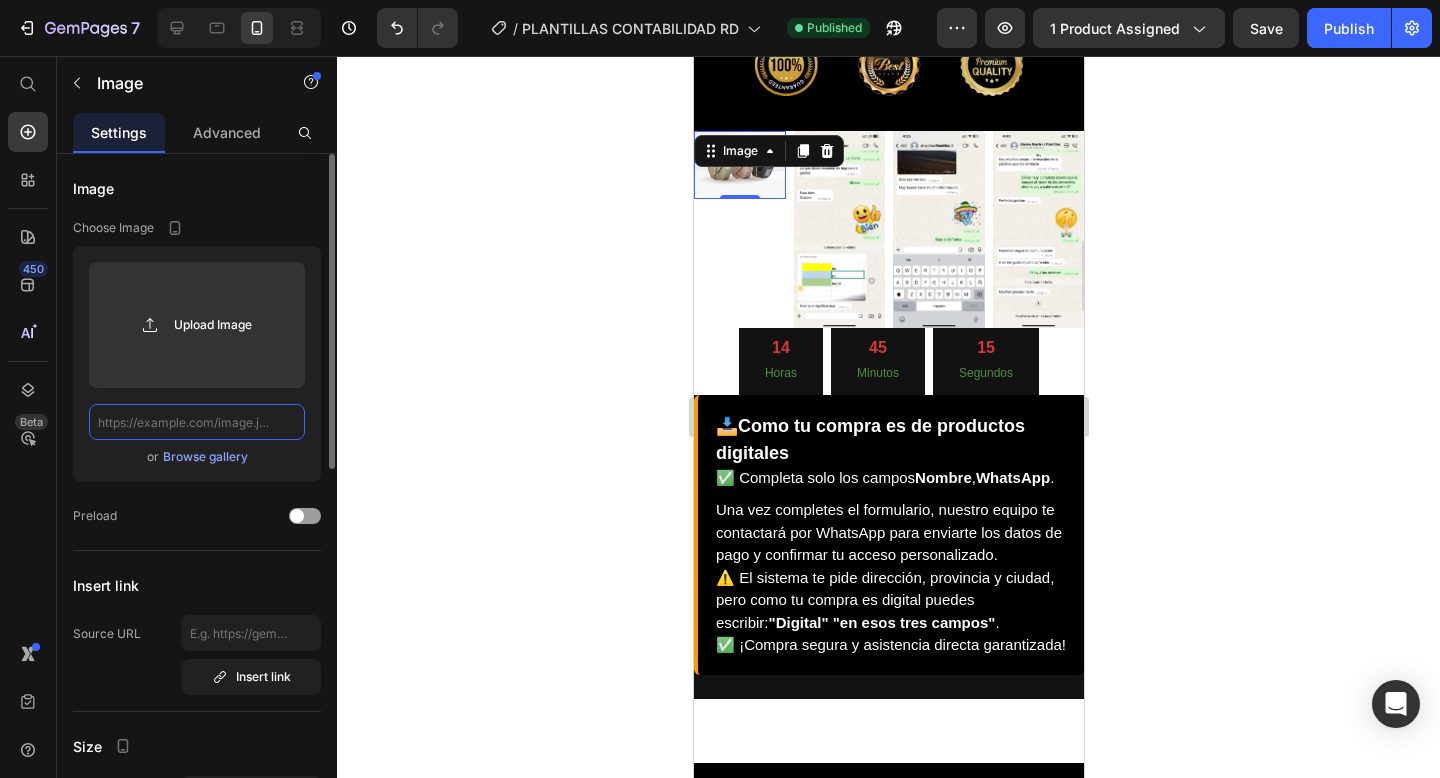 paste on "https://cdn.shopify.com/s/files/1/0573/8387/8702/files/a9e97fa4-71fa-4685-9895-21ded527f5c7.jpg?v=1752348924" 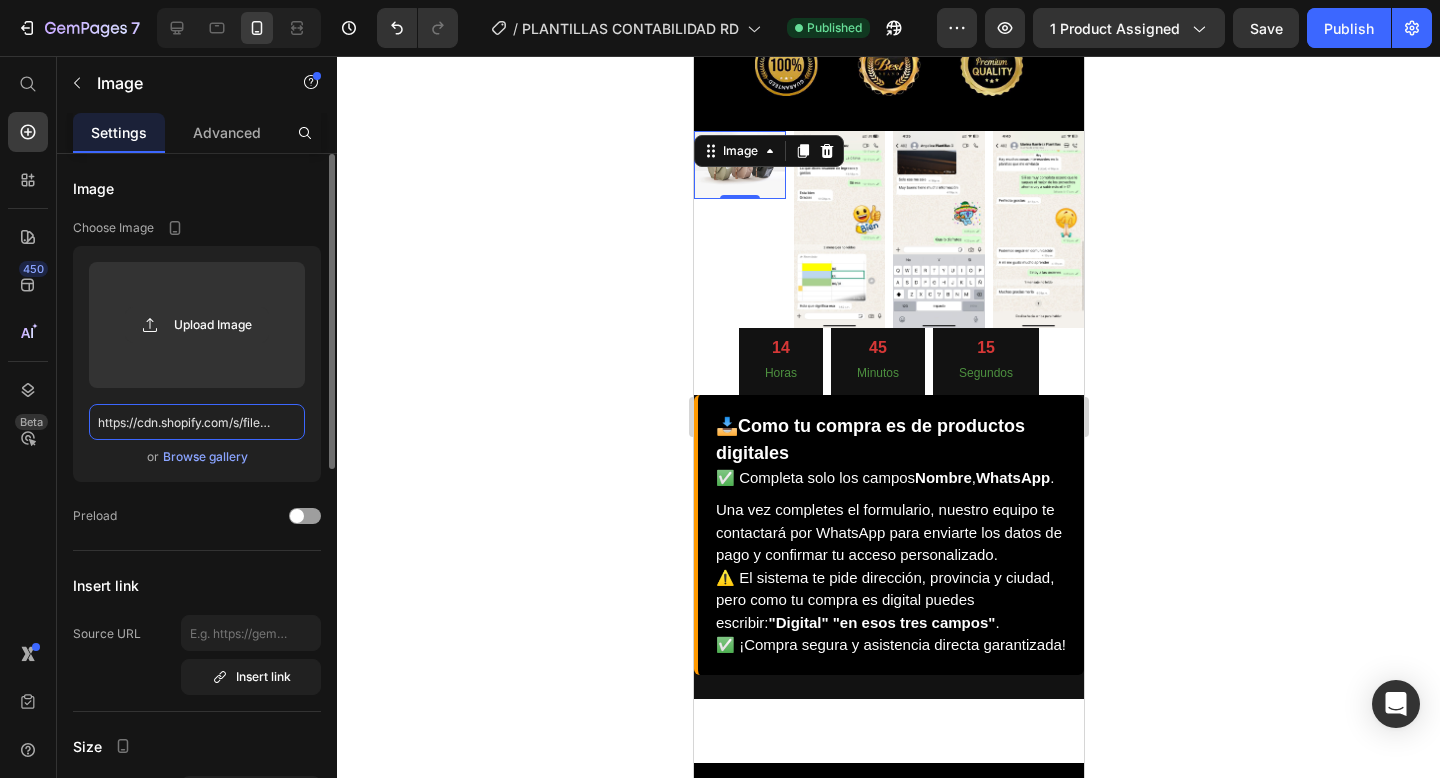 scroll, scrollTop: 0, scrollLeft: 488, axis: horizontal 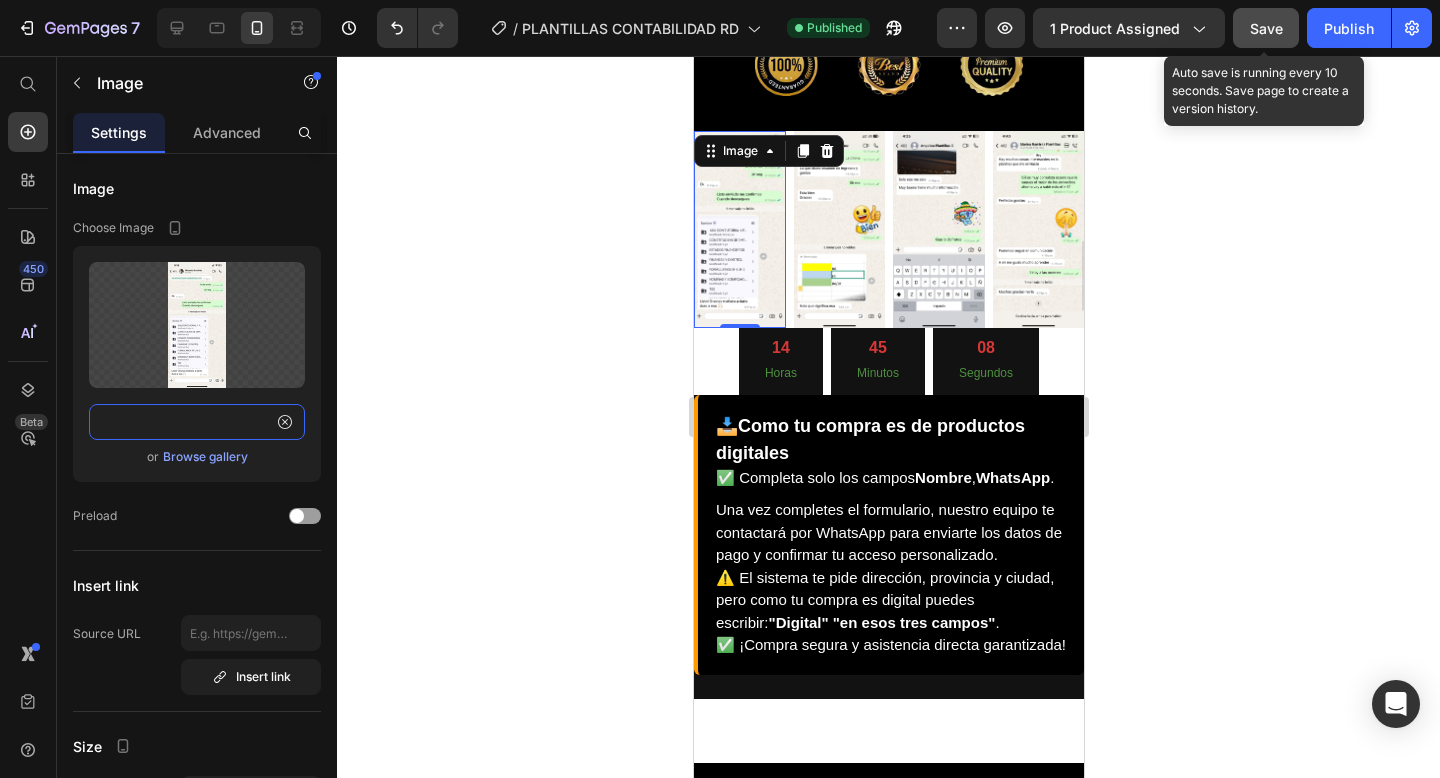 type on "https://cdn.shopify.com/s/files/1/0573/8387/8702/files/a9e97fa4-71fa-4685-9895-21ded527f5c7.jpg?v=1752348924" 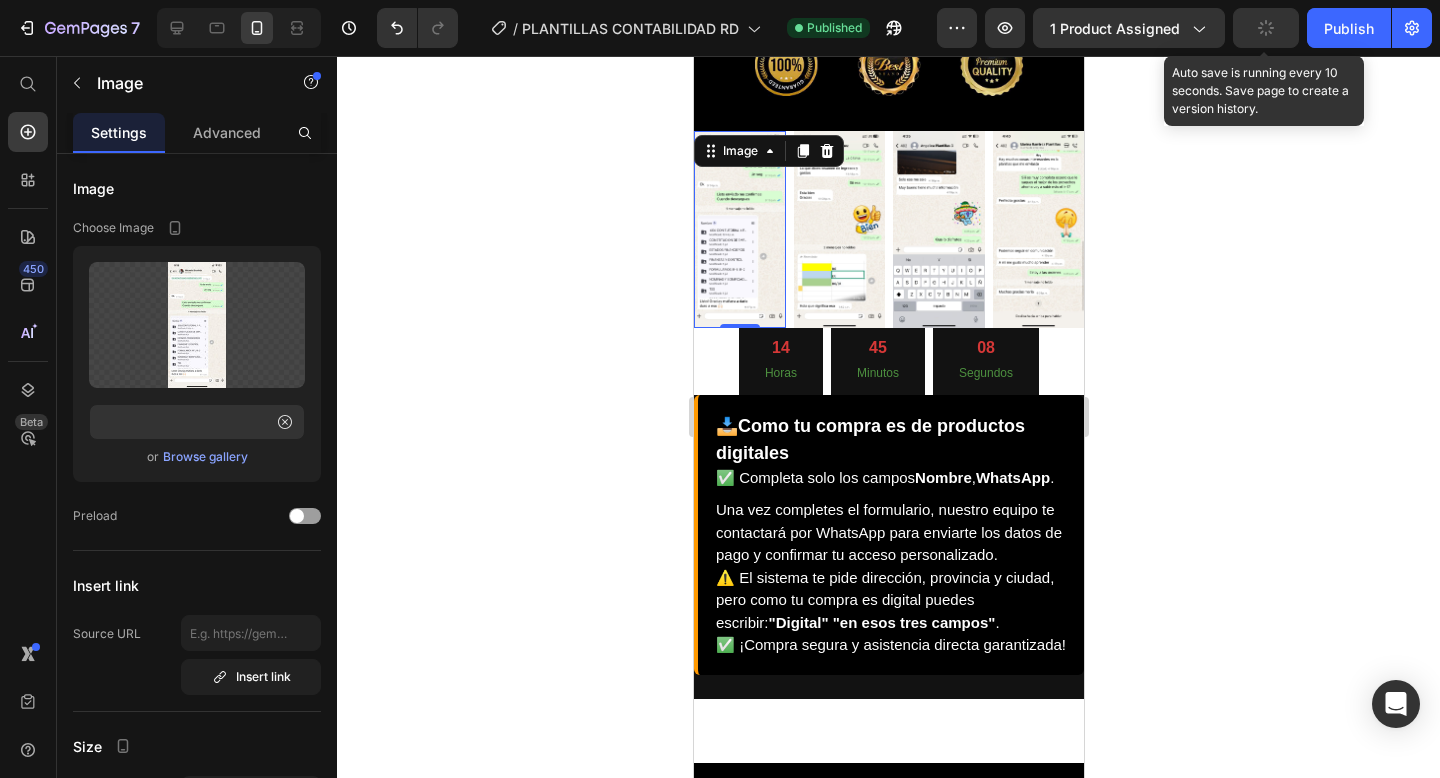 click at bounding box center (1266, 28) 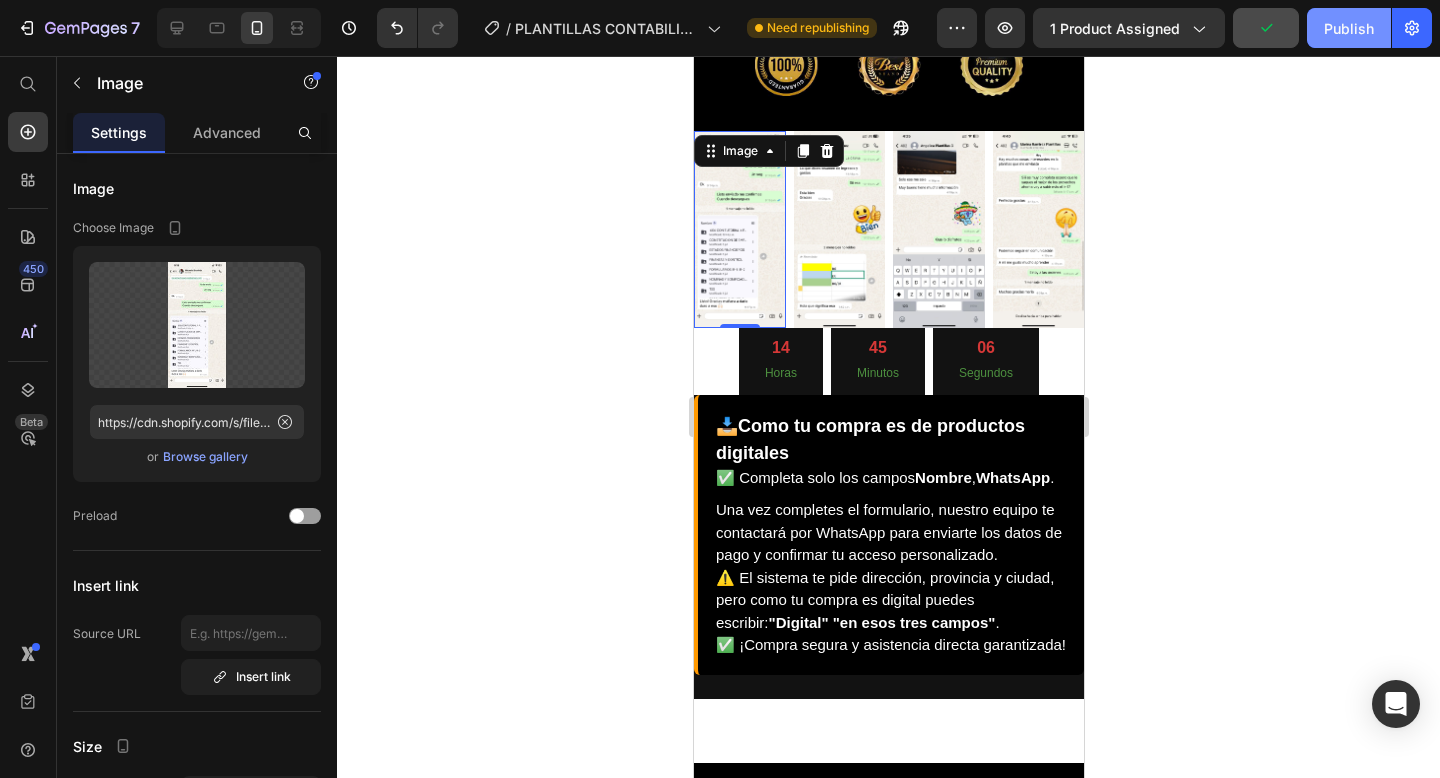 click on "Publish" at bounding box center [1349, 28] 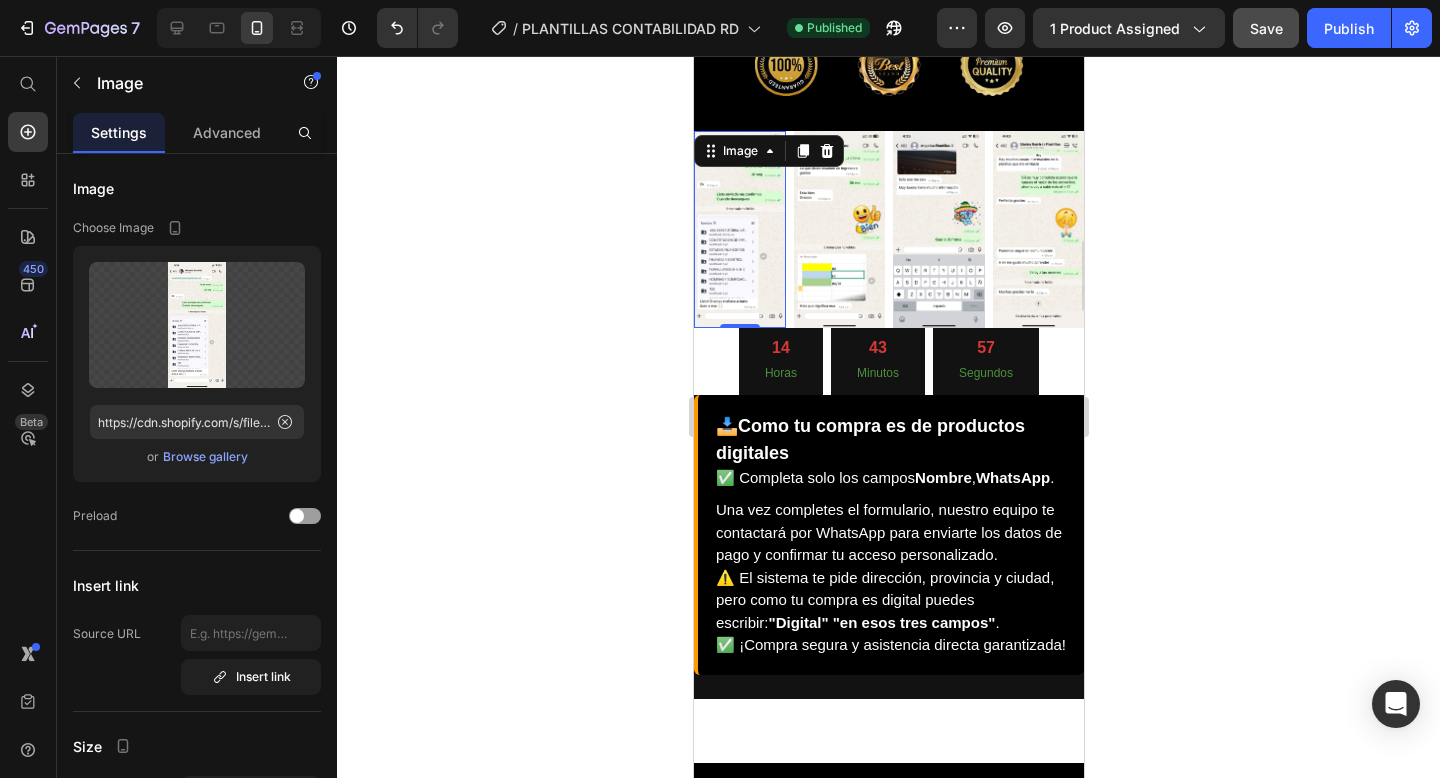 click at bounding box center [739, 230] 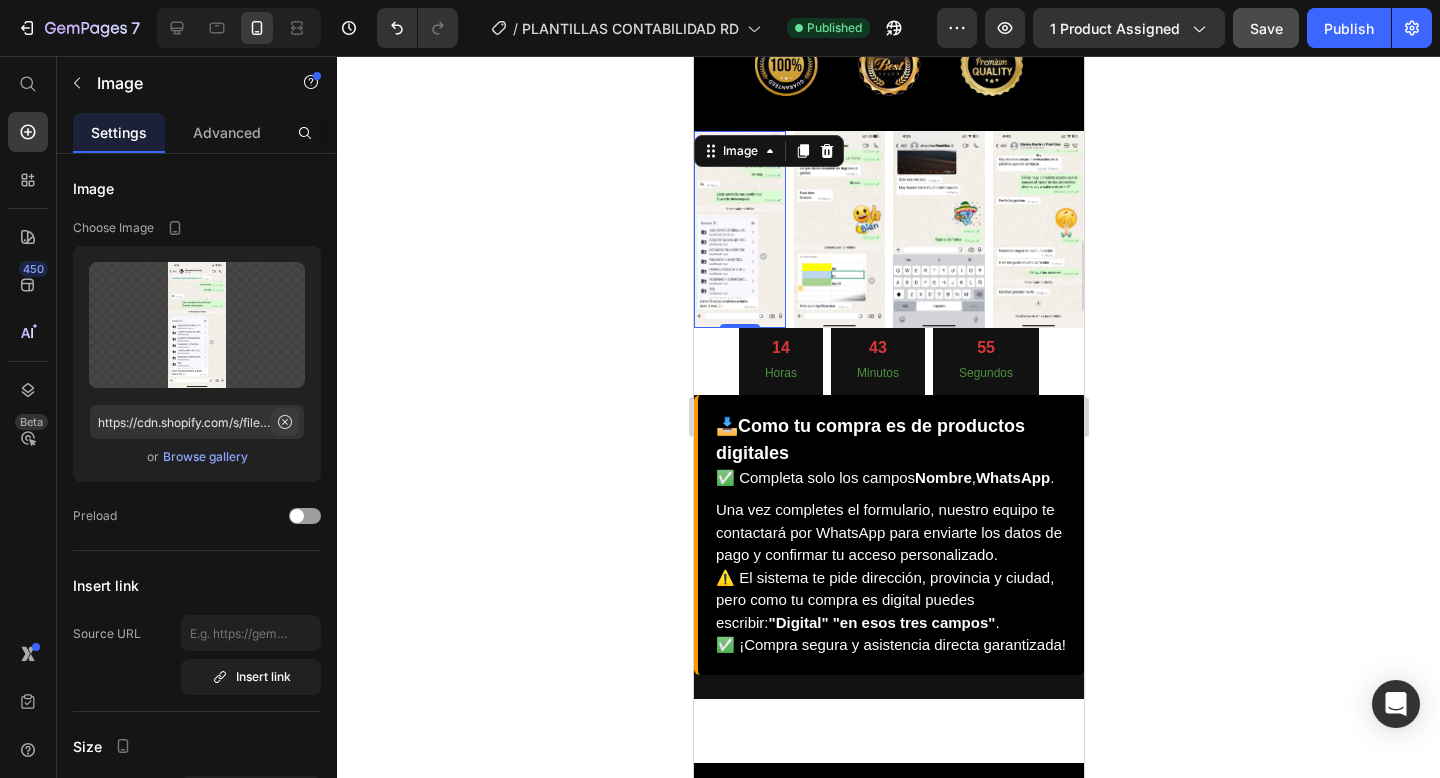 click 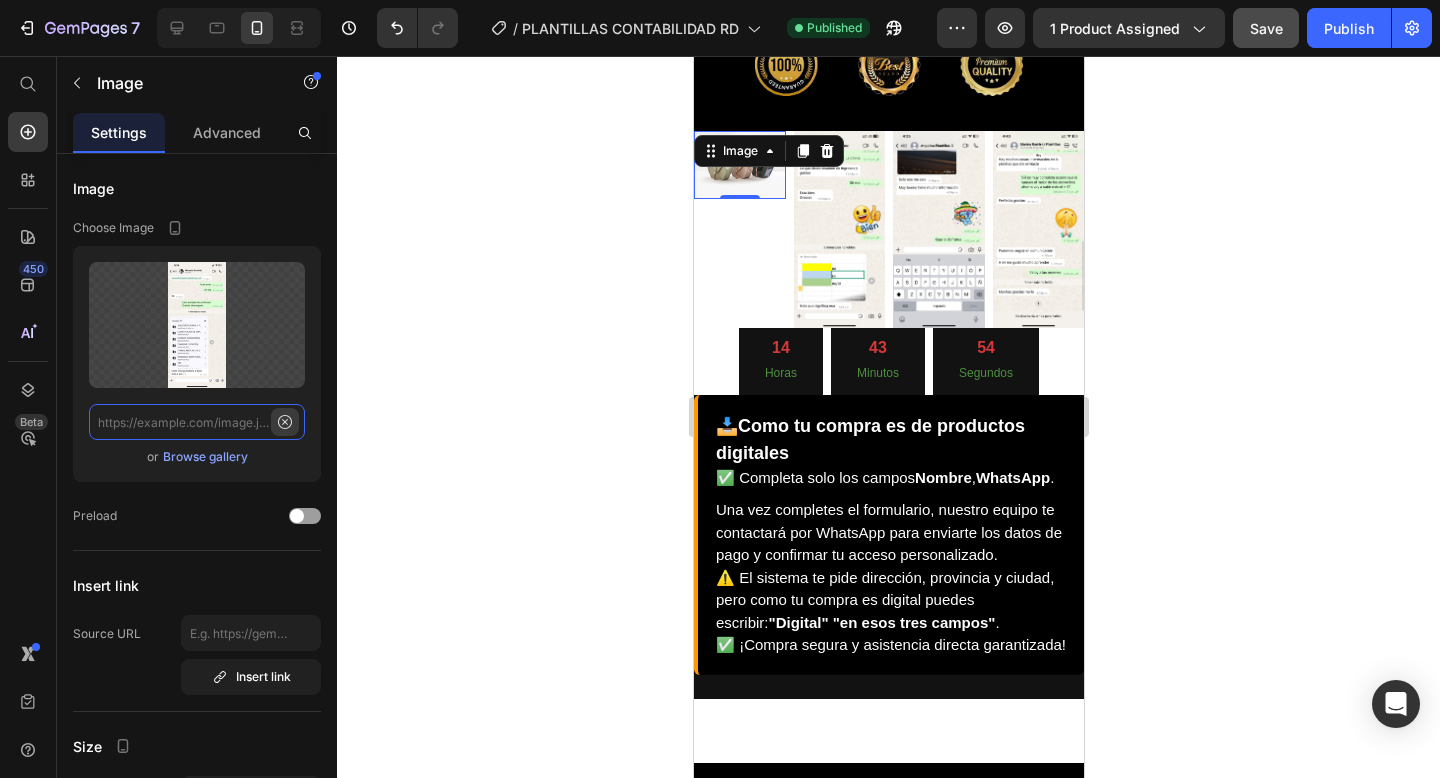 scroll, scrollTop: 0, scrollLeft: 0, axis: both 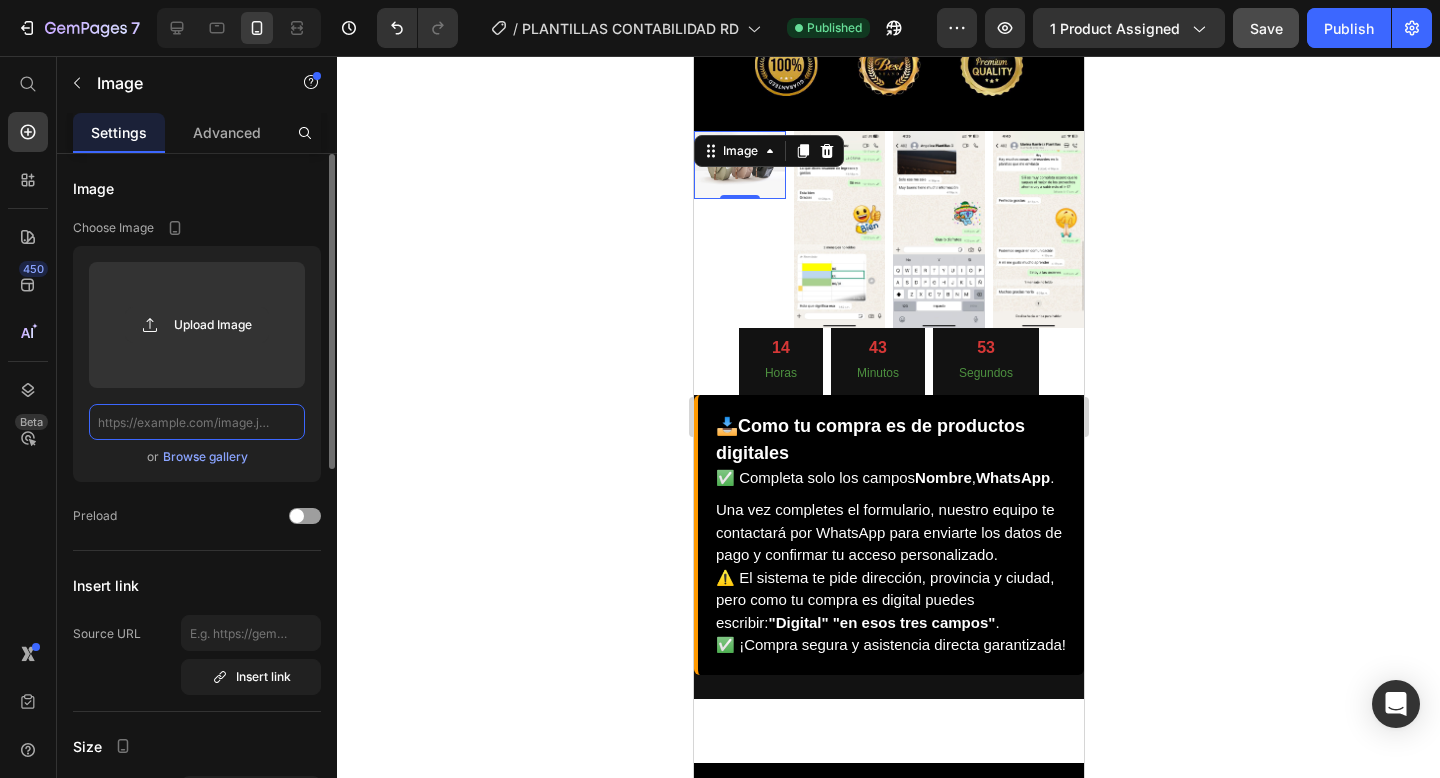 paste on "https://cdn.shopify.com/s/files/1/0573/8387/8702/files/218ca10f-5ab9-4b03-af2e-791b5e7983e5.jpg?v=1752348924" 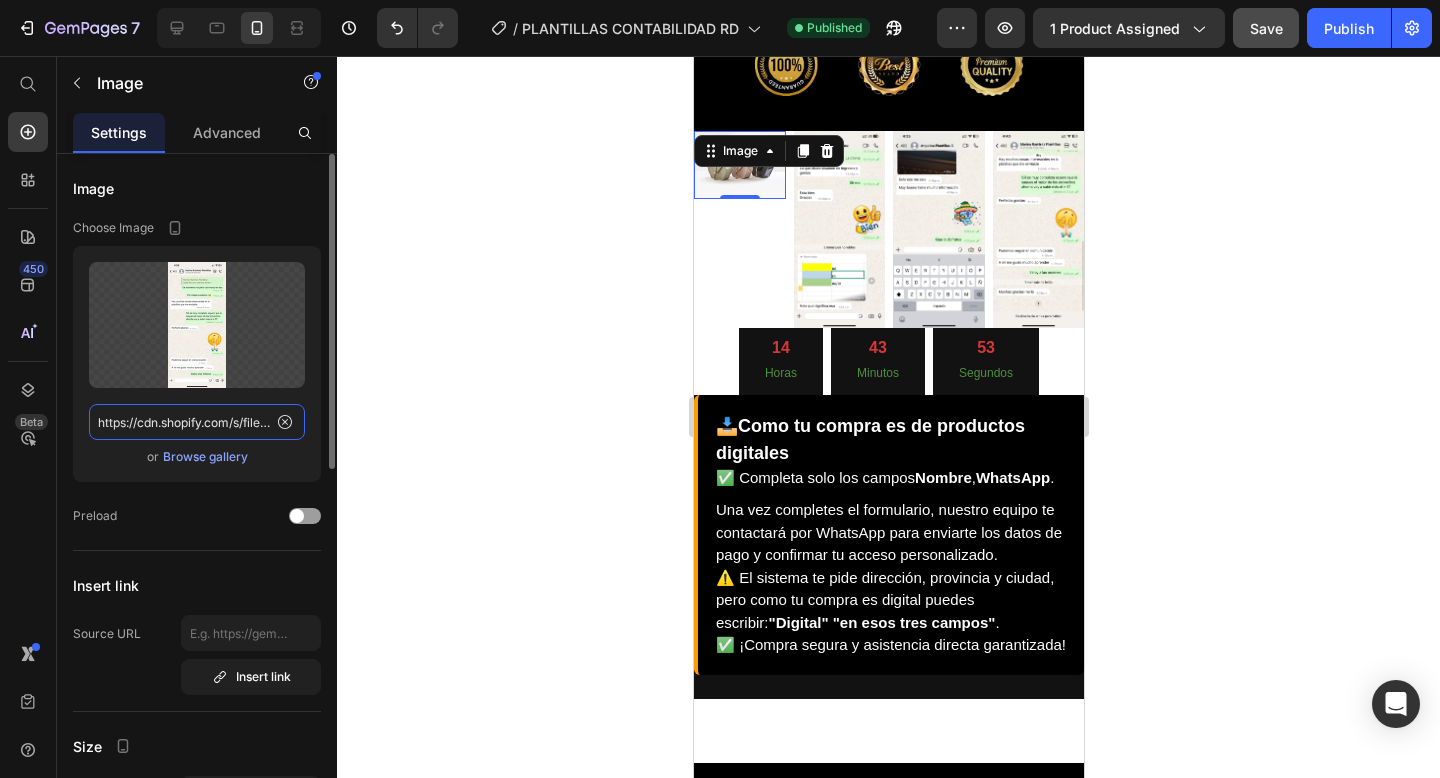 scroll, scrollTop: 0, scrollLeft: 491, axis: horizontal 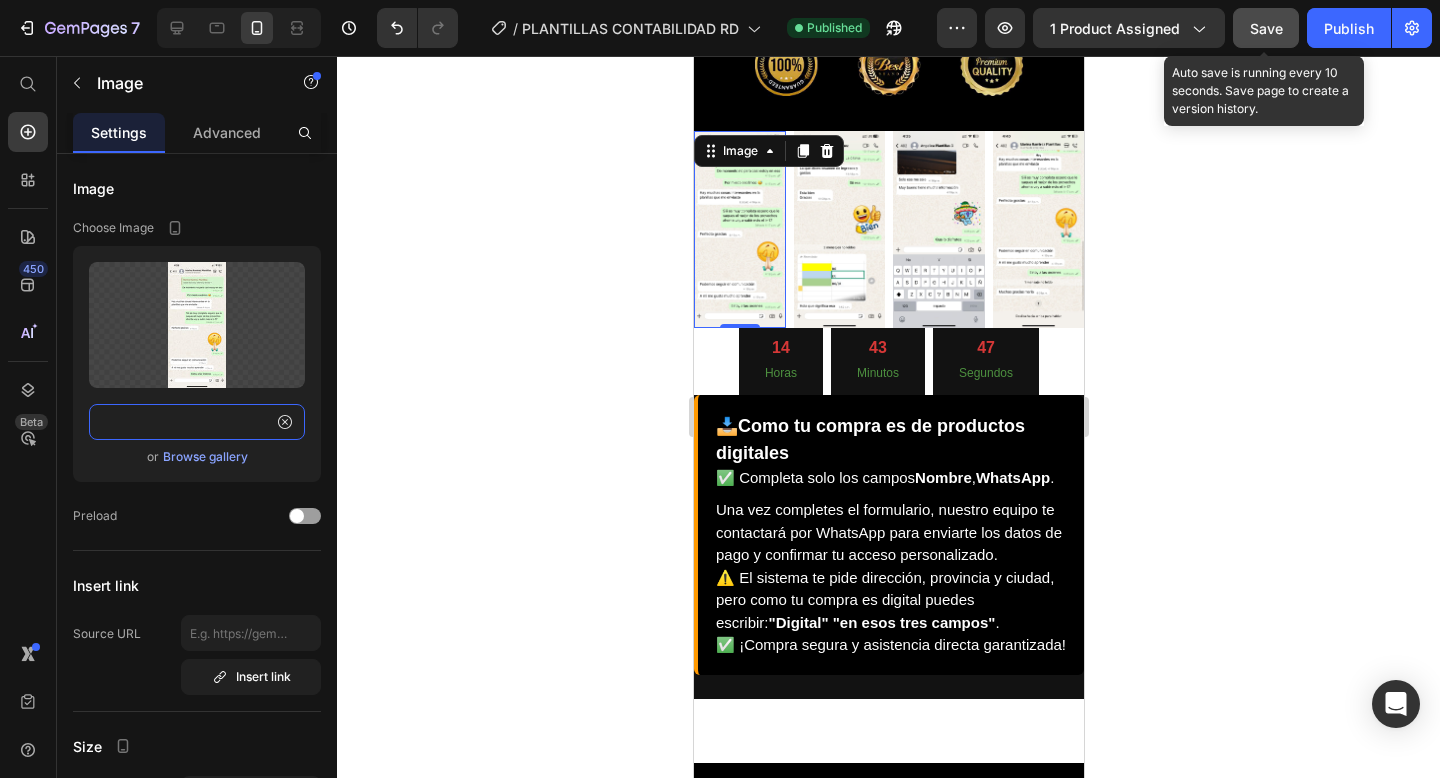 type on "https://cdn.shopify.com/s/files/1/0573/8387/8702/files/218ca10f-5ab9-4b03-af2e-791b5e7983e5.jpg?v=1752348924" 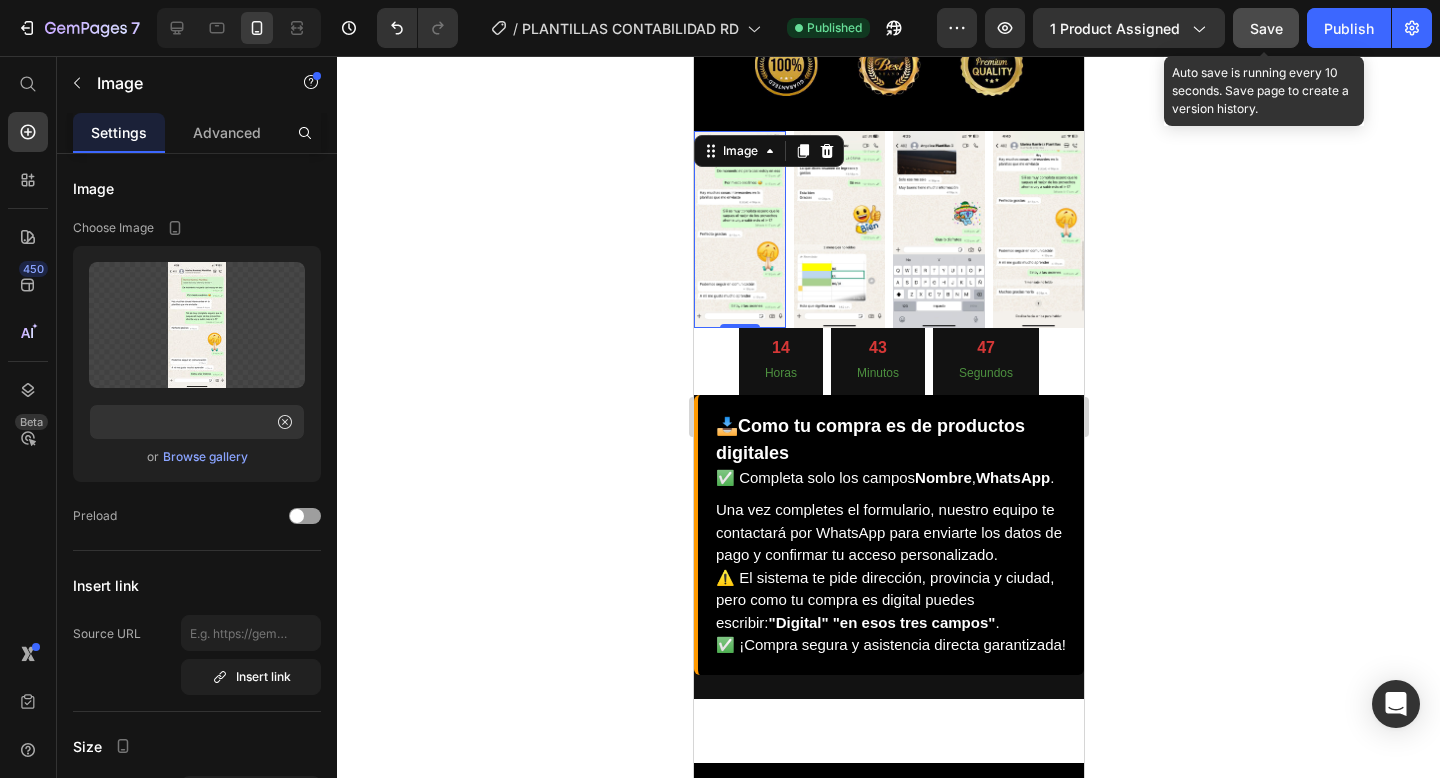 click on "Save" at bounding box center [1266, 28] 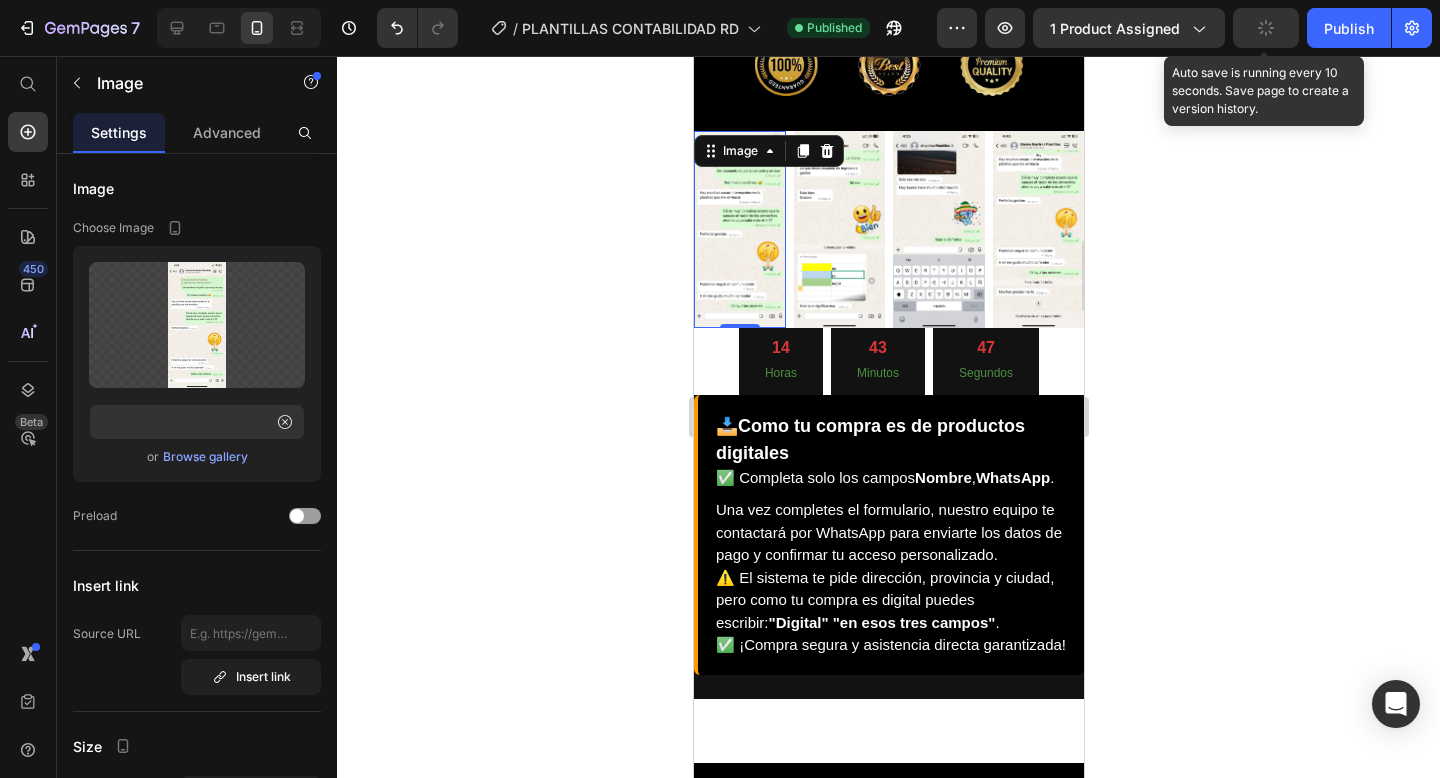 scroll, scrollTop: 0, scrollLeft: 0, axis: both 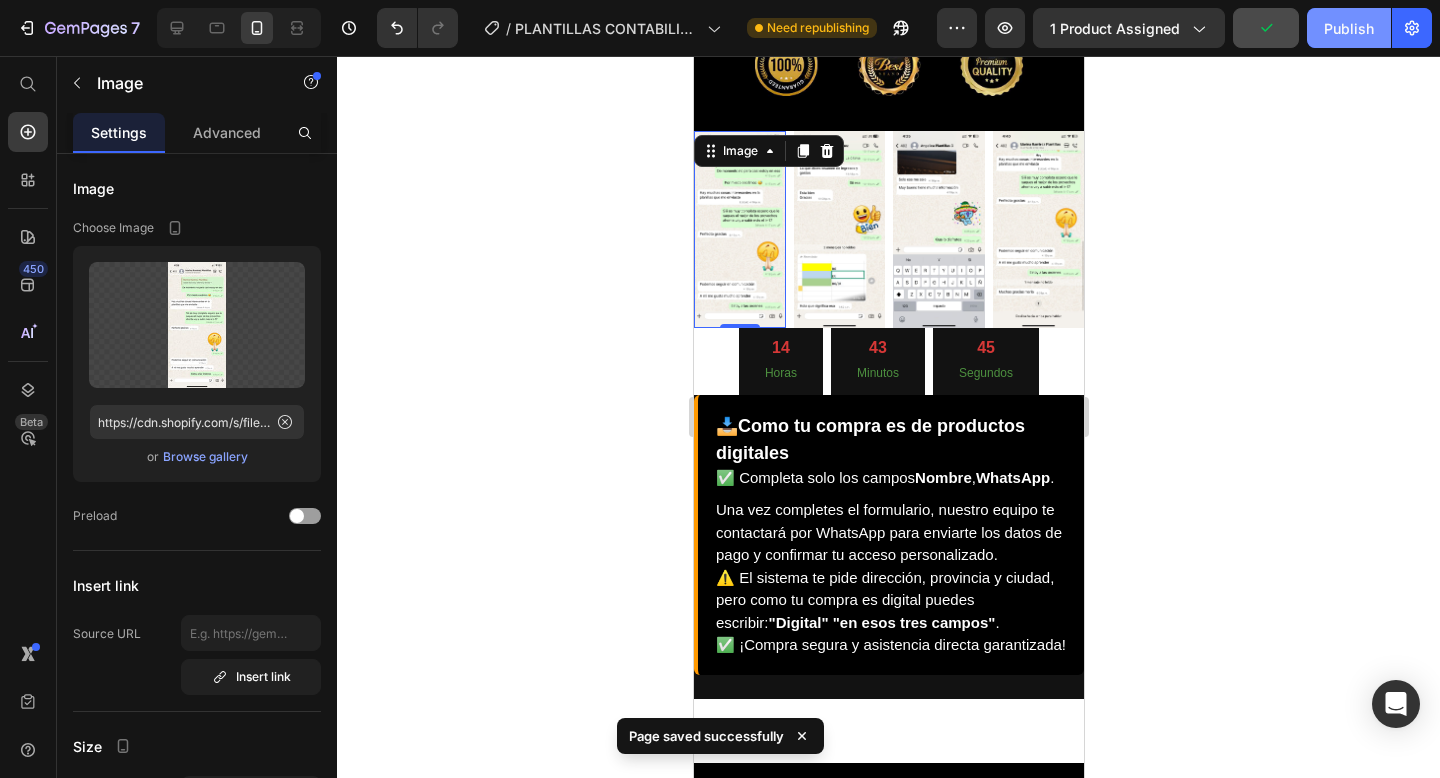click on "Publish" at bounding box center (1349, 28) 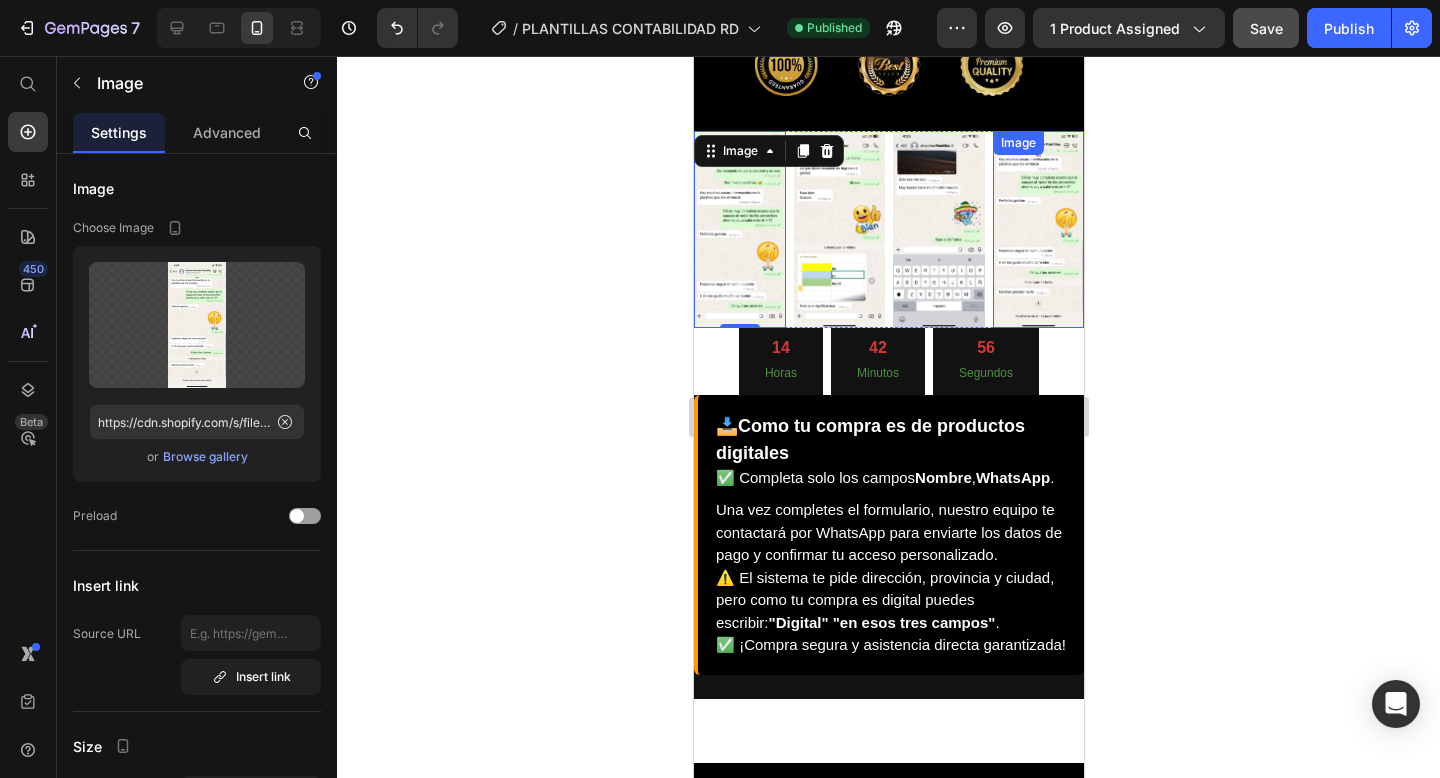 click at bounding box center [1038, 230] 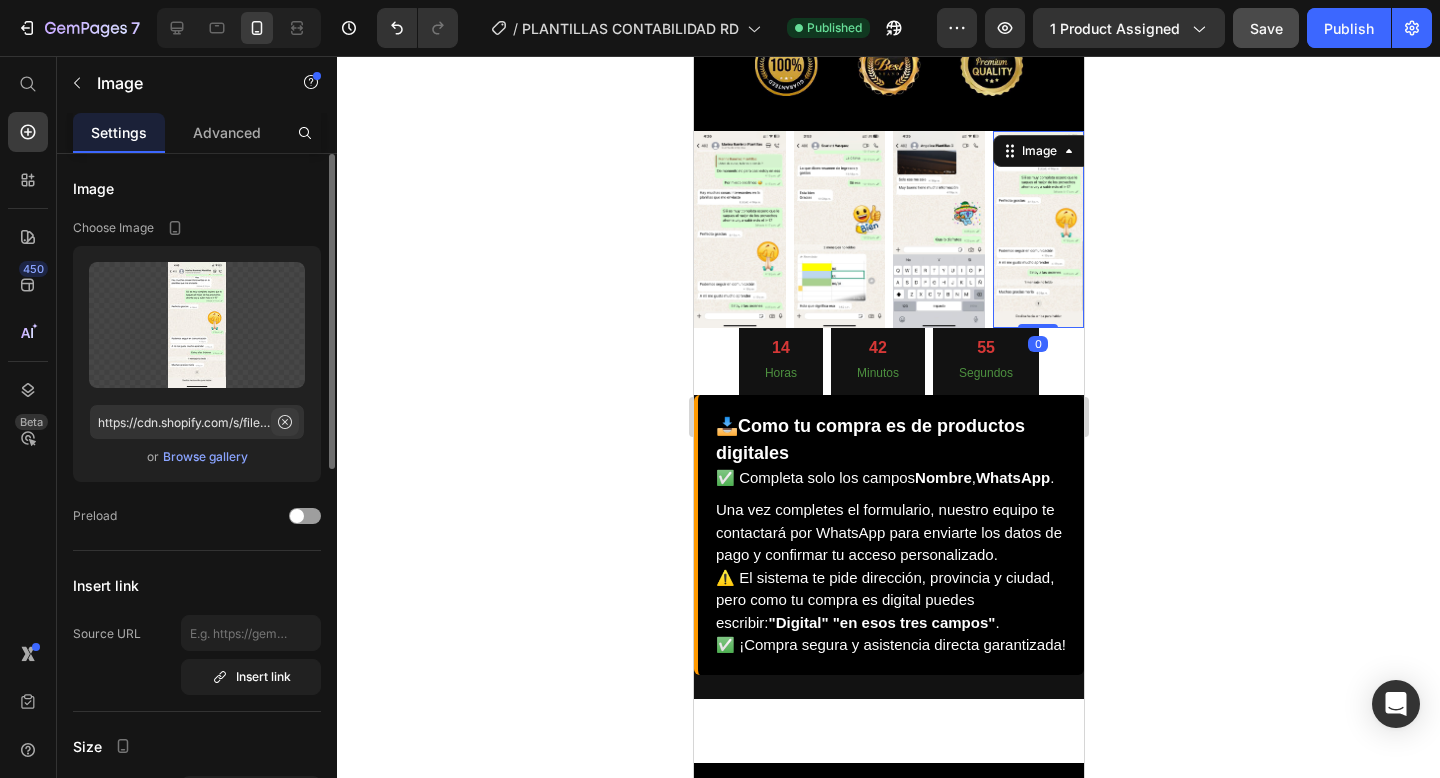 click 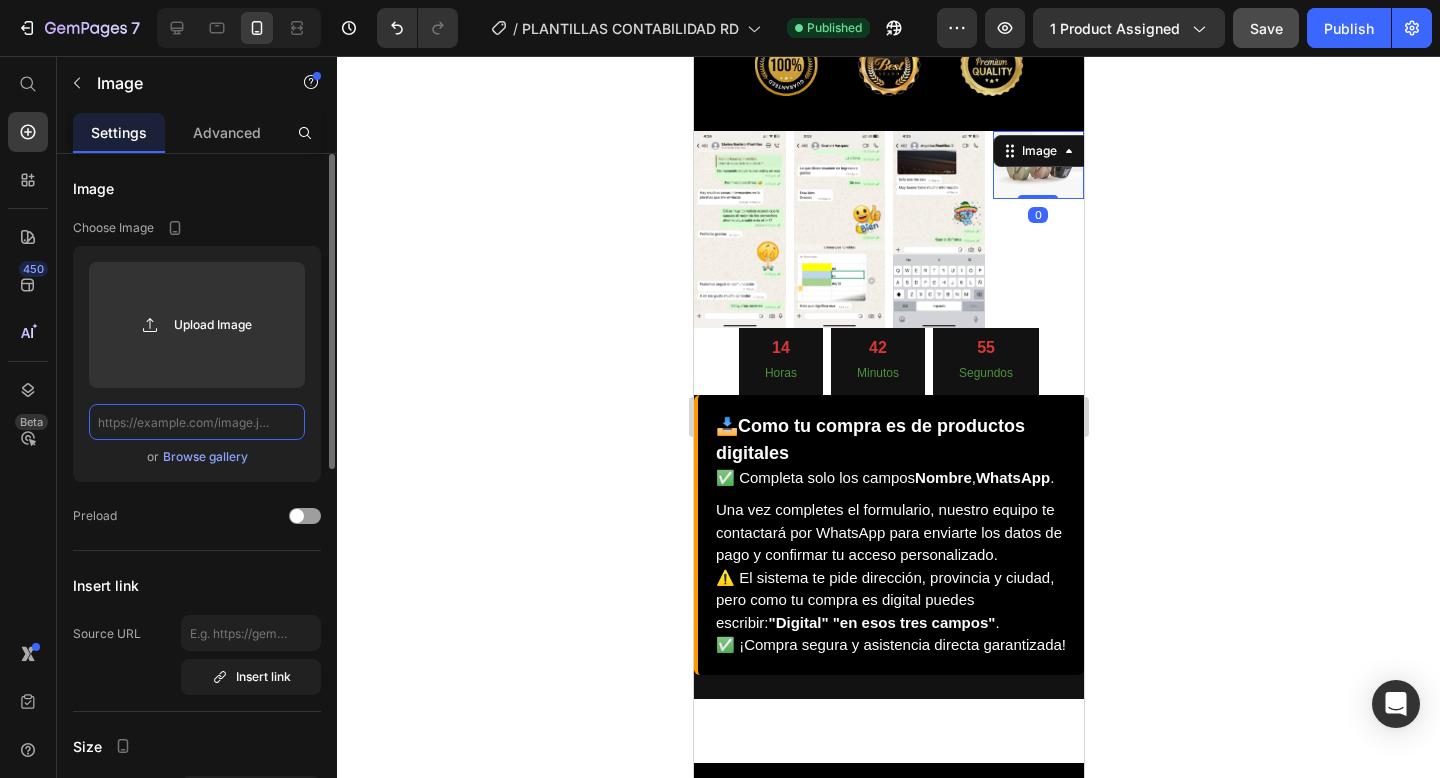 scroll, scrollTop: 0, scrollLeft: 0, axis: both 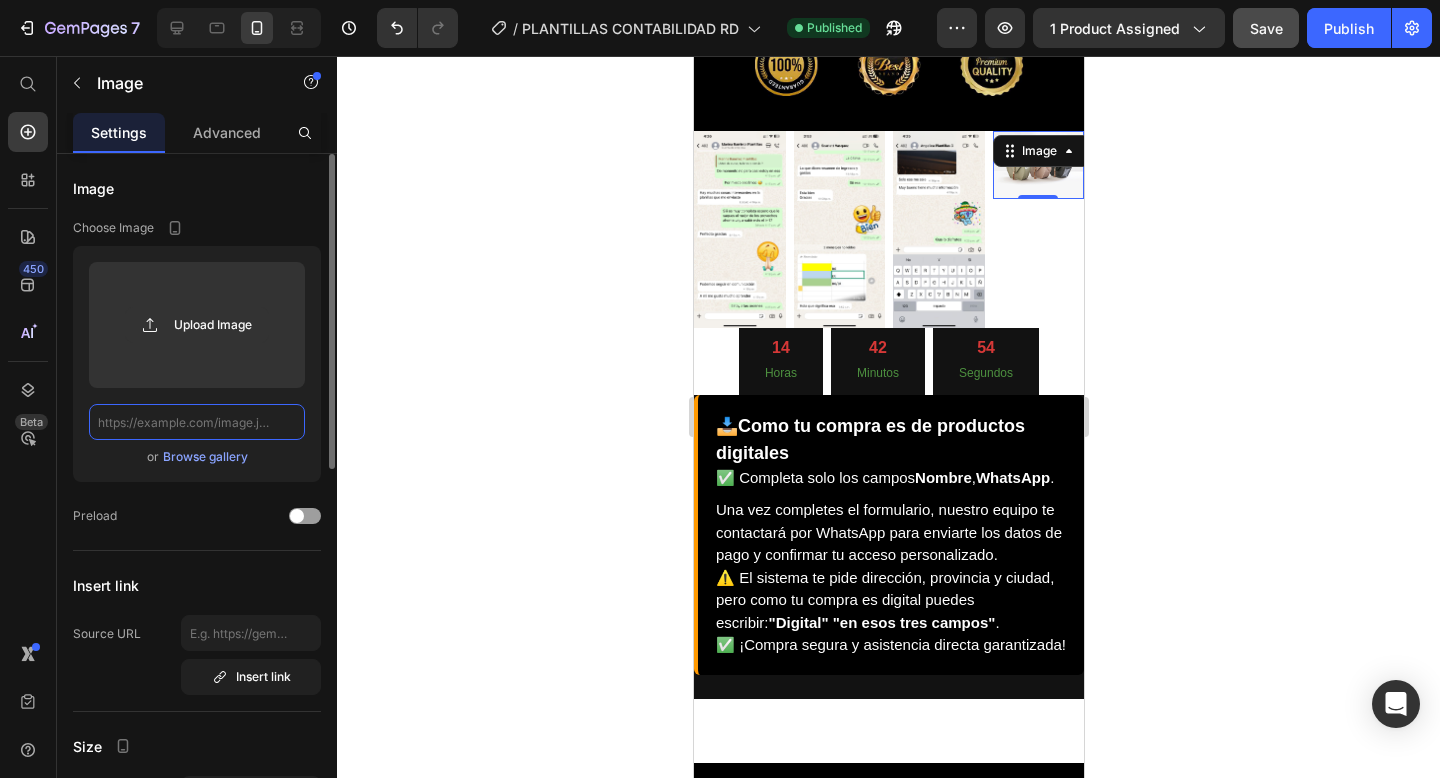 paste on "https://cdn.shopify.com/s/files/1/0573/8387/8702/files/afa85106-86da-4a79-ab08-de8588a7aac5.jpg?v=1752348924" 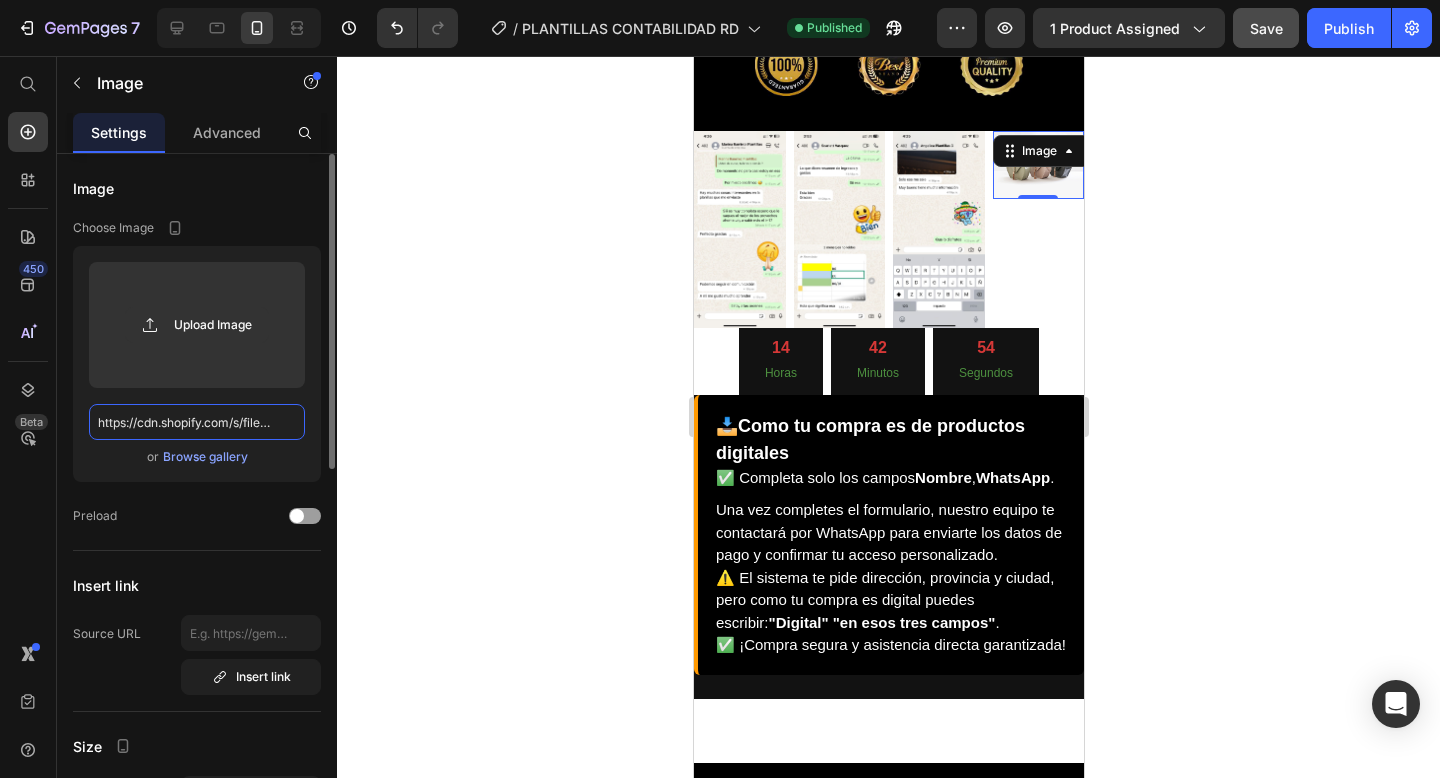 scroll, scrollTop: 0, scrollLeft: 497, axis: horizontal 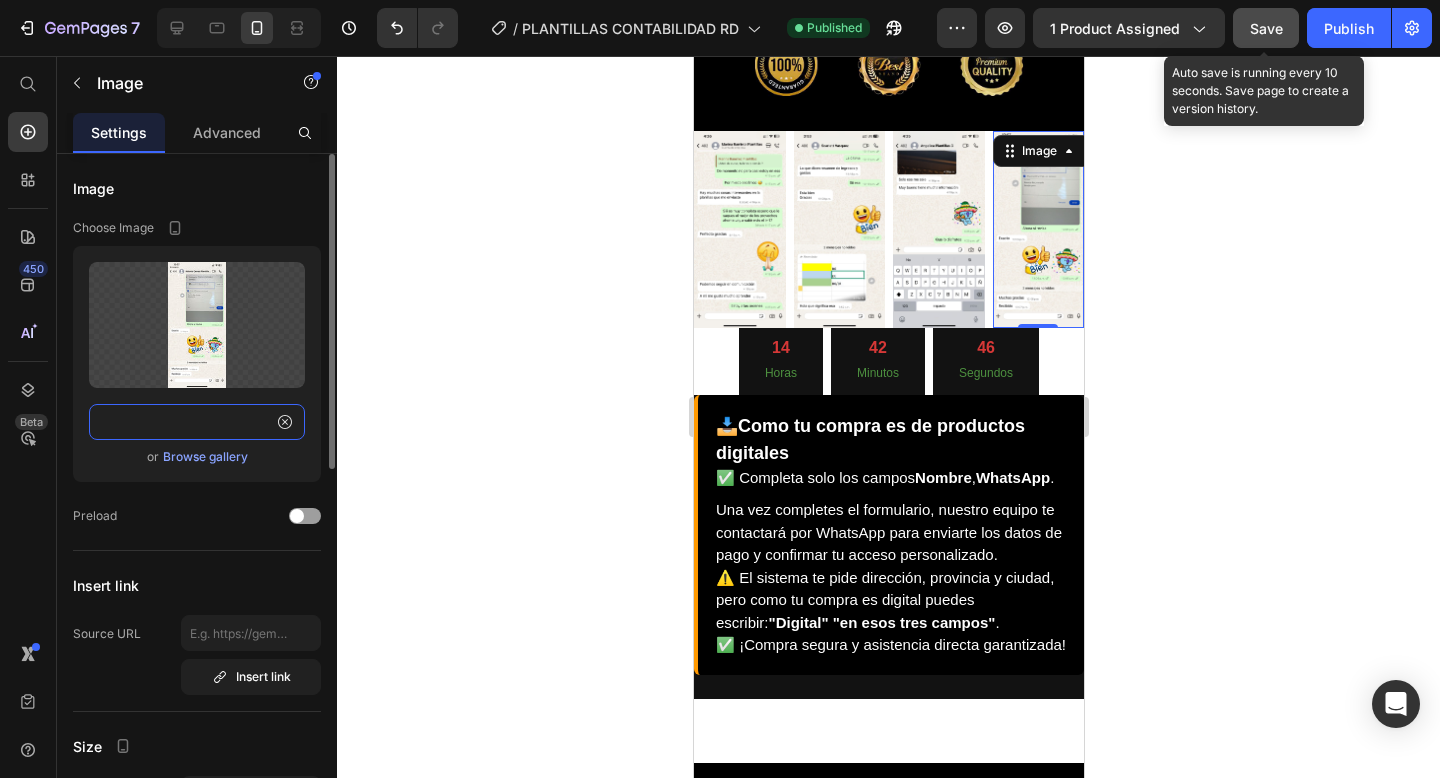type on "https://cdn.shopify.com/s/files/1/0573/8387/8702/files/afa85106-86da-4a79-ab08-de8588a7aac5.jpg?v=1752348924" 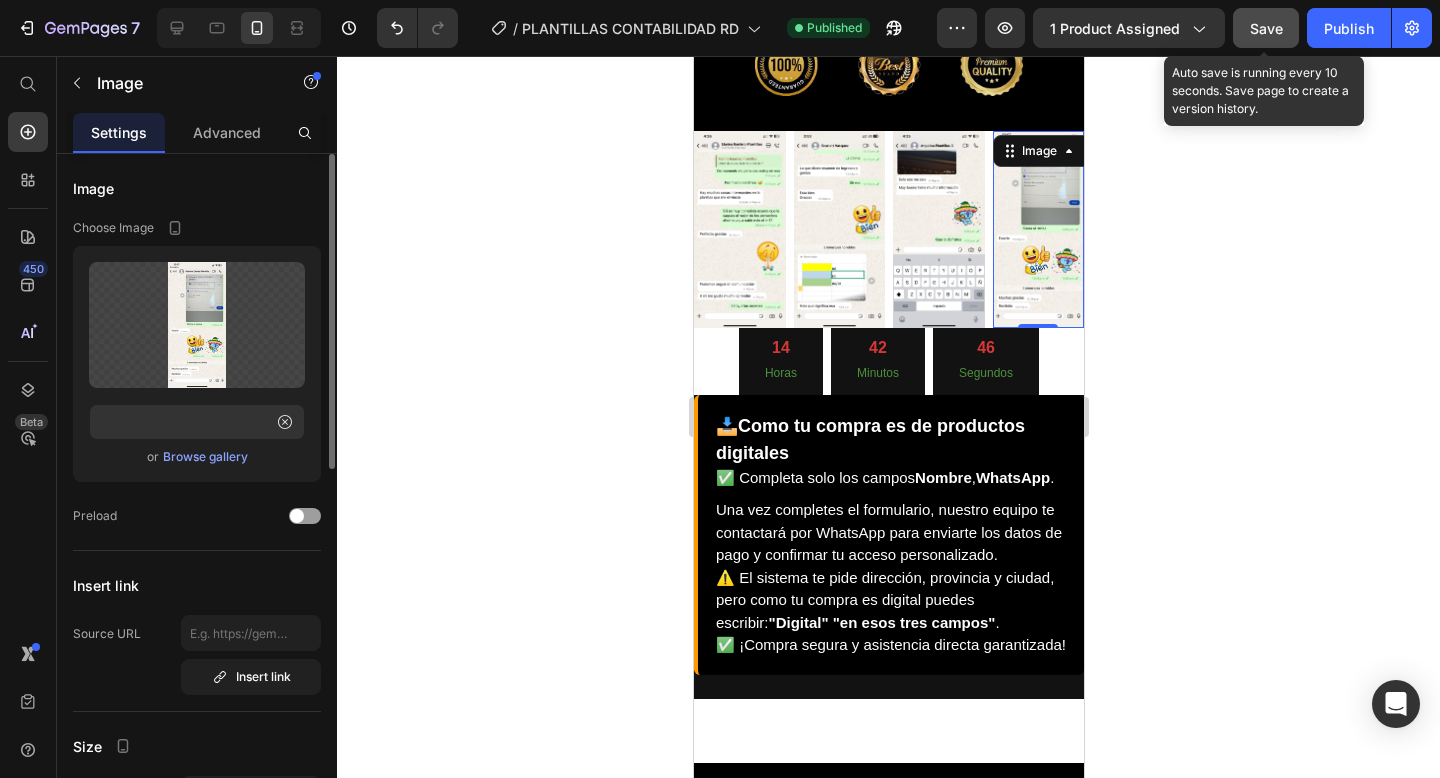 scroll, scrollTop: 0, scrollLeft: 0, axis: both 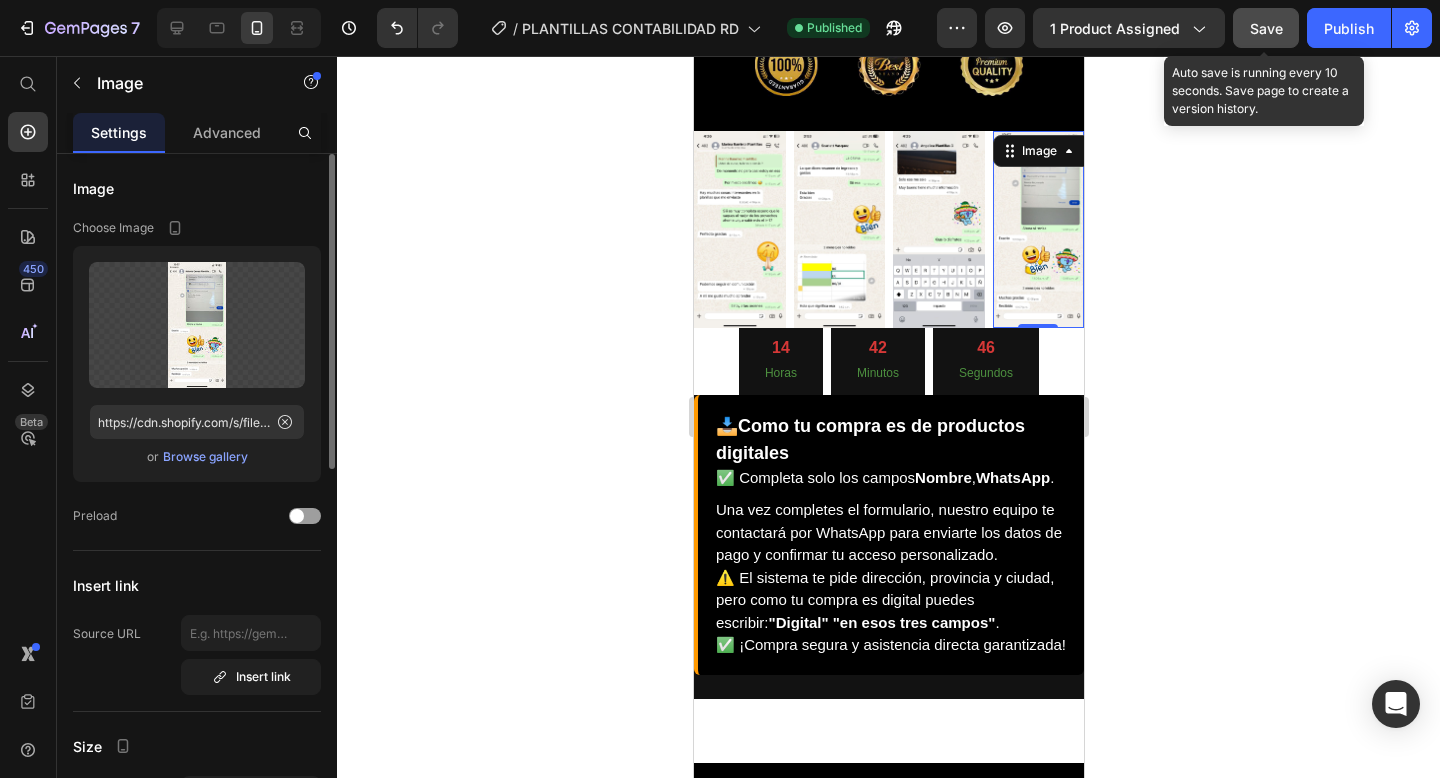 click on "Save" at bounding box center [1266, 28] 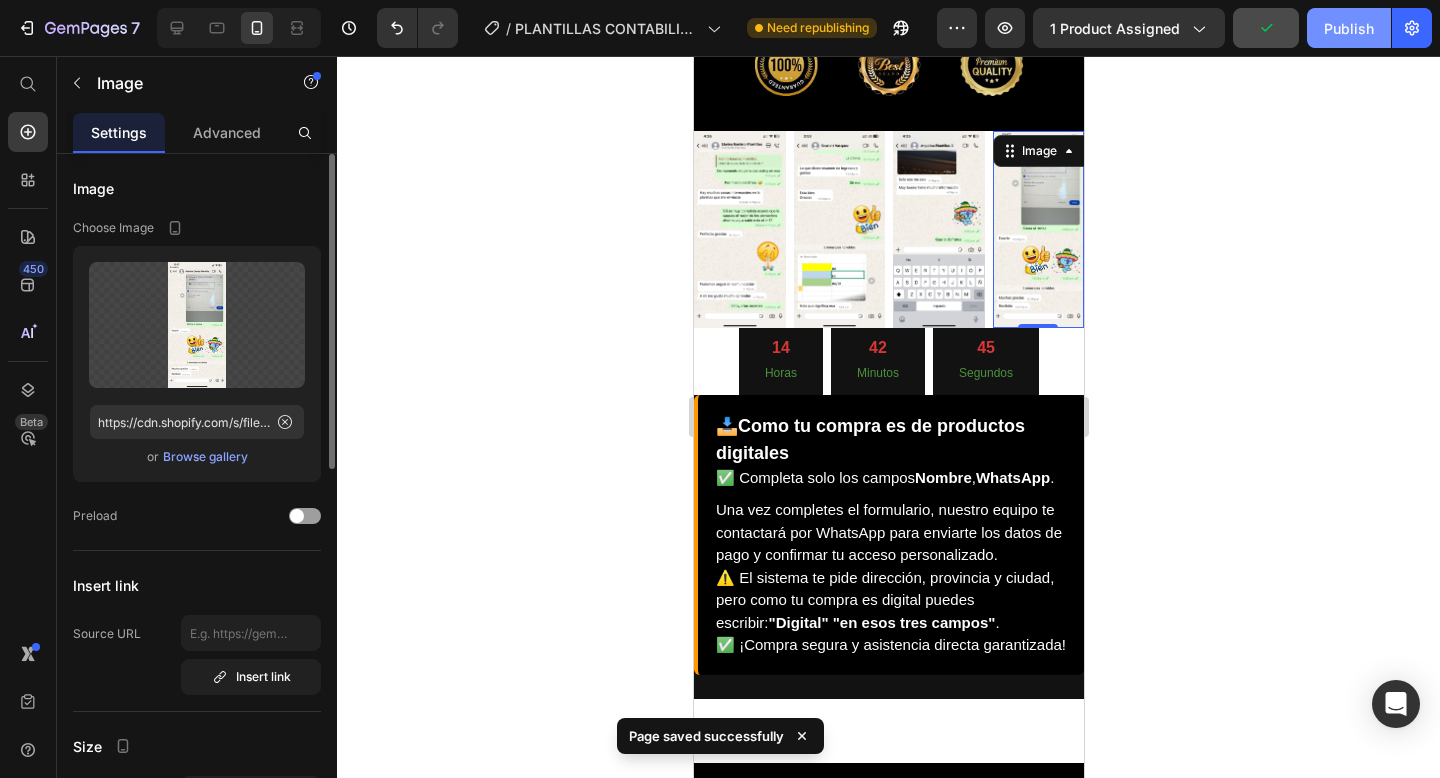 click on "Publish" at bounding box center (1349, 28) 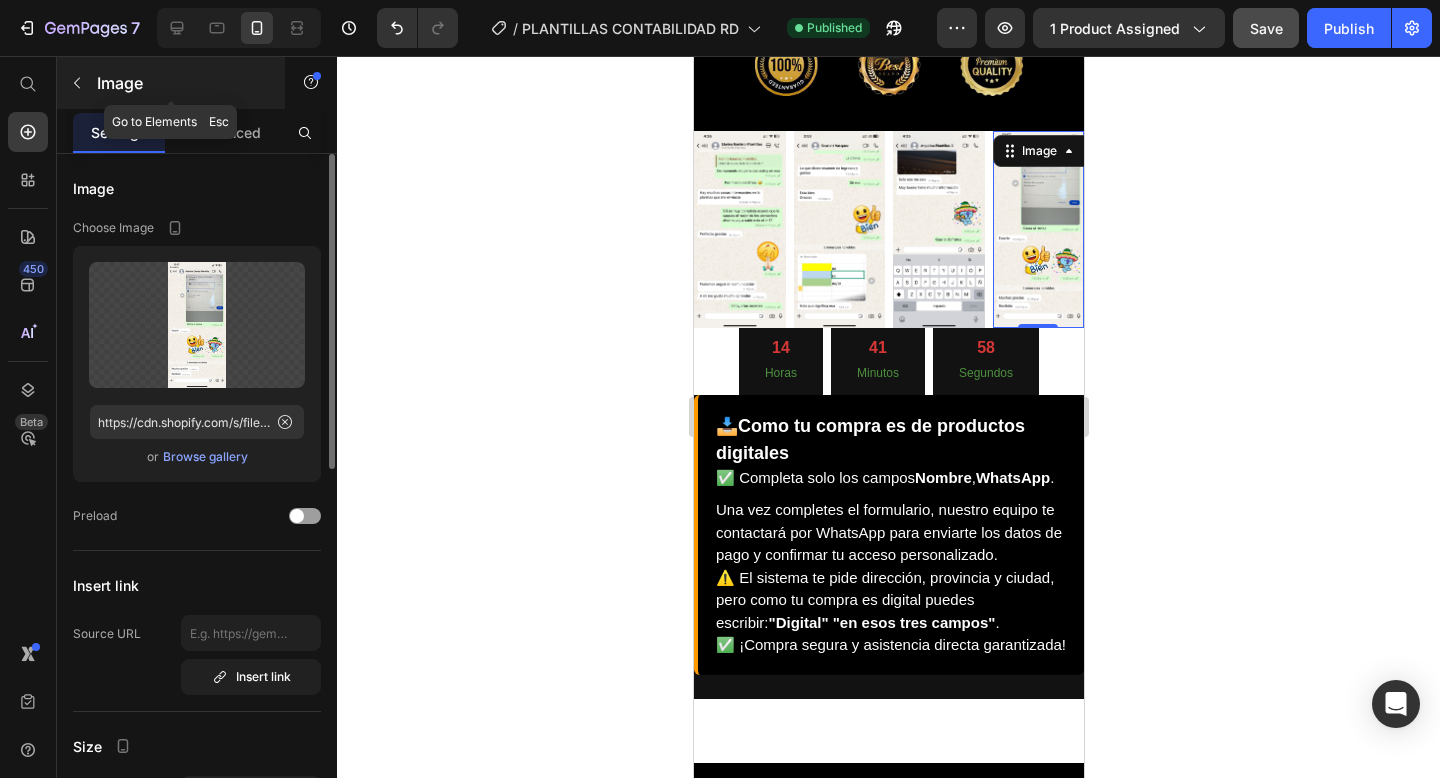 click 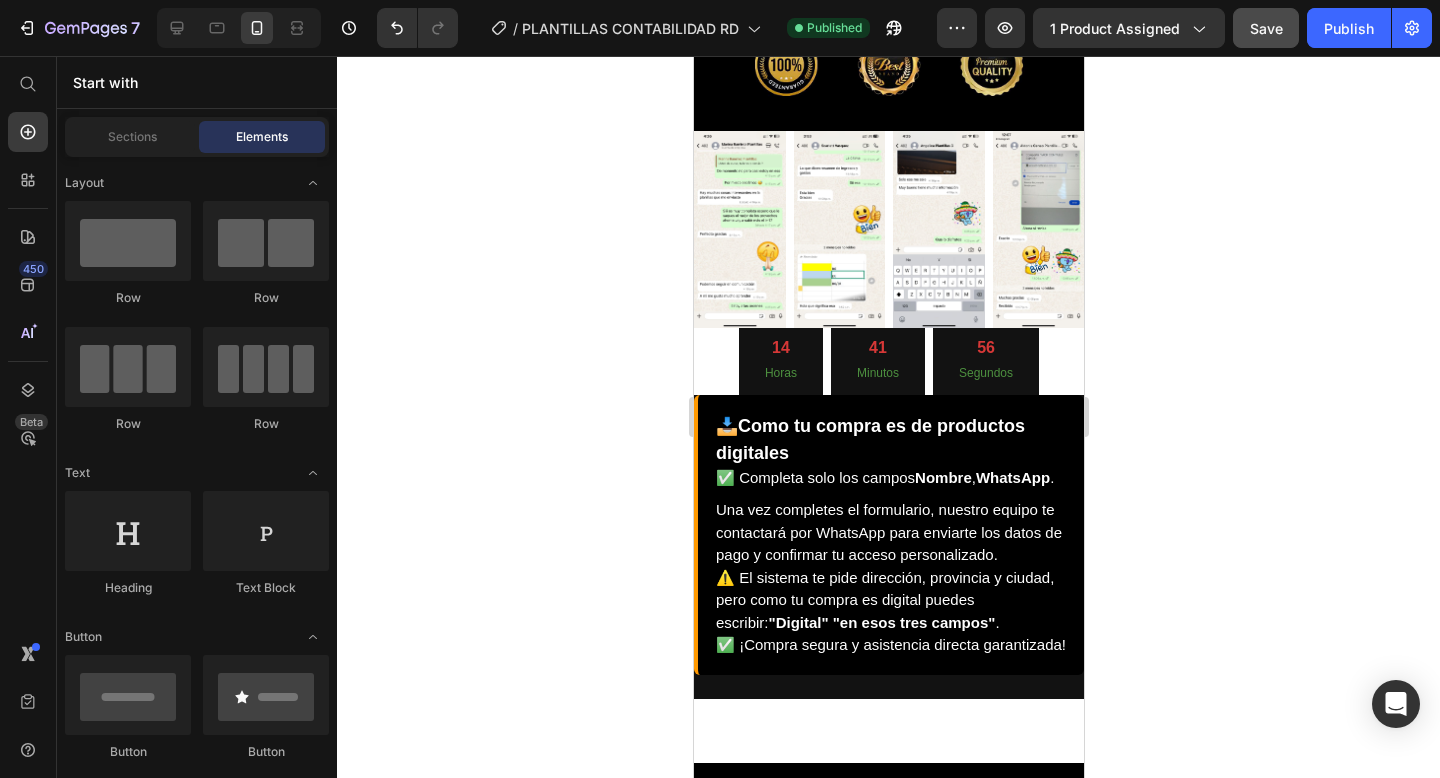 click on "Start with" at bounding box center [197, 82] 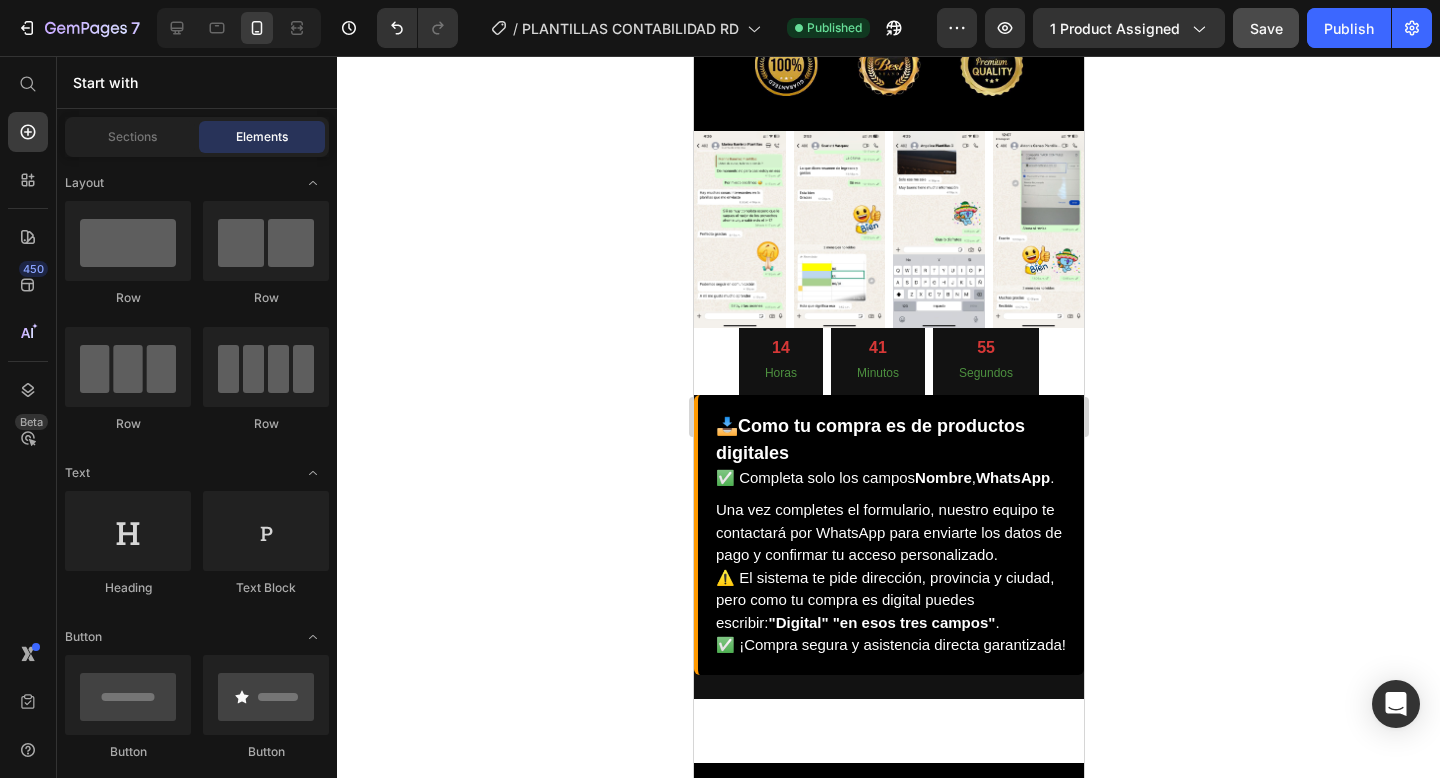 click on "Start with" at bounding box center (197, 82) 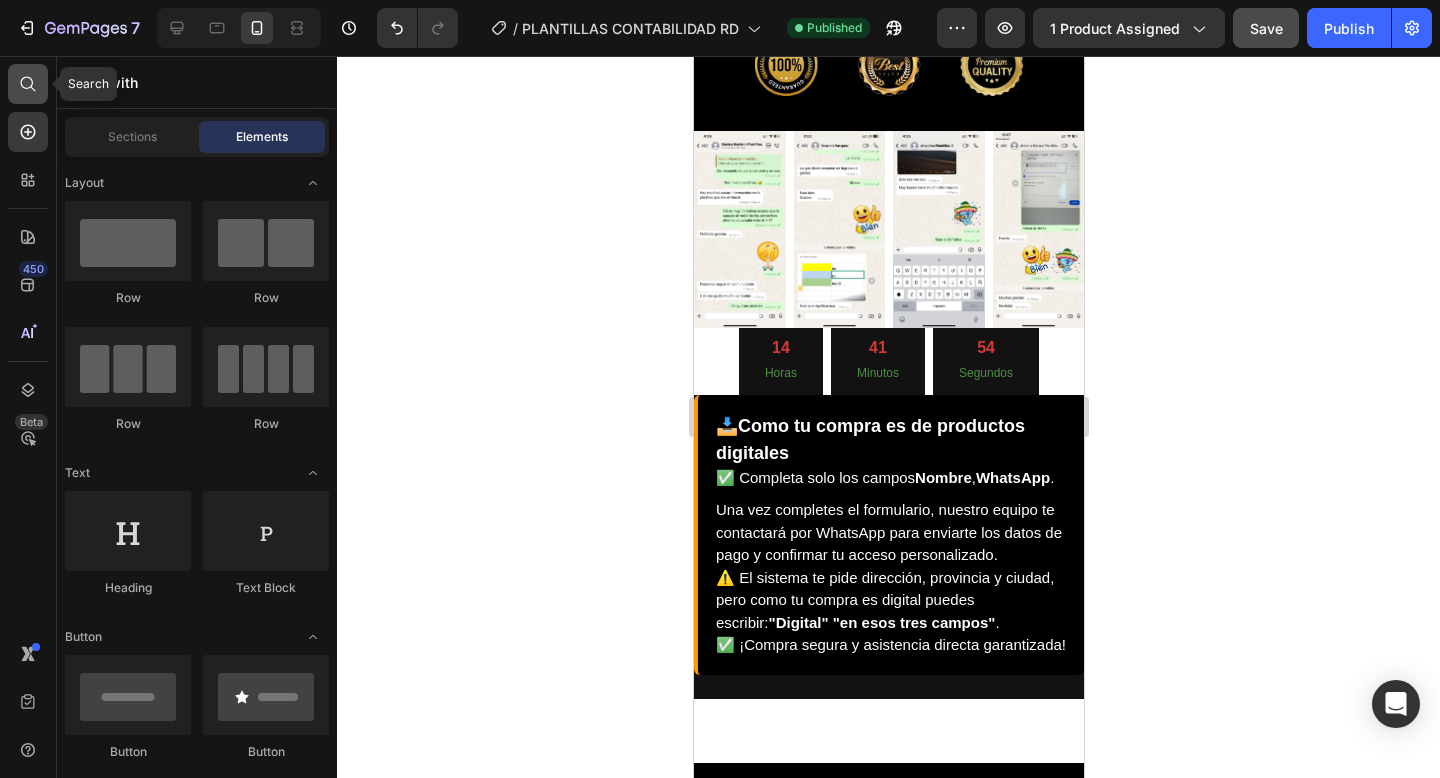 click 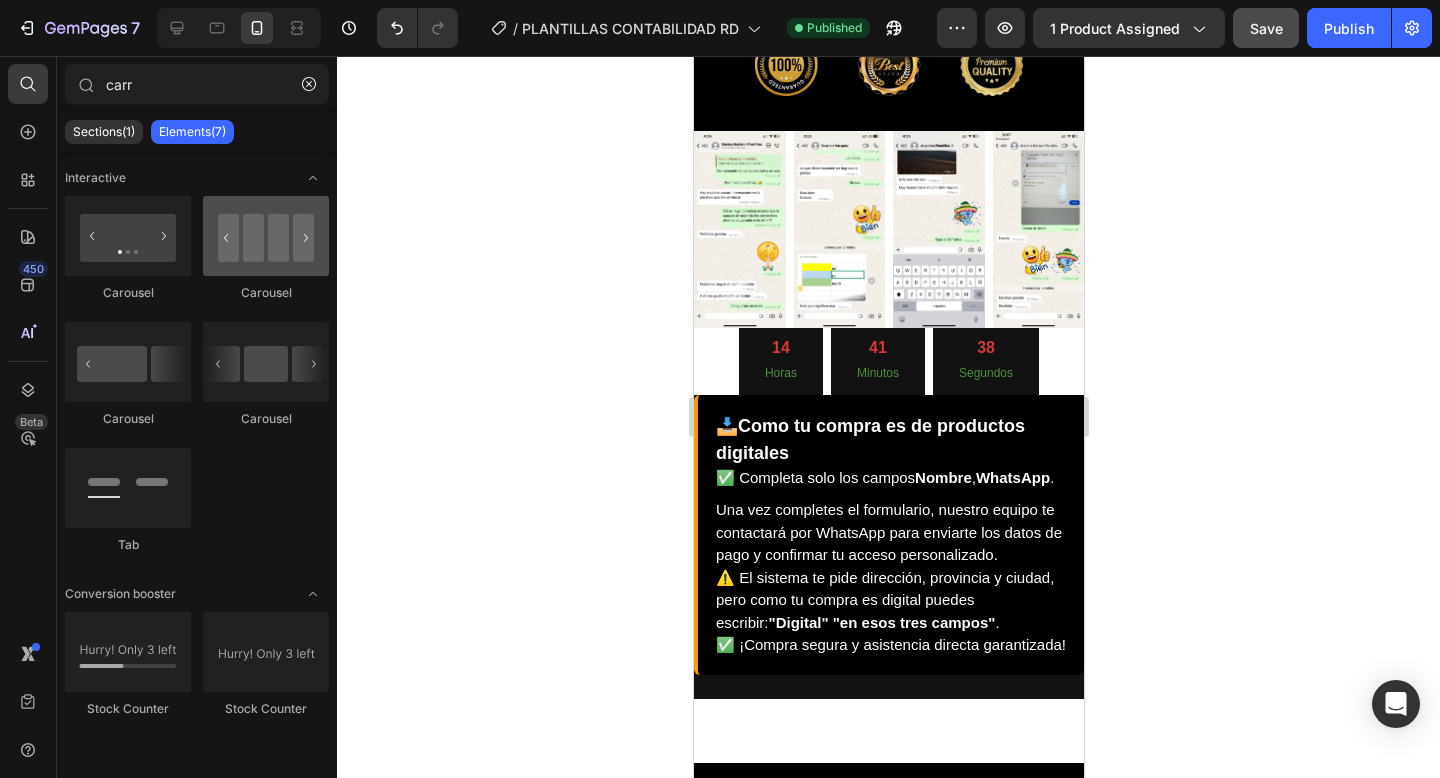 type on "carr" 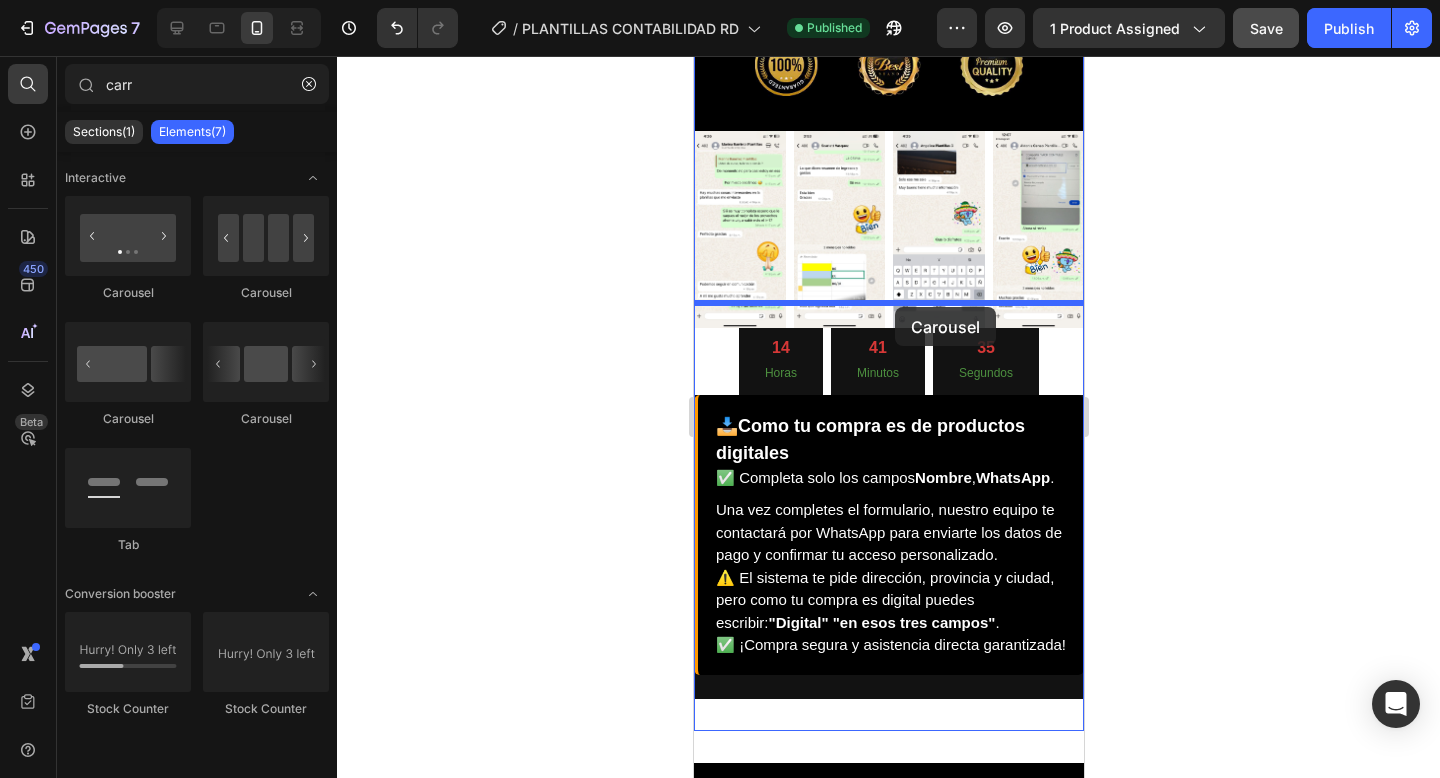 drag, startPoint x: 964, startPoint y: 291, endPoint x: 894, endPoint y: 307, distance: 71.80529 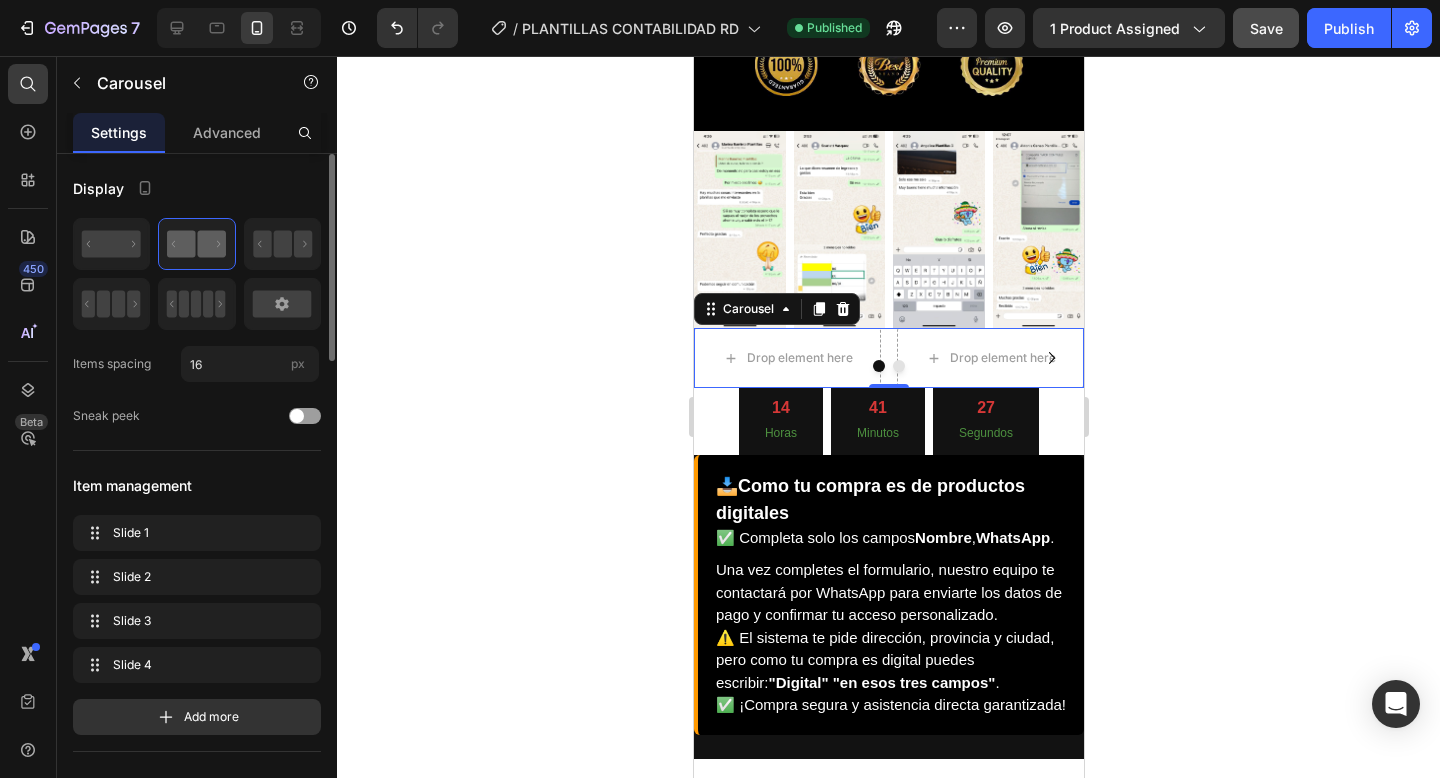 click at bounding box center [898, 366] 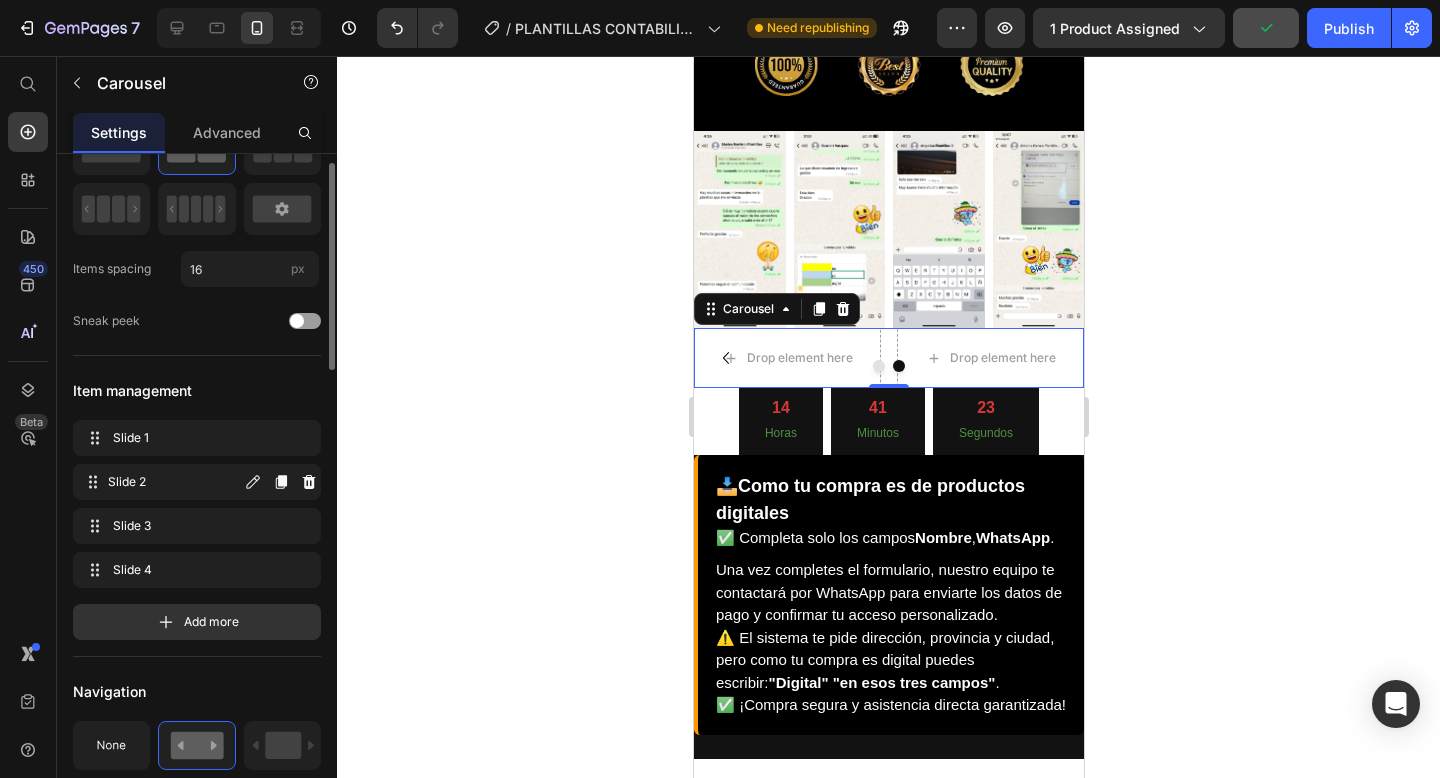 scroll, scrollTop: 75, scrollLeft: 0, axis: vertical 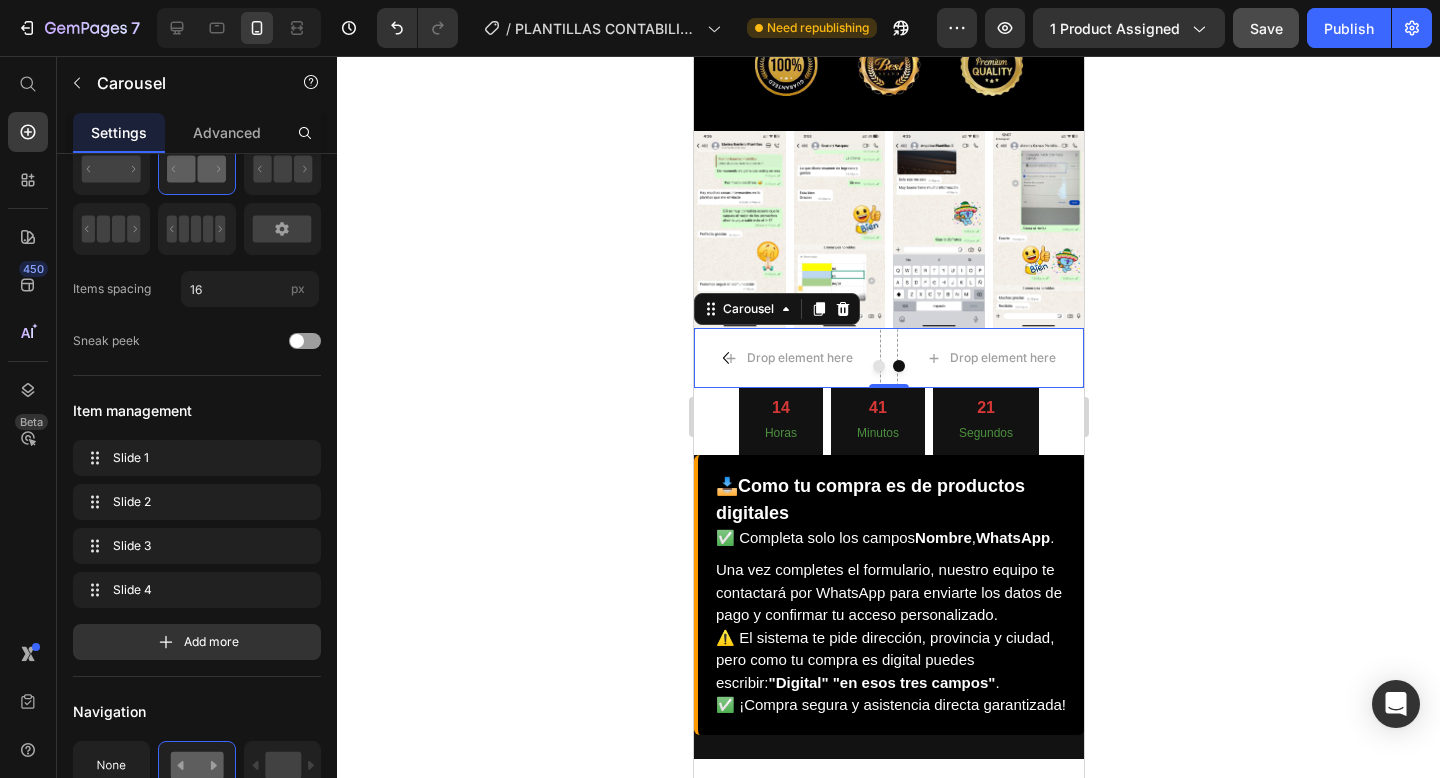 click 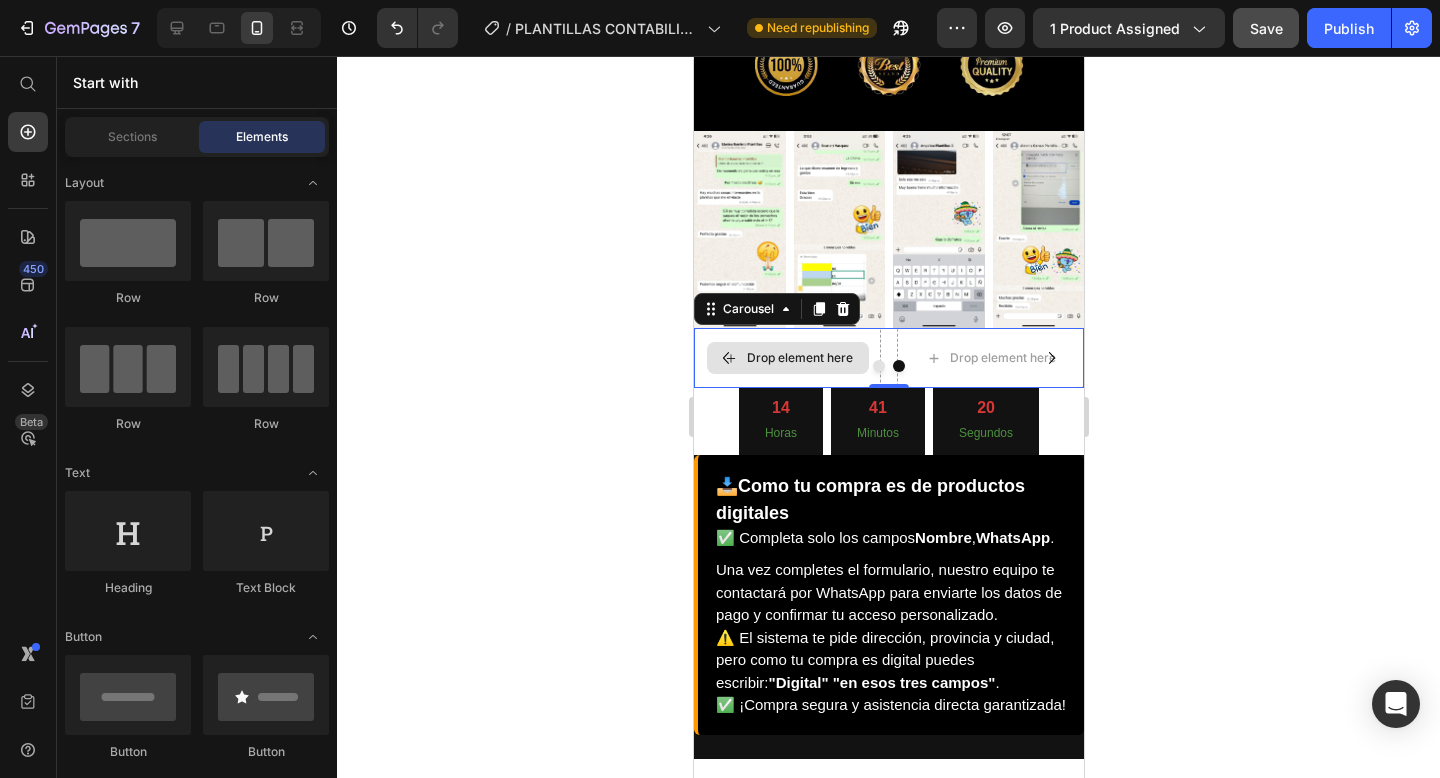 click on "Drop element here" at bounding box center [799, 358] 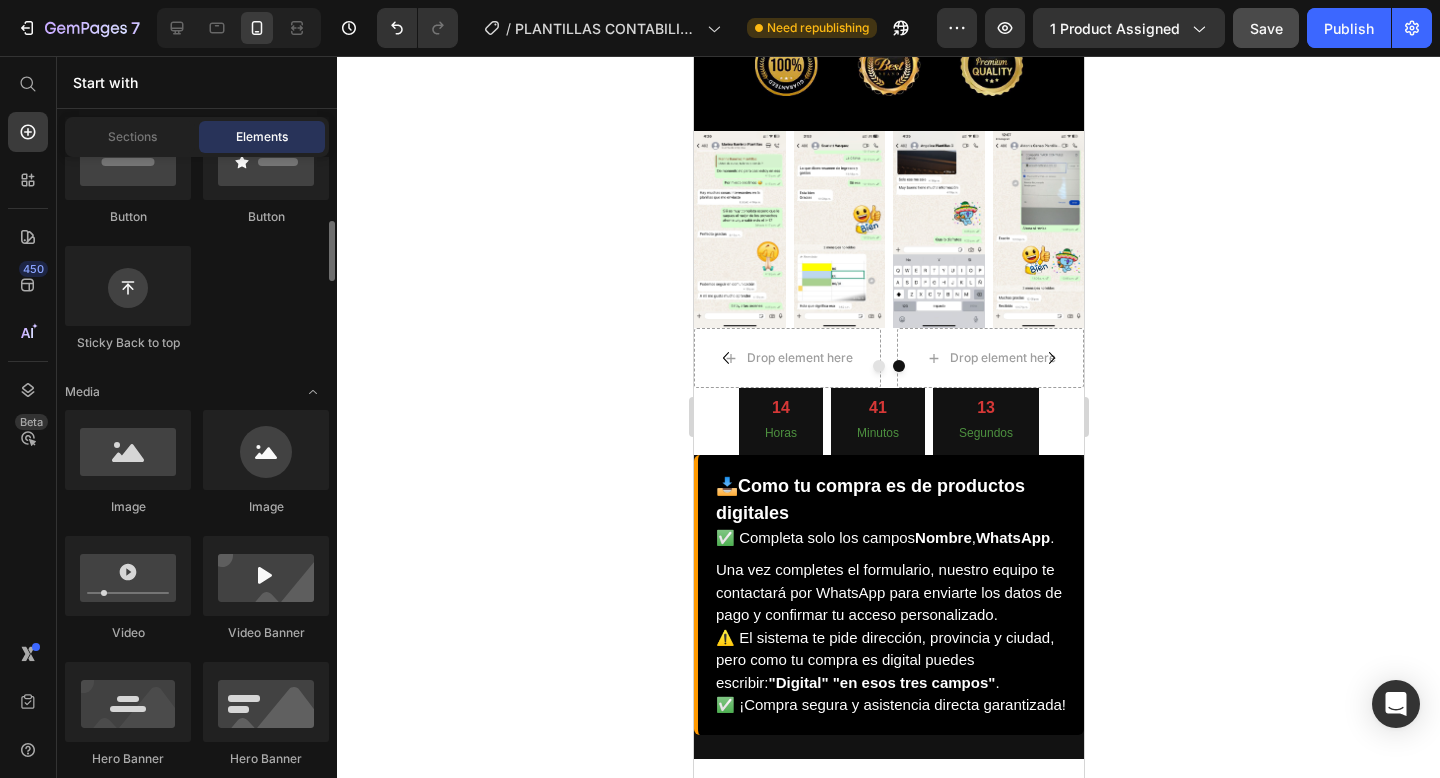scroll, scrollTop: 545, scrollLeft: 0, axis: vertical 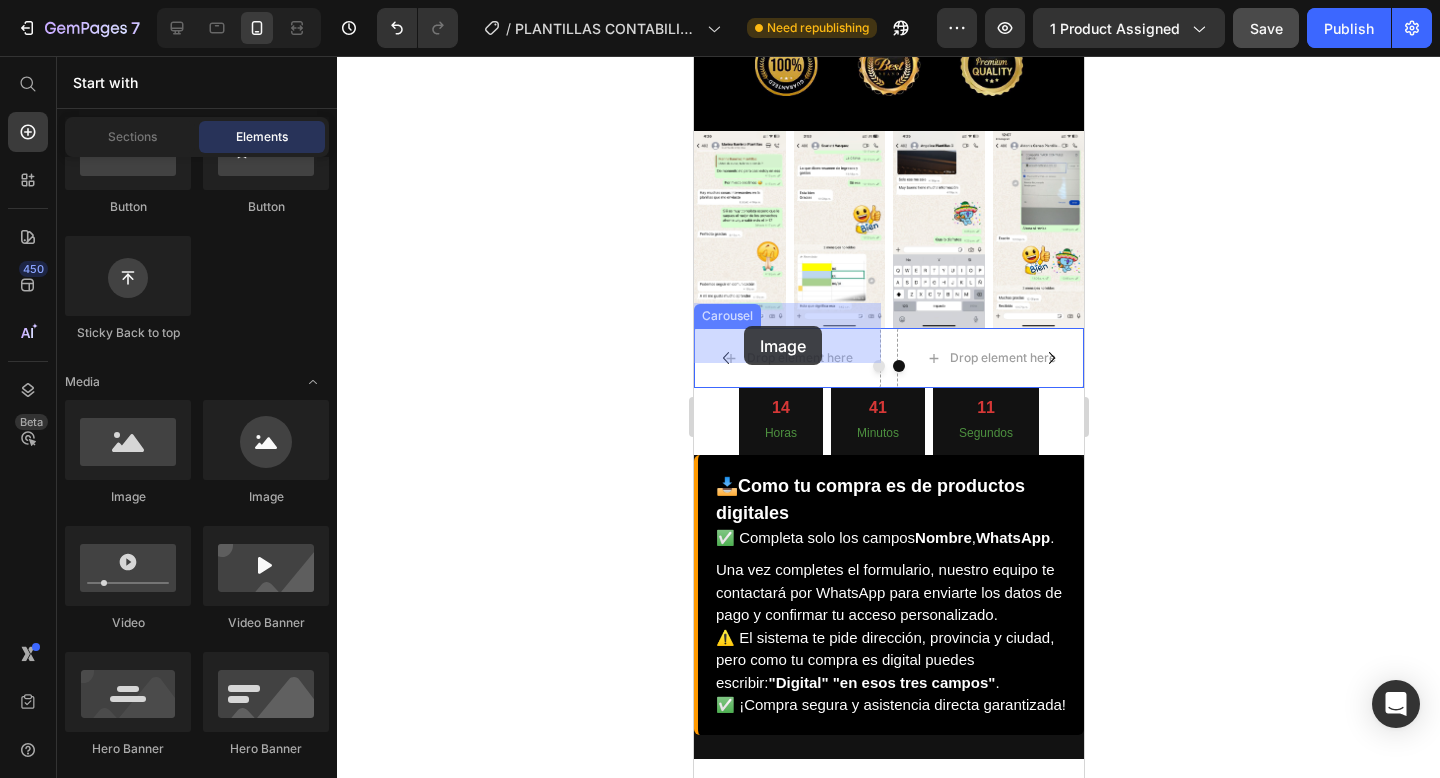 drag, startPoint x: 813, startPoint y: 493, endPoint x: 743, endPoint y: 326, distance: 181.07733 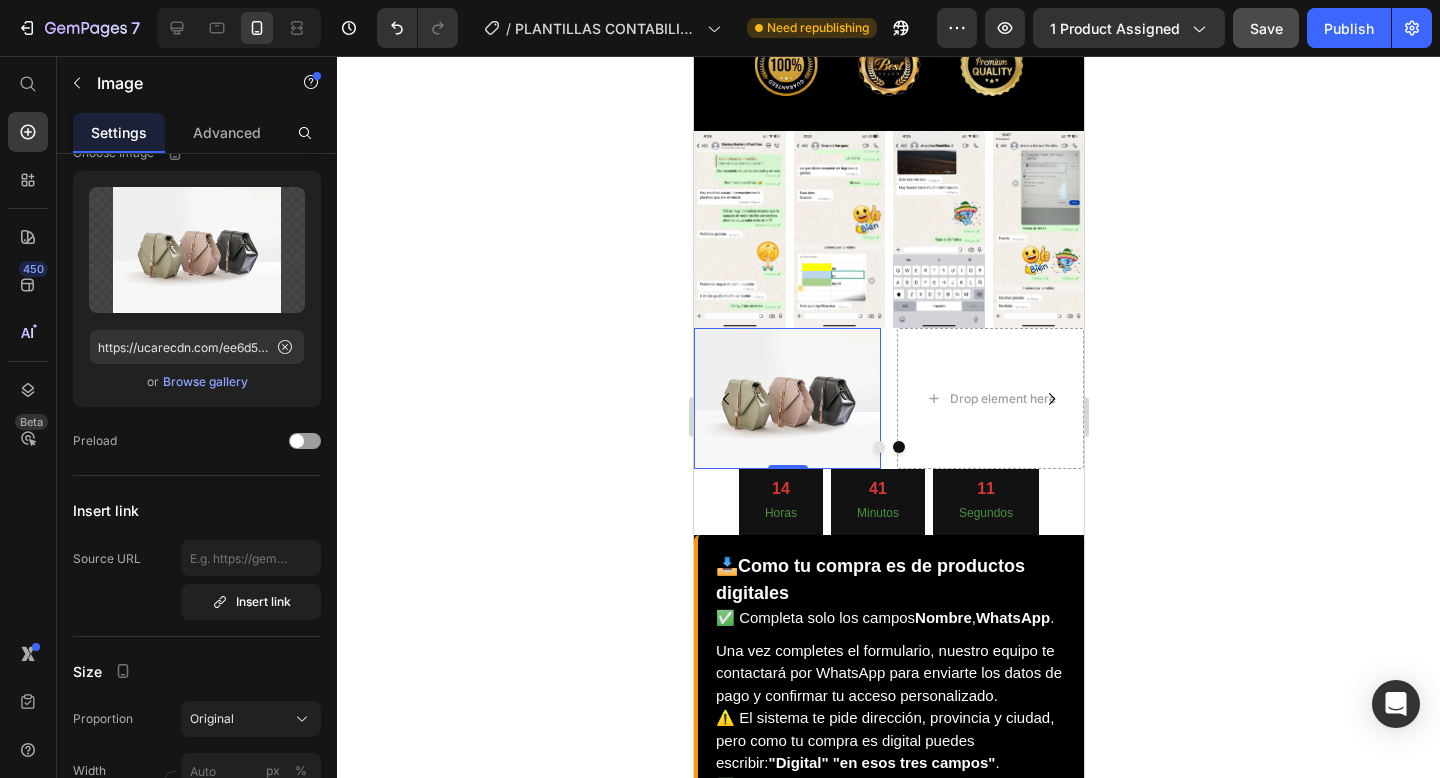 scroll, scrollTop: 0, scrollLeft: 0, axis: both 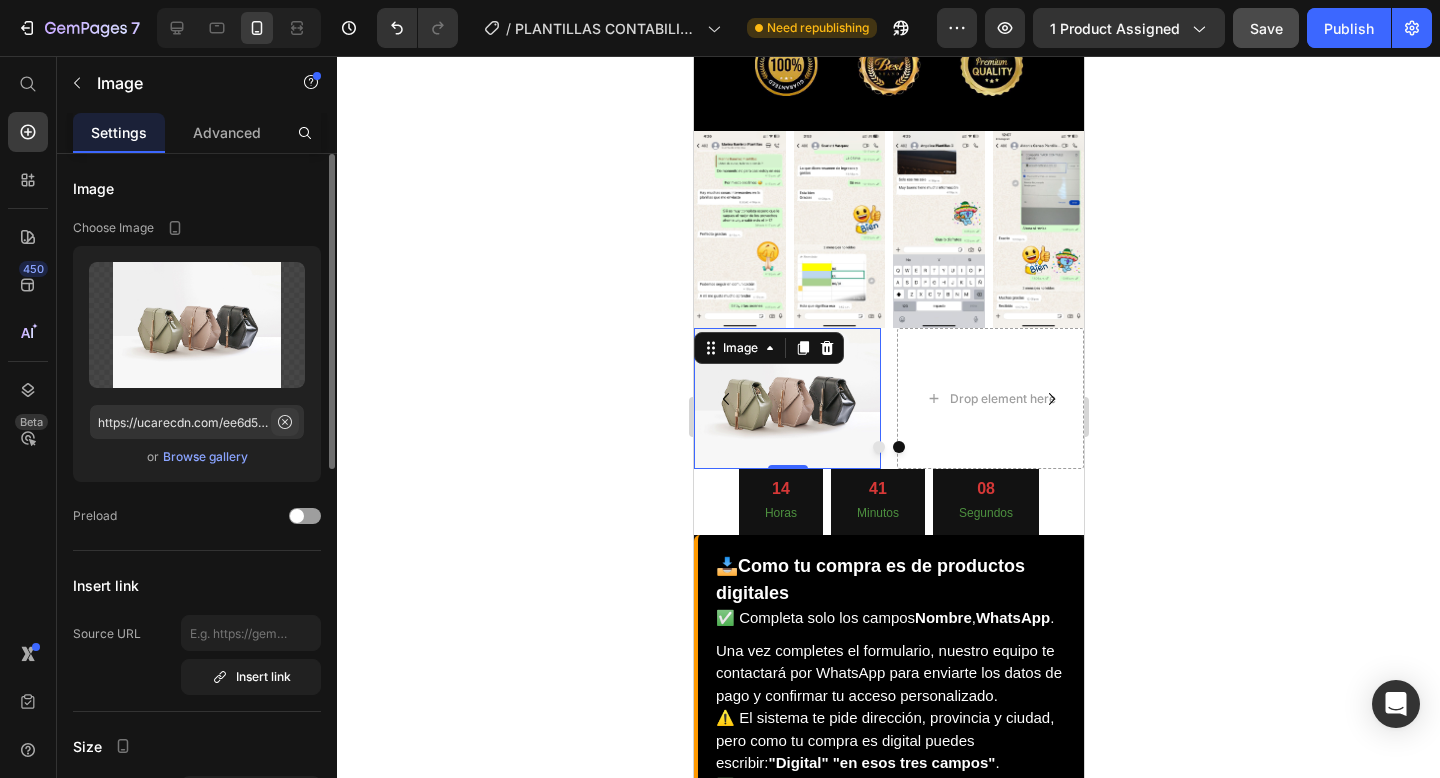 click 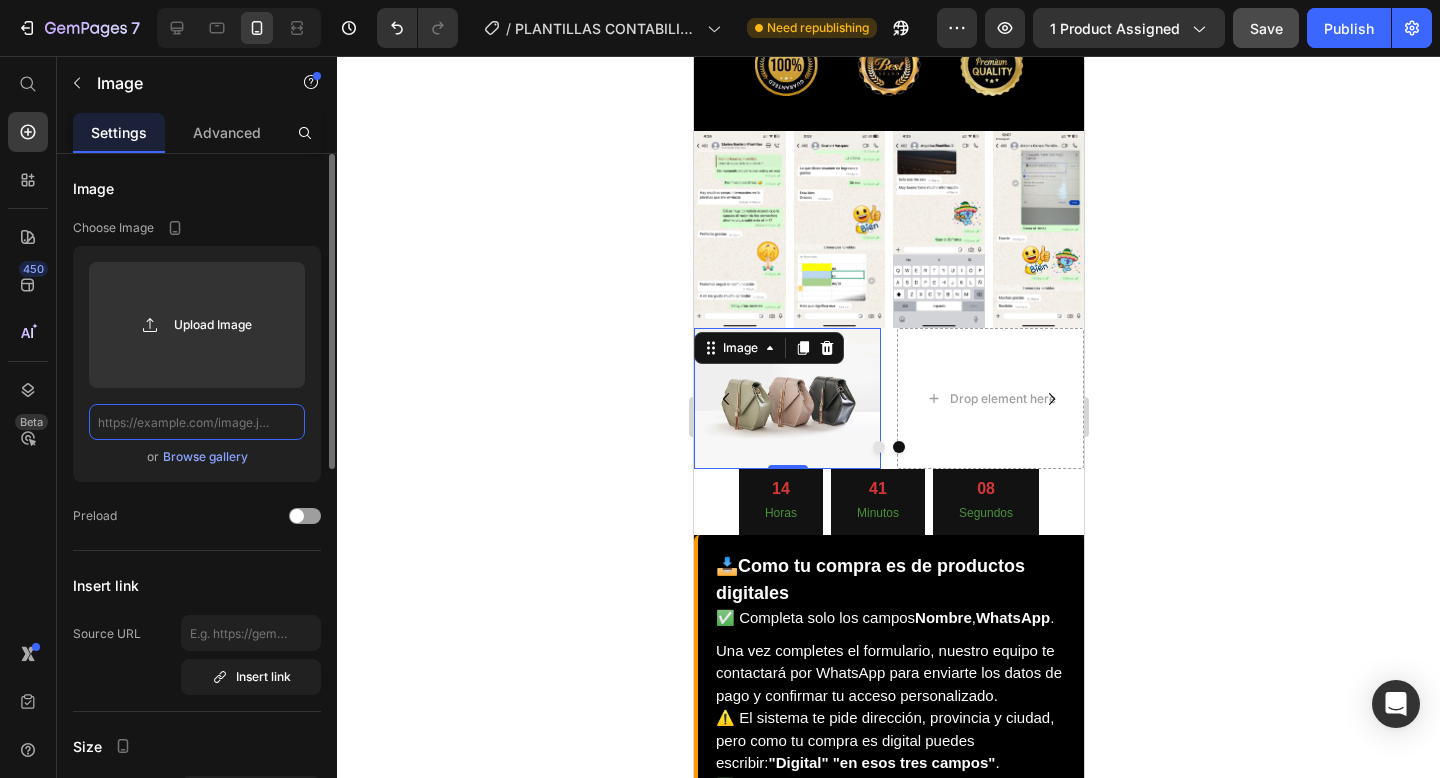 scroll, scrollTop: 0, scrollLeft: 0, axis: both 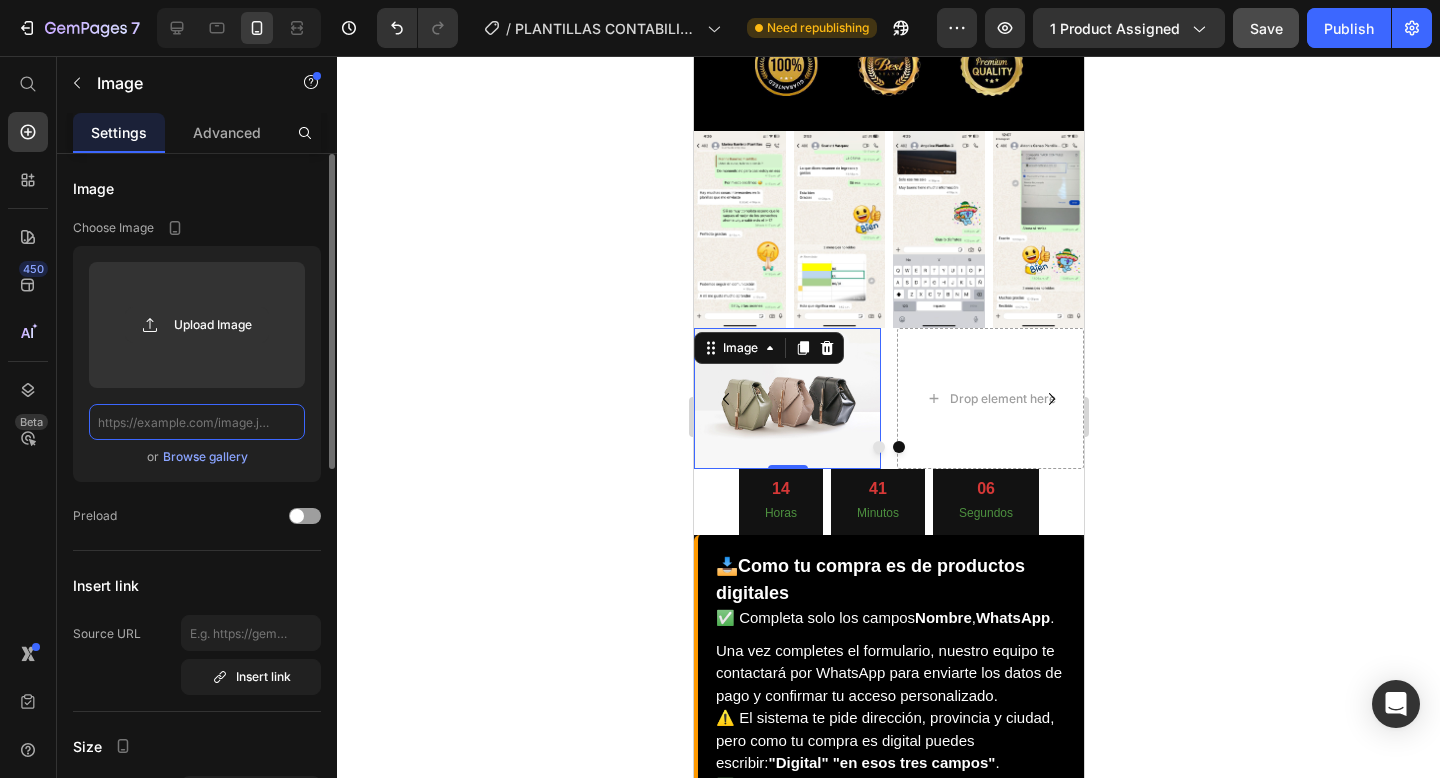 paste on "https://cdn.shopify.com/s/files/1/0573/8387/8702/files/afa85106-86da-4a79-ab08-de8588a7aac5.jpg?v=1752348924" 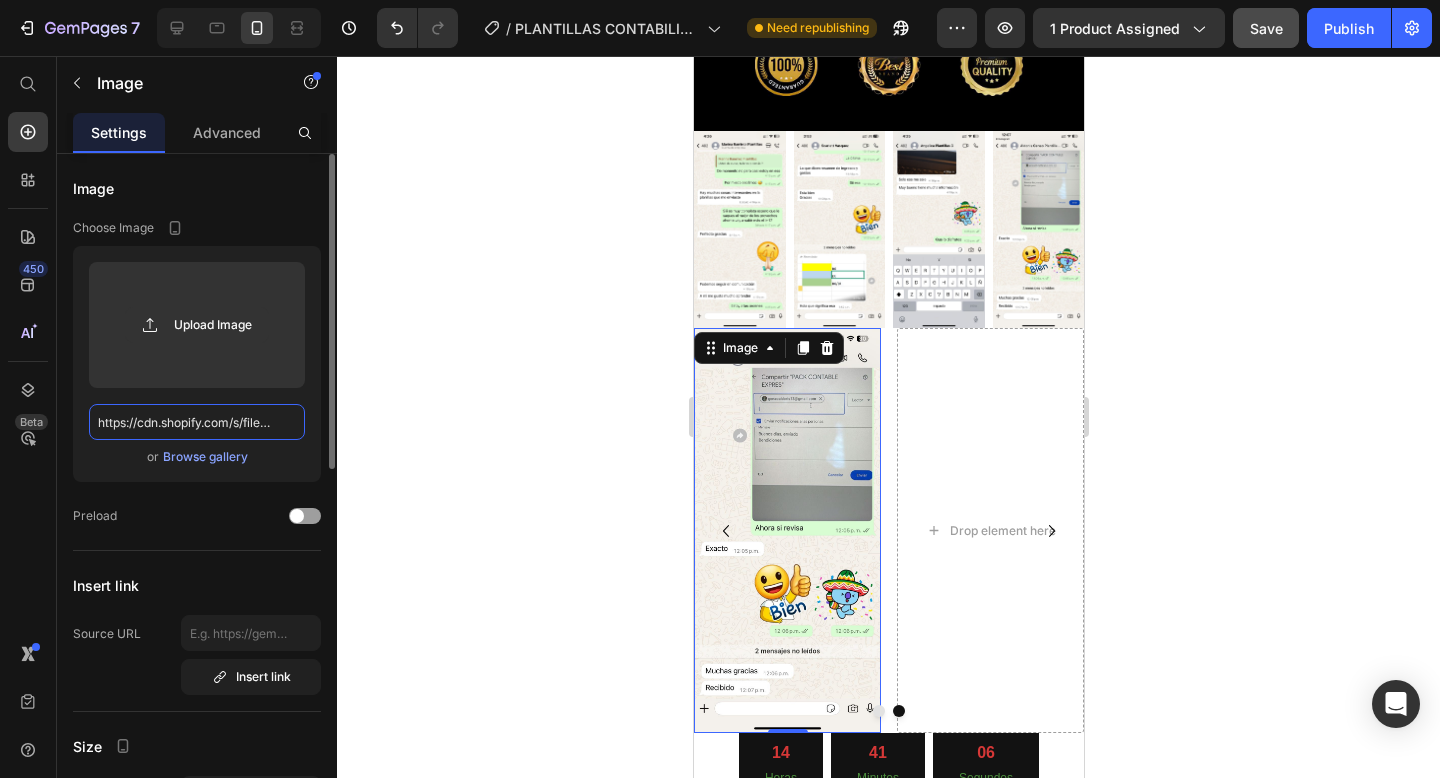 scroll, scrollTop: 0, scrollLeft: 497, axis: horizontal 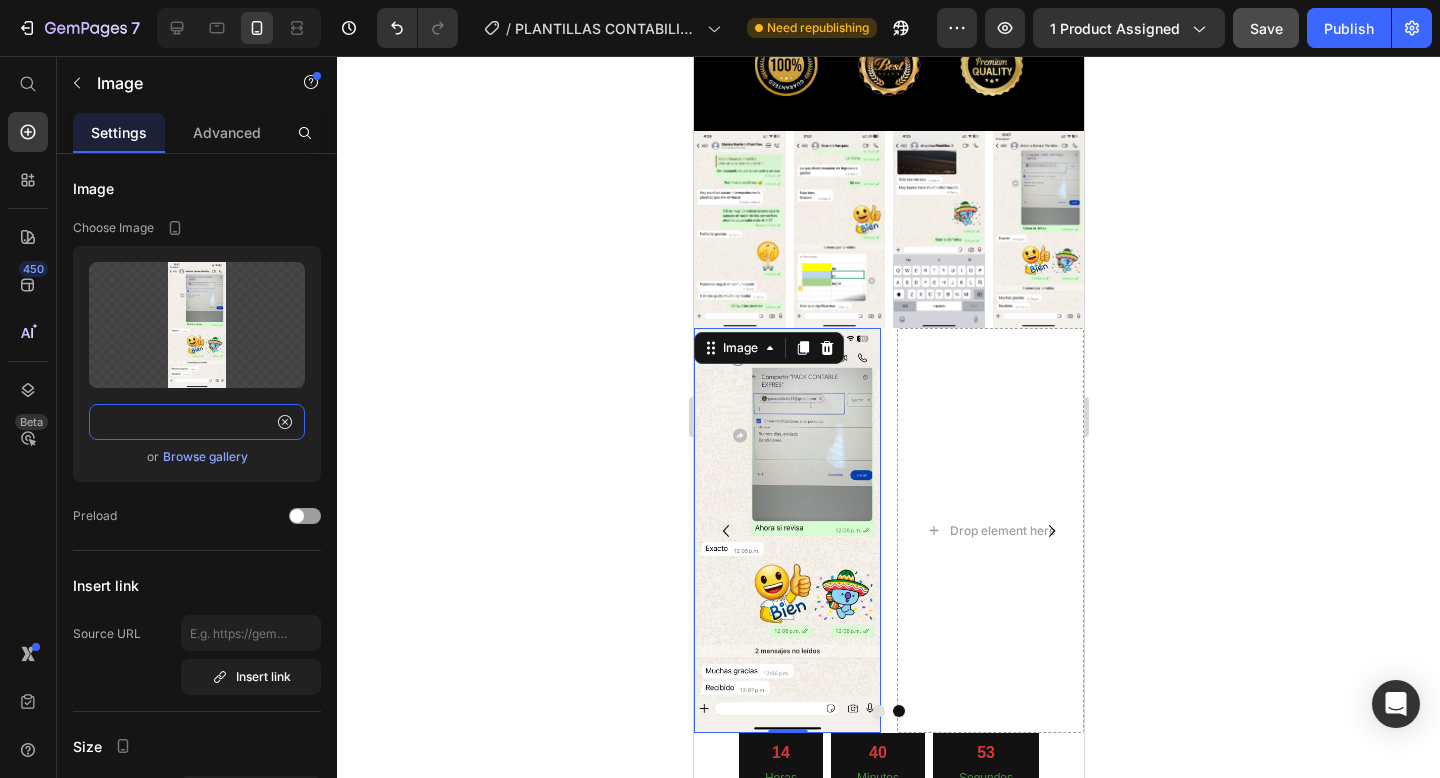 type on "https://cdn.shopify.com/s/files/1/0573/8387/8702/files/afa85106-86da-4a79-ab08-de8588a7aac5.jpg?v=1752348924" 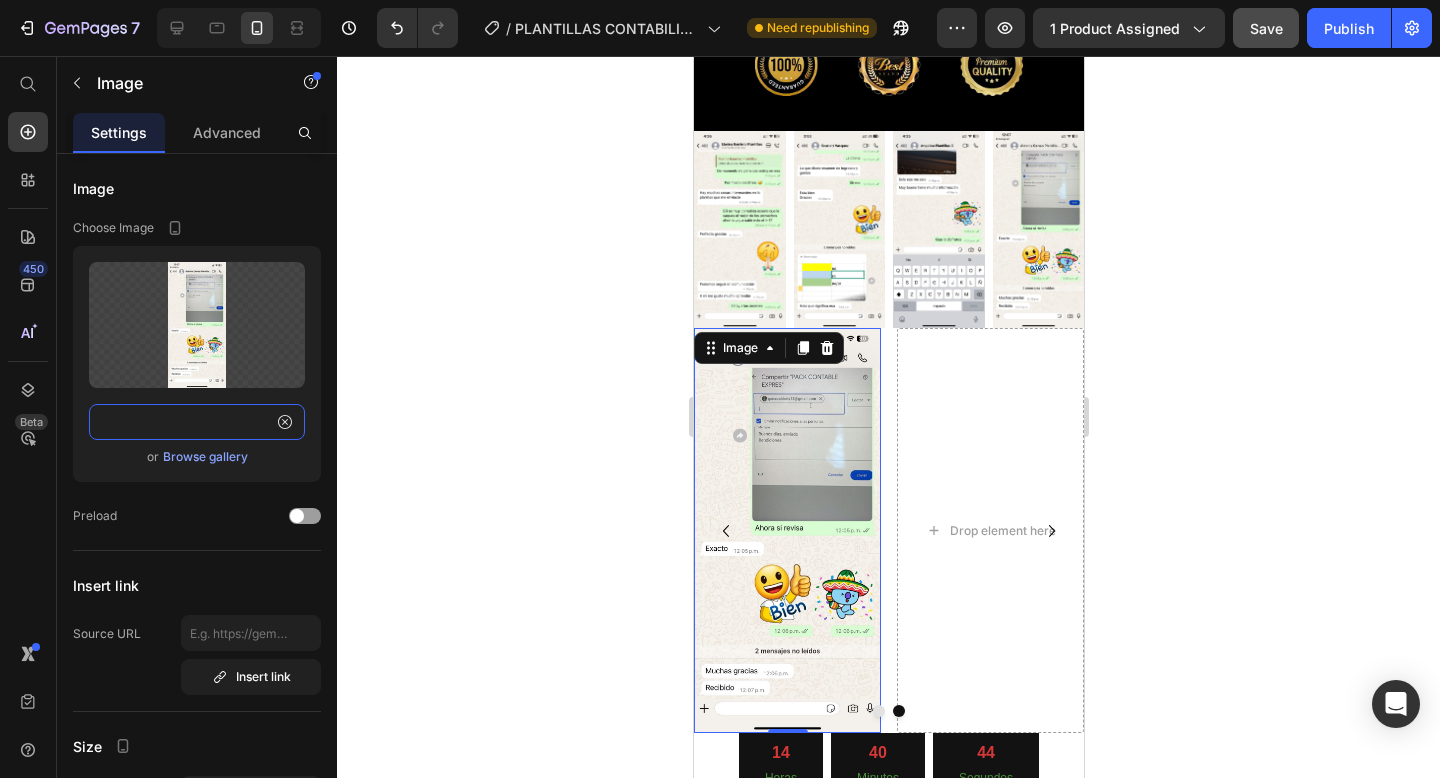 scroll, scrollTop: 0, scrollLeft: 0, axis: both 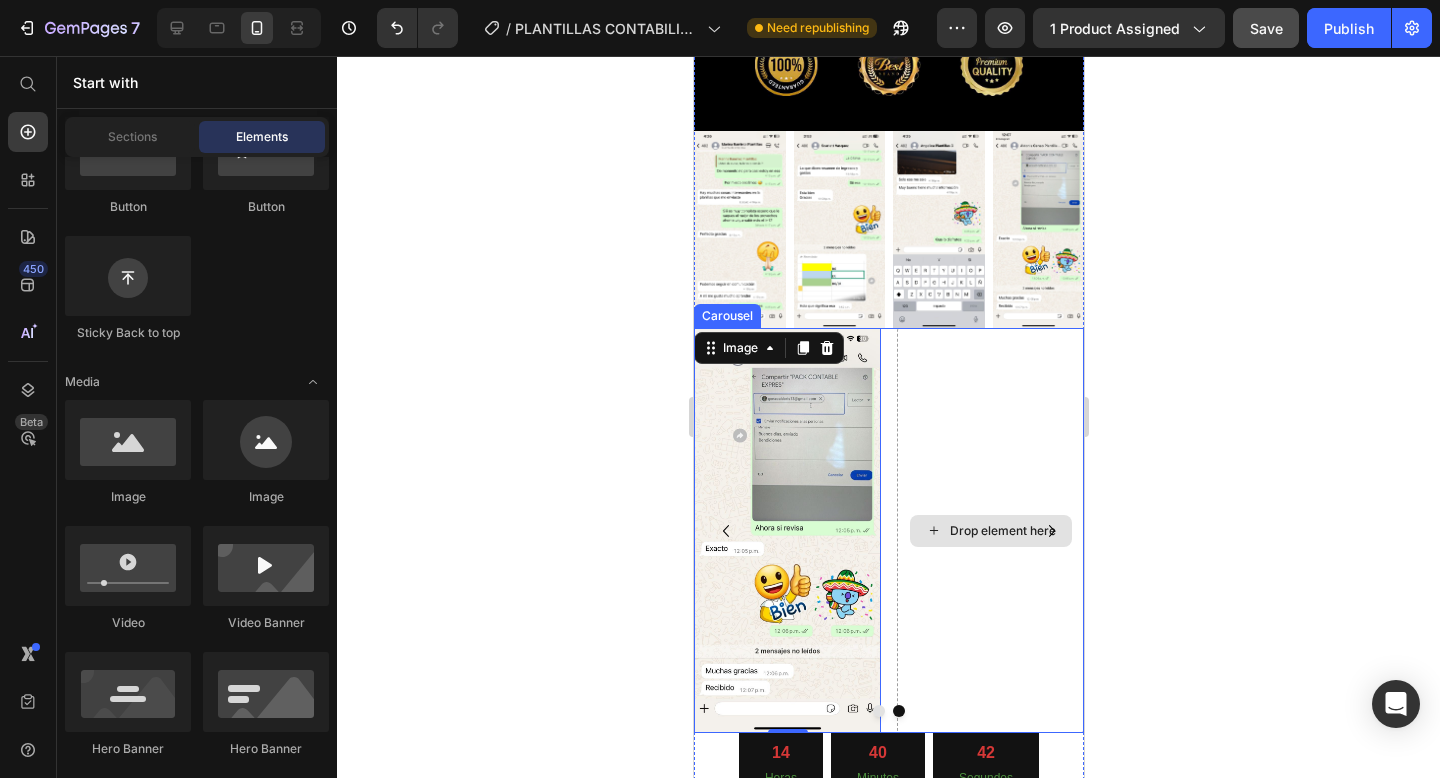 click on "Drop element here" at bounding box center (990, 531) 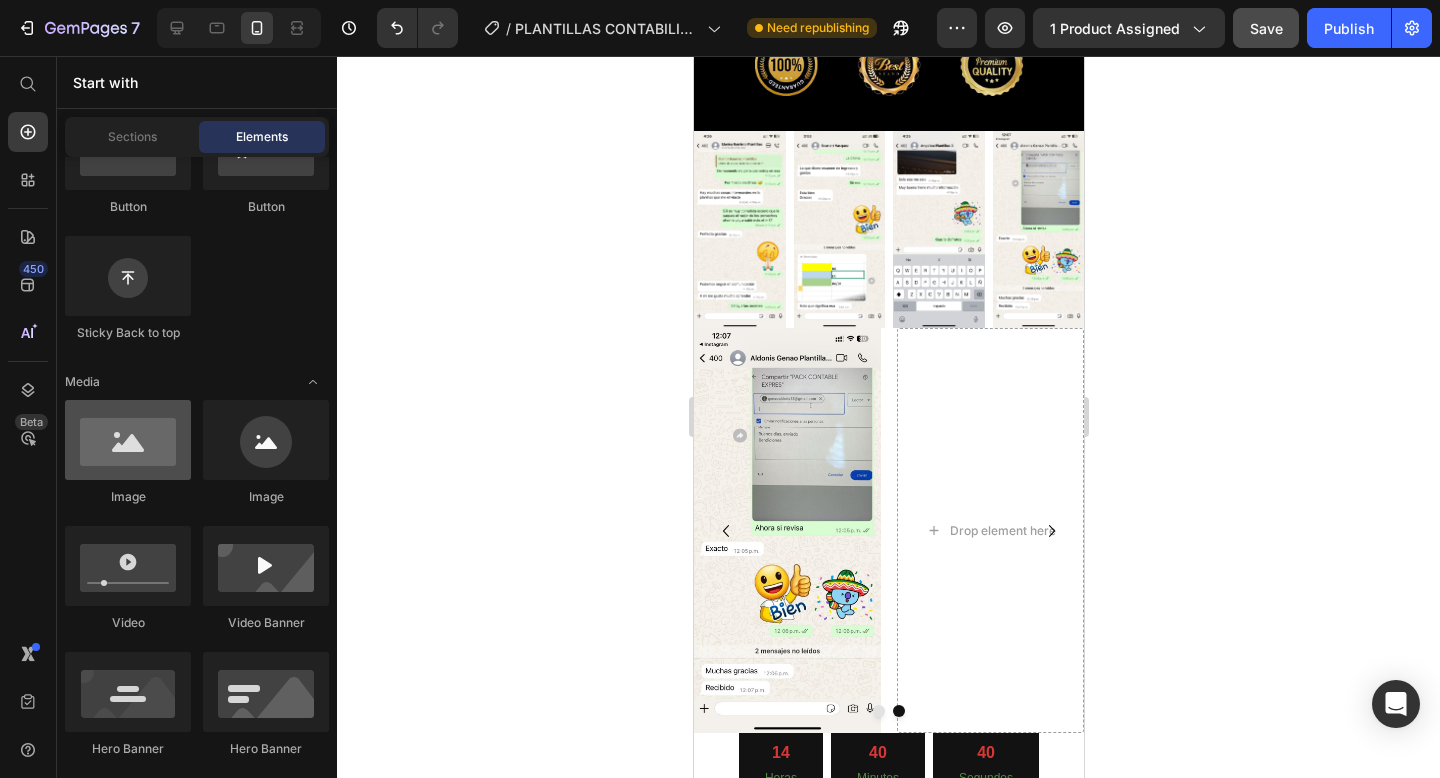 click at bounding box center [128, 440] 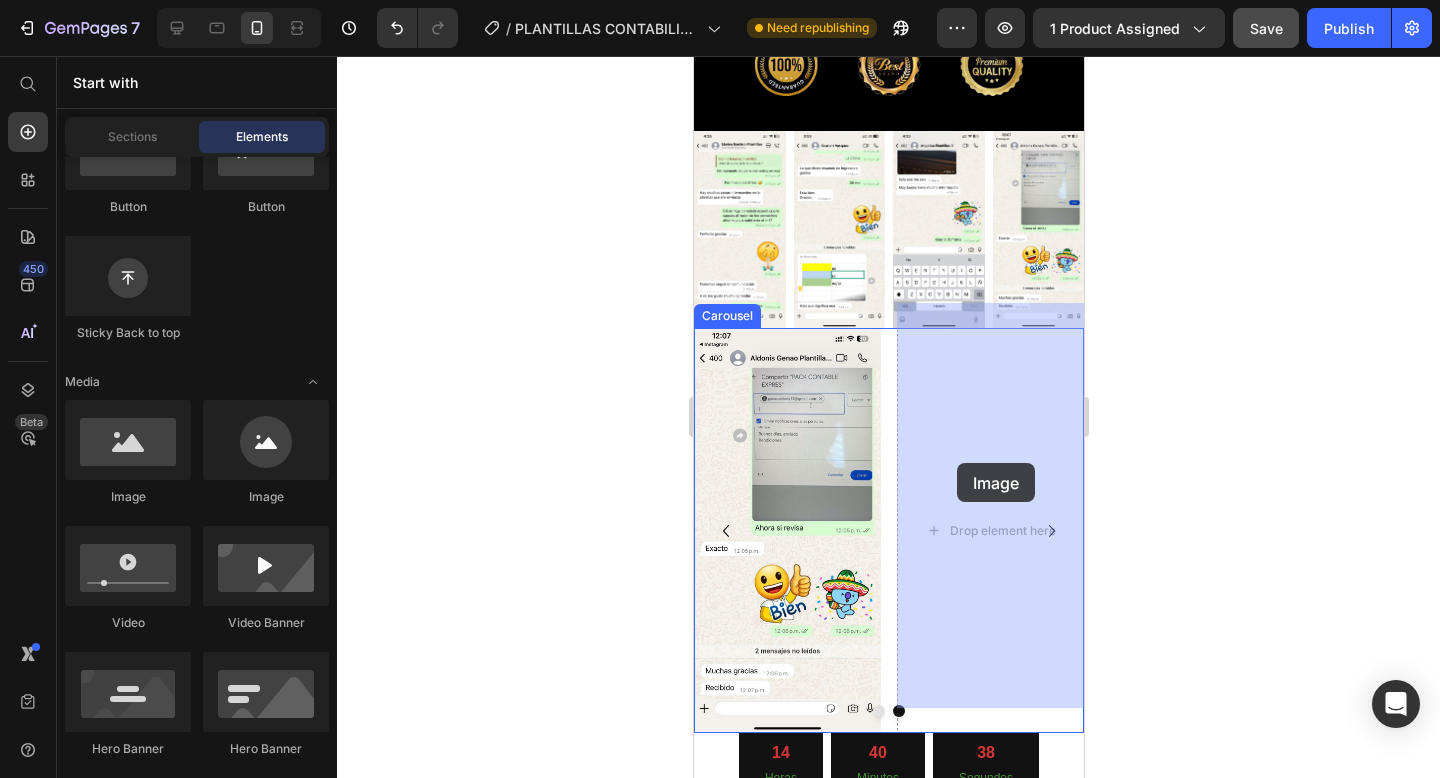 drag, startPoint x: 823, startPoint y: 516, endPoint x: 959, endPoint y: 462, distance: 146.3284 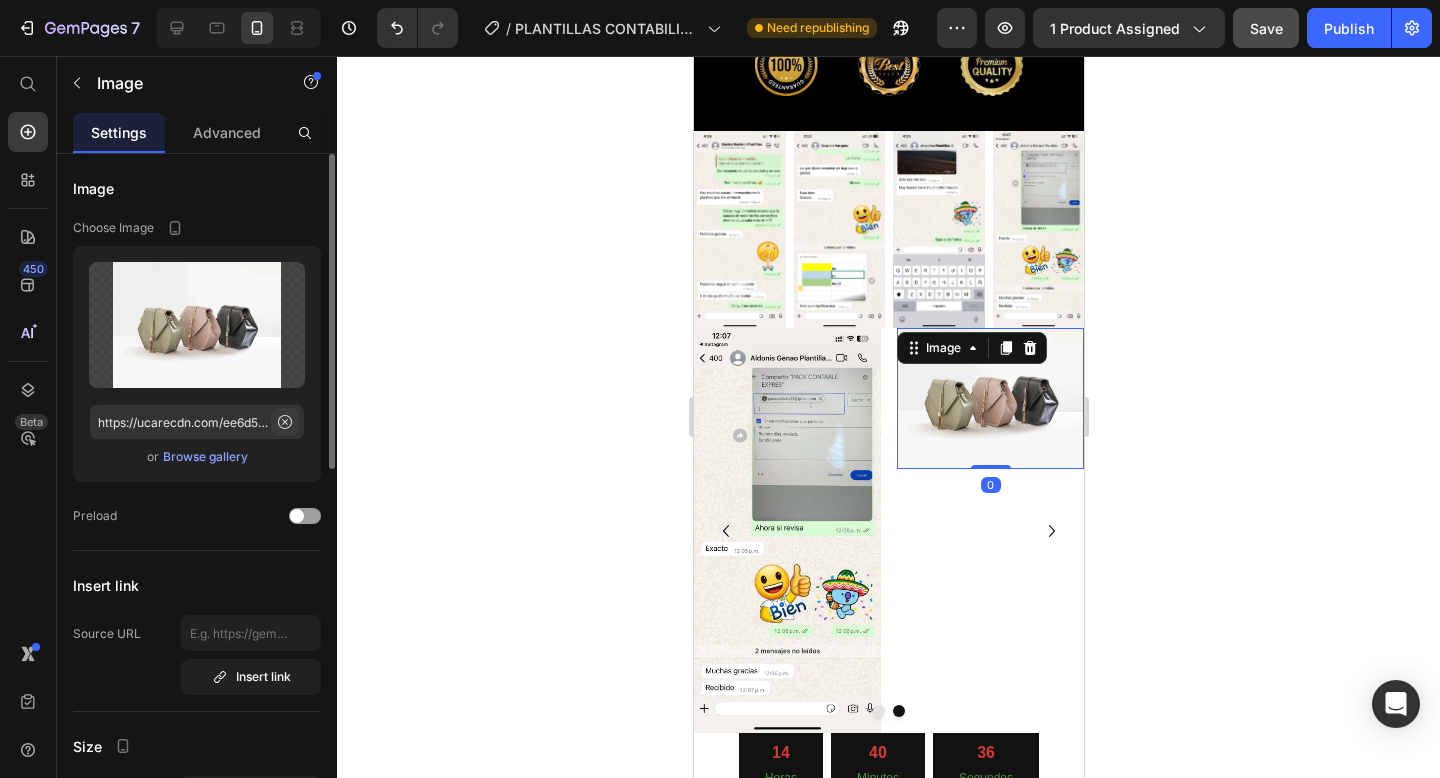 click 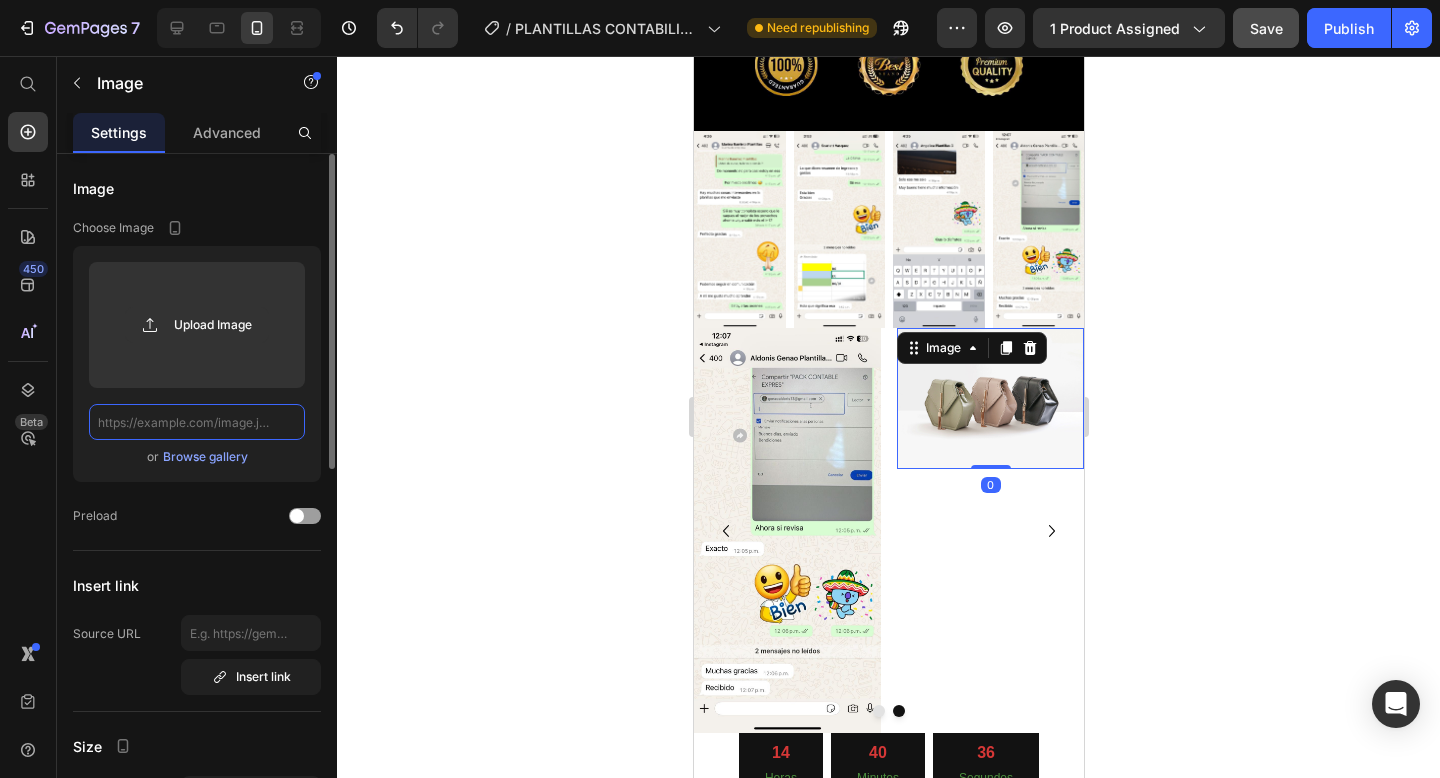 scroll, scrollTop: 0, scrollLeft: 0, axis: both 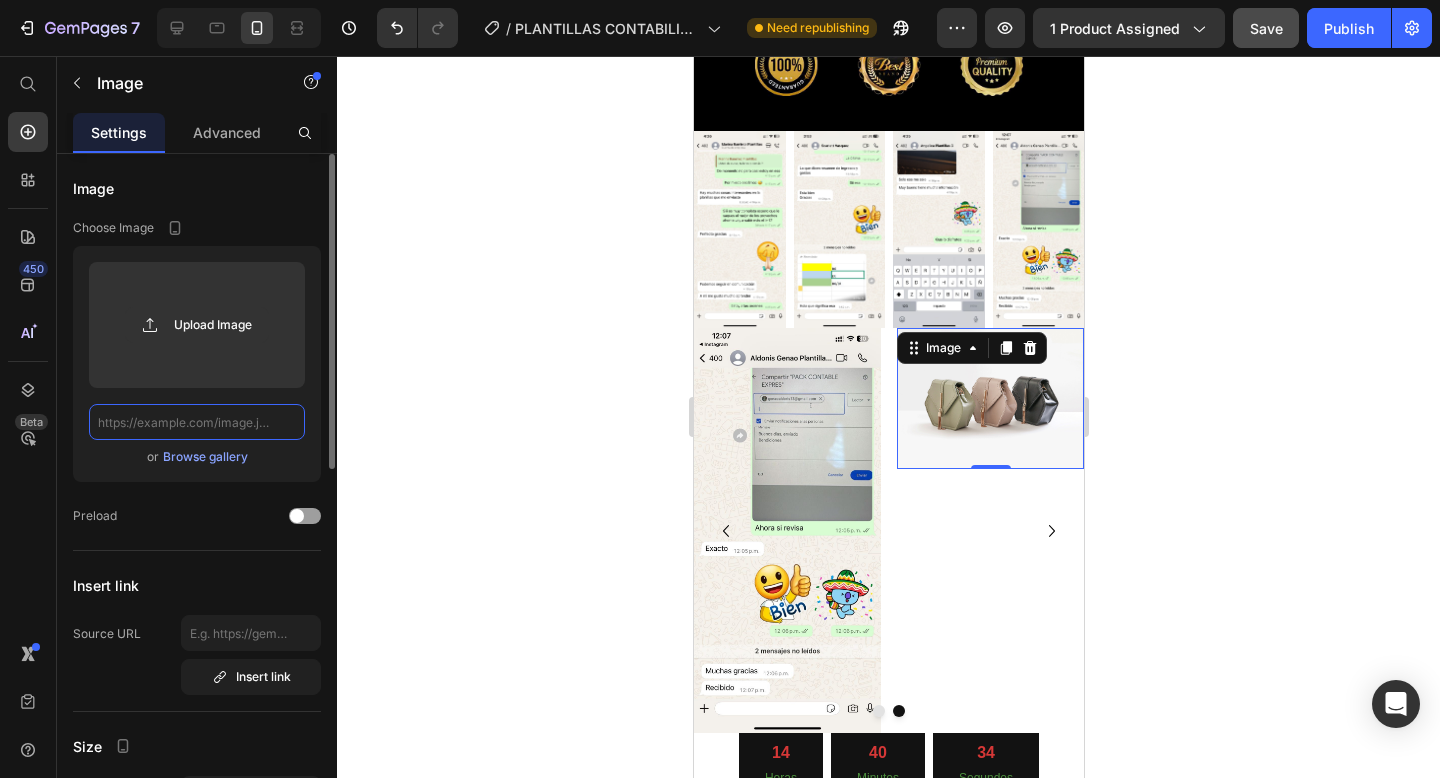 paste on "https://cdn.shopify.com/s/files/1/0573/8387/8702/files/69efbb1f-edf7-4a9c-b979-0b38042c46f2.jpg?v=1752348924" 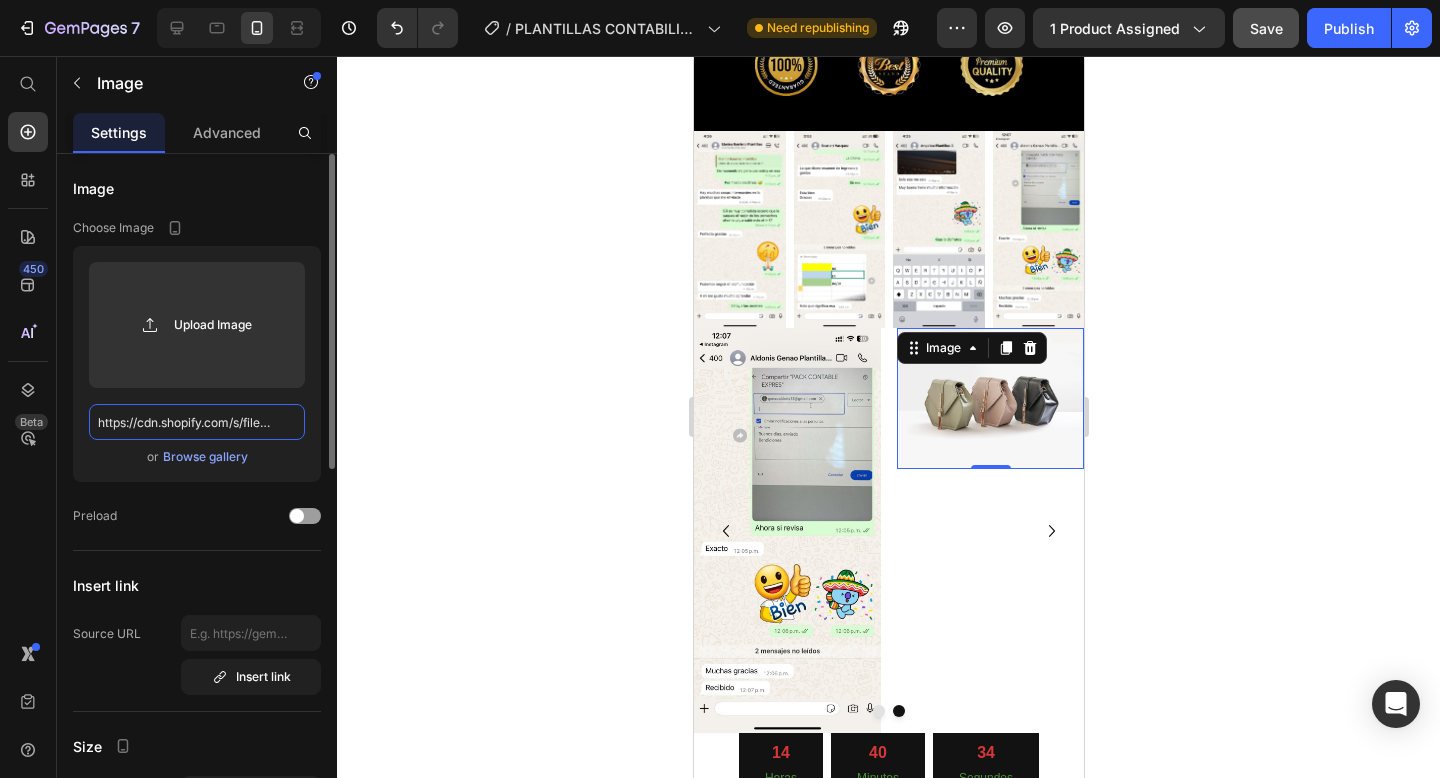 scroll, scrollTop: 0, scrollLeft: 493, axis: horizontal 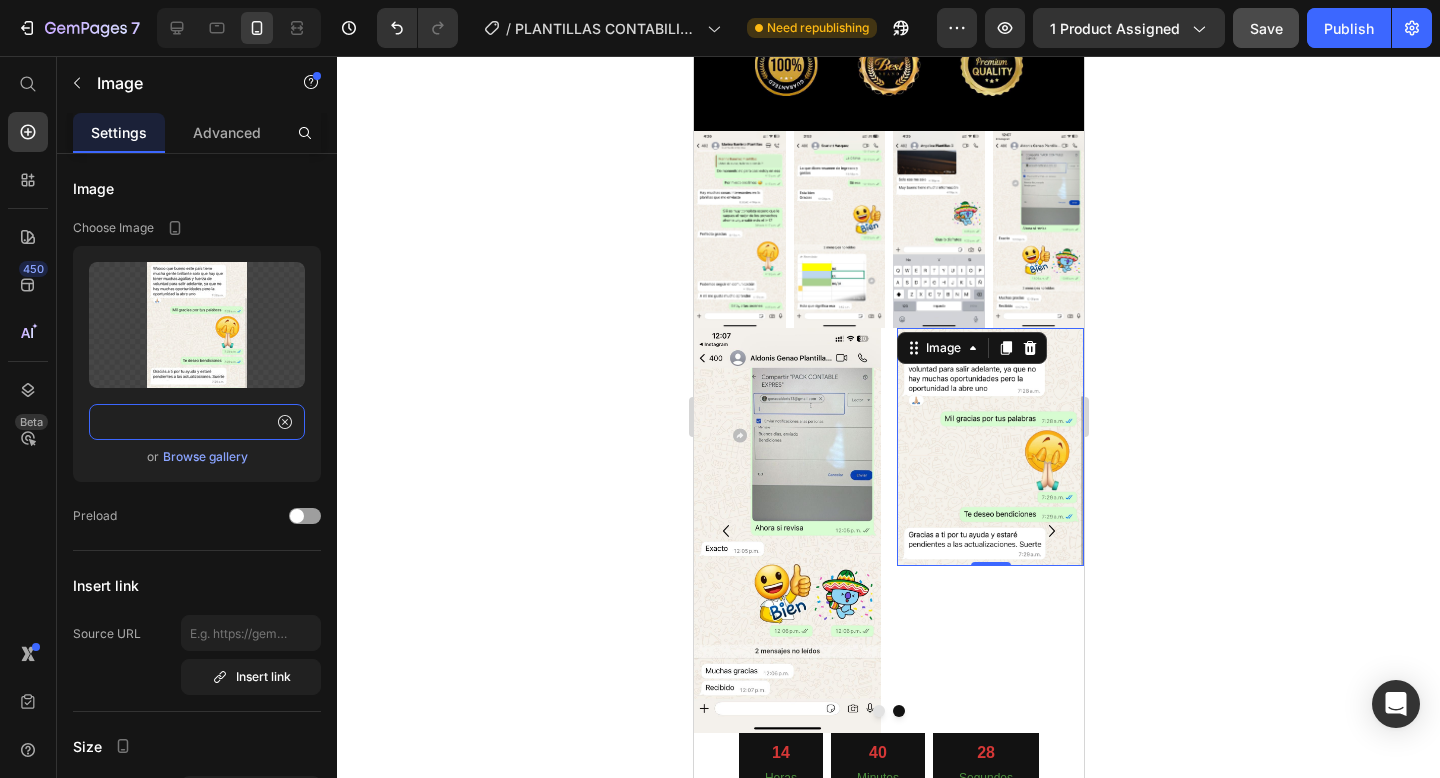 type on "https://cdn.shopify.com/s/files/1/0573/8387/8702/files/69efbb1f-edf7-4a9c-b979-0b38042c46f2.jpg?v=1752348924" 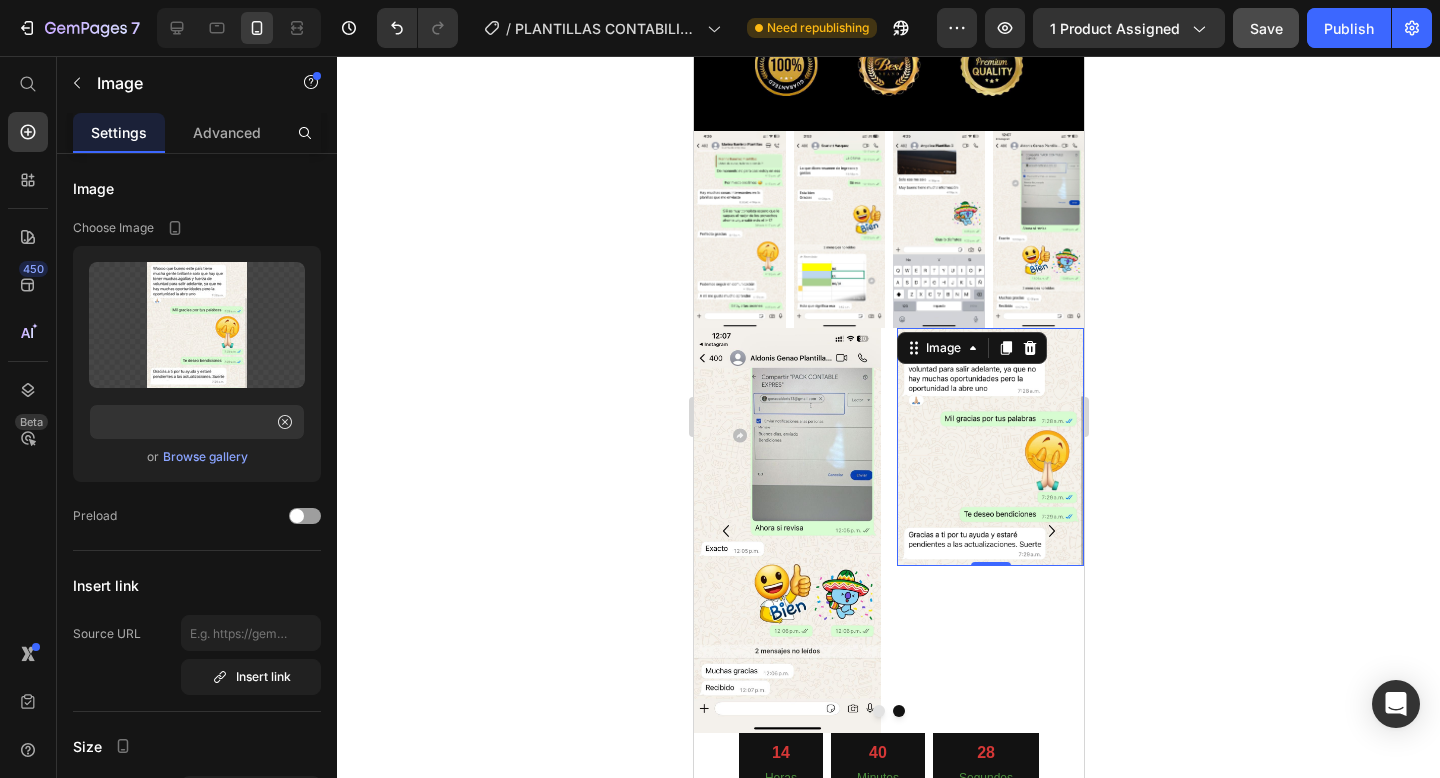 scroll, scrollTop: 0, scrollLeft: 0, axis: both 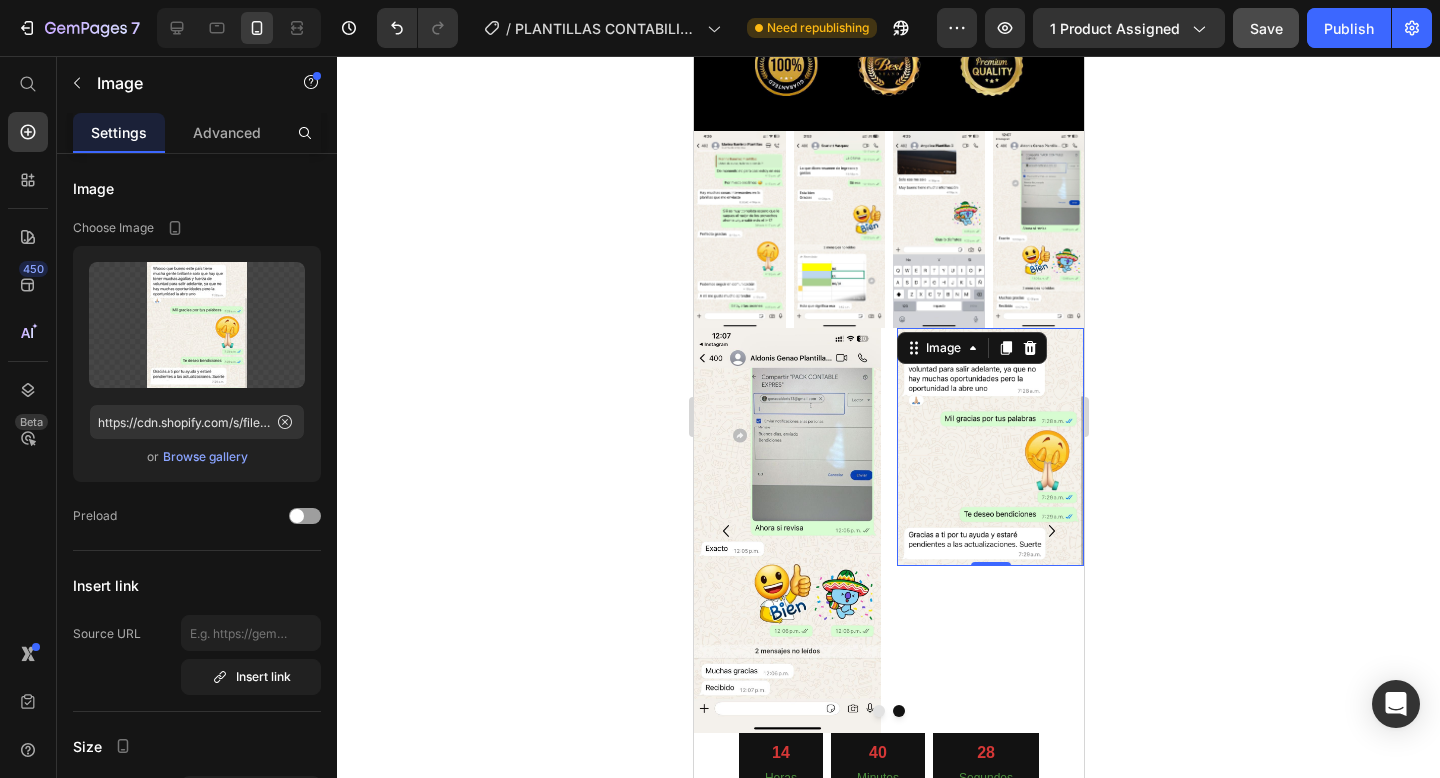 click 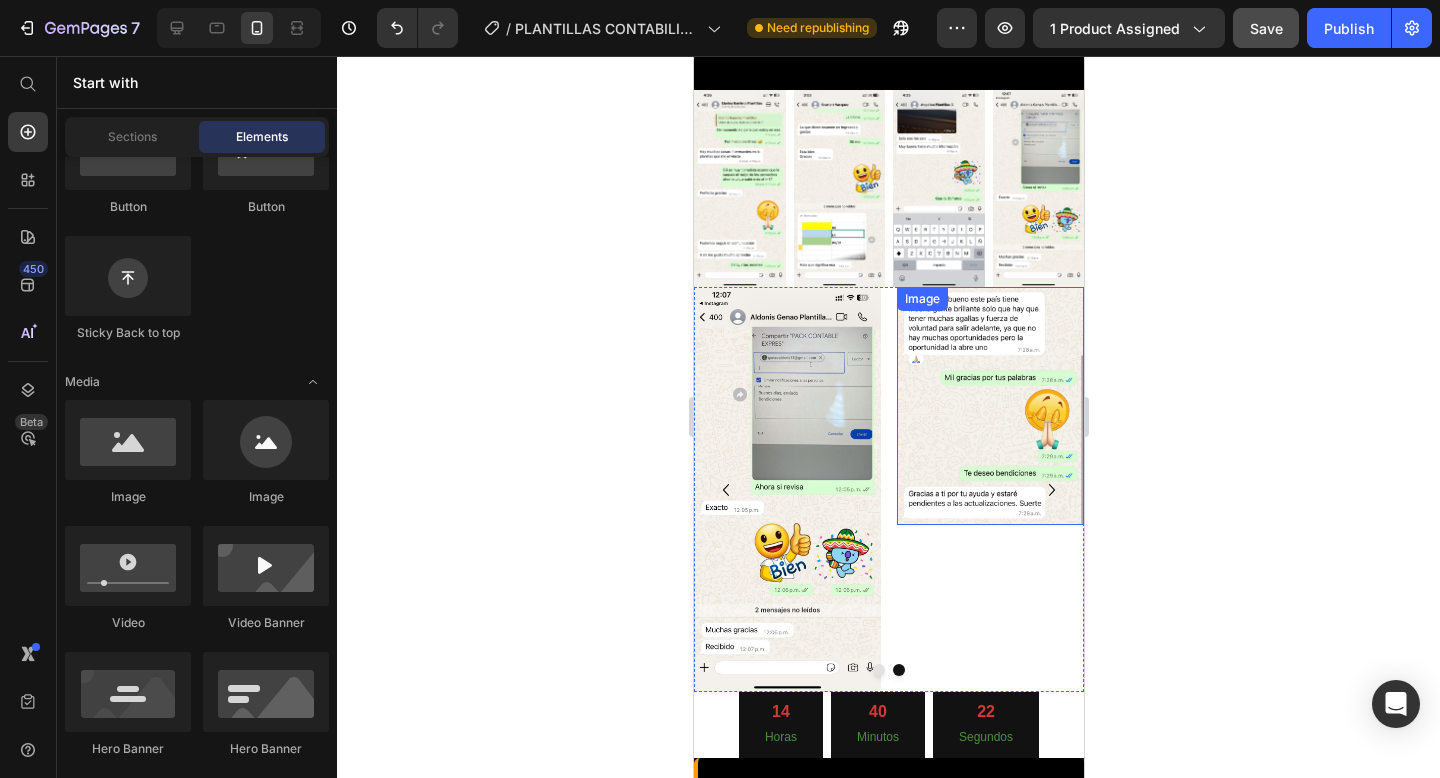 scroll, scrollTop: 3580, scrollLeft: 0, axis: vertical 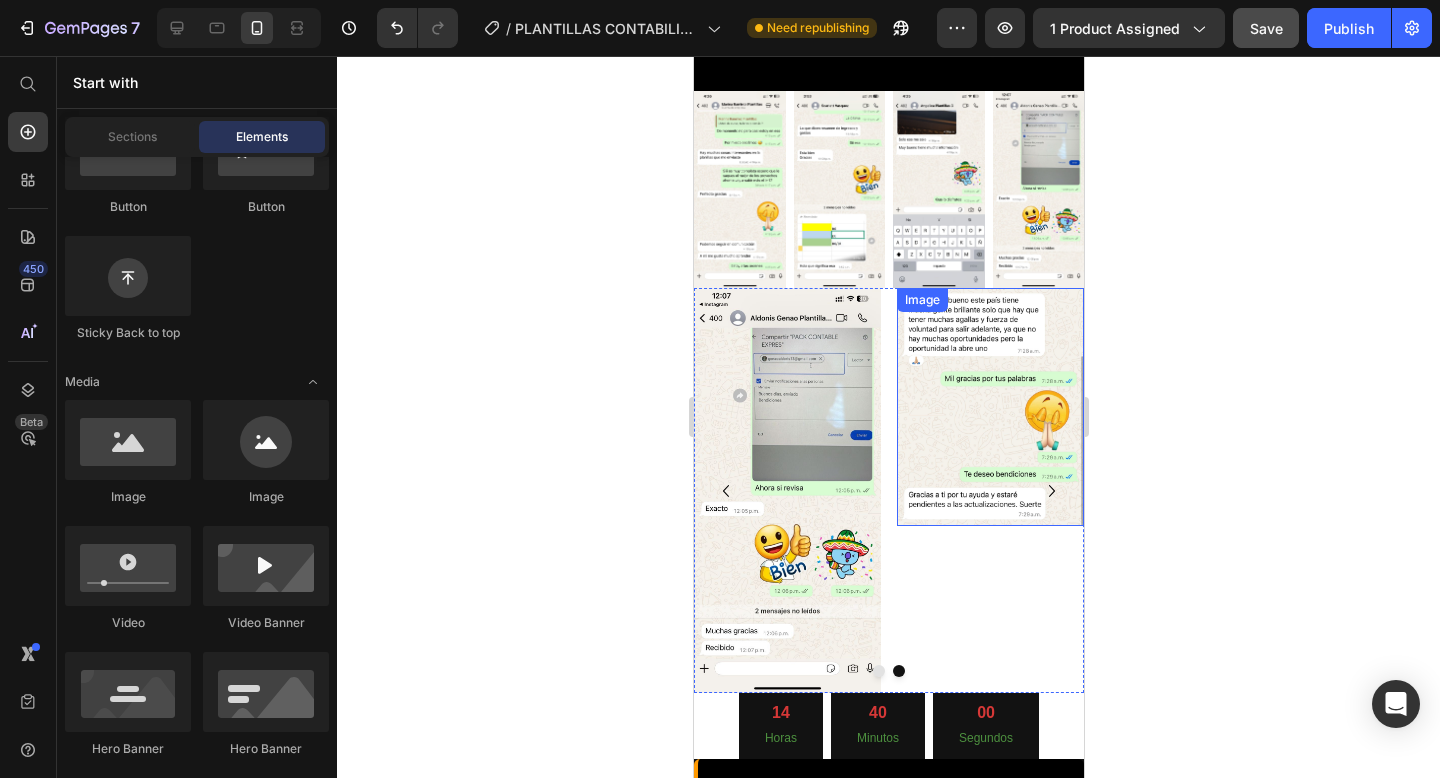 click at bounding box center (989, 406) 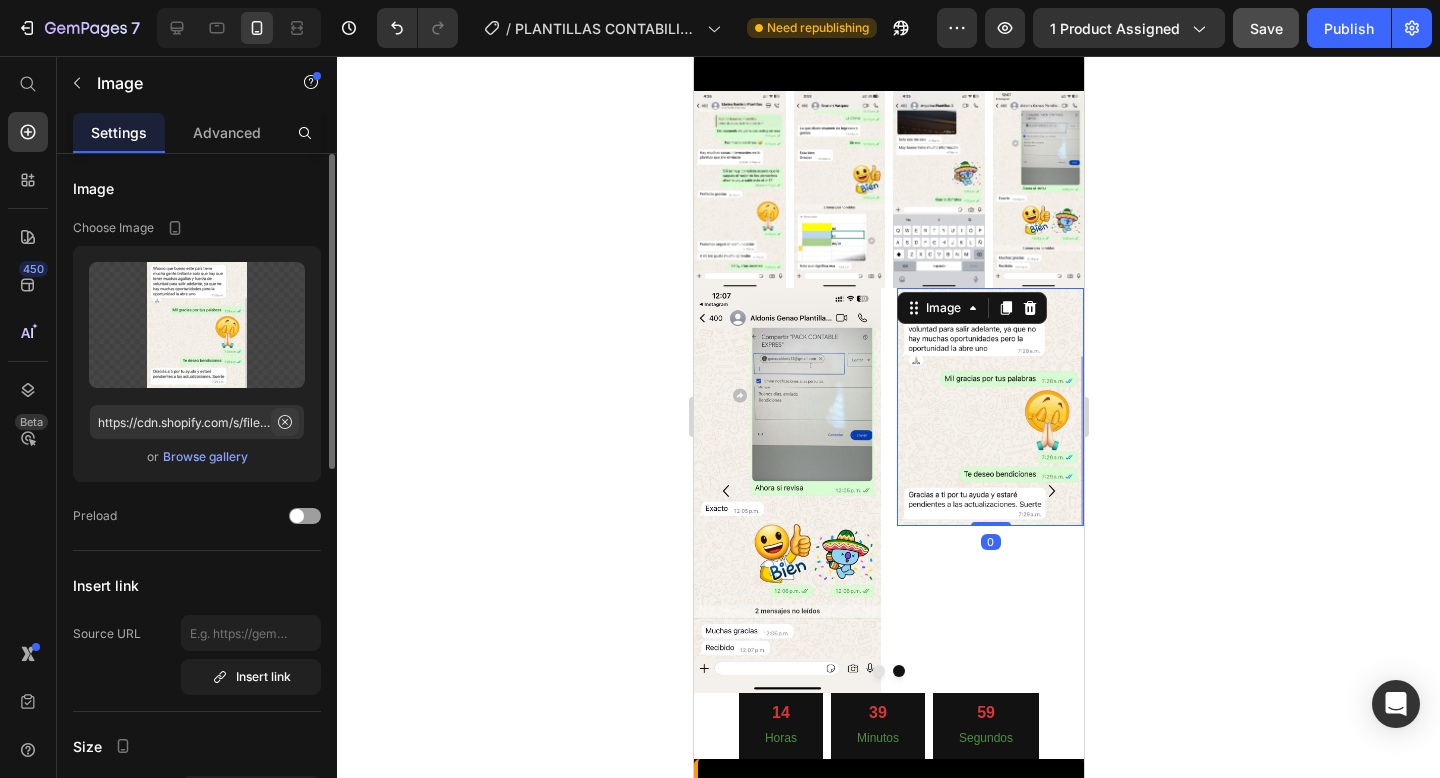 click 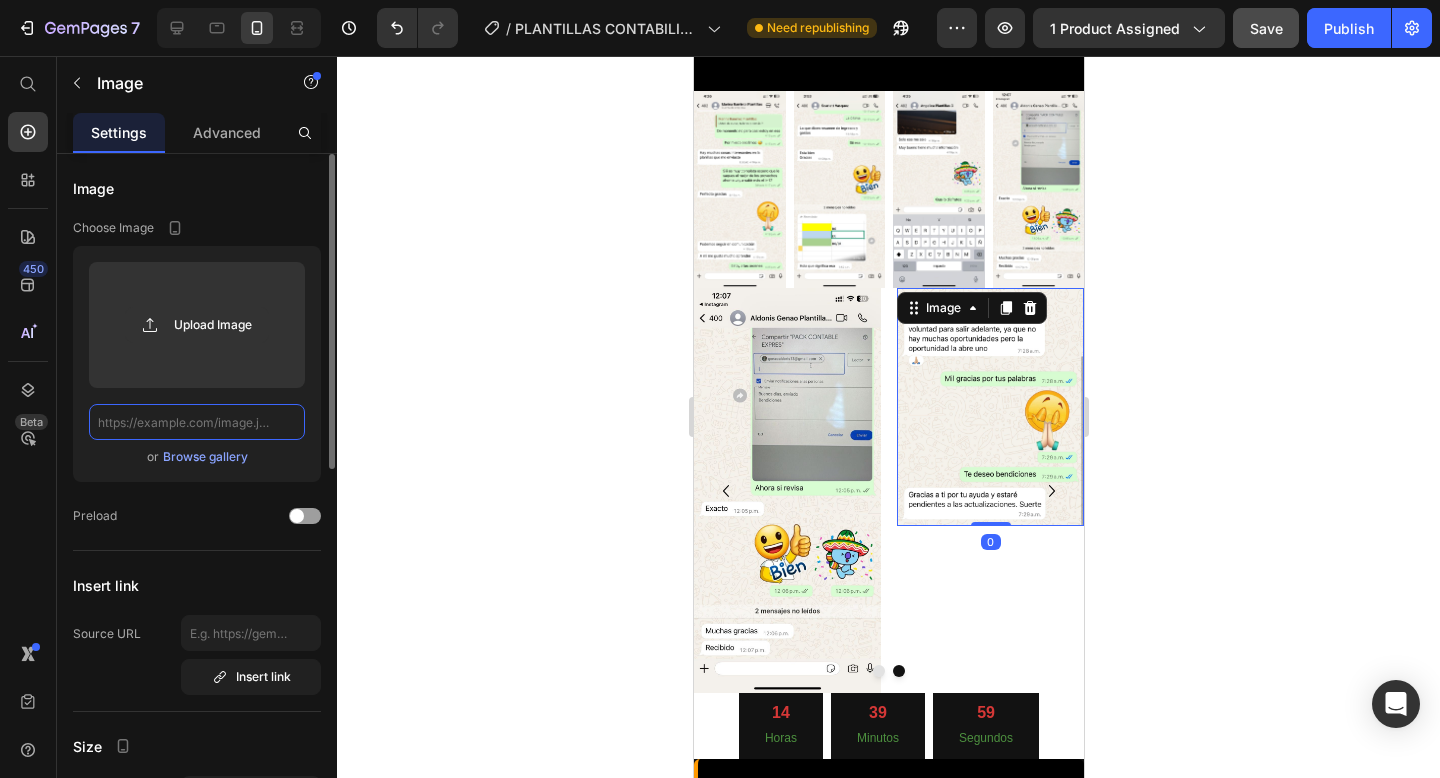 scroll, scrollTop: 0, scrollLeft: 0, axis: both 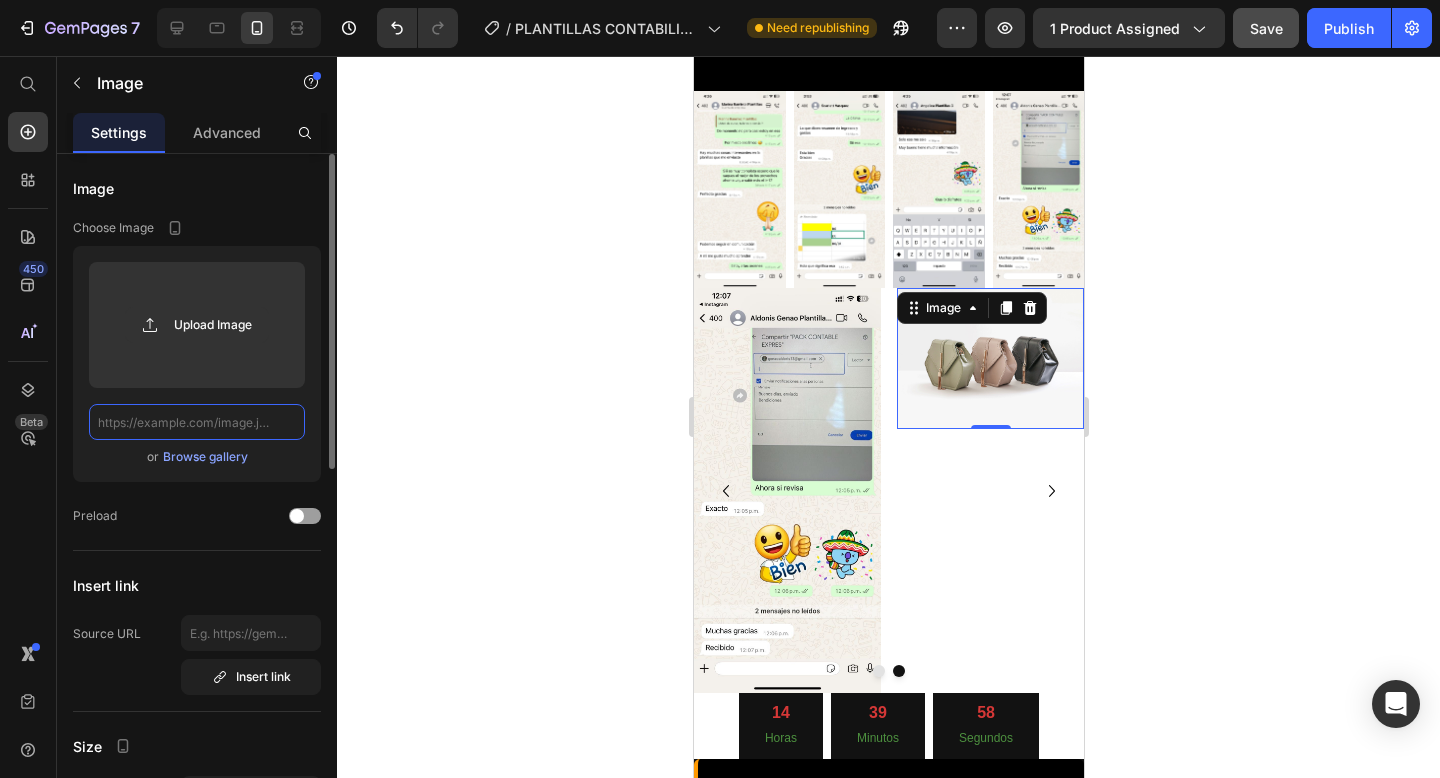 paste on "https://cdn.shopify.com/s/files/1/0573/8387/8702/files/203876ee-08c2-4c2a-a246-7c07fc78735a.jpg?v=1752348924" 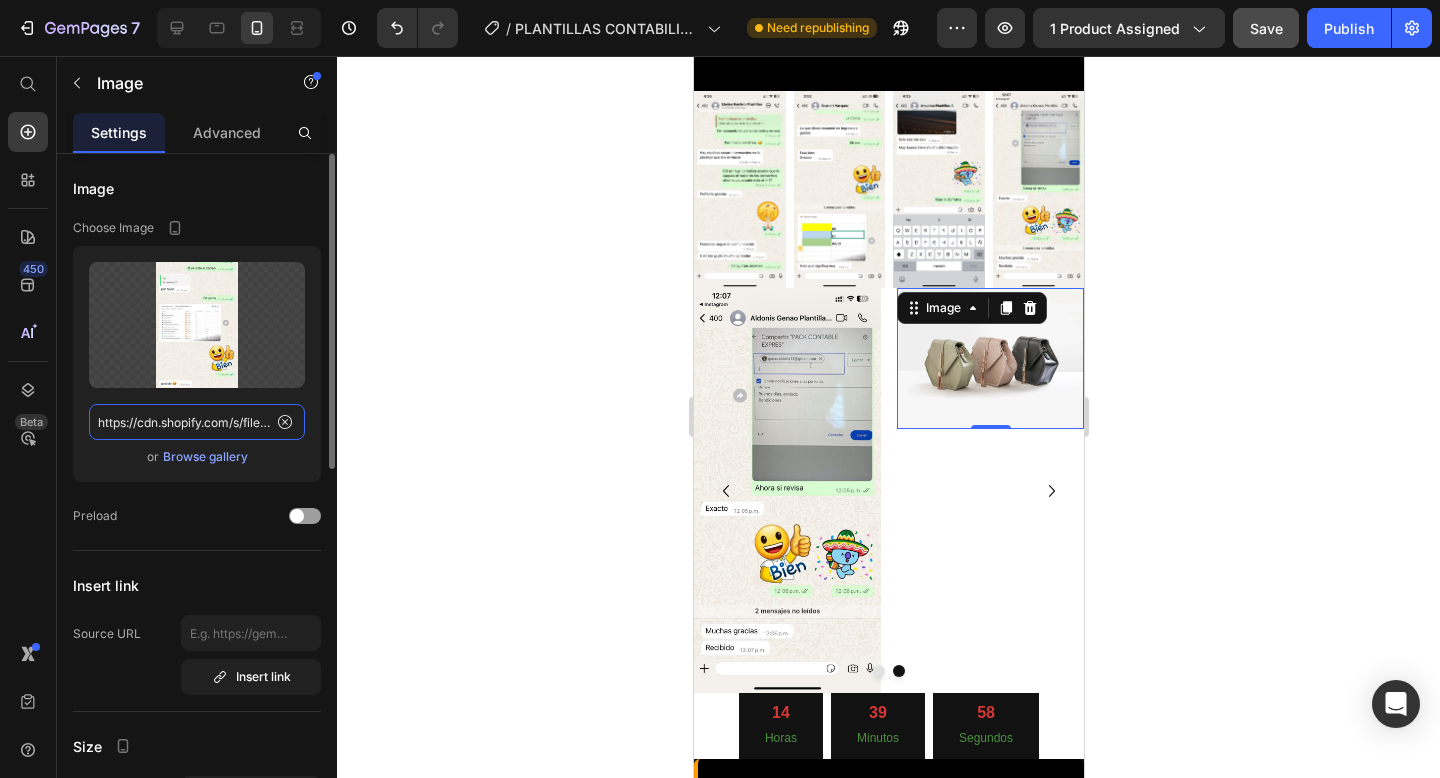 scroll, scrollTop: 0, scrollLeft: 499, axis: horizontal 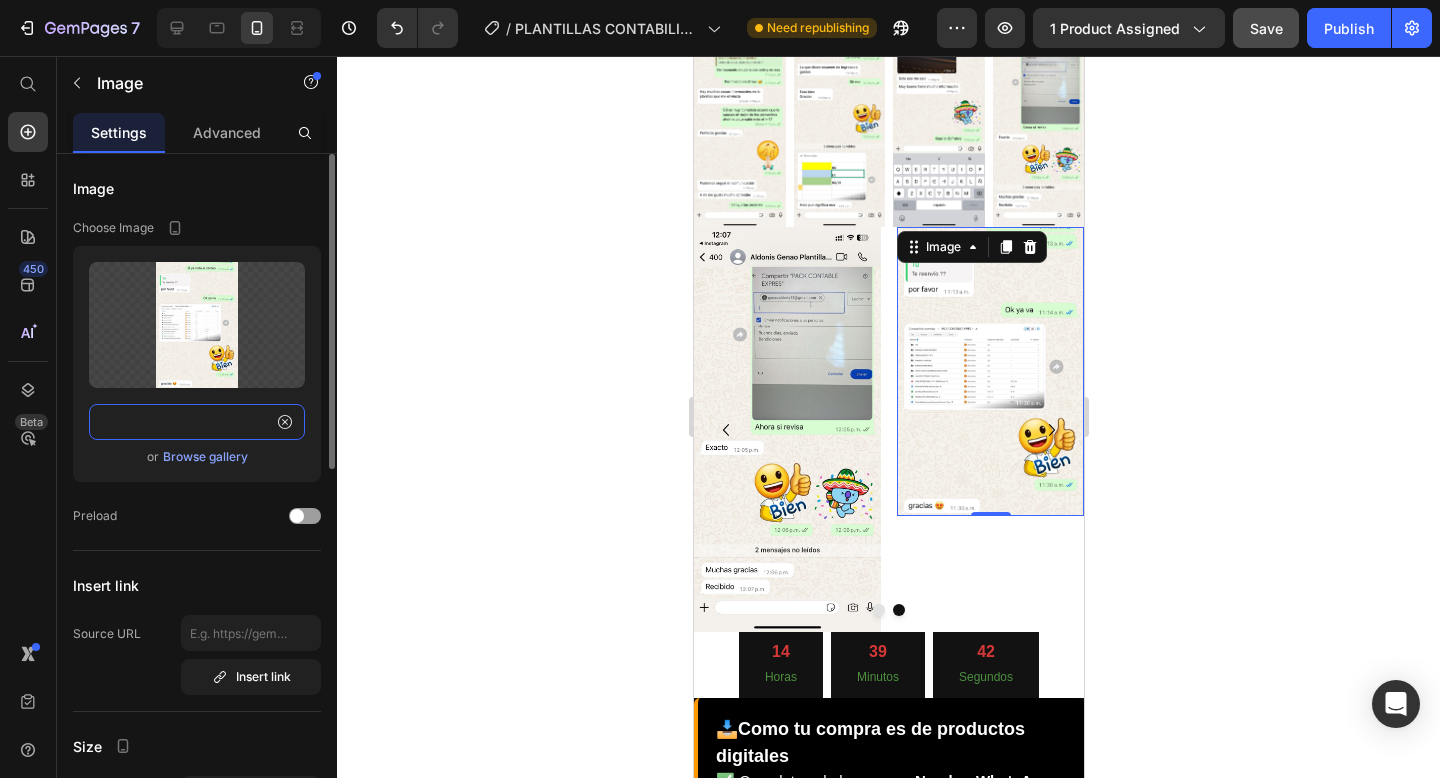 type on "https://cdn.shopify.com/s/files/1/0573/8387/8702/files/203876ee-08c2-4c2a-a246-7c07fc78735a.jpg?v=1752348924" 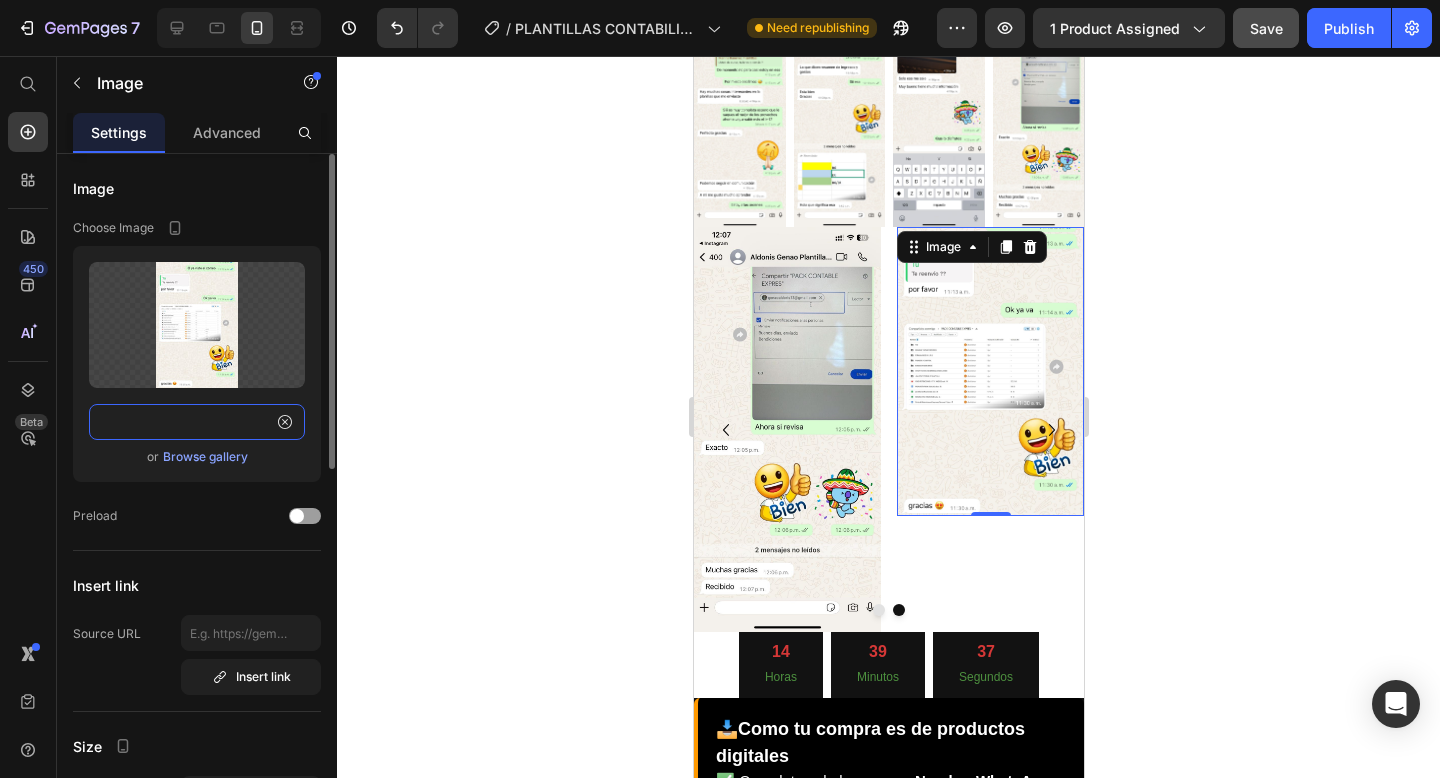 scroll, scrollTop: 0, scrollLeft: 0, axis: both 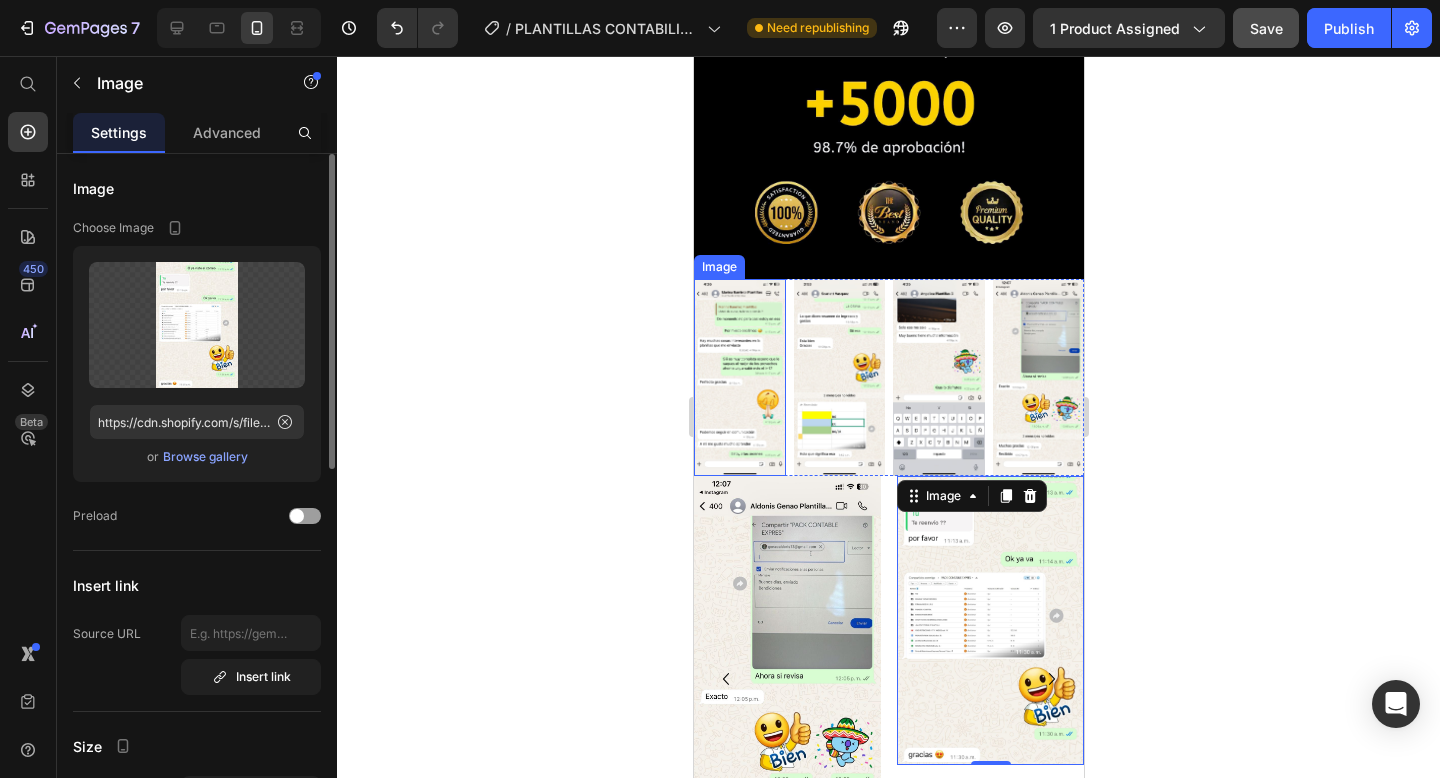 click at bounding box center [739, 378] 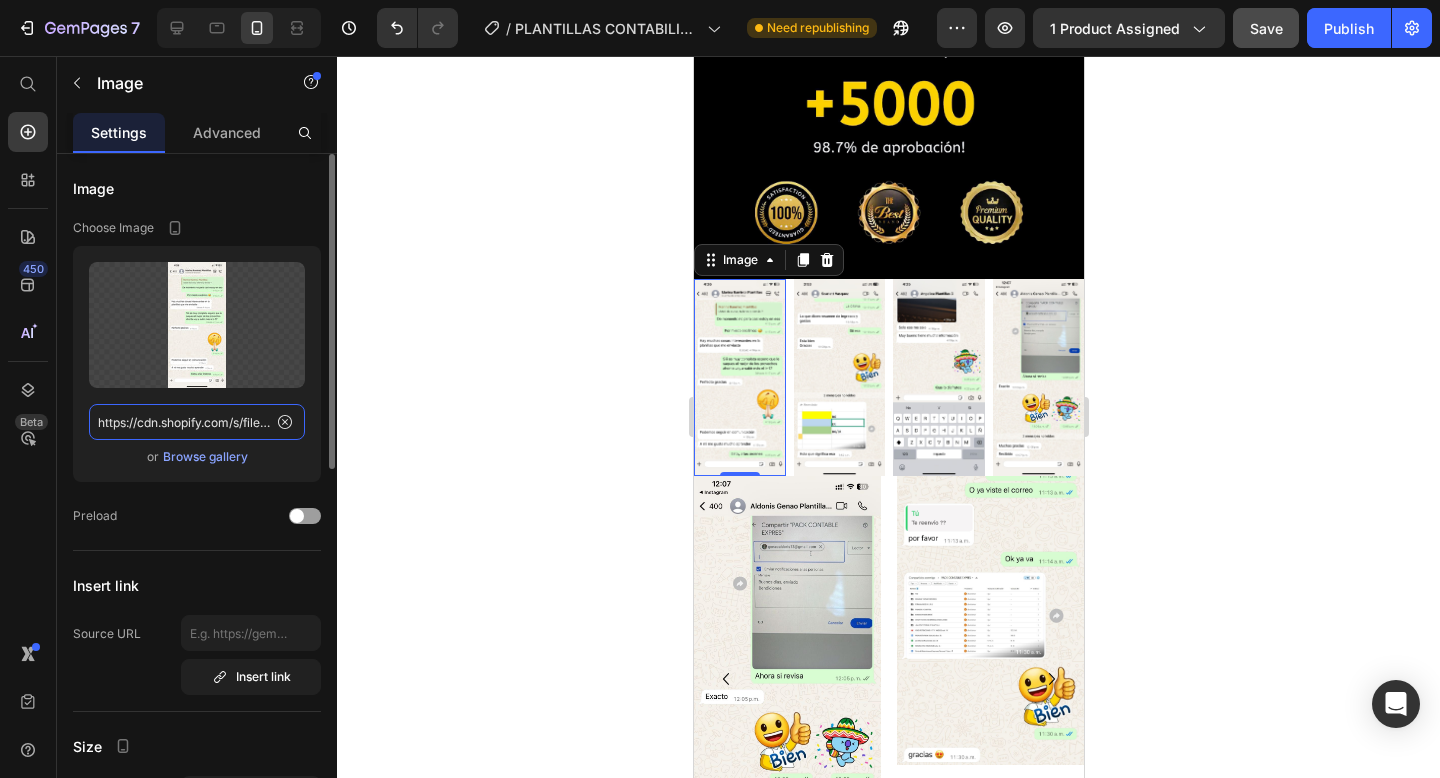 click on "https://cdn.shopify.com/s/files/1/0573/8387/8702/files/218ca10f-5ab9-4b03-af2e-791b5e7983e5.jpg?v=1752348924" 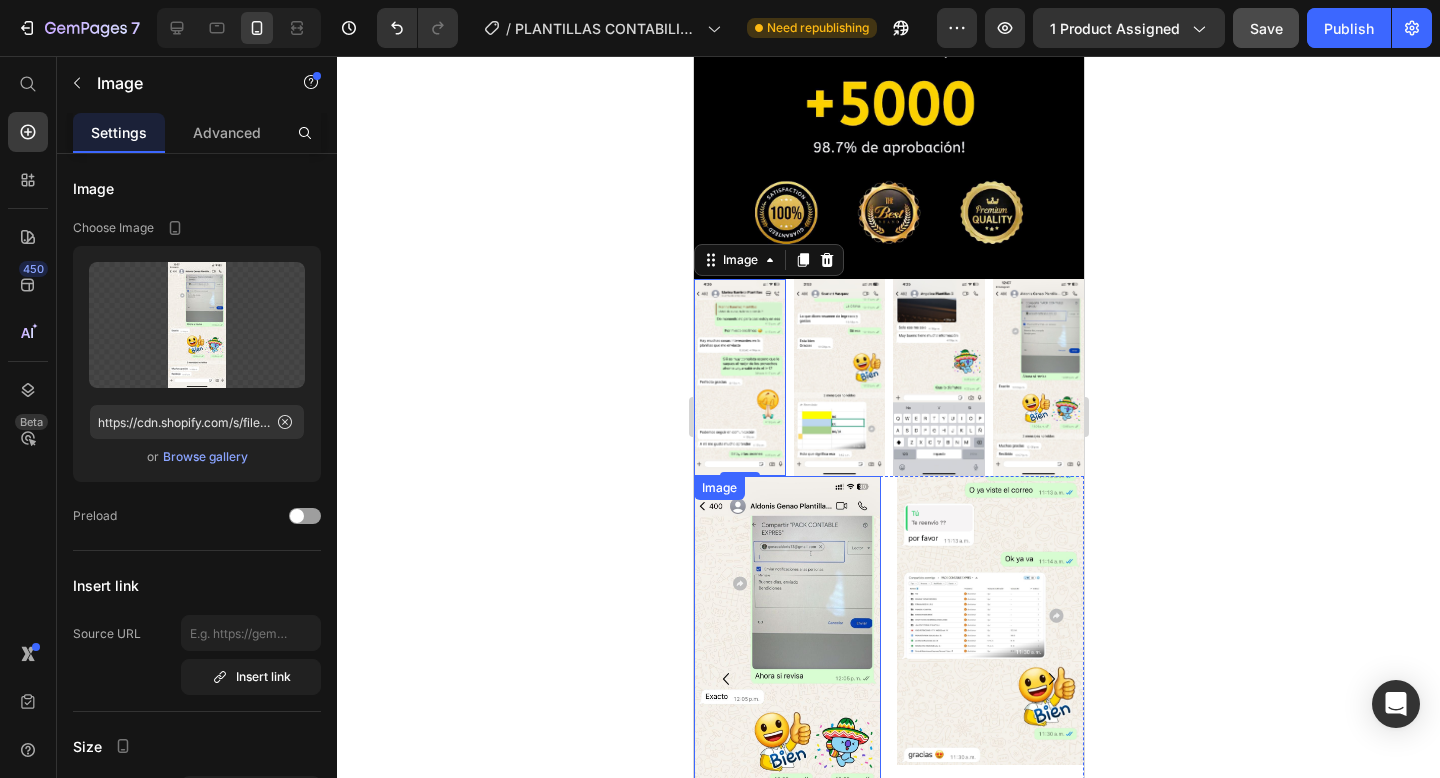 click at bounding box center (786, 678) 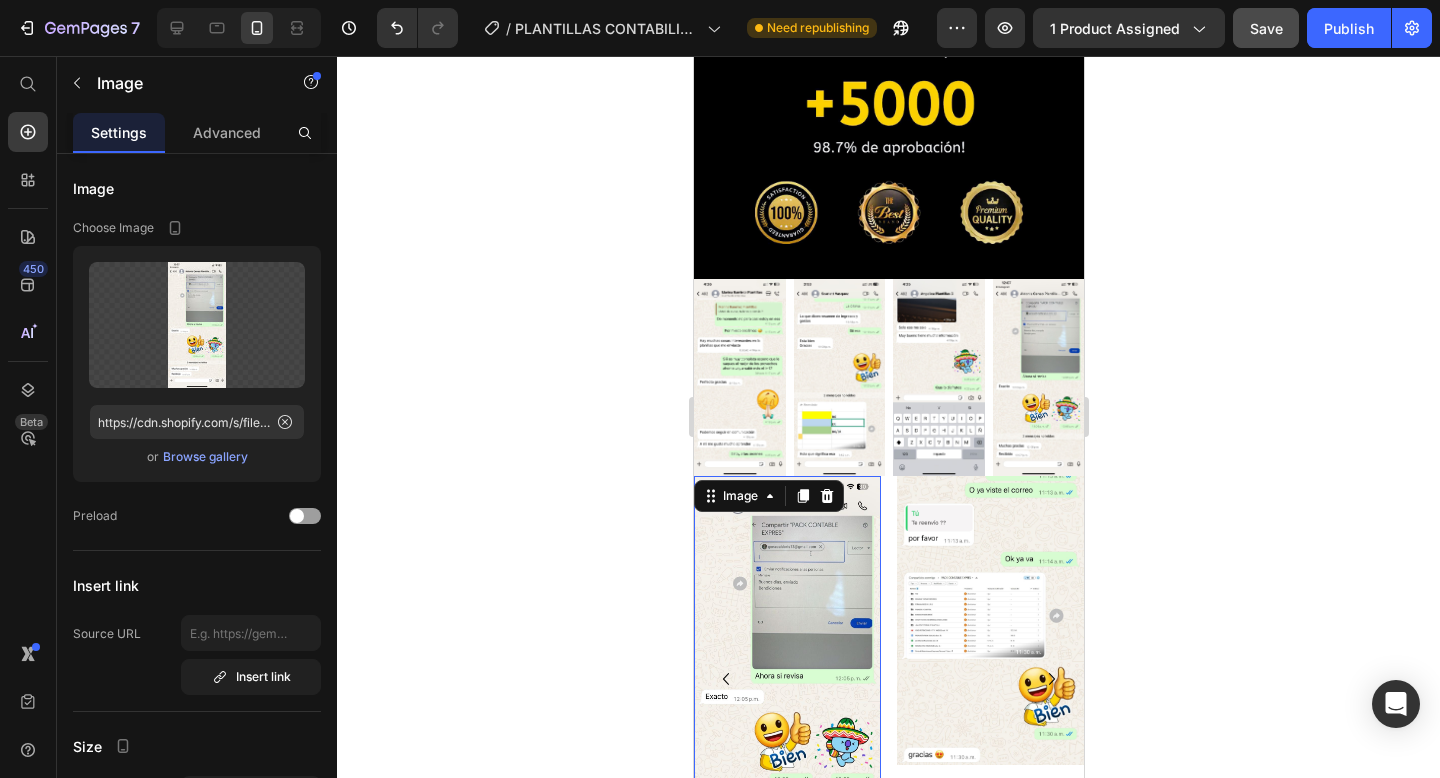 click at bounding box center [786, 678] 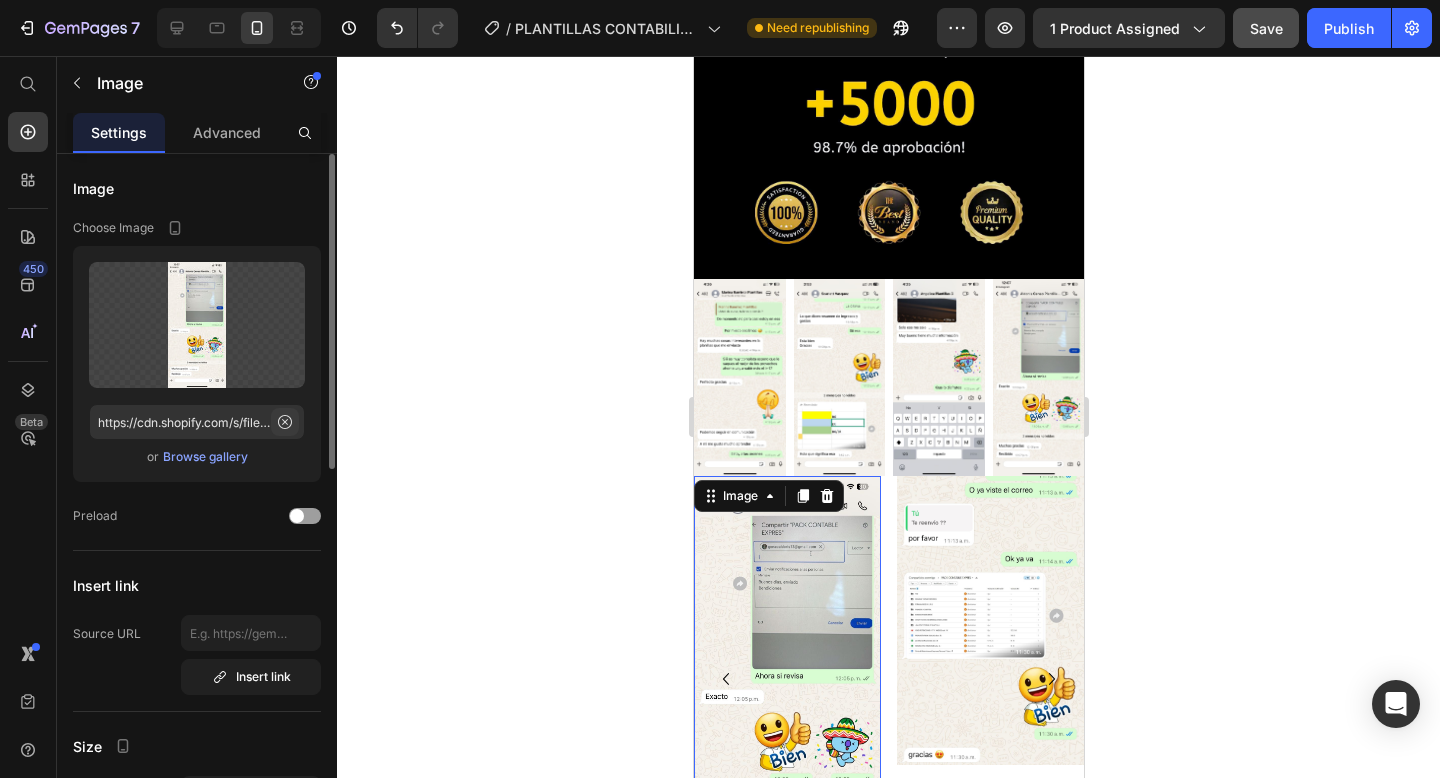 click 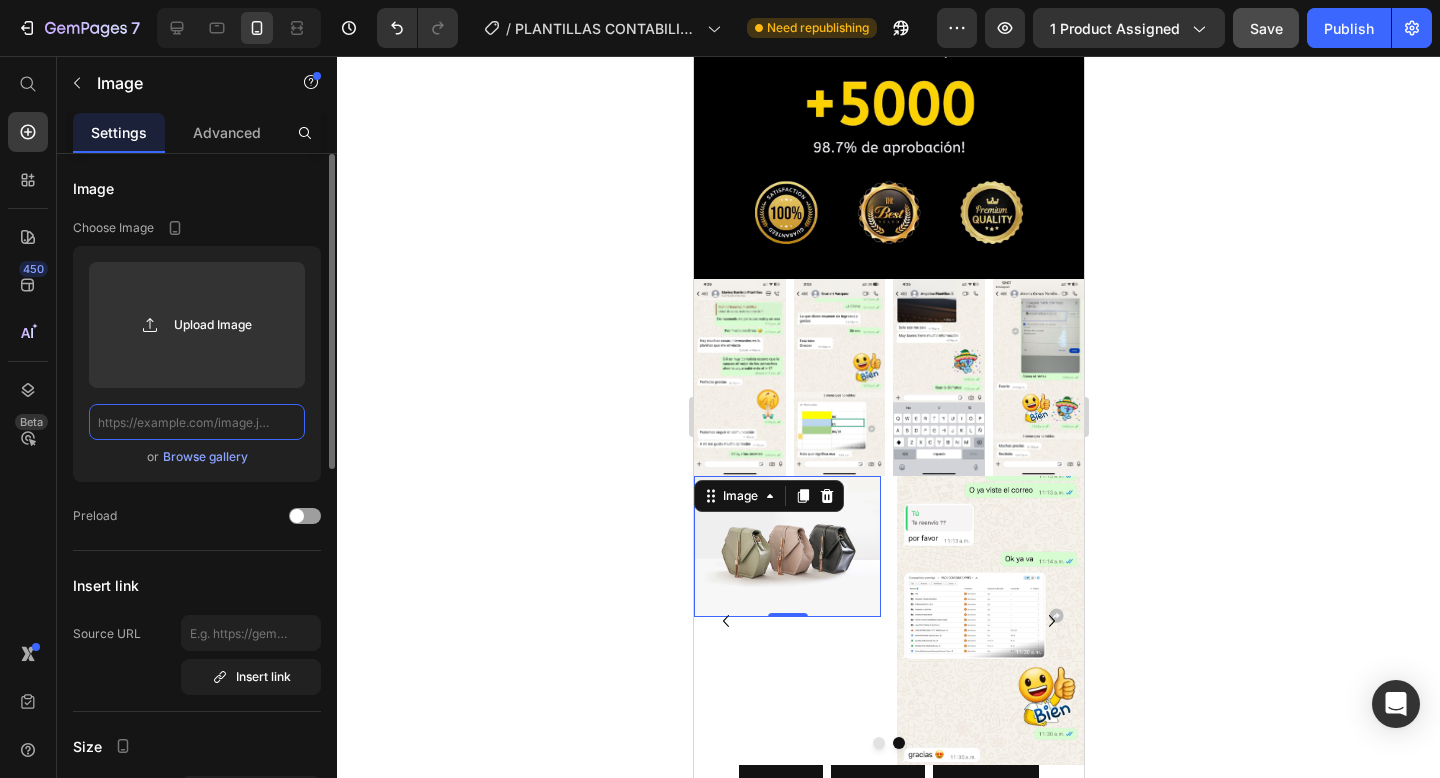 scroll, scrollTop: 0, scrollLeft: 0, axis: both 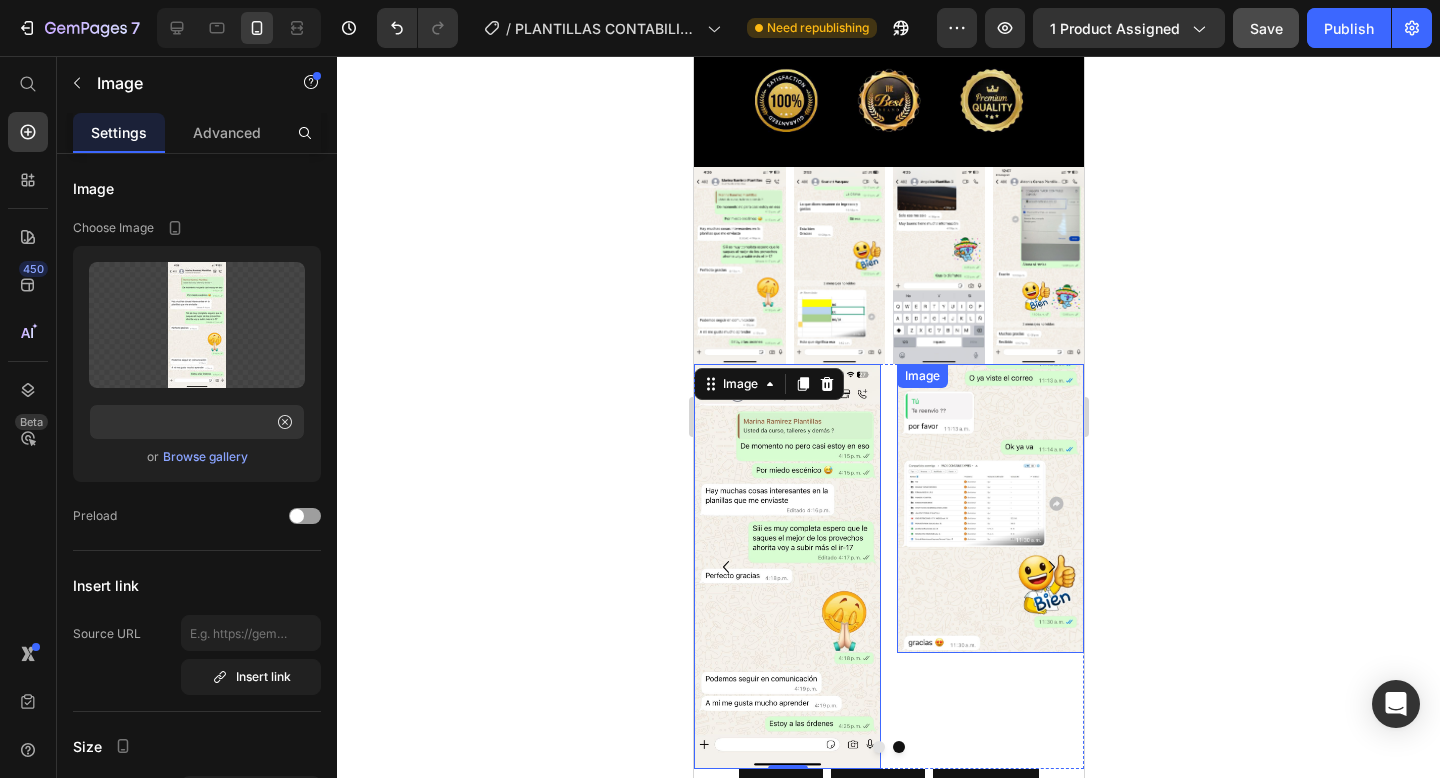 click at bounding box center [989, 508] 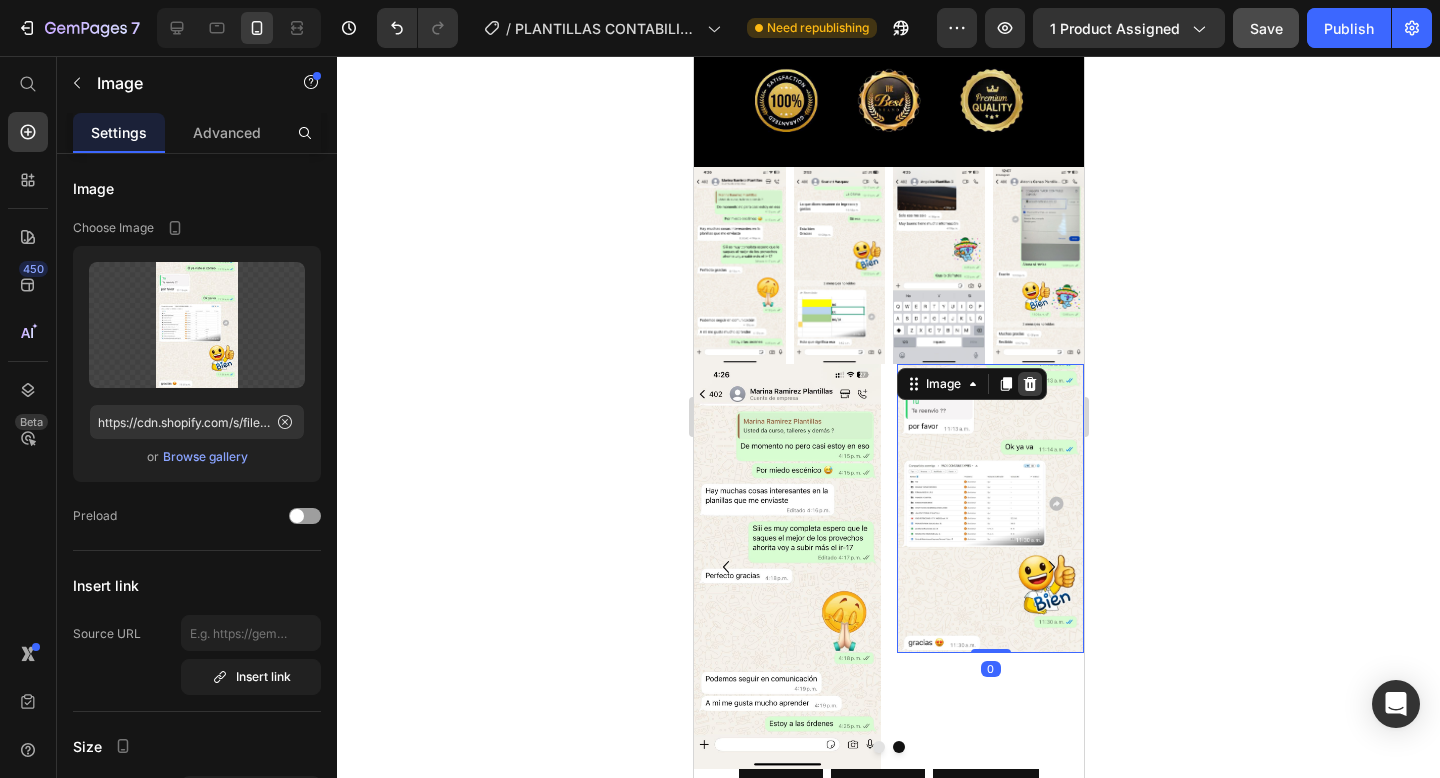 click 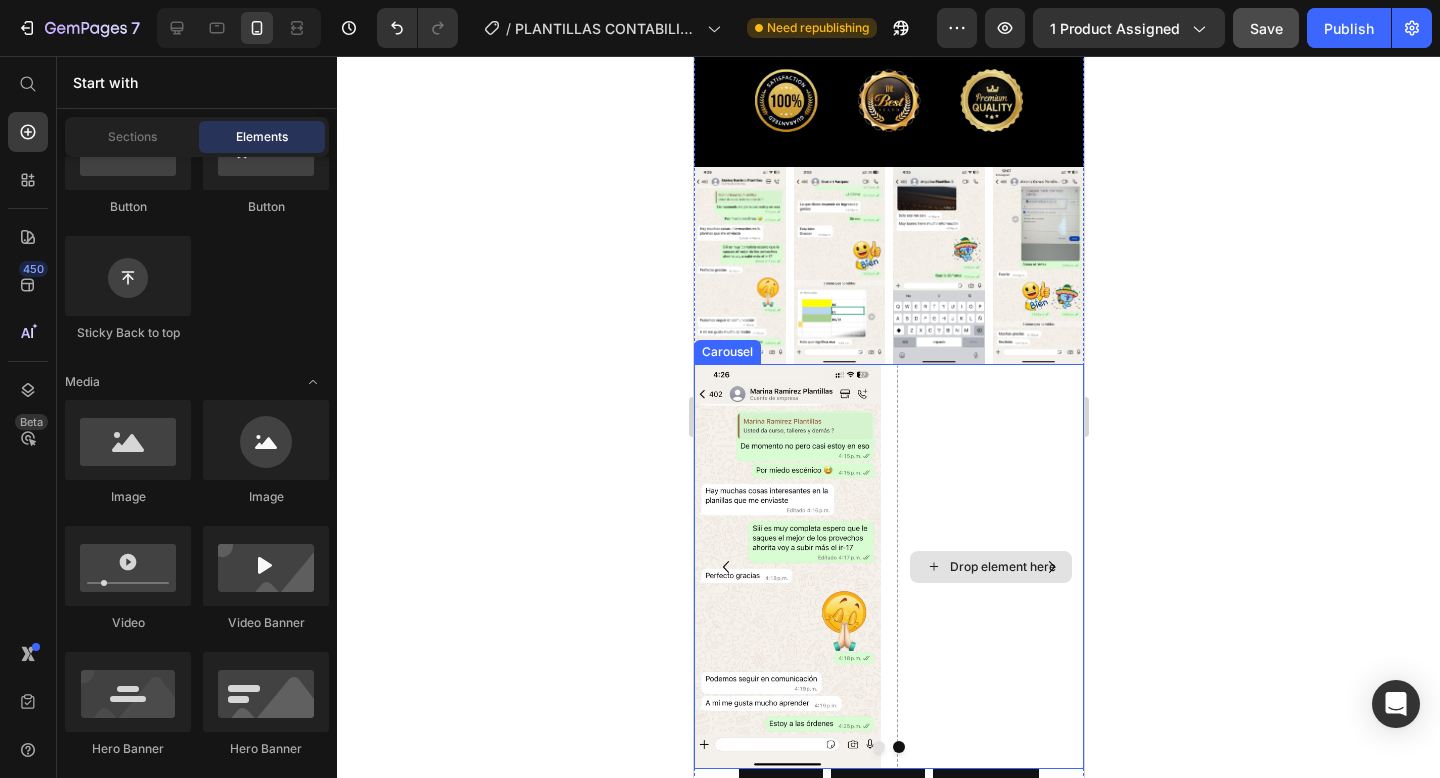 click on "Drop element here" at bounding box center (1002, 567) 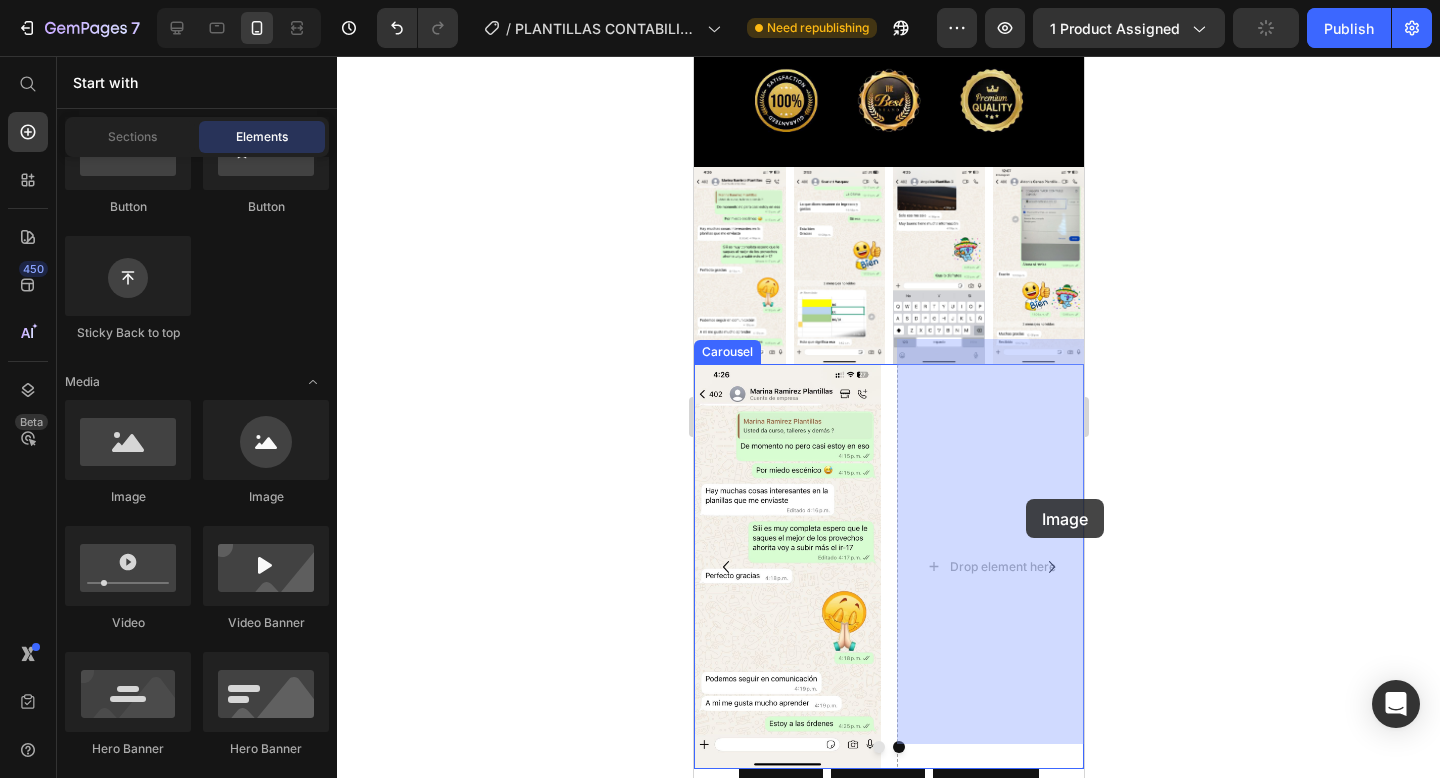 drag, startPoint x: 843, startPoint y: 499, endPoint x: 1024, endPoint y: 494, distance: 181.06905 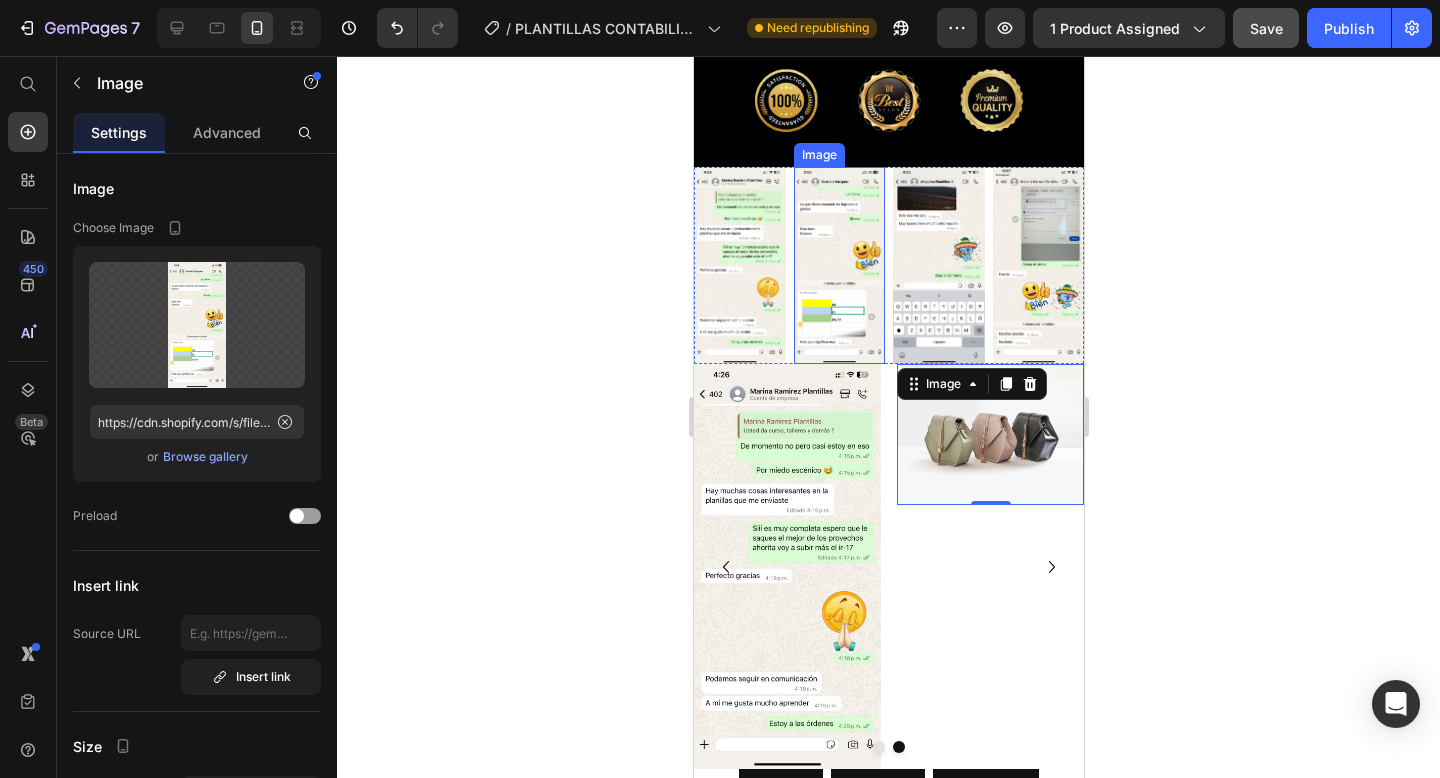 click at bounding box center [839, 266] 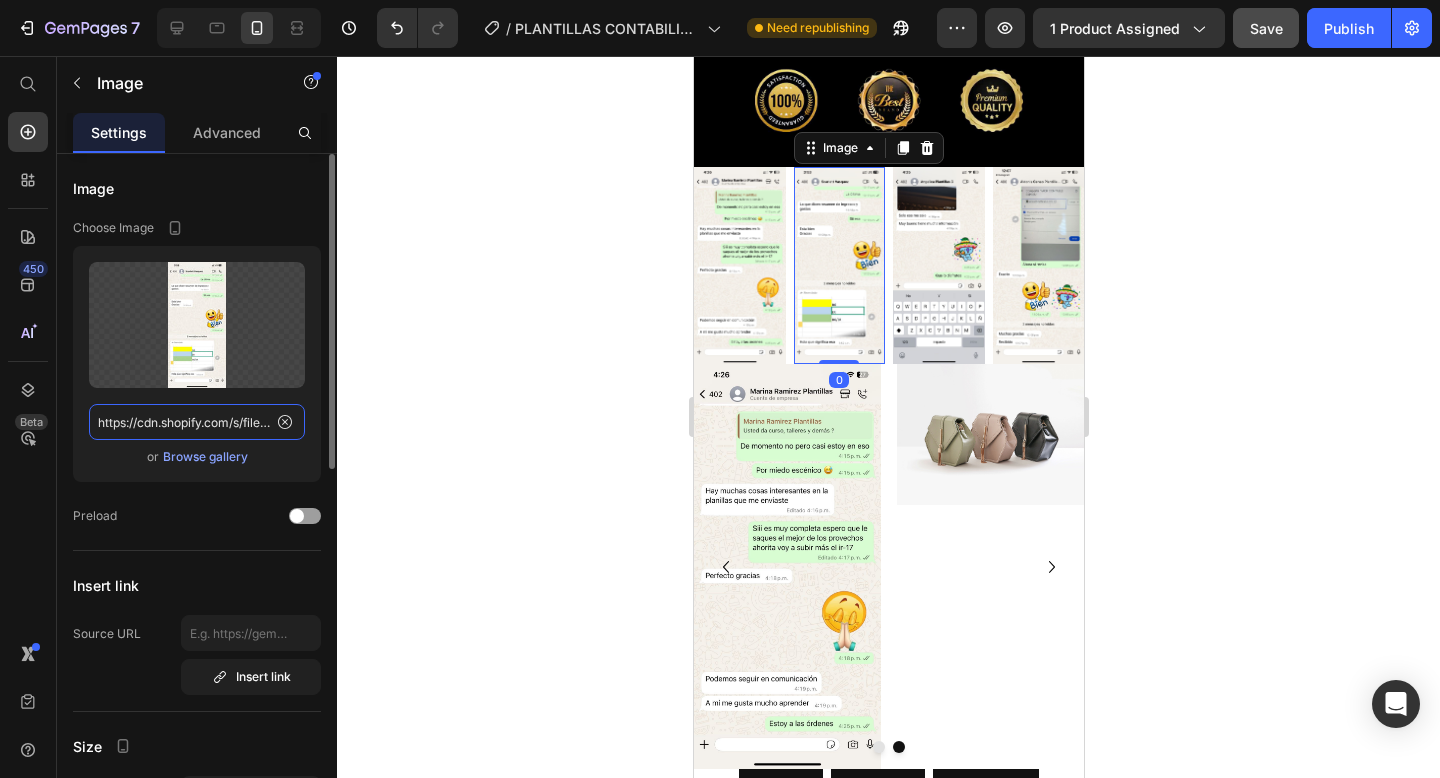 click on "https://cdn.shopify.com/s/files/1/0573/8387/8702/files/3bb3b6cd-5330-458c-a7c2-11ee31c24381.jpg?v=1752348924" 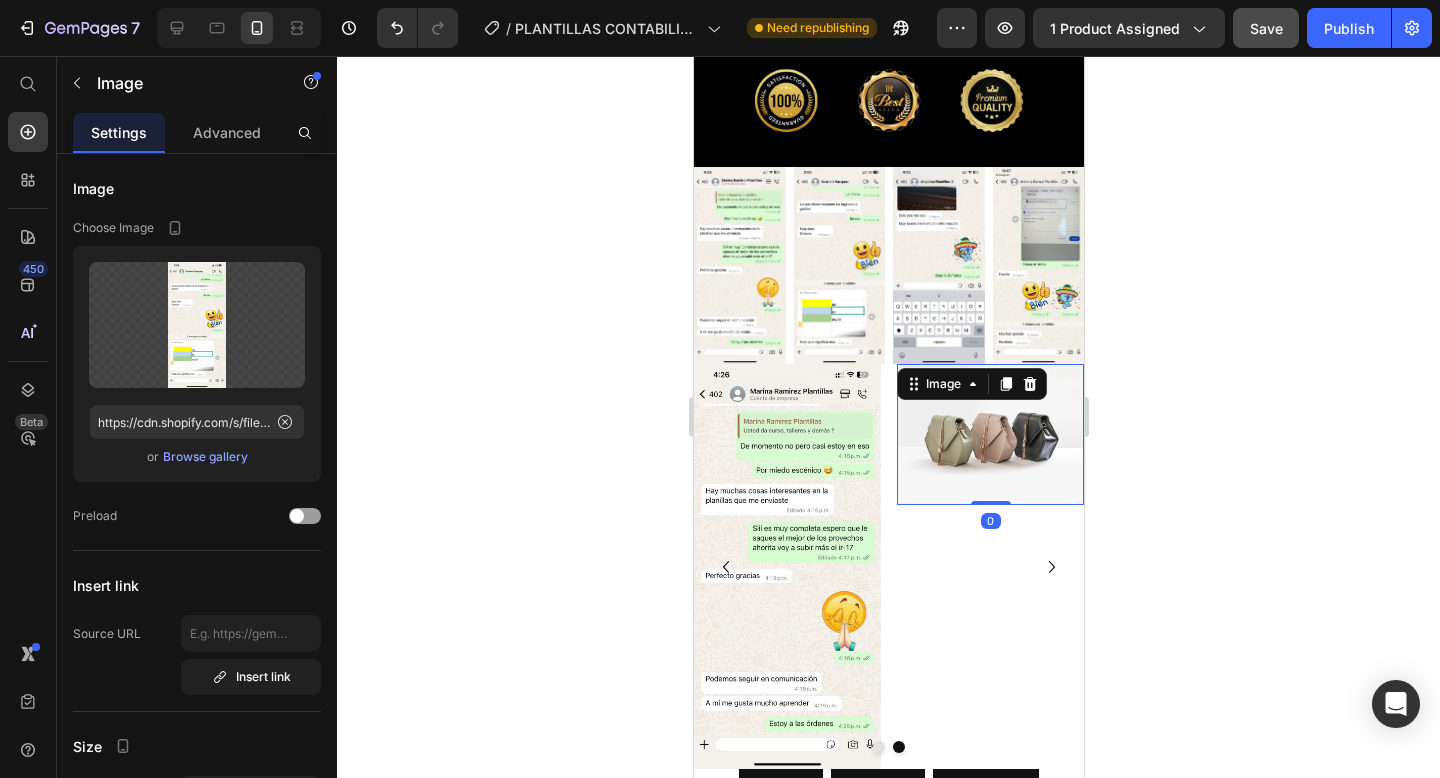click at bounding box center (989, 434) 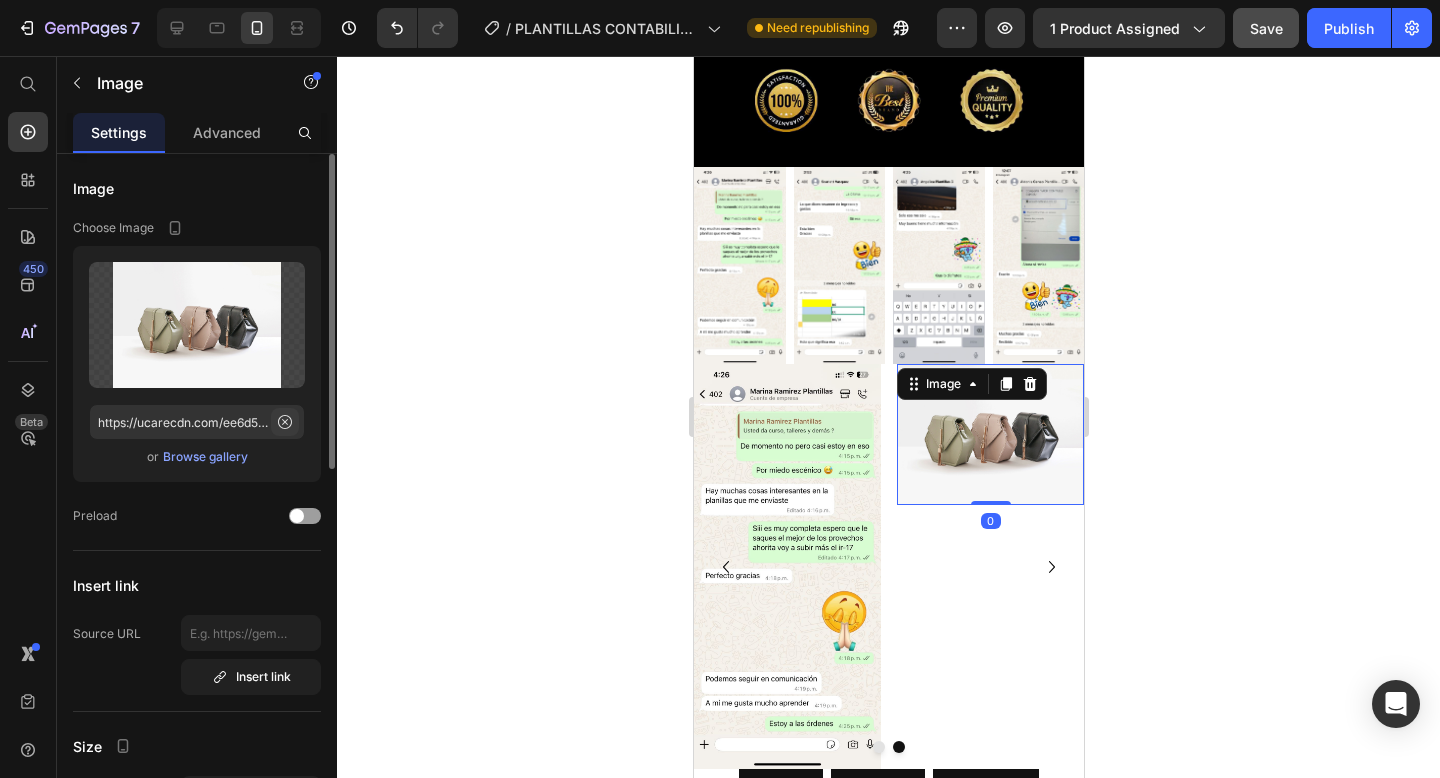 click 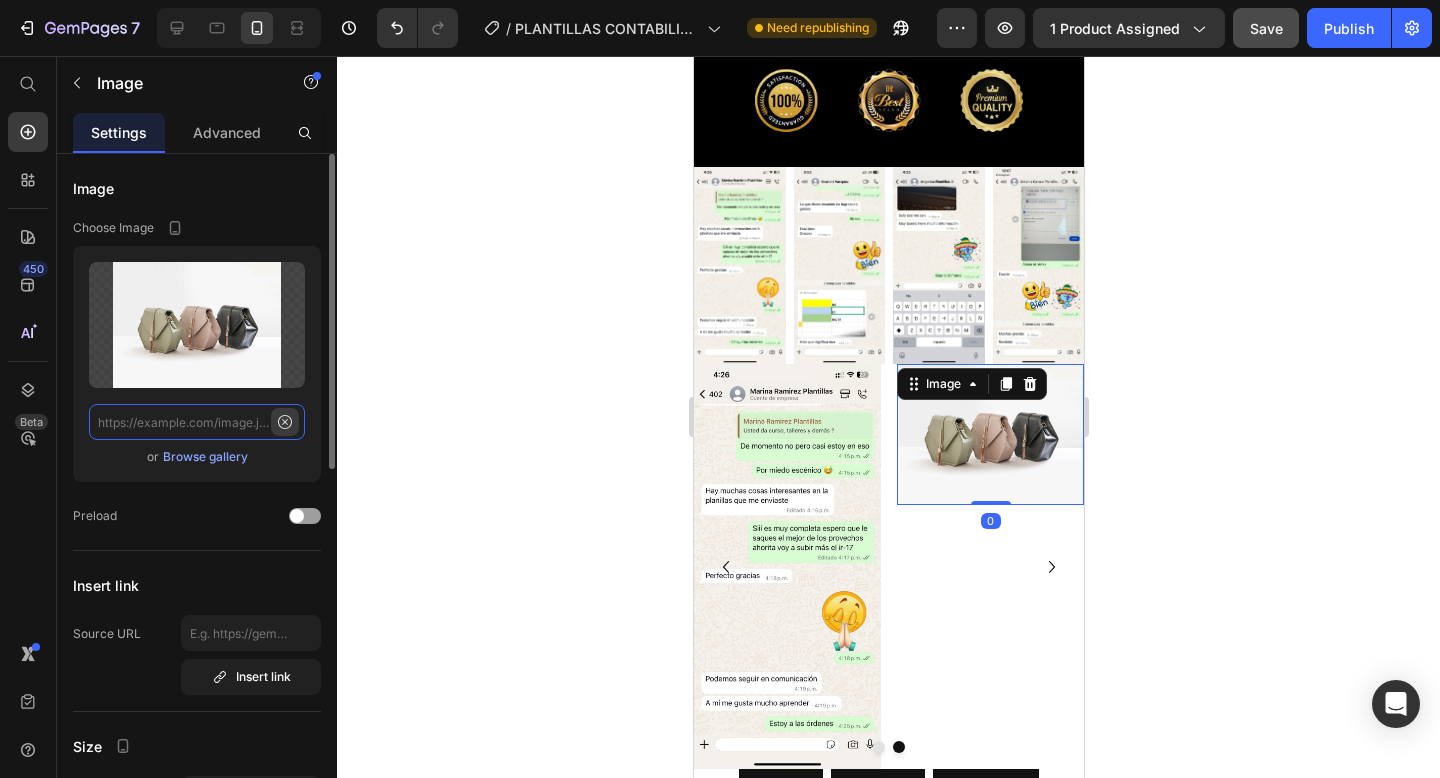 scroll, scrollTop: 0, scrollLeft: 0, axis: both 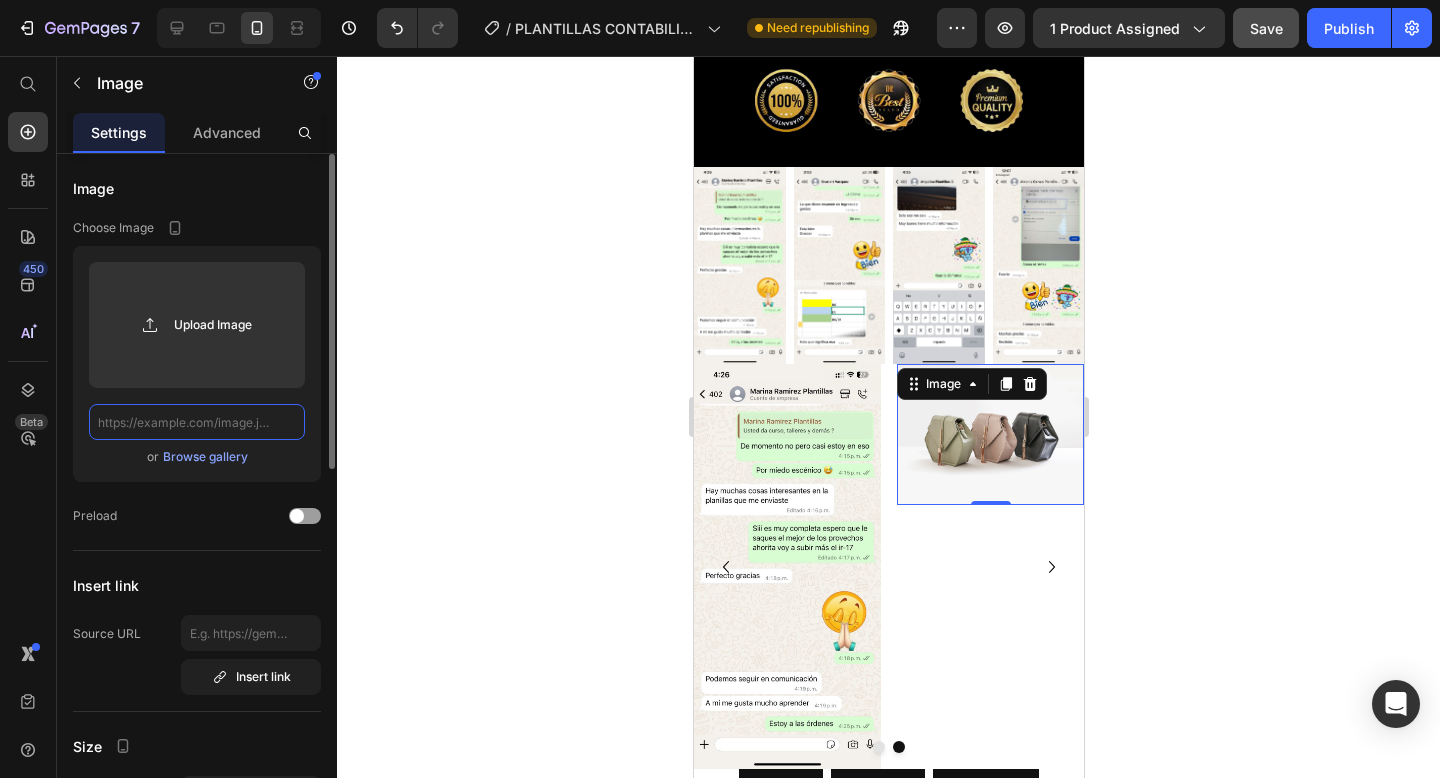 paste on "https://cdn.shopify.com/s/files/1/0573/8387/8702/files/218ca10f-5ab9-4b03-af2e-791b5e7983e5.jpg?v=1752348924" 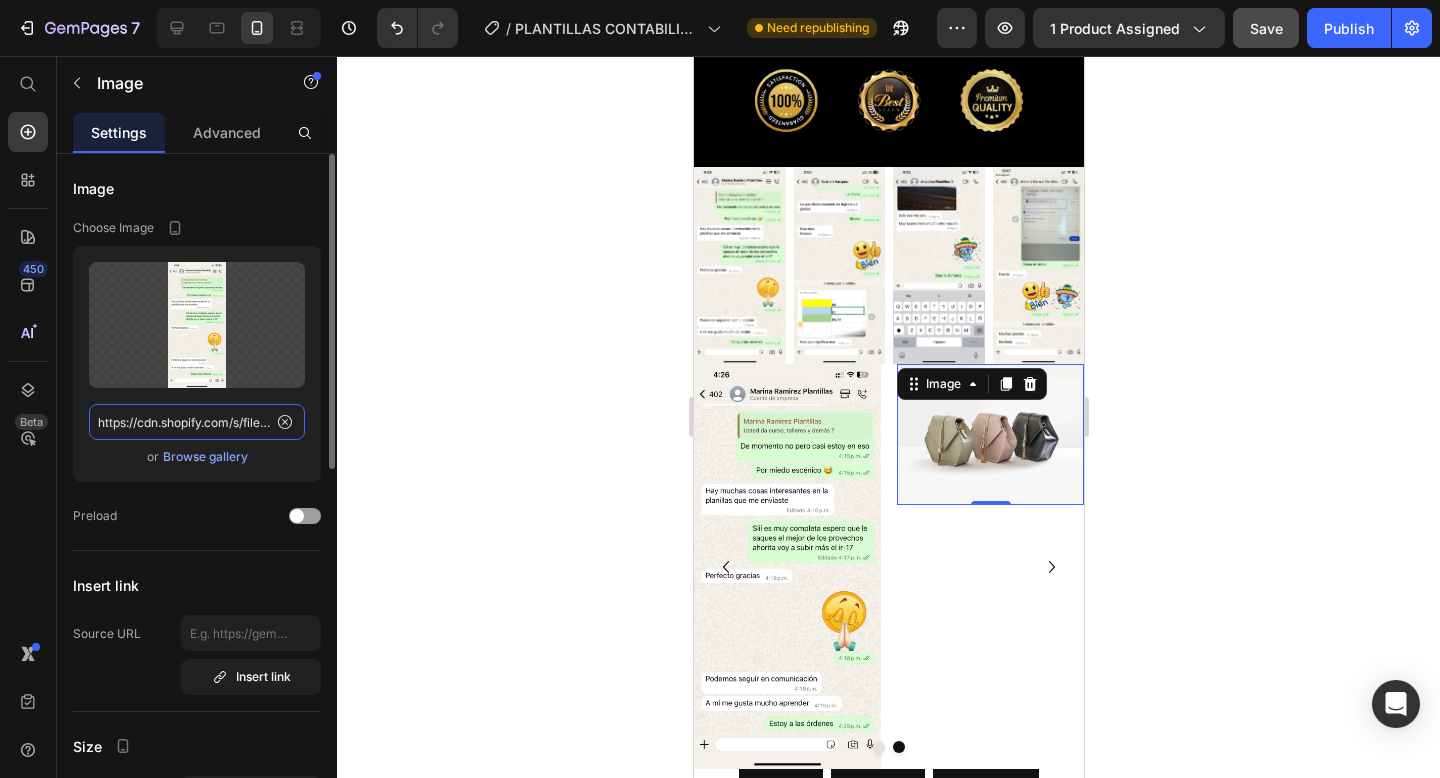 scroll, scrollTop: 0, scrollLeft: 491, axis: horizontal 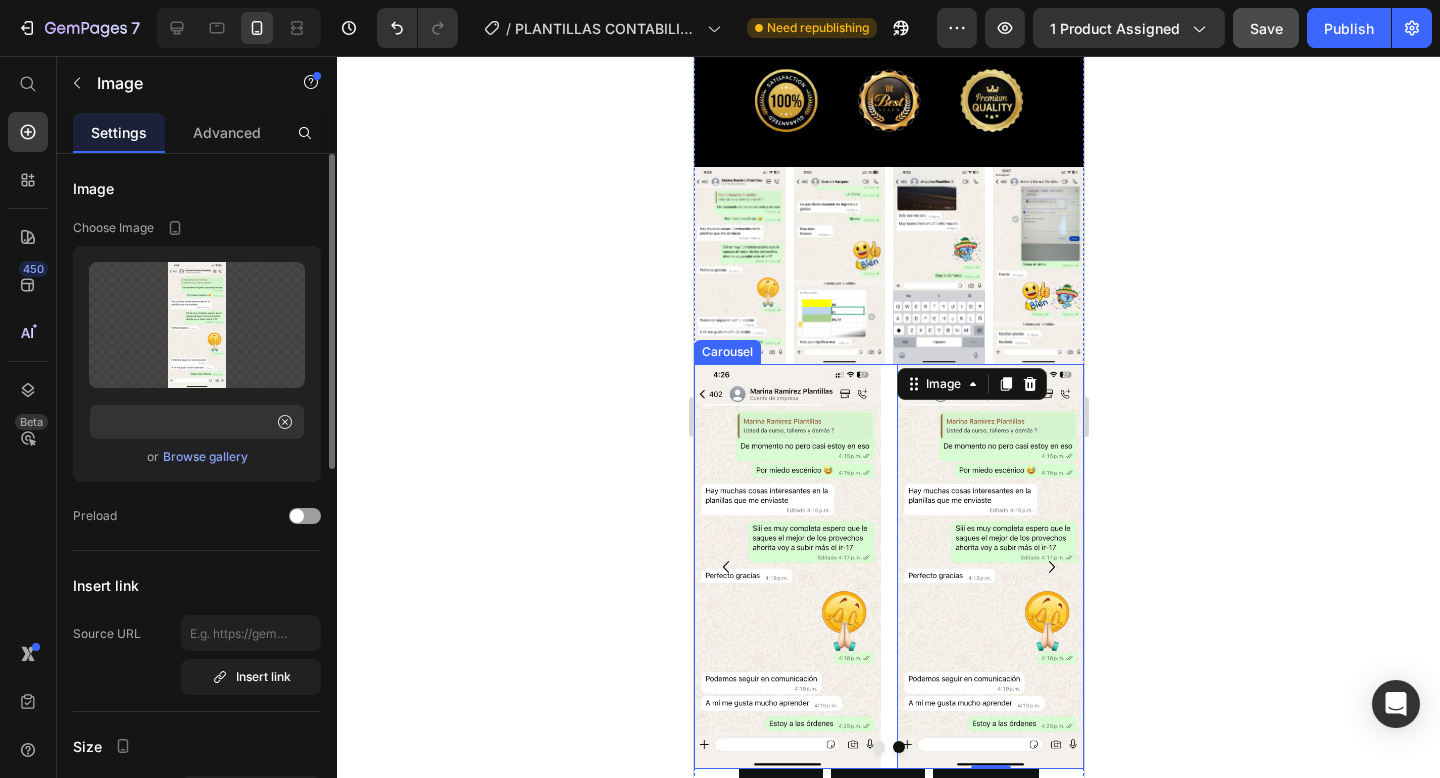 click 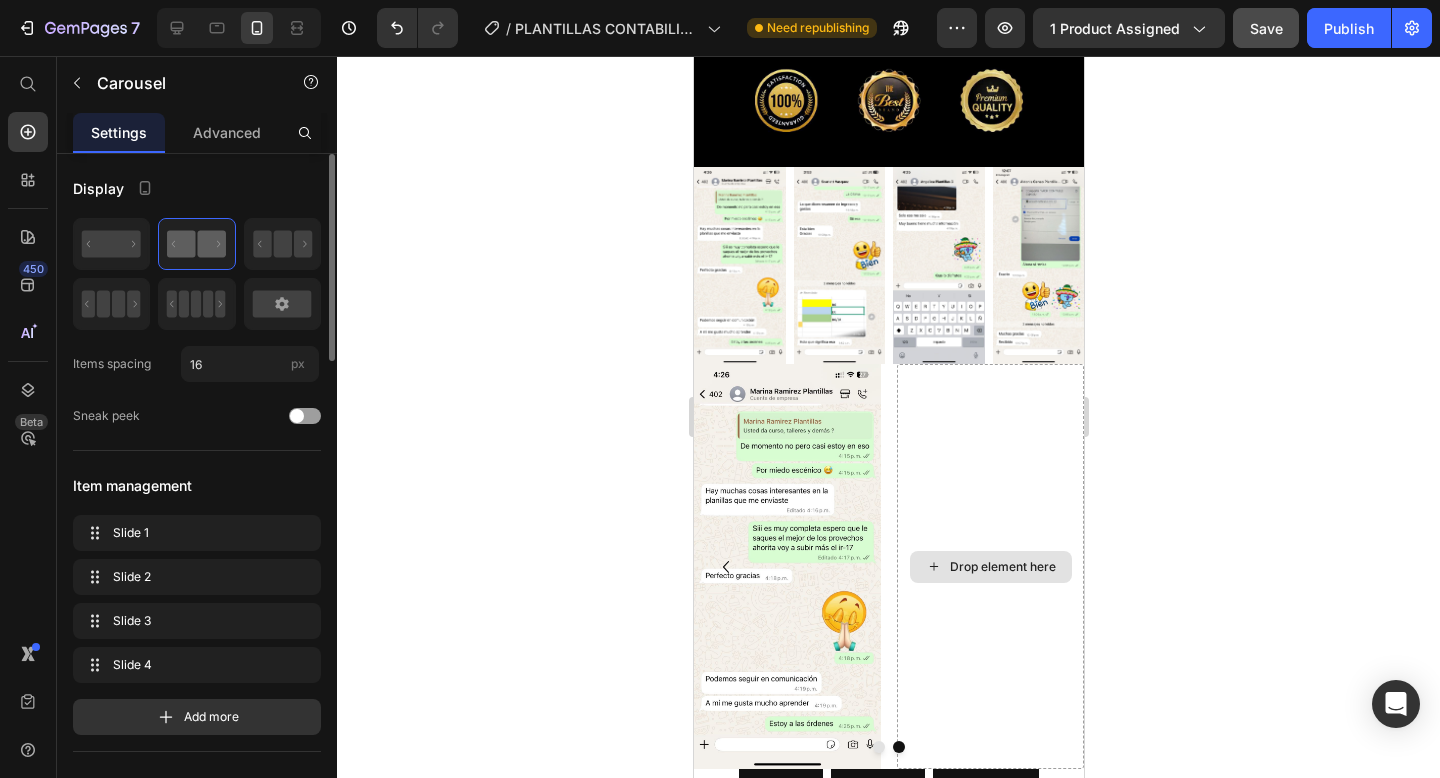 click on "Drop element here" at bounding box center (1002, 567) 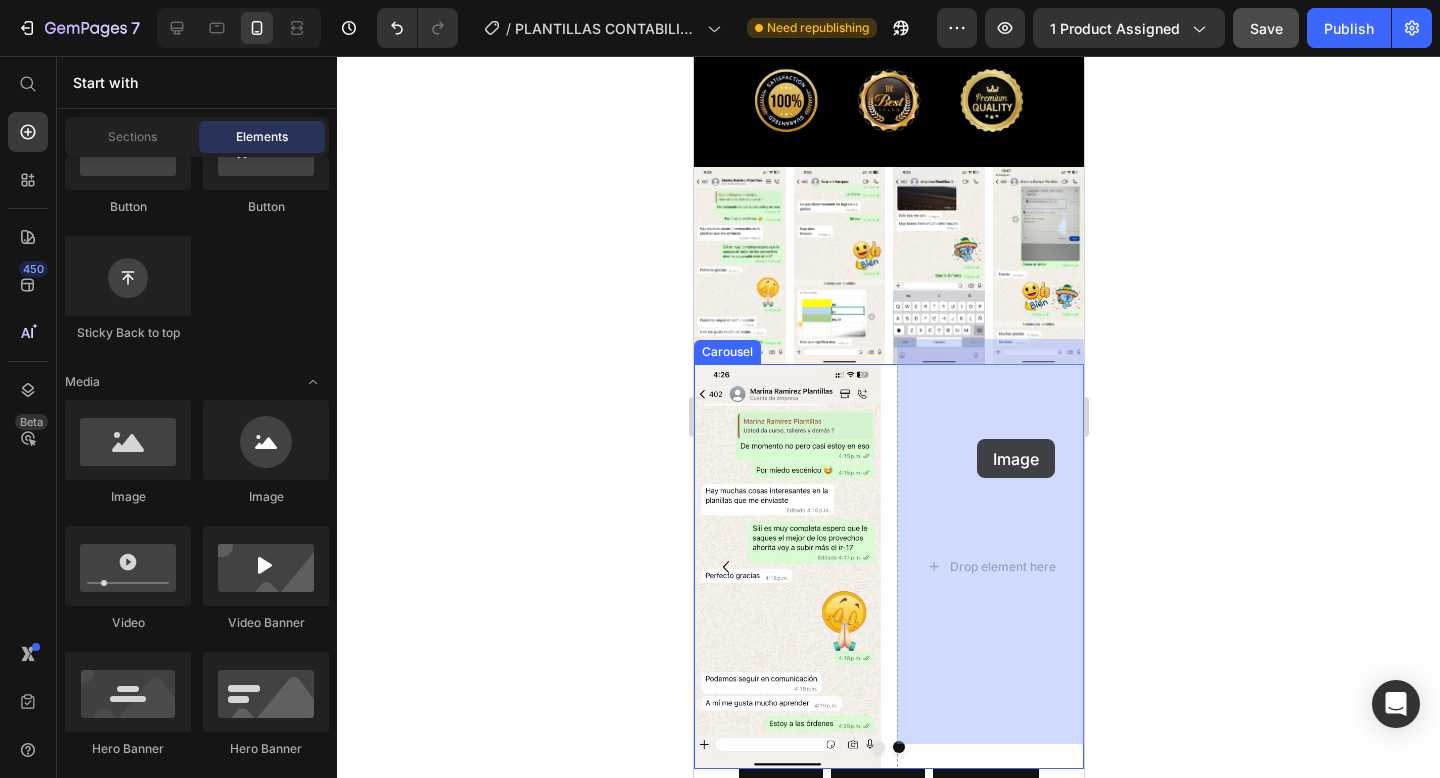 drag, startPoint x: 830, startPoint y: 479, endPoint x: 976, endPoint y: 439, distance: 151.38031 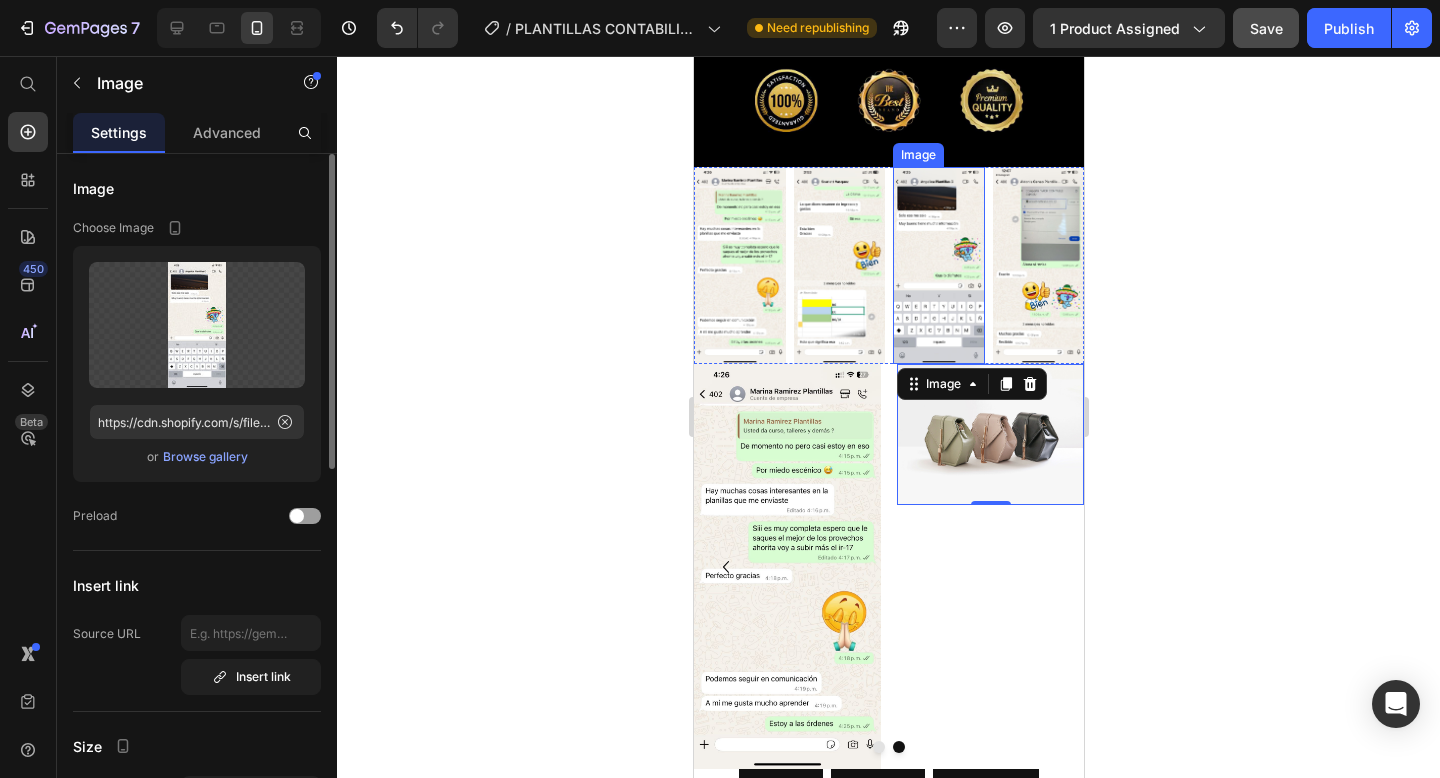 click at bounding box center [938, 266] 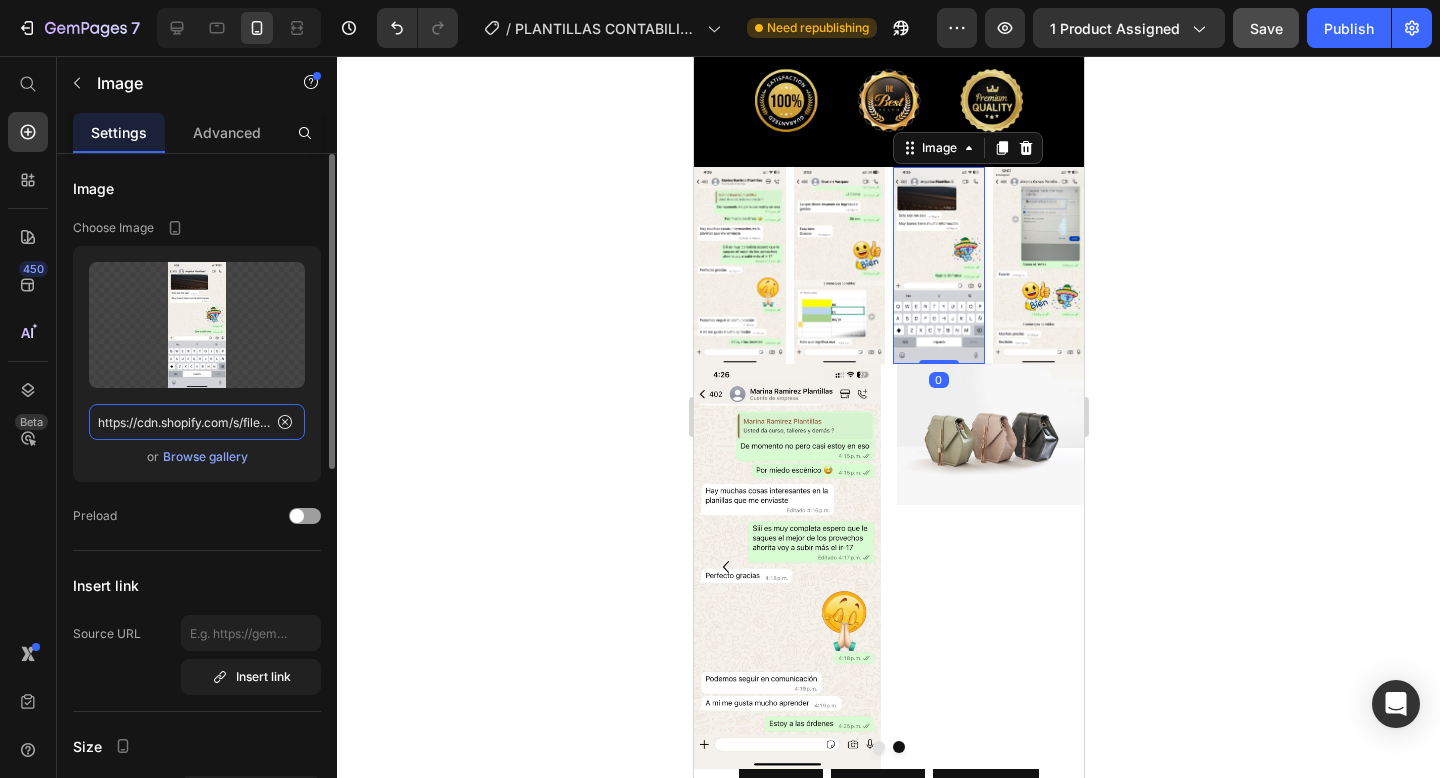 click on "https://cdn.shopify.com/s/files/1/0573/8387/8702/files/e49372f3-f1a2-4cbf-b928-951b0b45d128.jpg?v=1752348924" 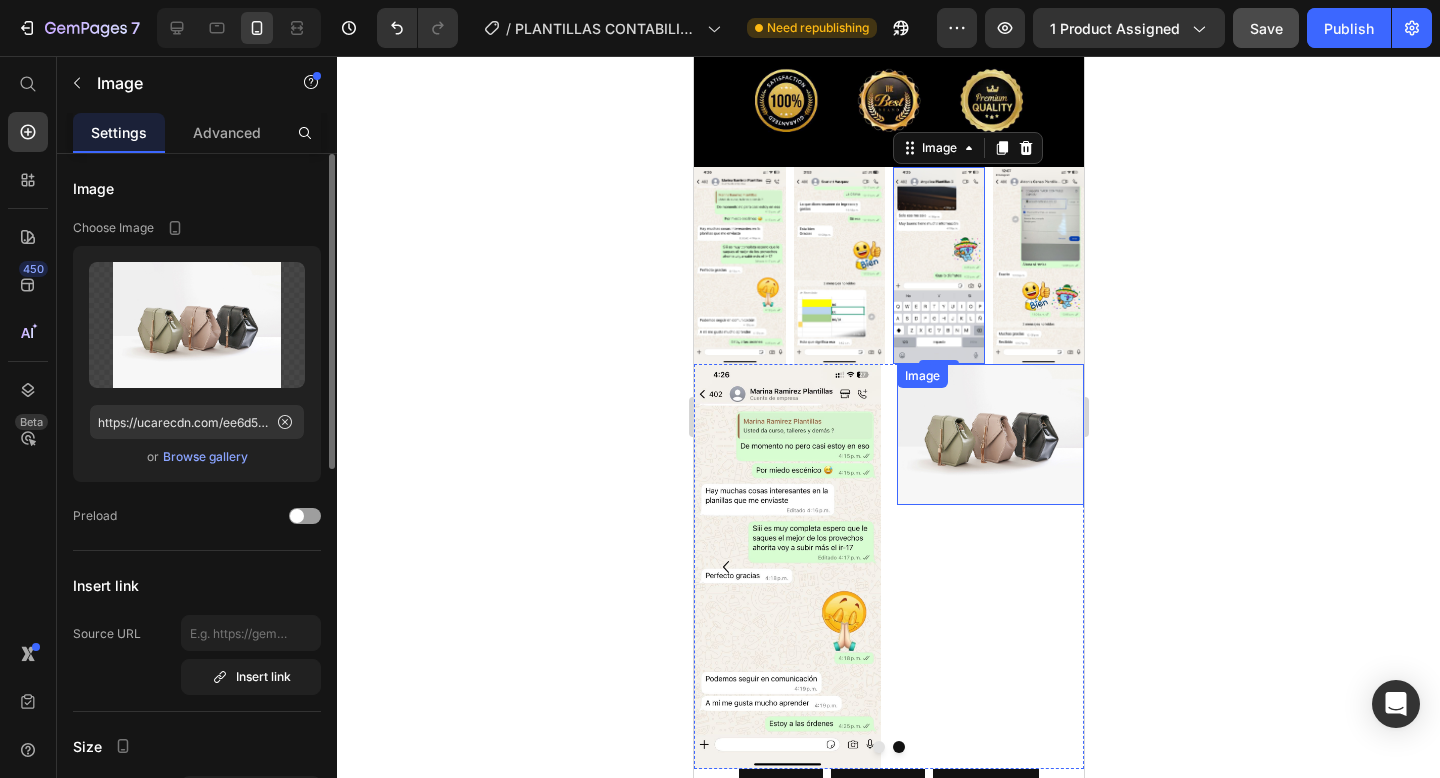 click at bounding box center [989, 434] 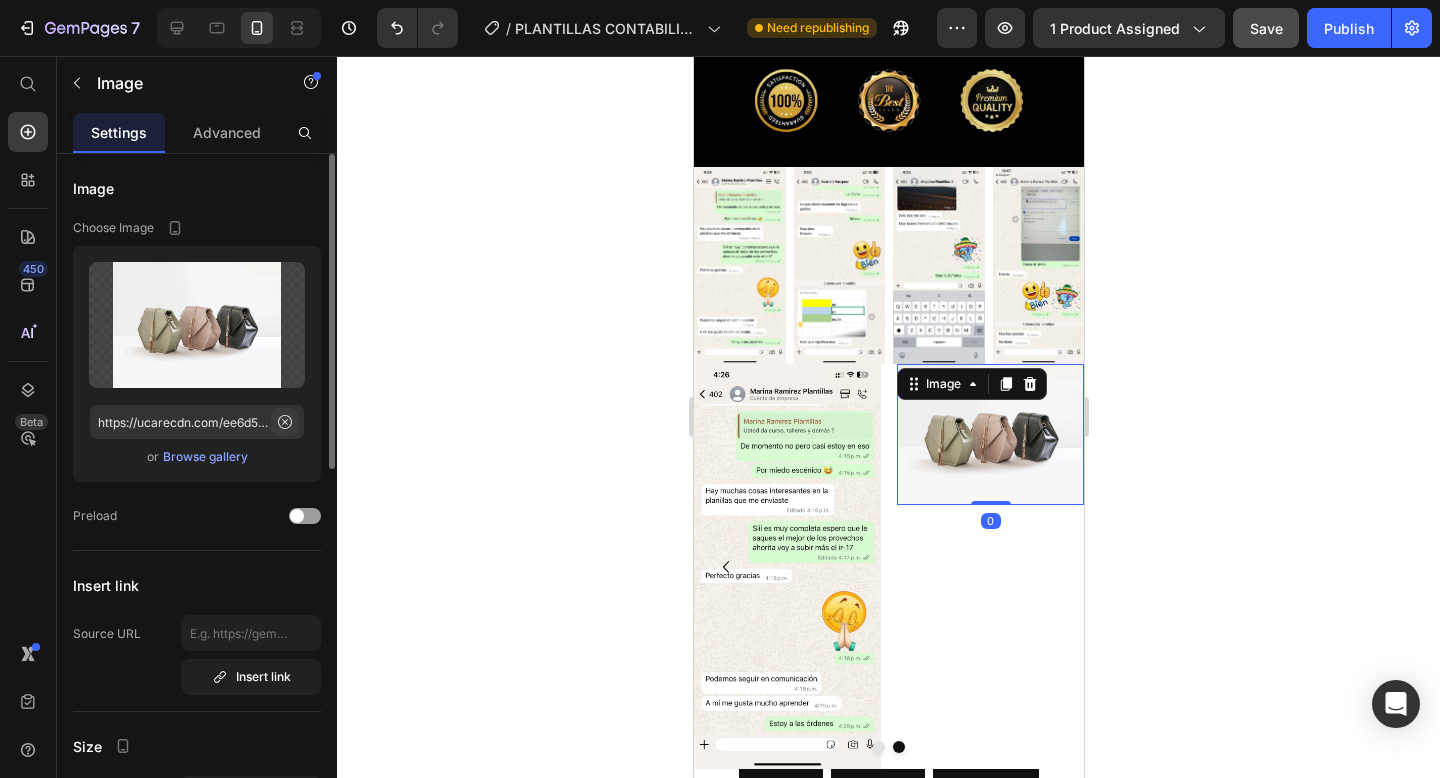click 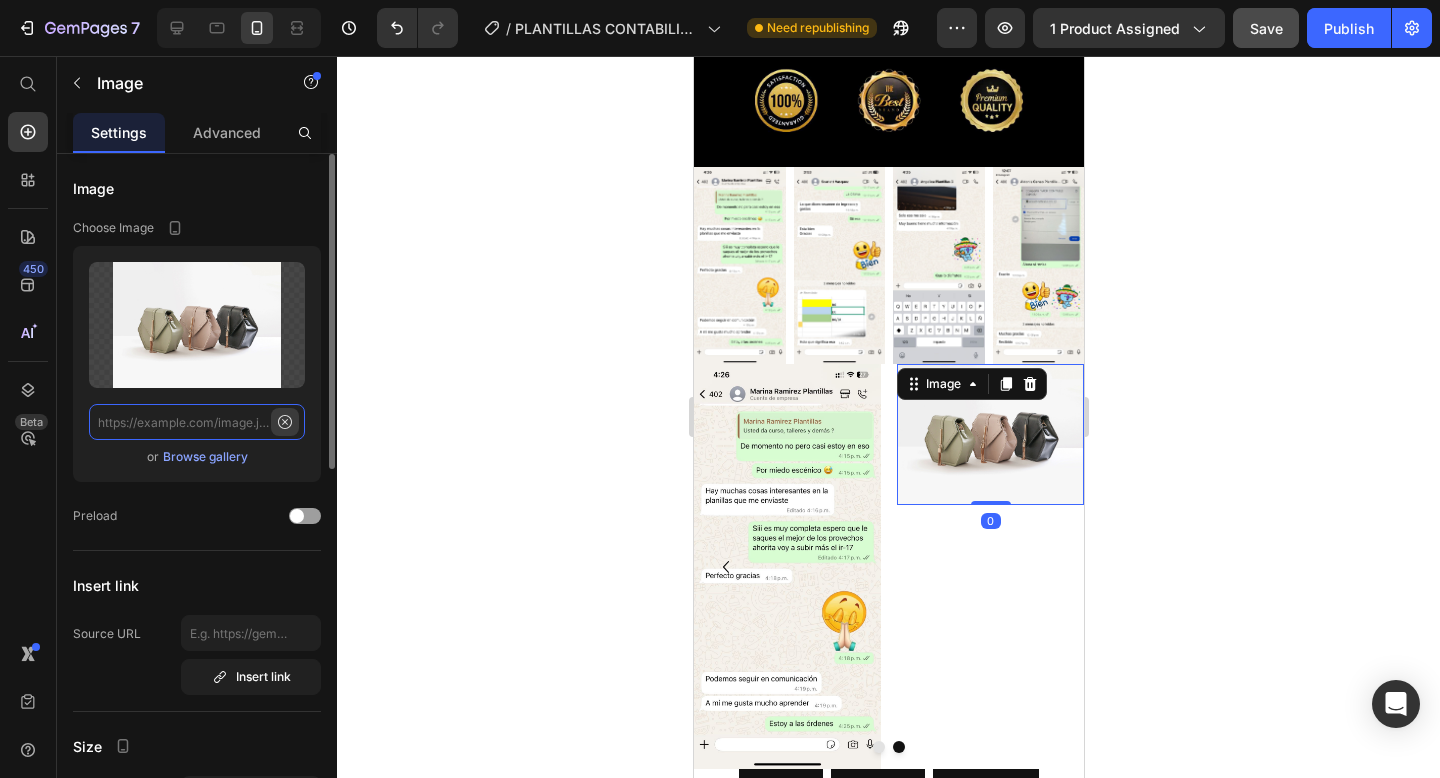 scroll, scrollTop: 0, scrollLeft: 0, axis: both 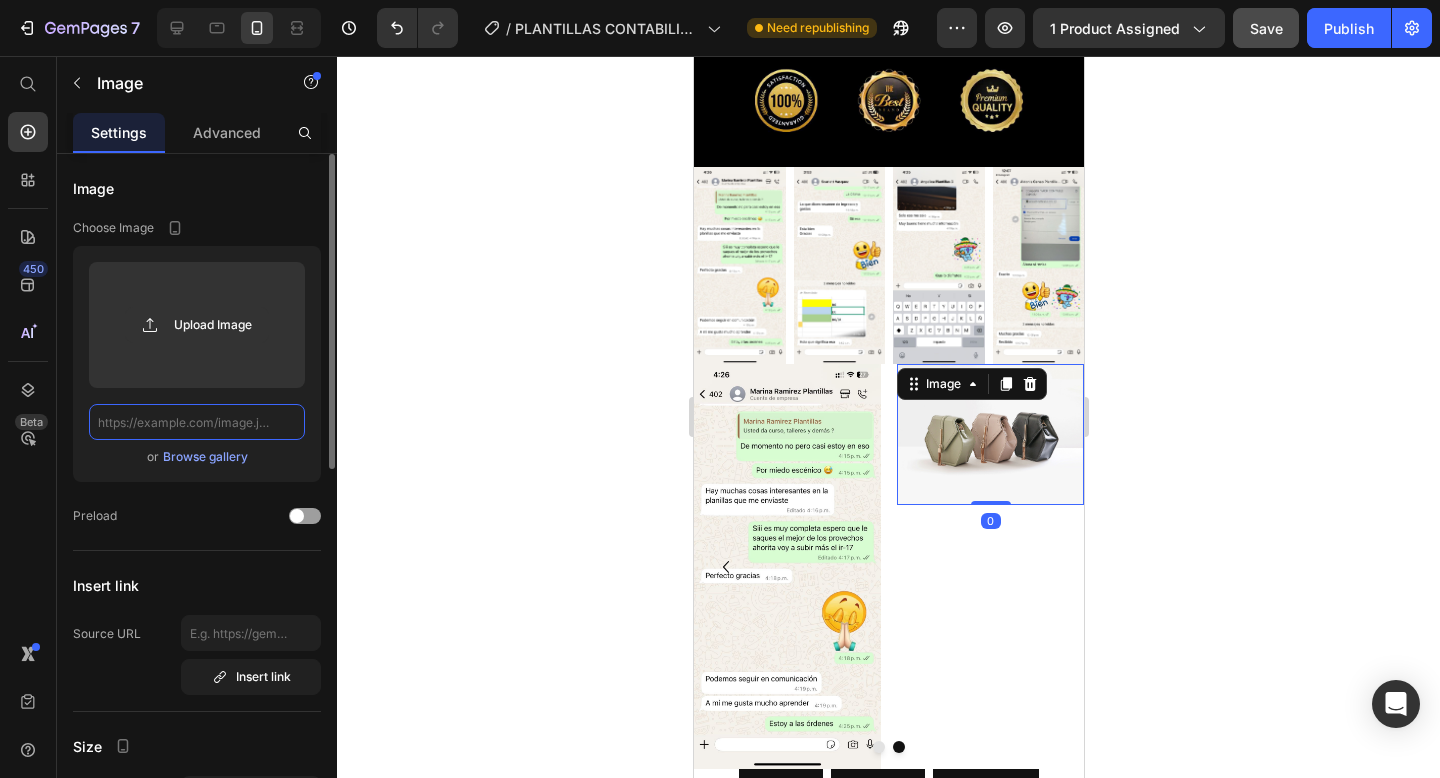 paste on "https://cdn.shopify.com/s/files/1/0573/8387/8702/files/218ca10f-5ab9-4b03-af2e-791b5e7983e5.jpg?v=1752348924" 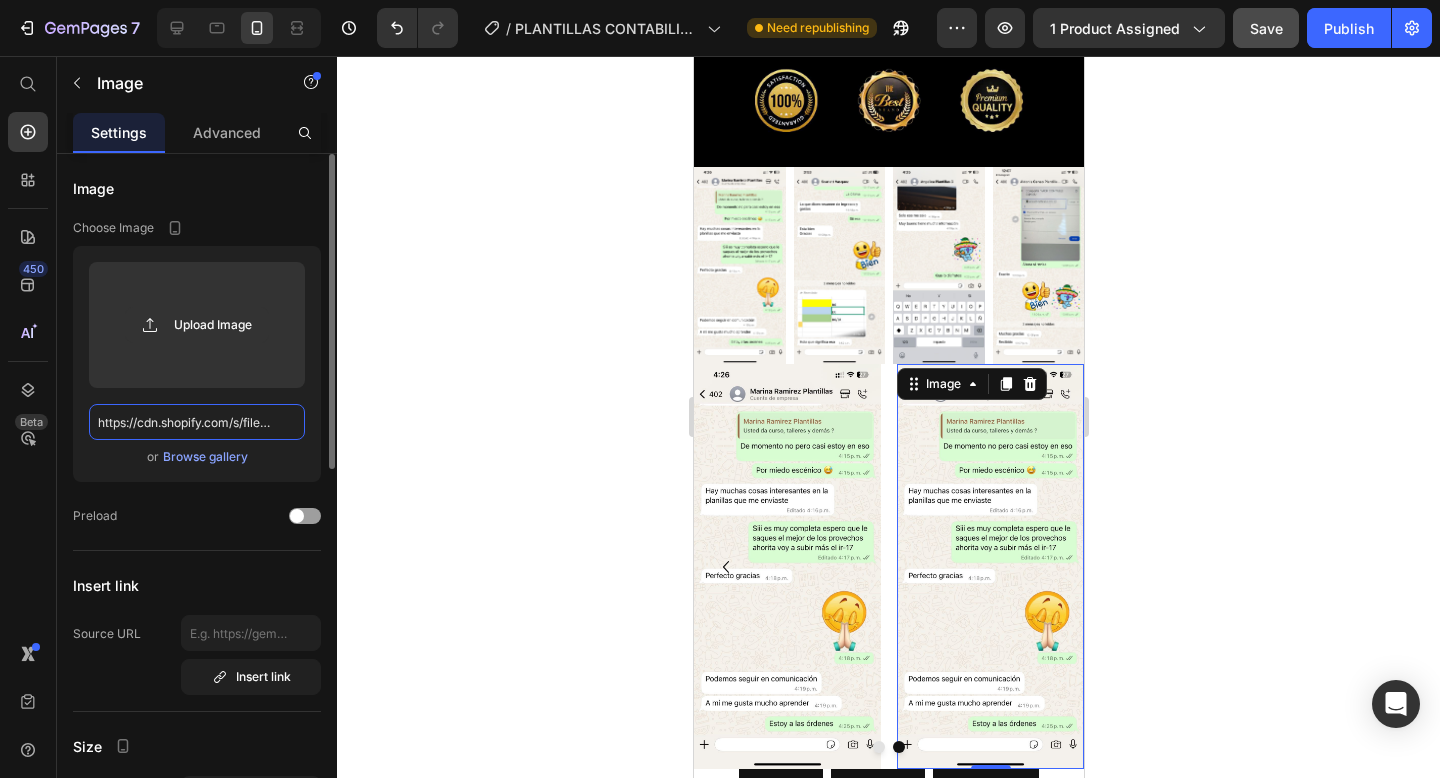 scroll, scrollTop: 0, scrollLeft: 491, axis: horizontal 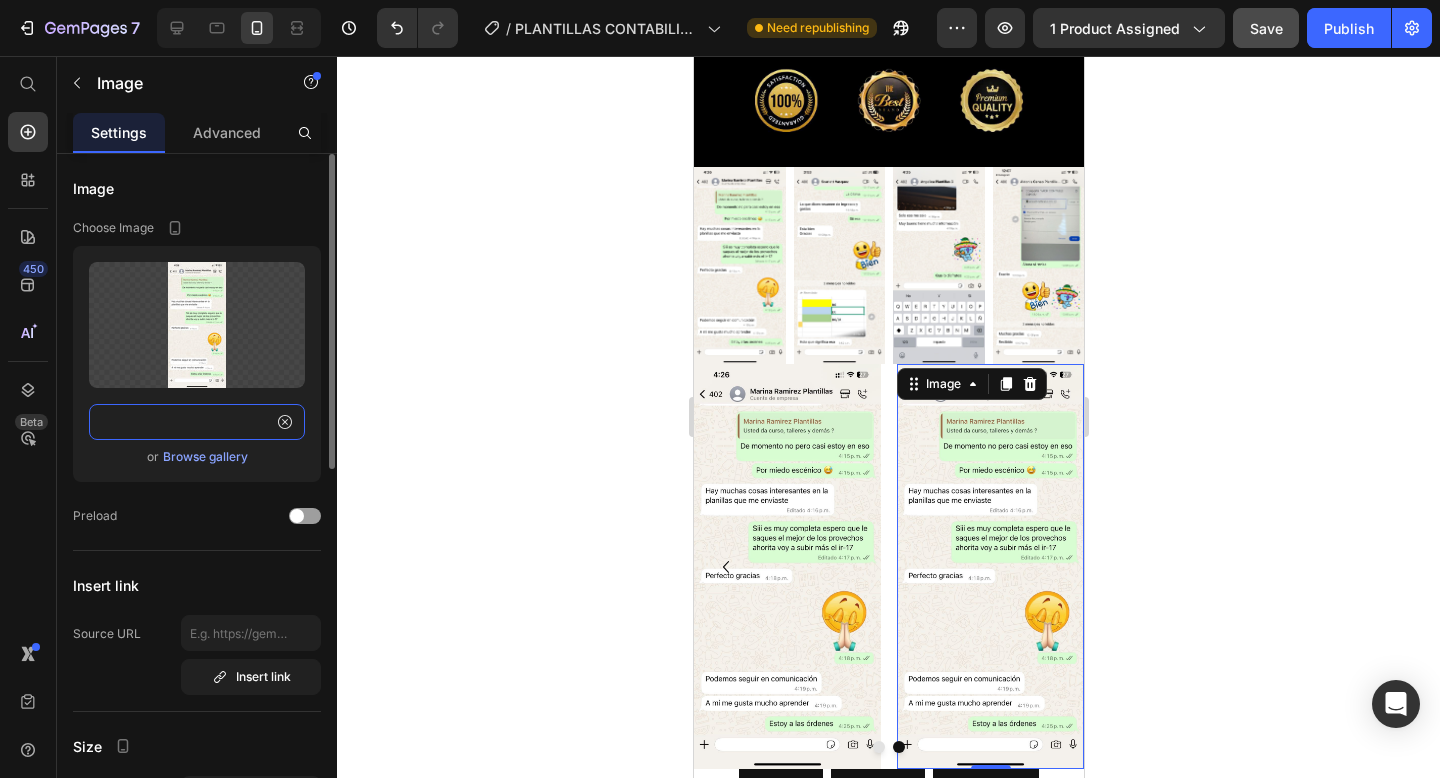 type on "https://cdn.shopify.com/s/files/1/0573/8387/8702/files/218ca10f-5ab9-4b03-af2e-791b5e7983e5.jpg?v=1752348924" 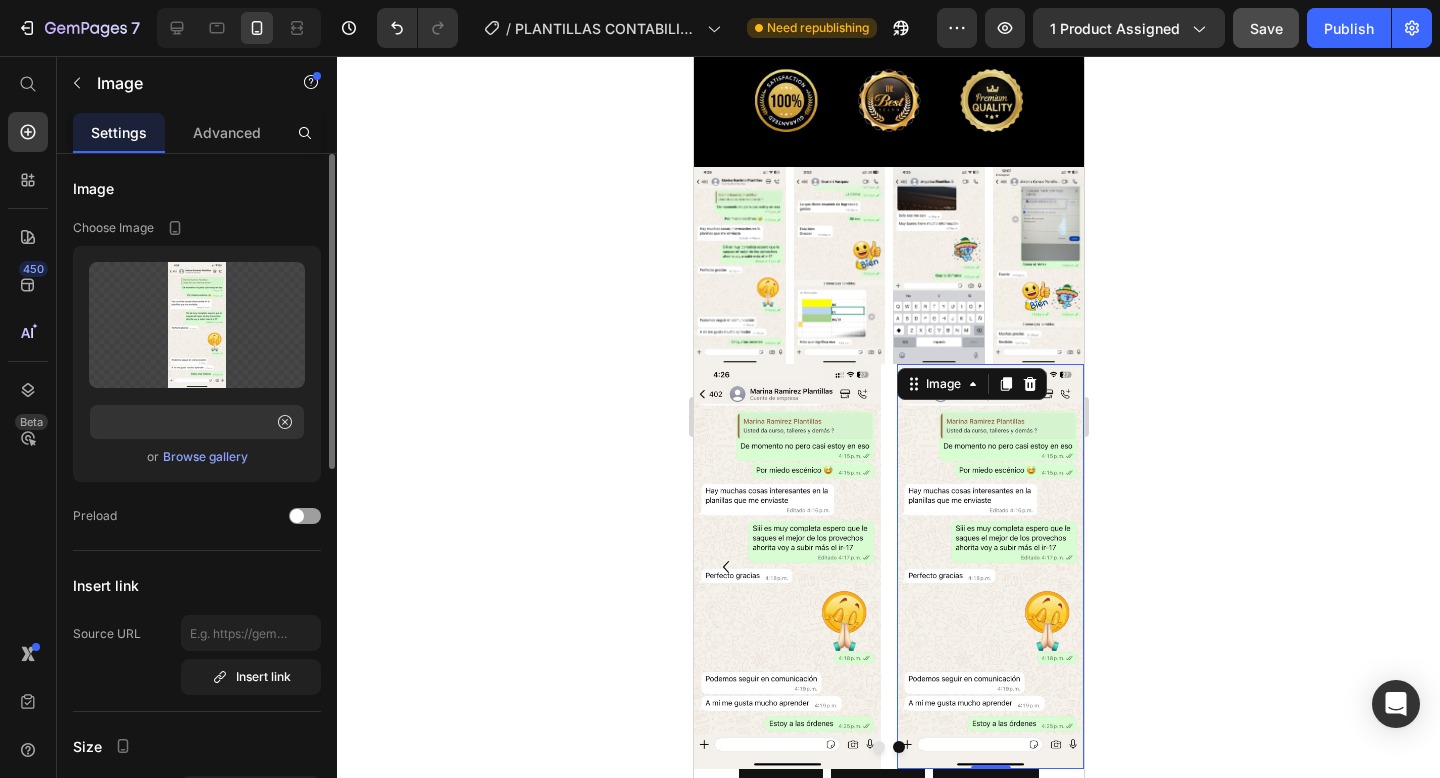 scroll, scrollTop: 0, scrollLeft: 0, axis: both 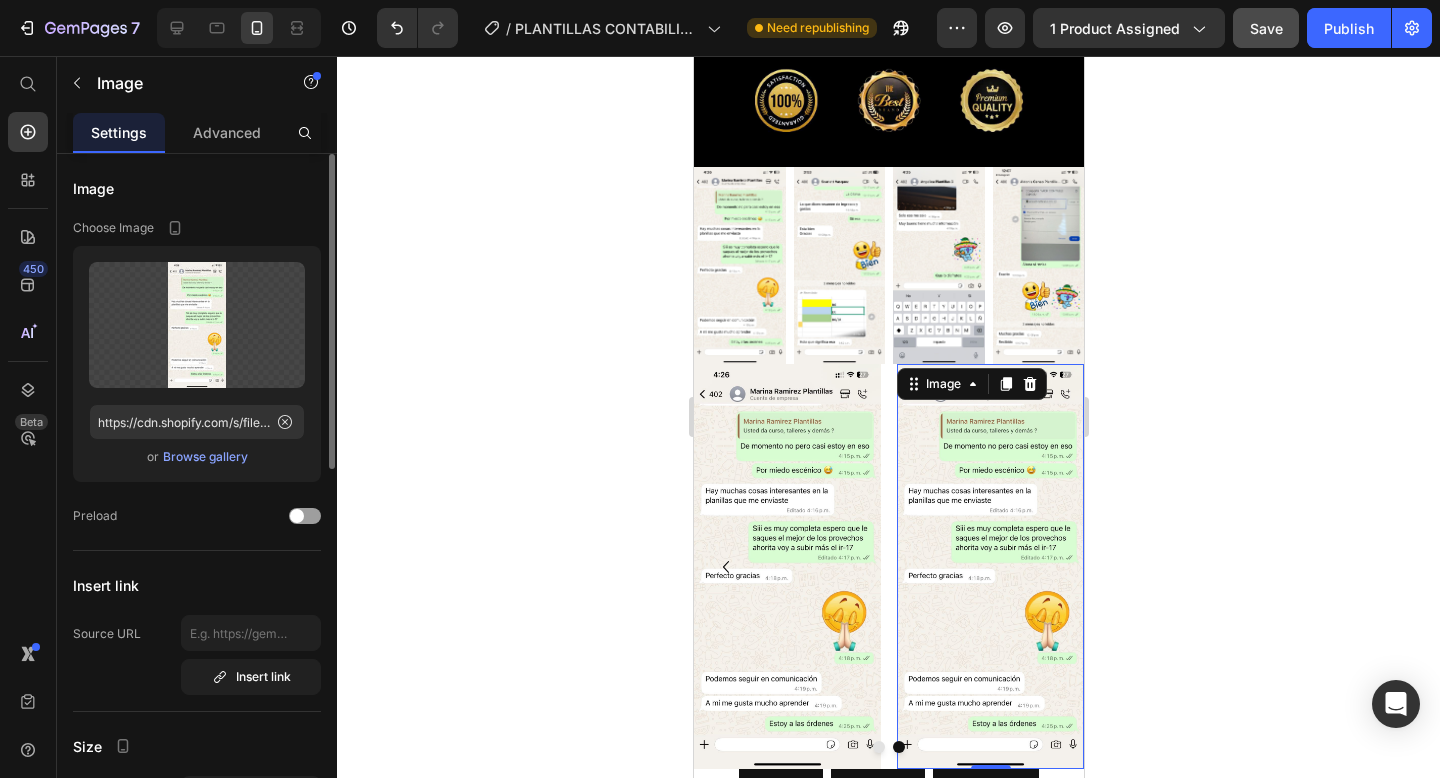 click at bounding box center (989, 566) 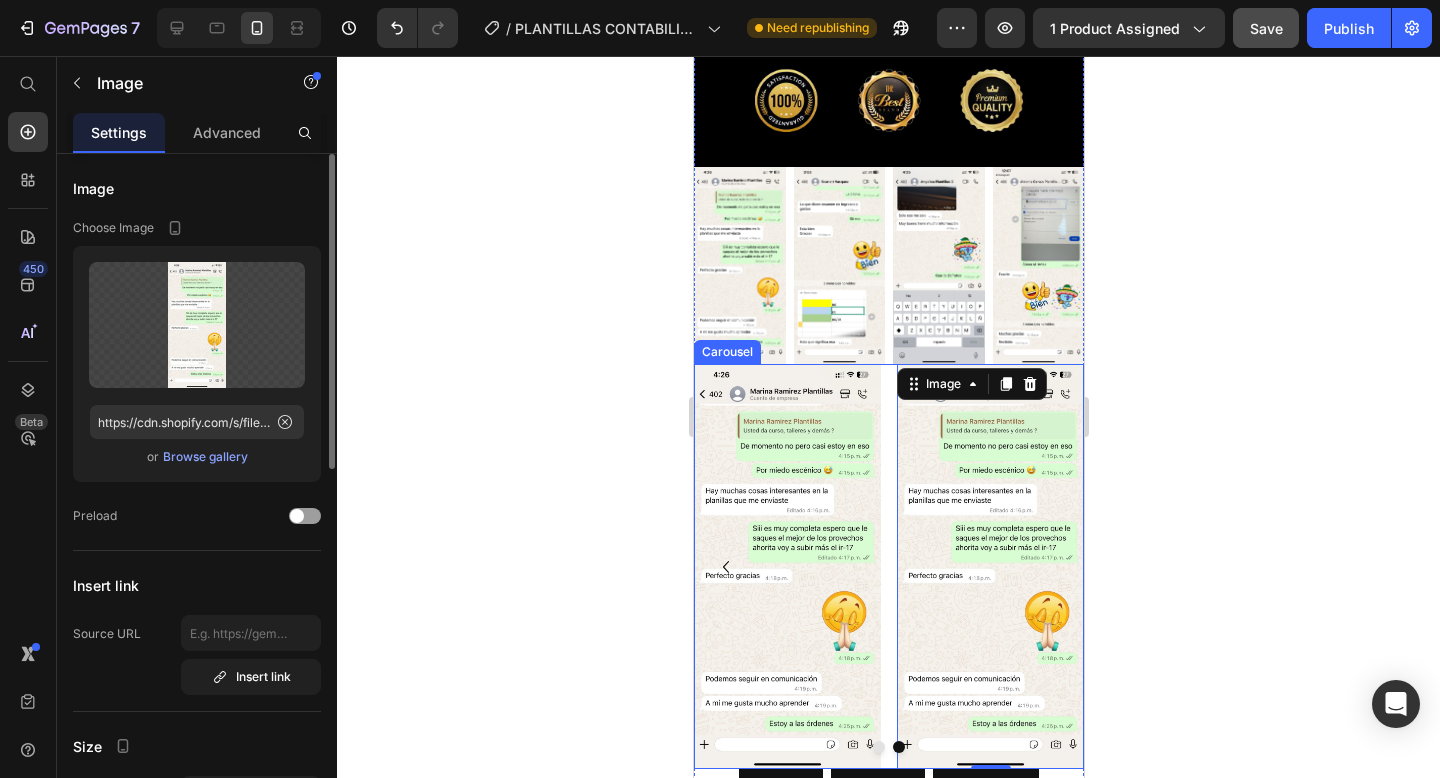click 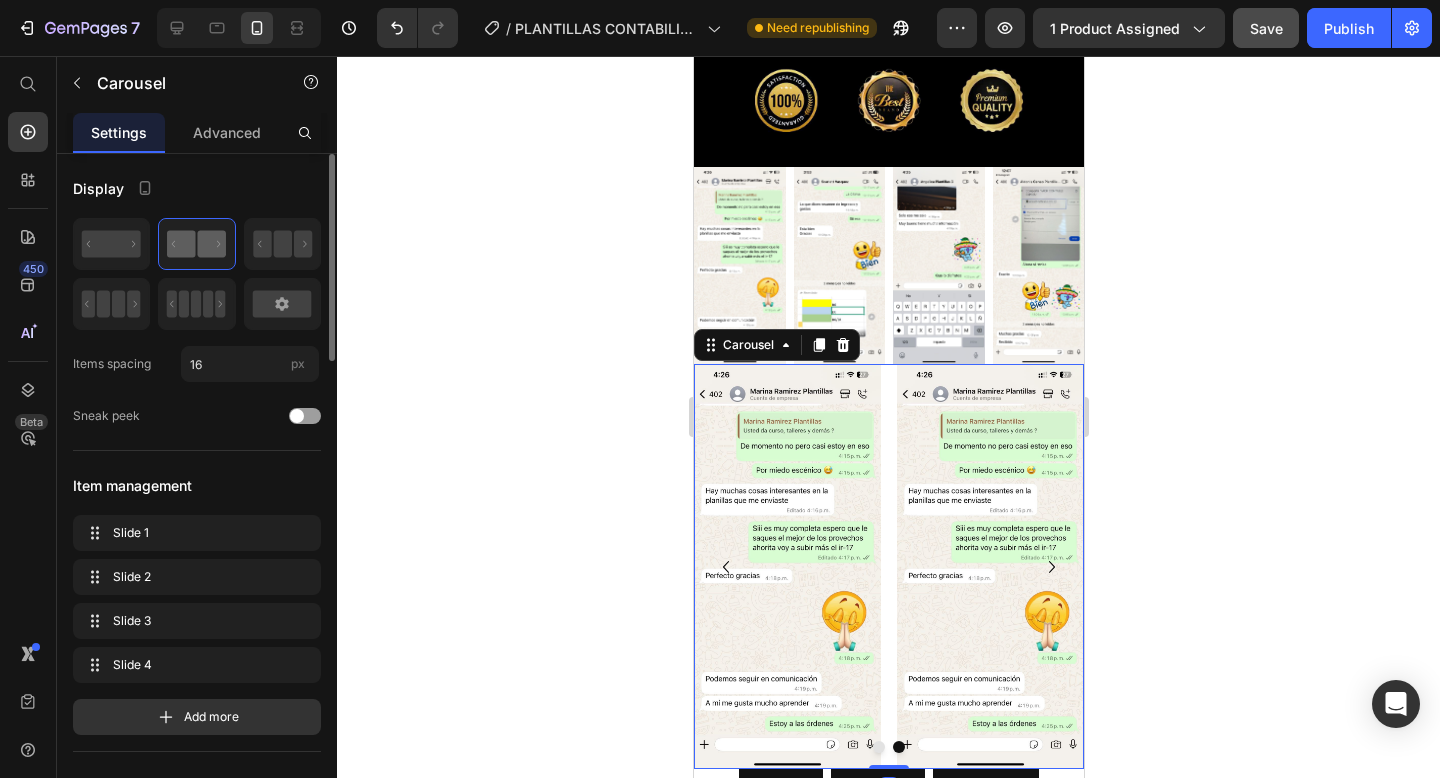 click 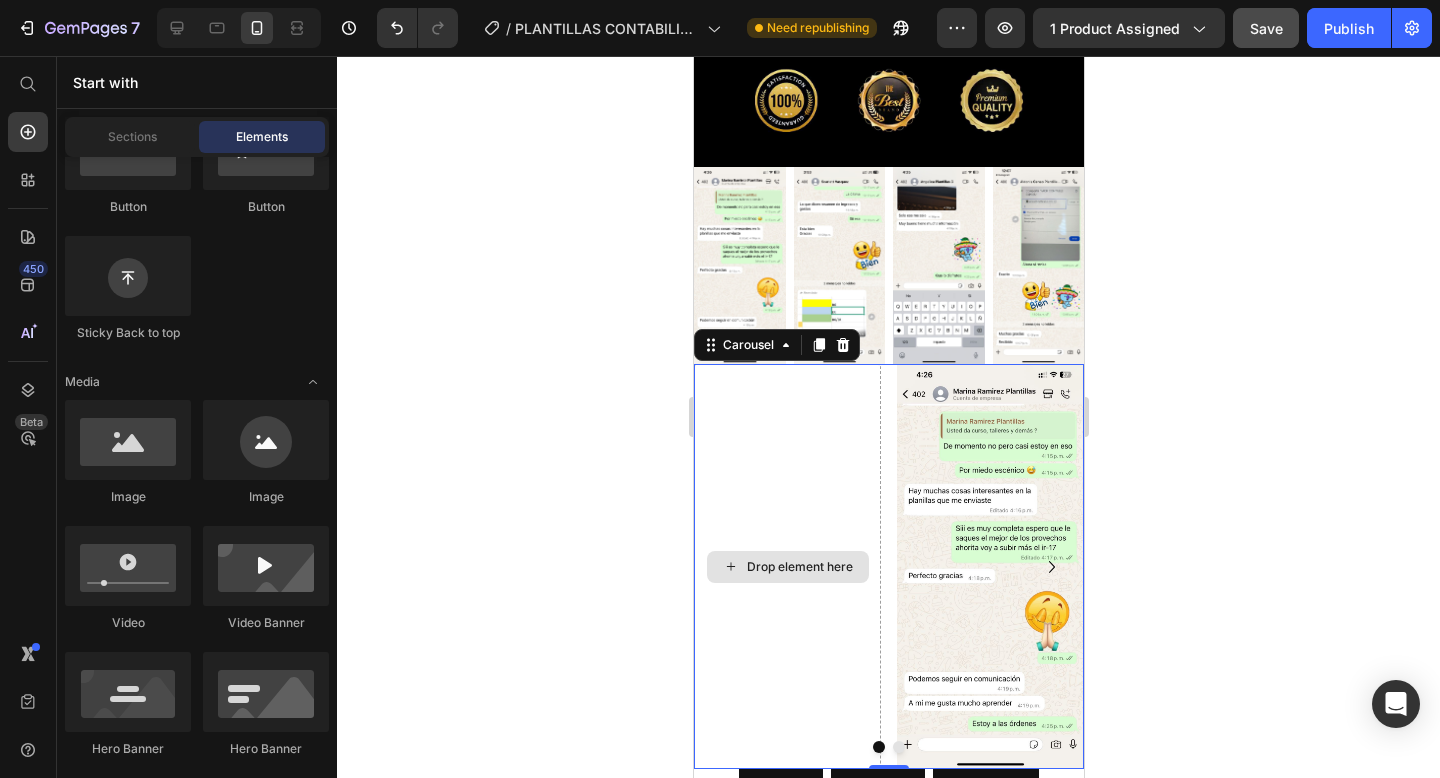 click on "Drop element here" at bounding box center (787, 567) 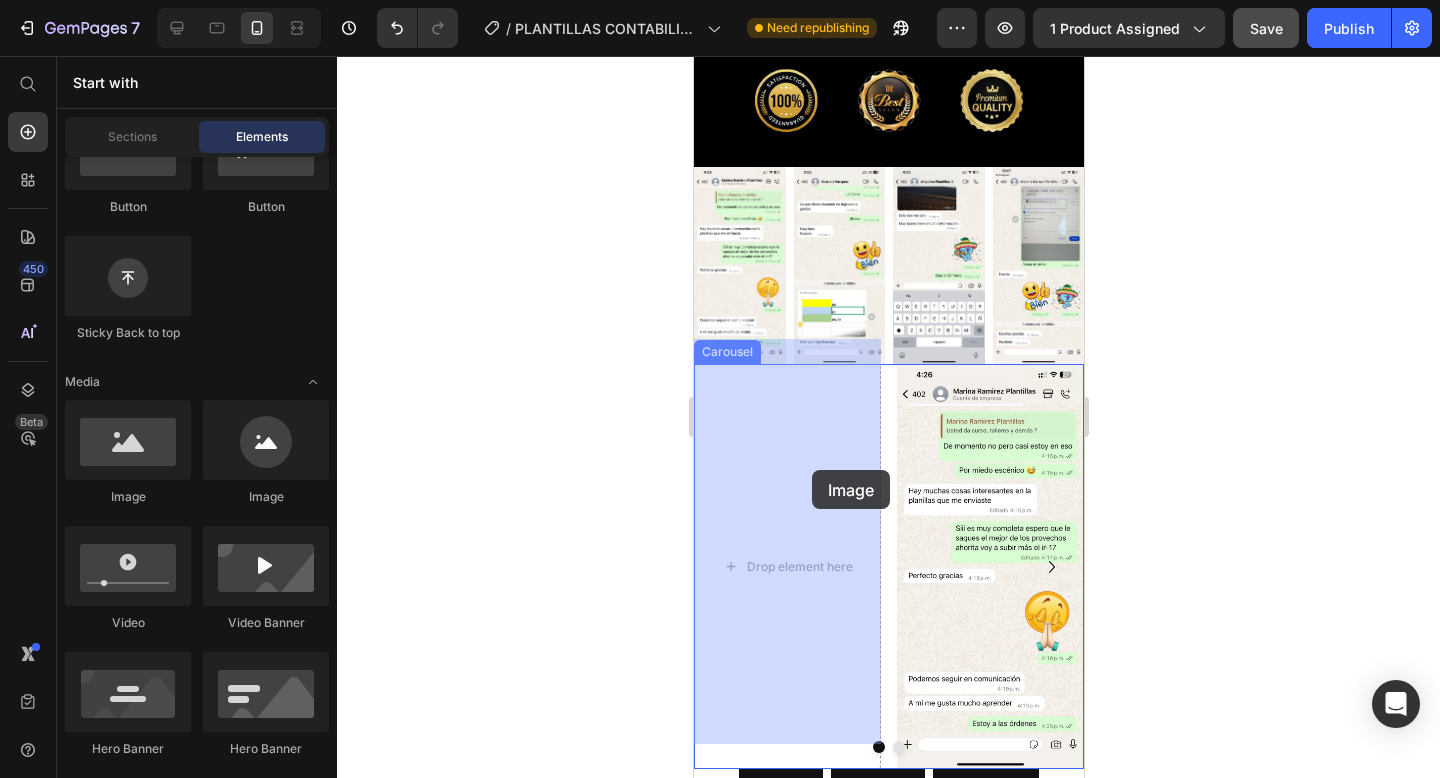 drag, startPoint x: 811, startPoint y: 506, endPoint x: 814, endPoint y: 468, distance: 38.118237 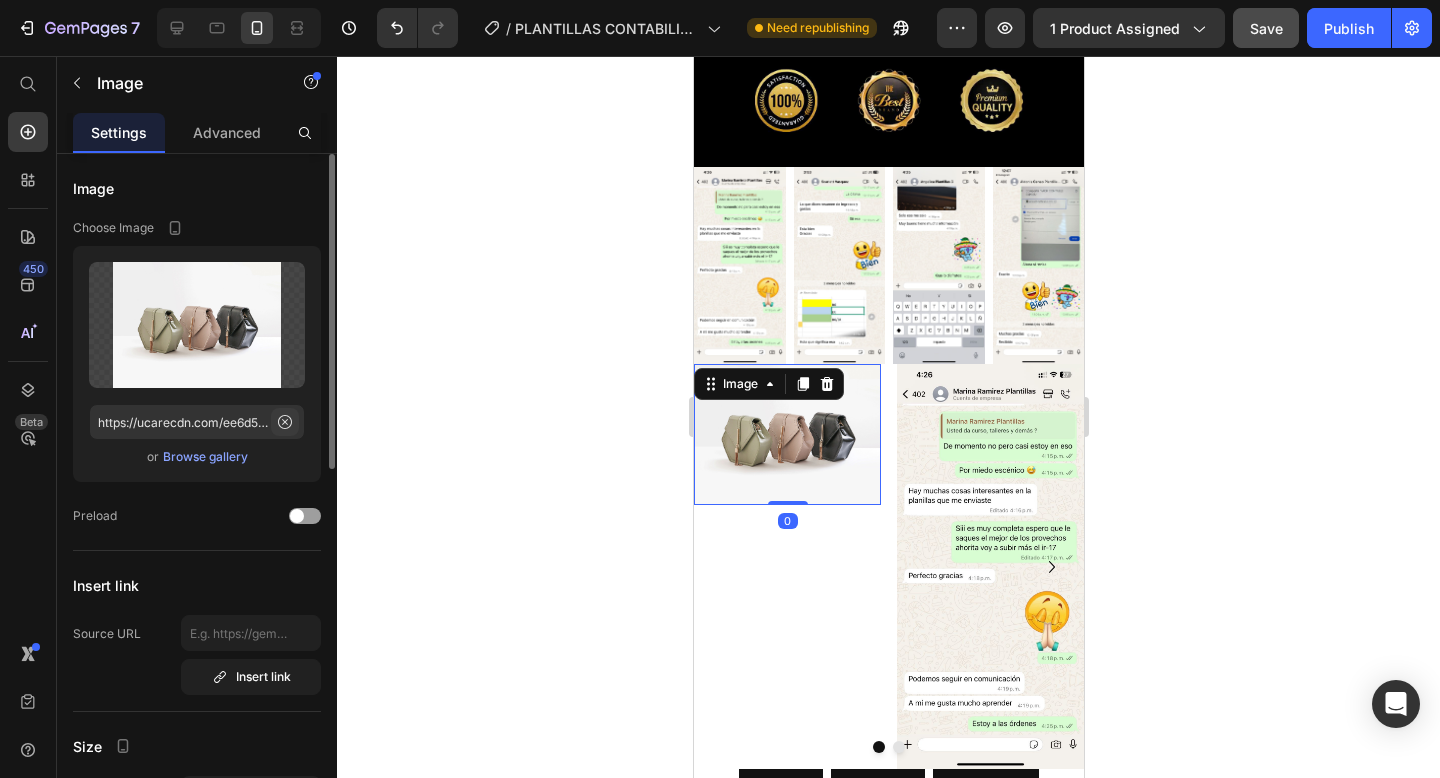 click 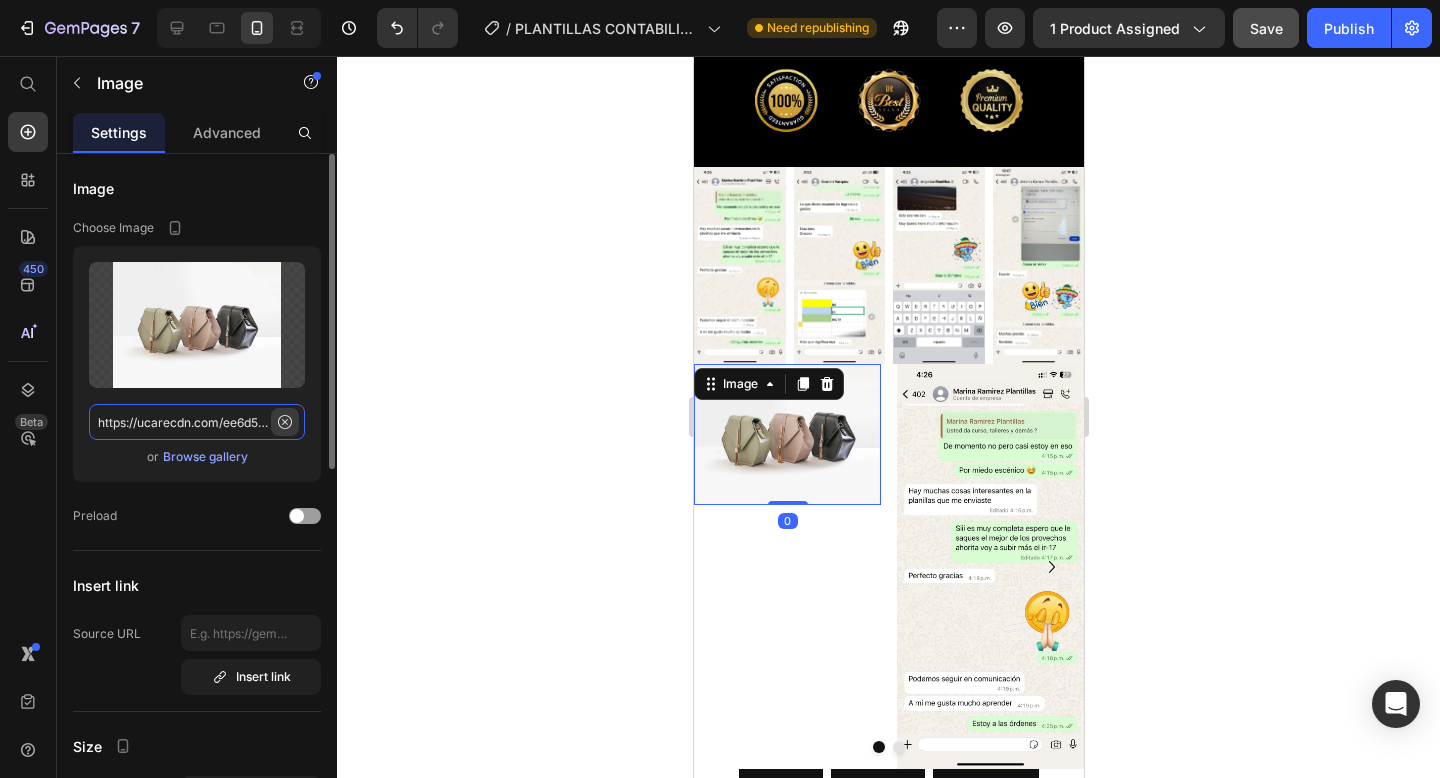 type 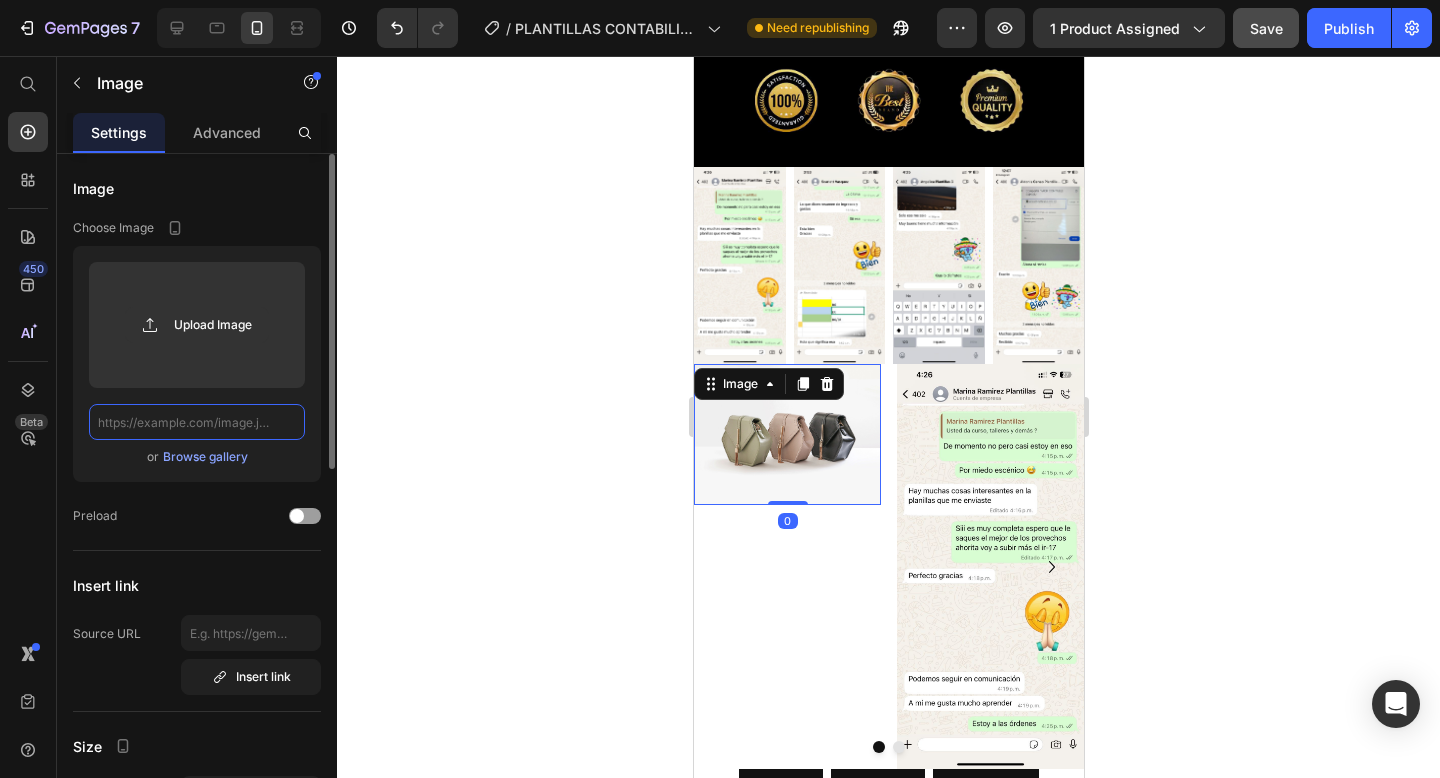 scroll, scrollTop: 0, scrollLeft: 0, axis: both 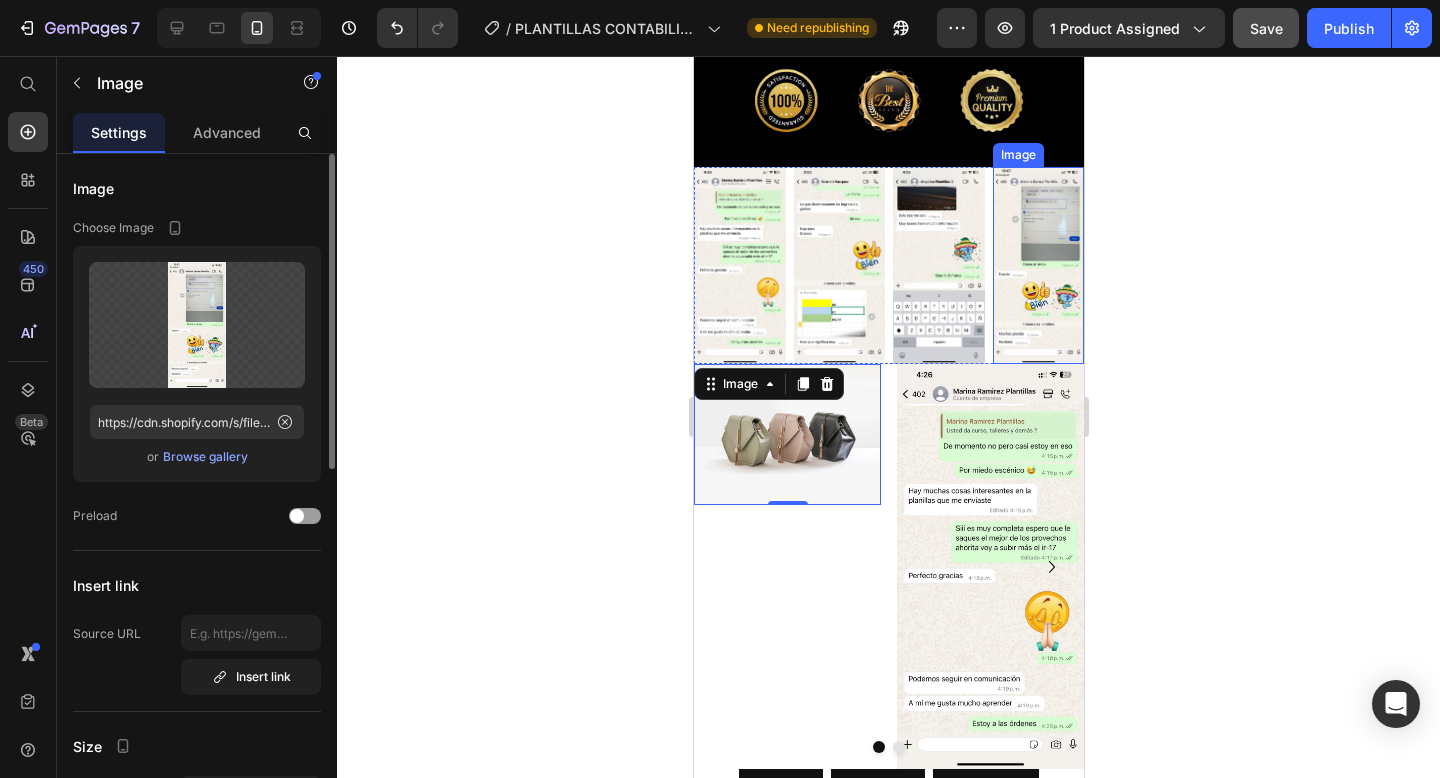 click at bounding box center [1038, 266] 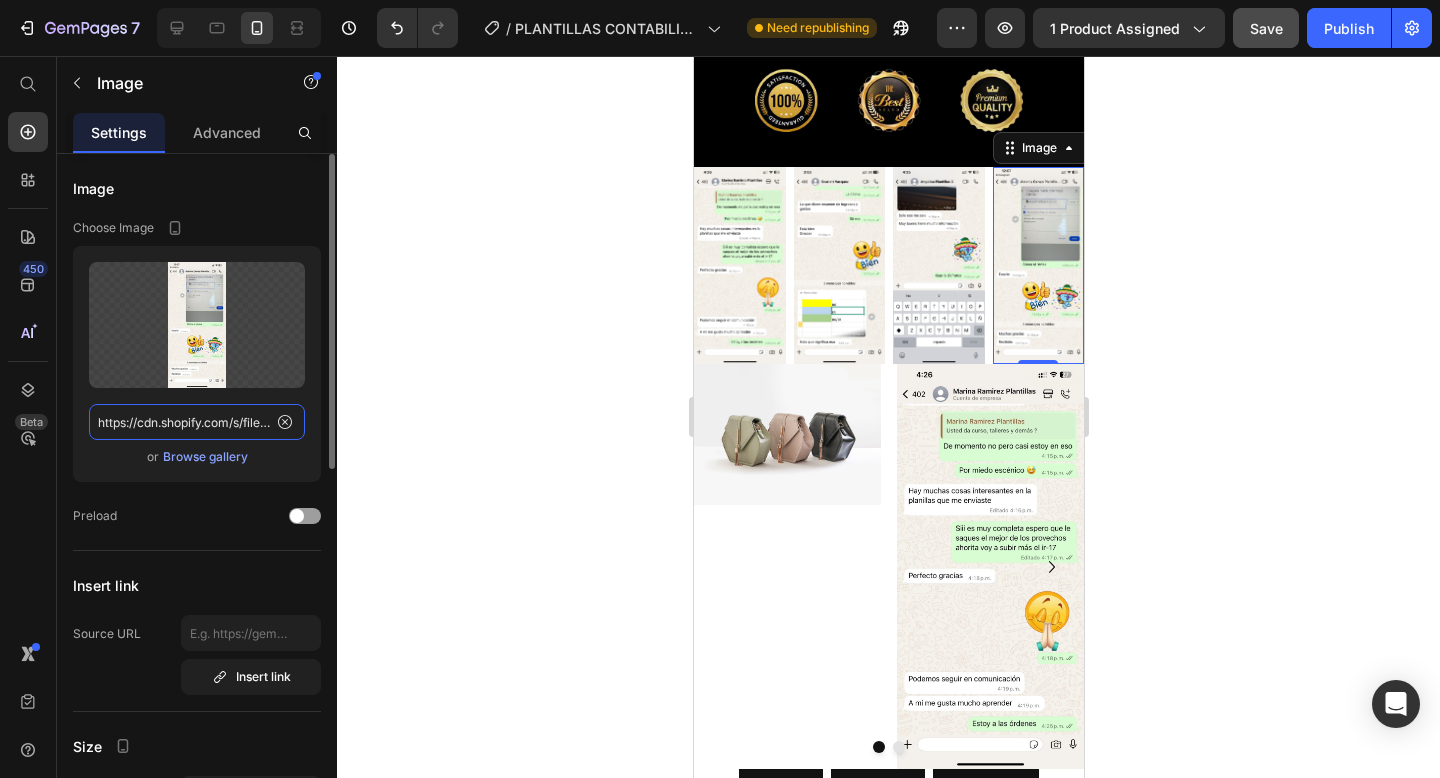 click on "https://cdn.shopify.com/s/files/1/0573/8387/8702/files/afa85106-86da-4a79-ab08-de8588a7aac5.jpg?v=1752348924" 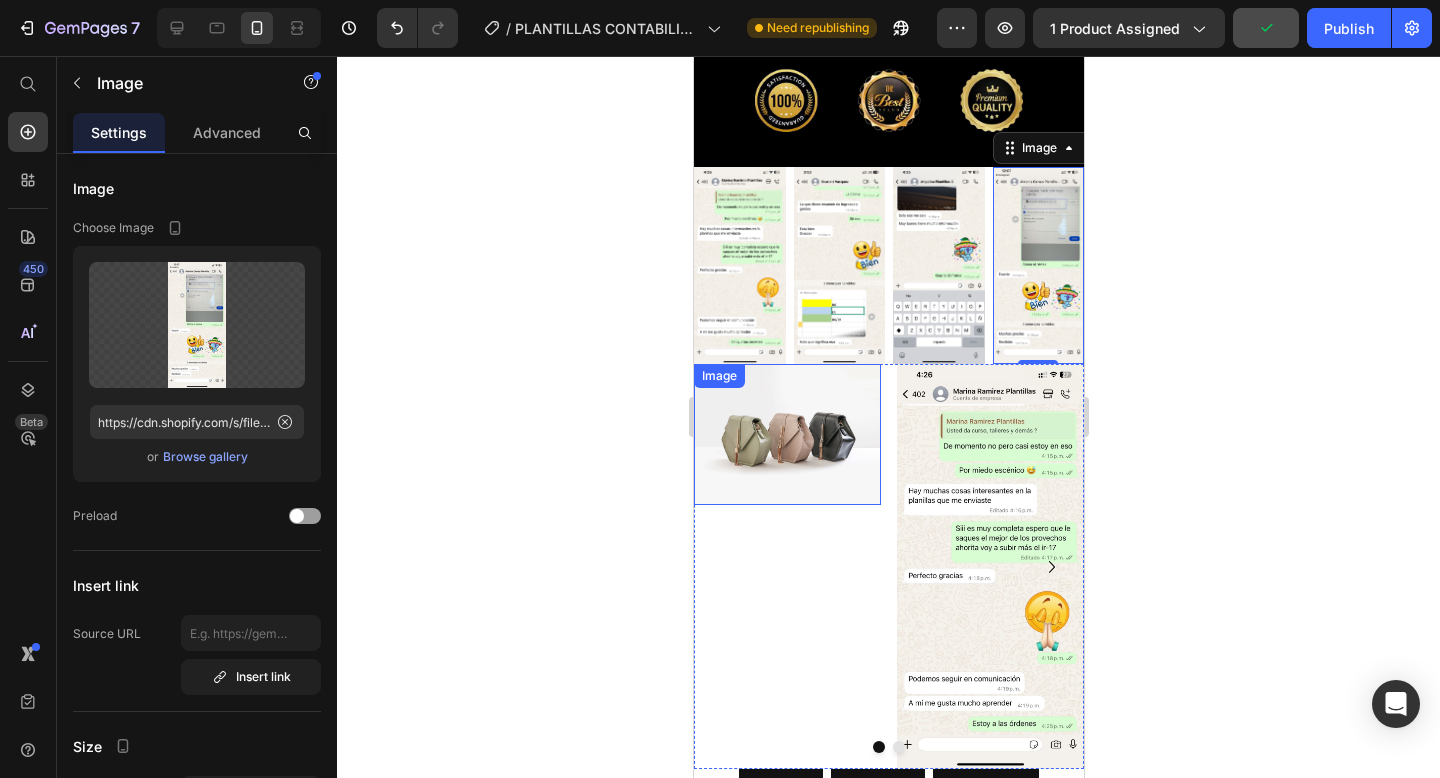 click at bounding box center [786, 434] 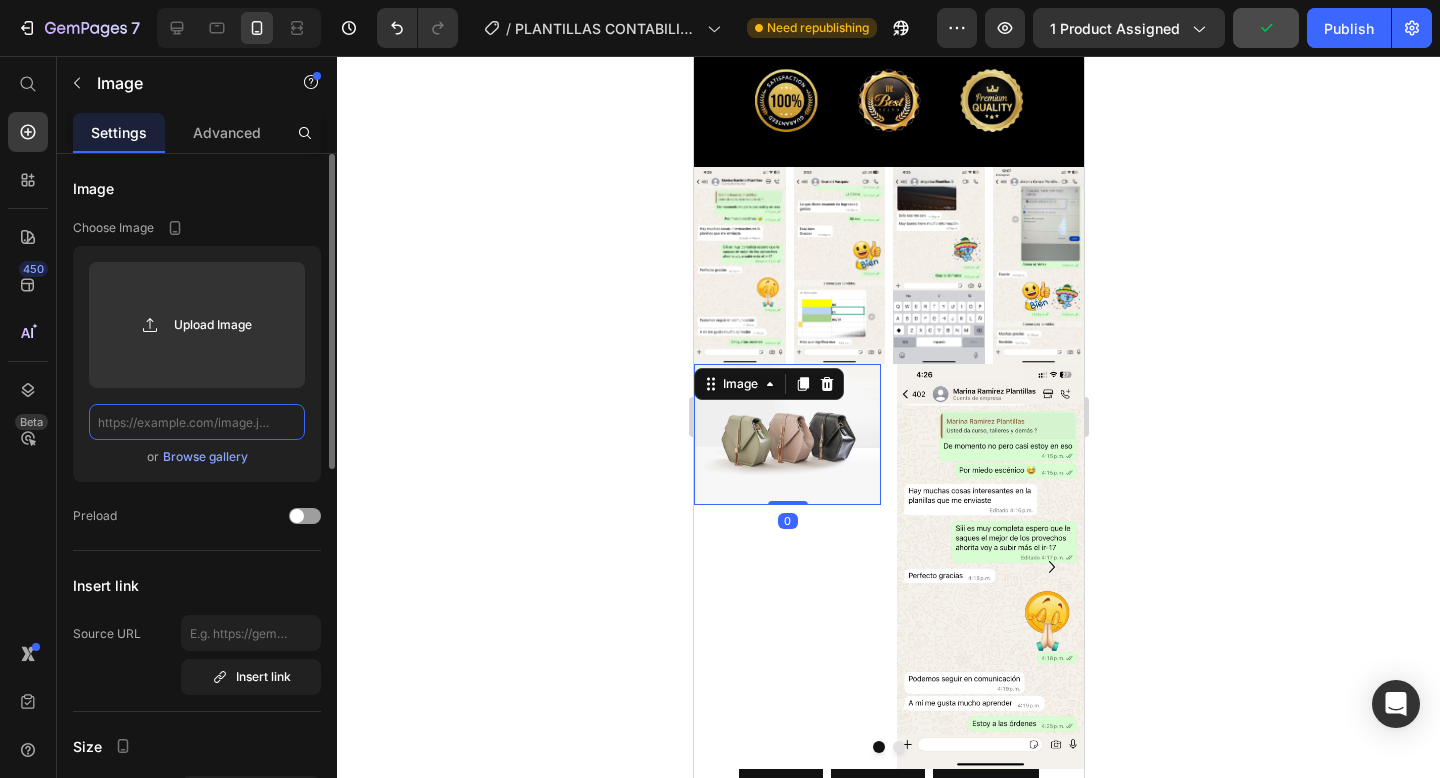 click 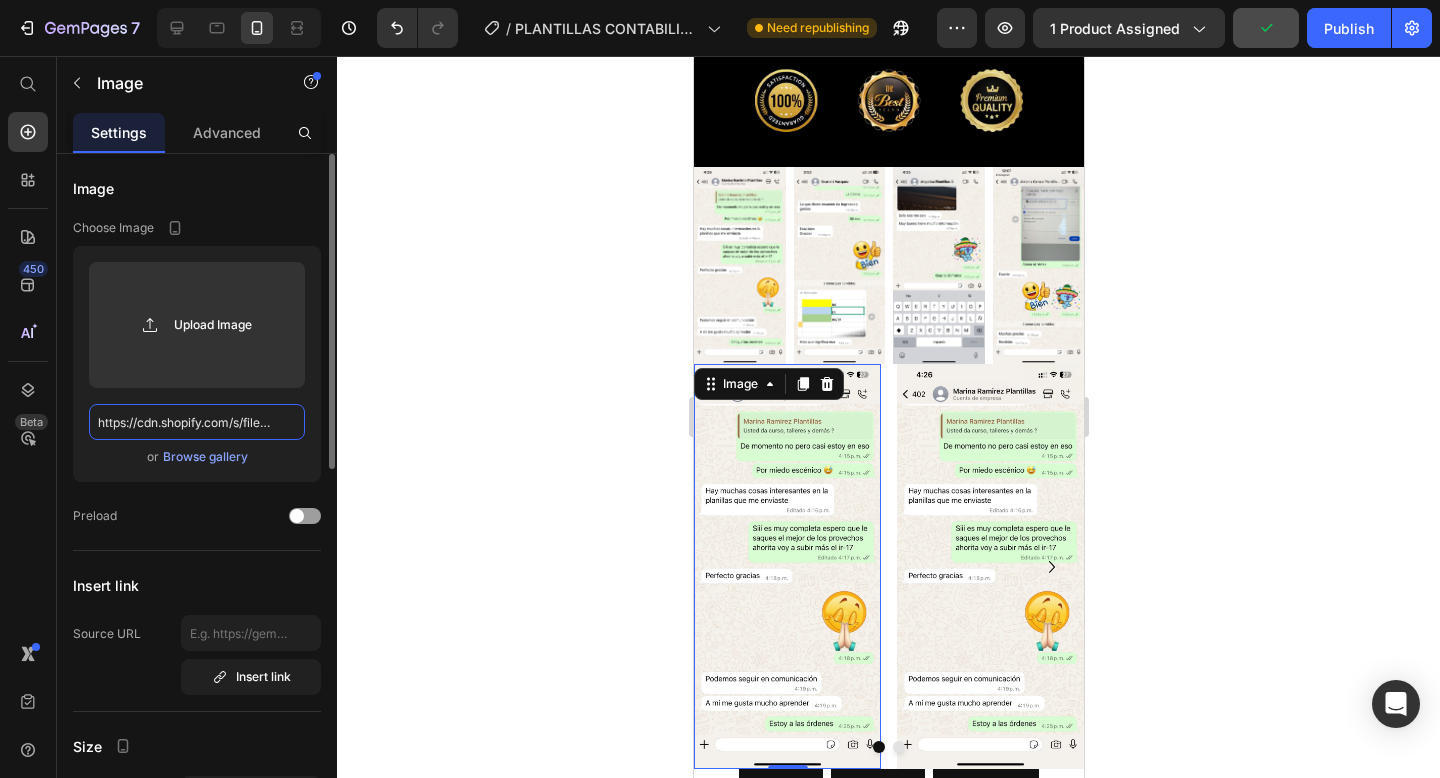 scroll, scrollTop: 0, scrollLeft: 491, axis: horizontal 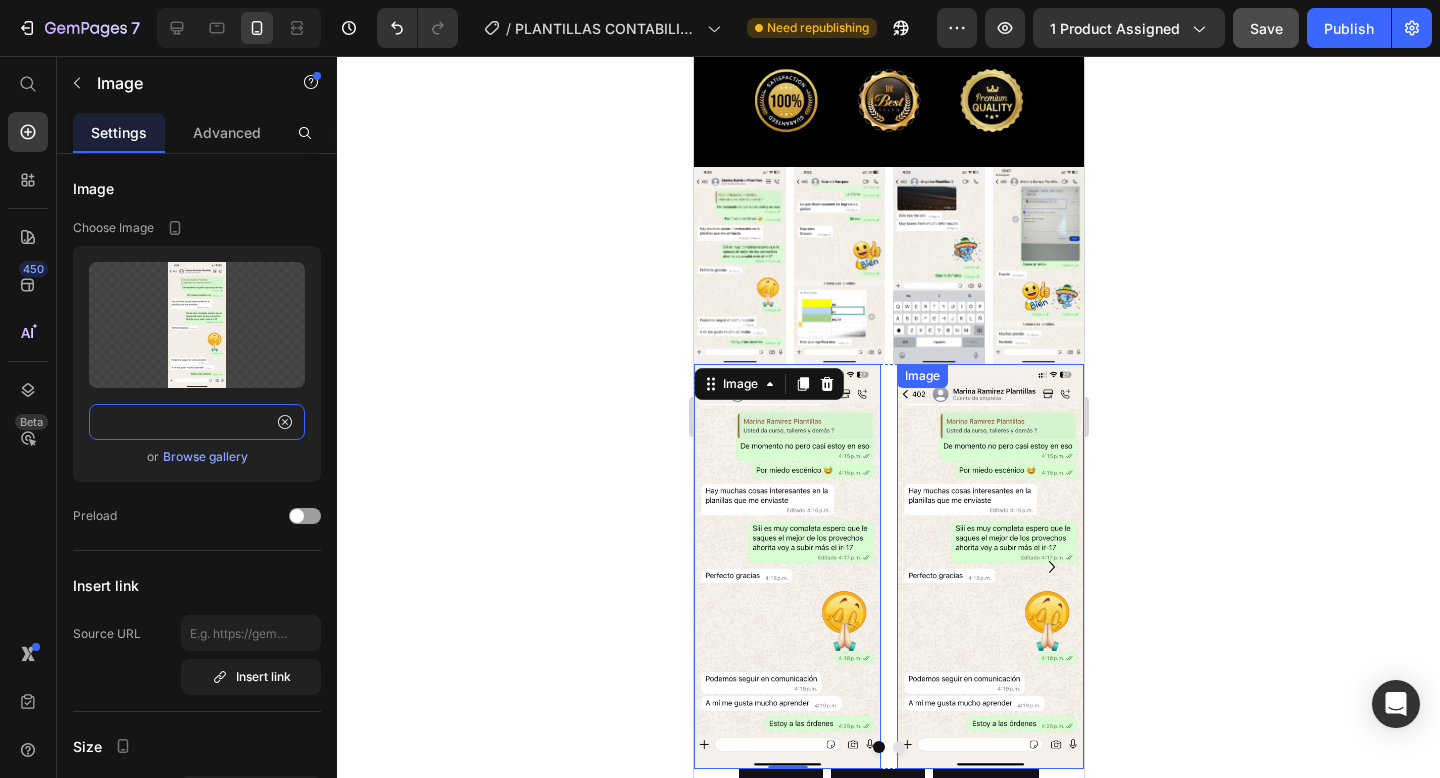 type on "https://cdn.shopify.com/s/files/1/0573/8387/8702/files/218ca10f-5ab9-4b03-af2e-791b5e7983e5.jpg?v=1752348924" 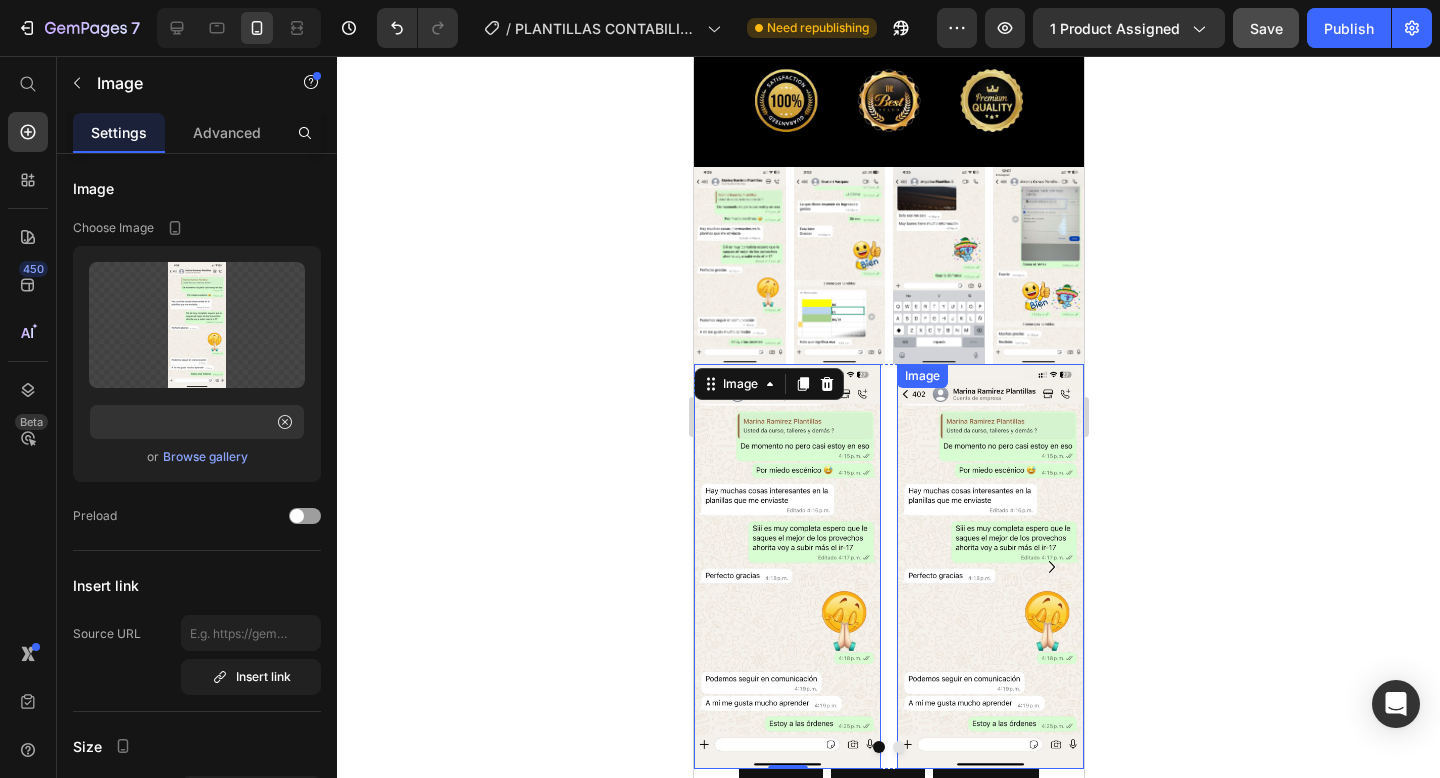 scroll, scrollTop: 0, scrollLeft: 0, axis: both 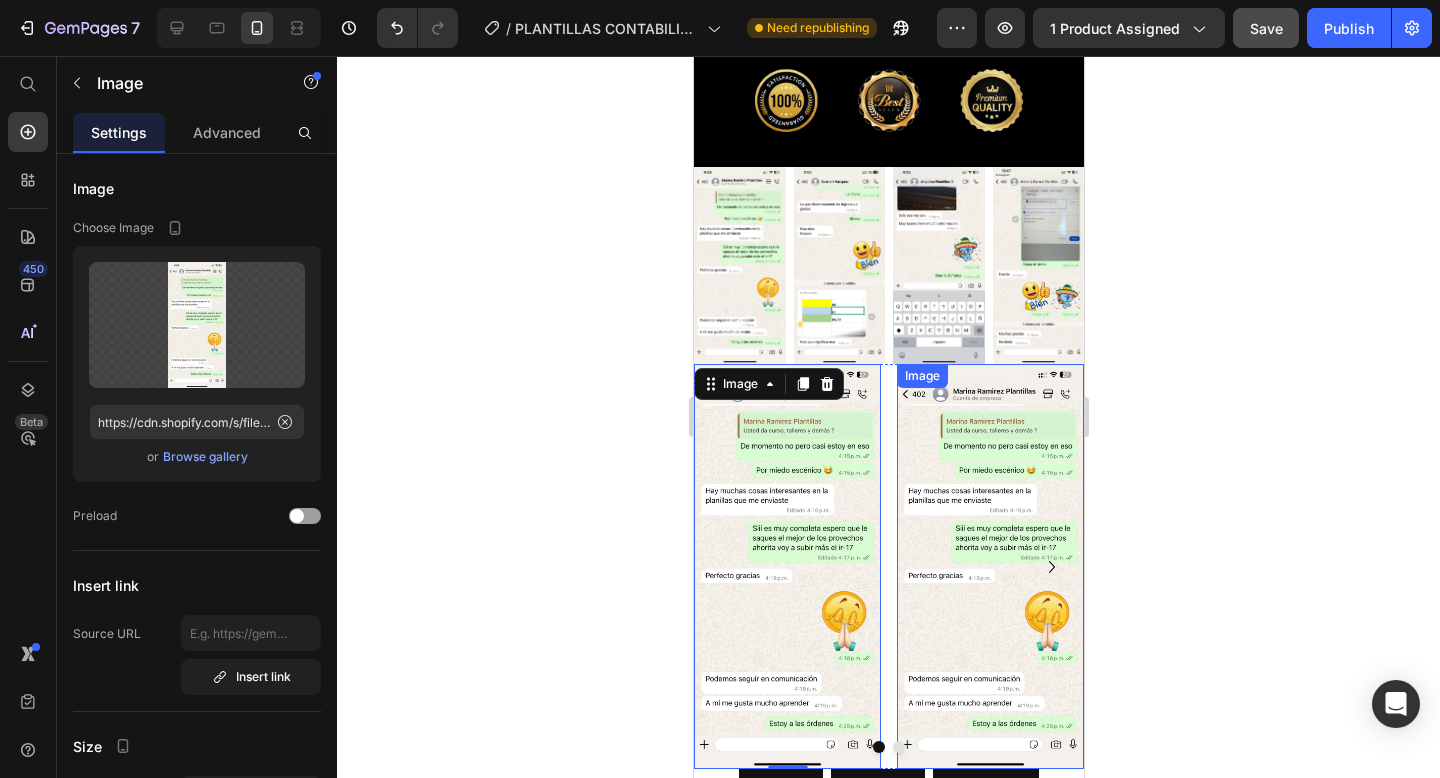 click 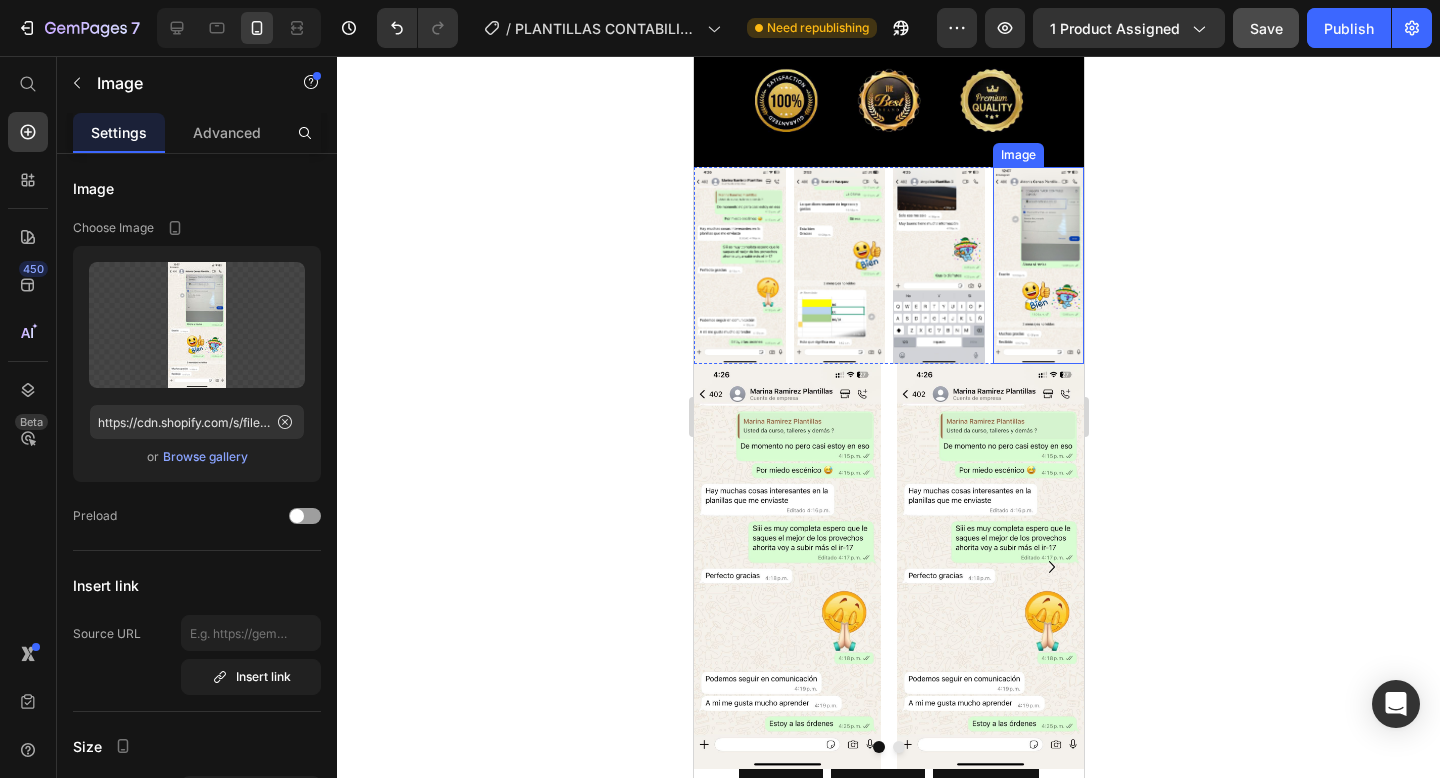 click at bounding box center (1038, 266) 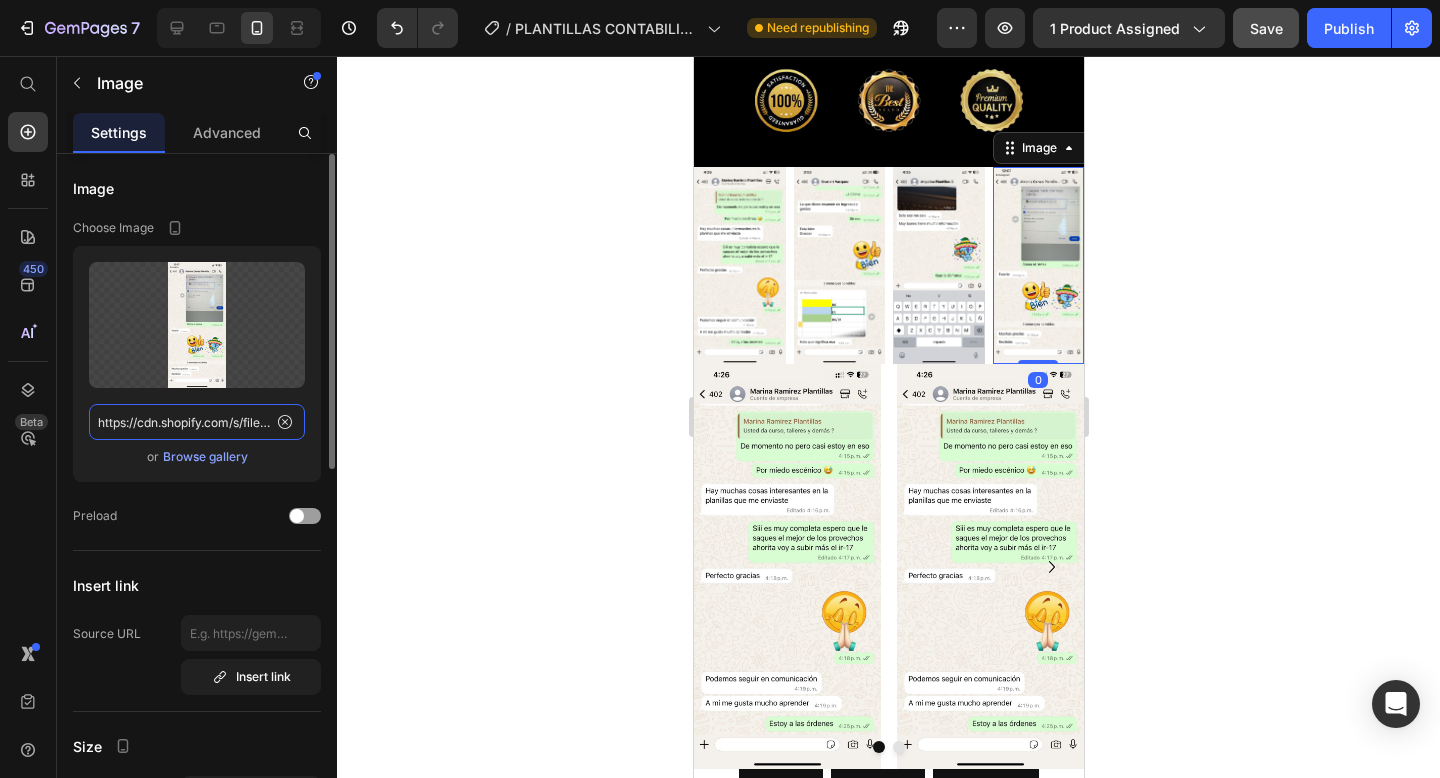 click on "https://cdn.shopify.com/s/files/1/0573/8387/8702/files/afa85106-86da-4a79-ab08-de8588a7aac5.jpg?v=1752348924" 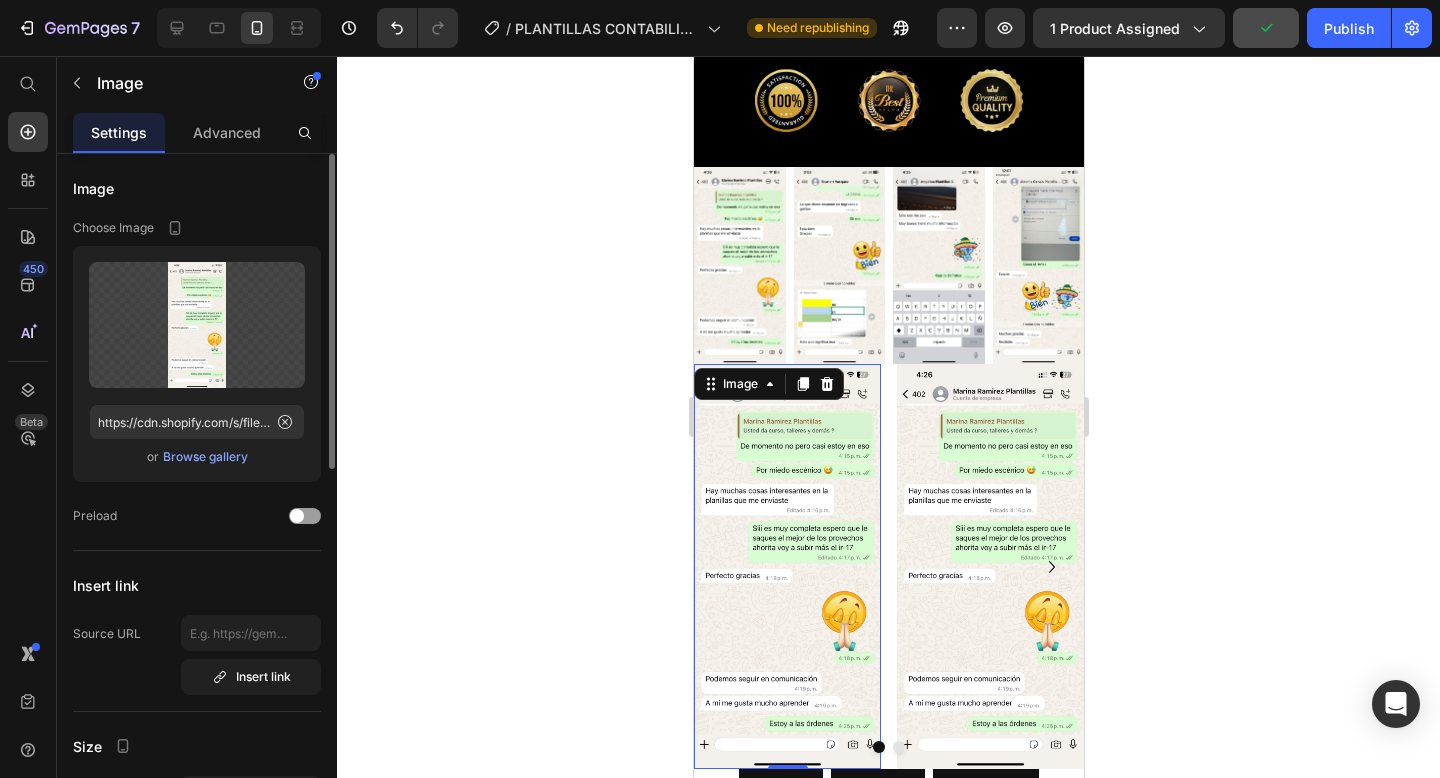 click at bounding box center [786, 566] 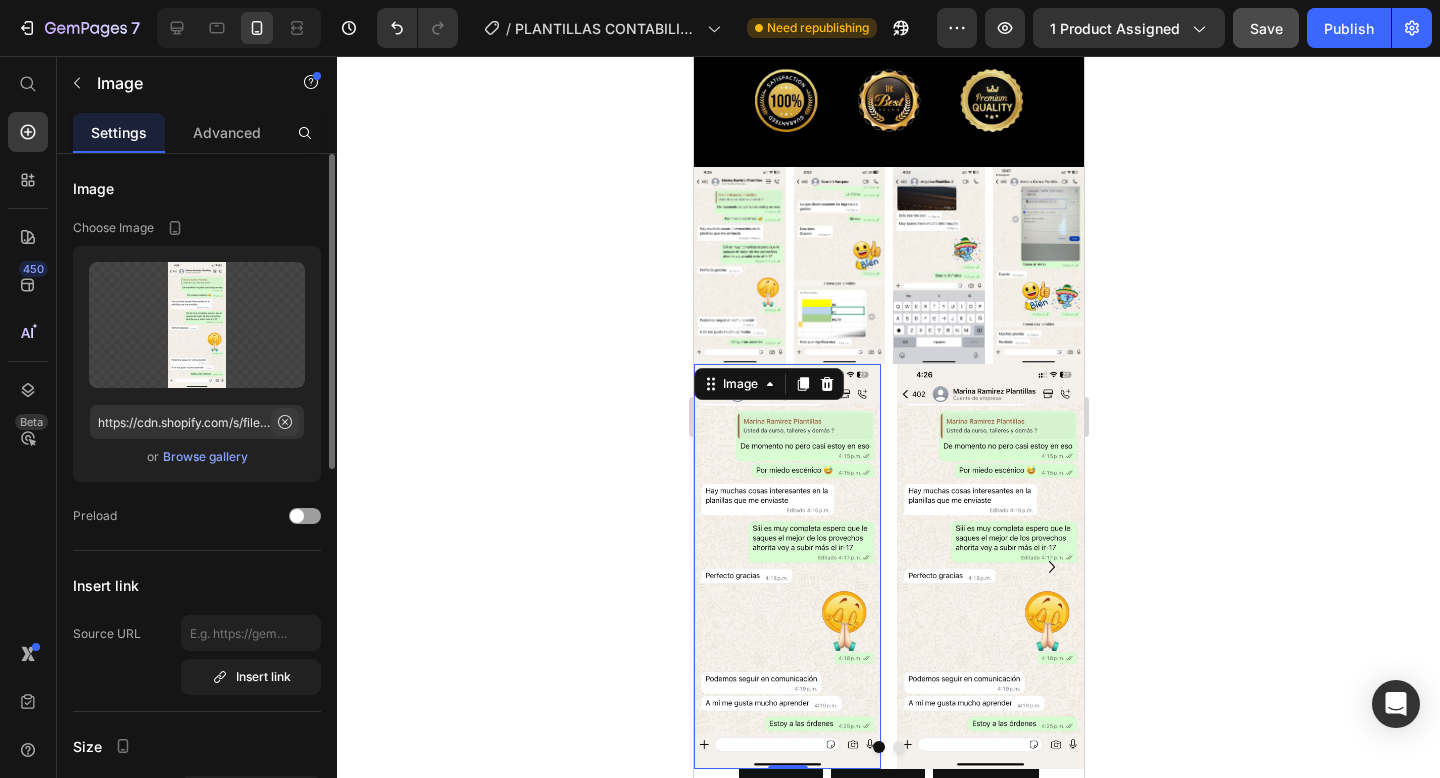 click 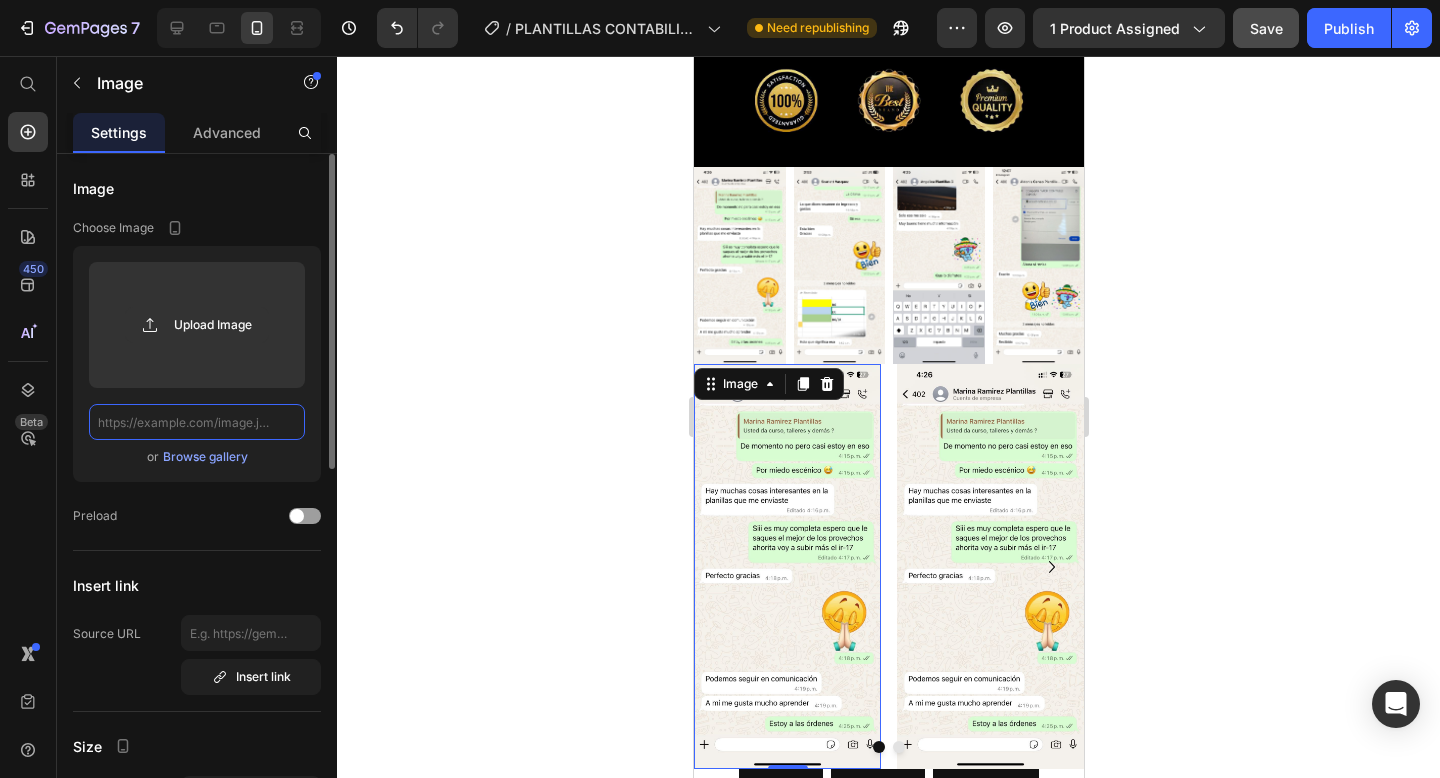 scroll, scrollTop: 0, scrollLeft: 0, axis: both 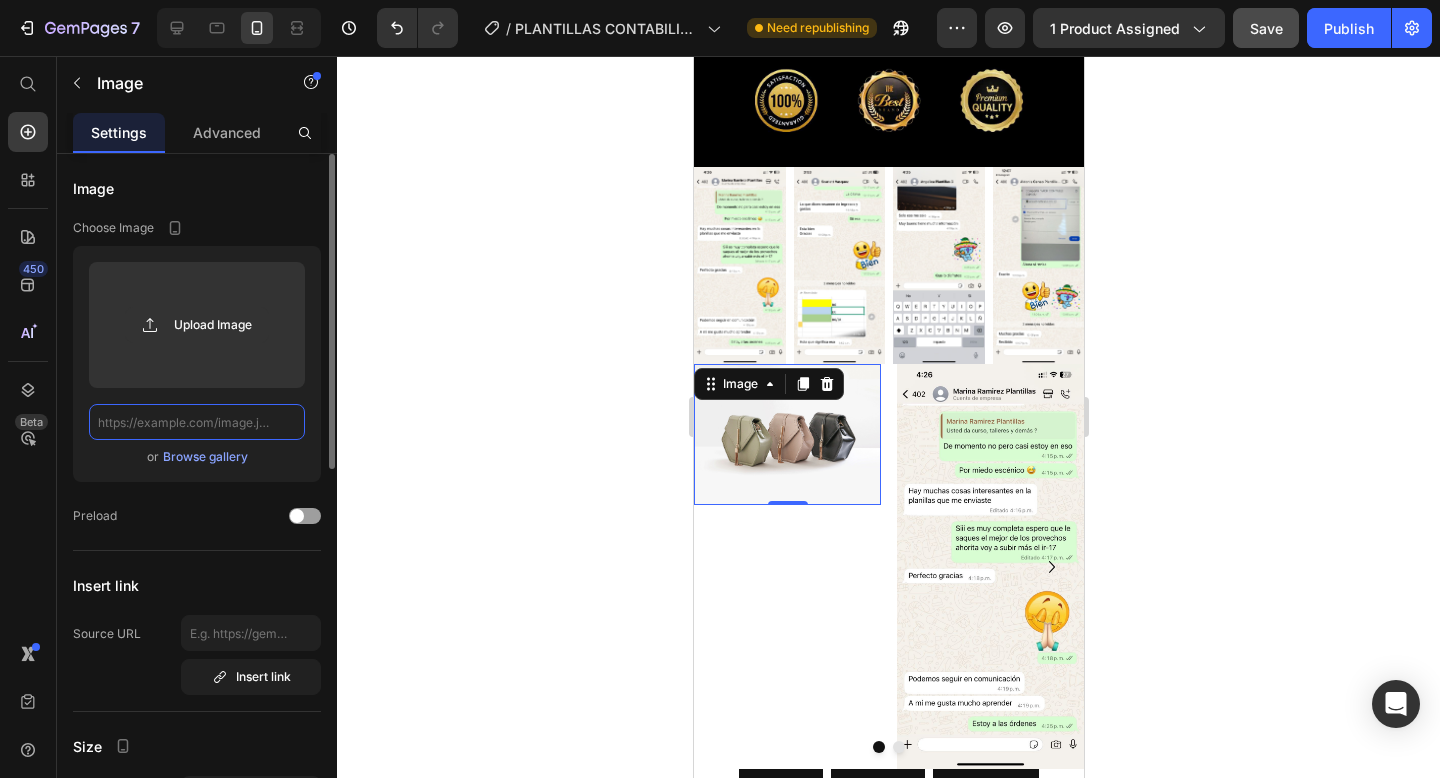 paste on "https://cdn.shopify.com/s/files/1/0573/8387/8702/files/218ca10f-5ab9-4b03-af2e-791b5e7983e5.jpg?v=1752348924" 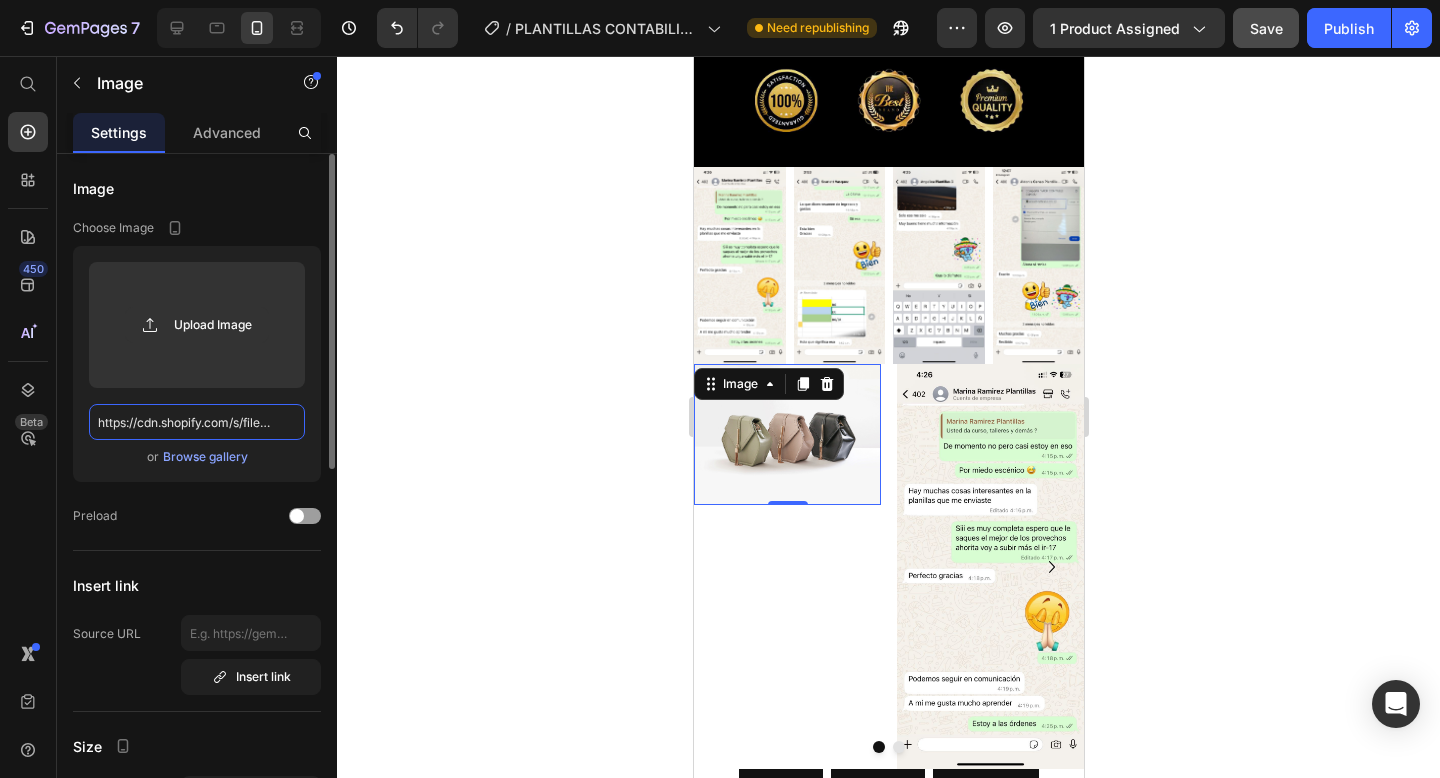 scroll, scrollTop: 0, scrollLeft: 491, axis: horizontal 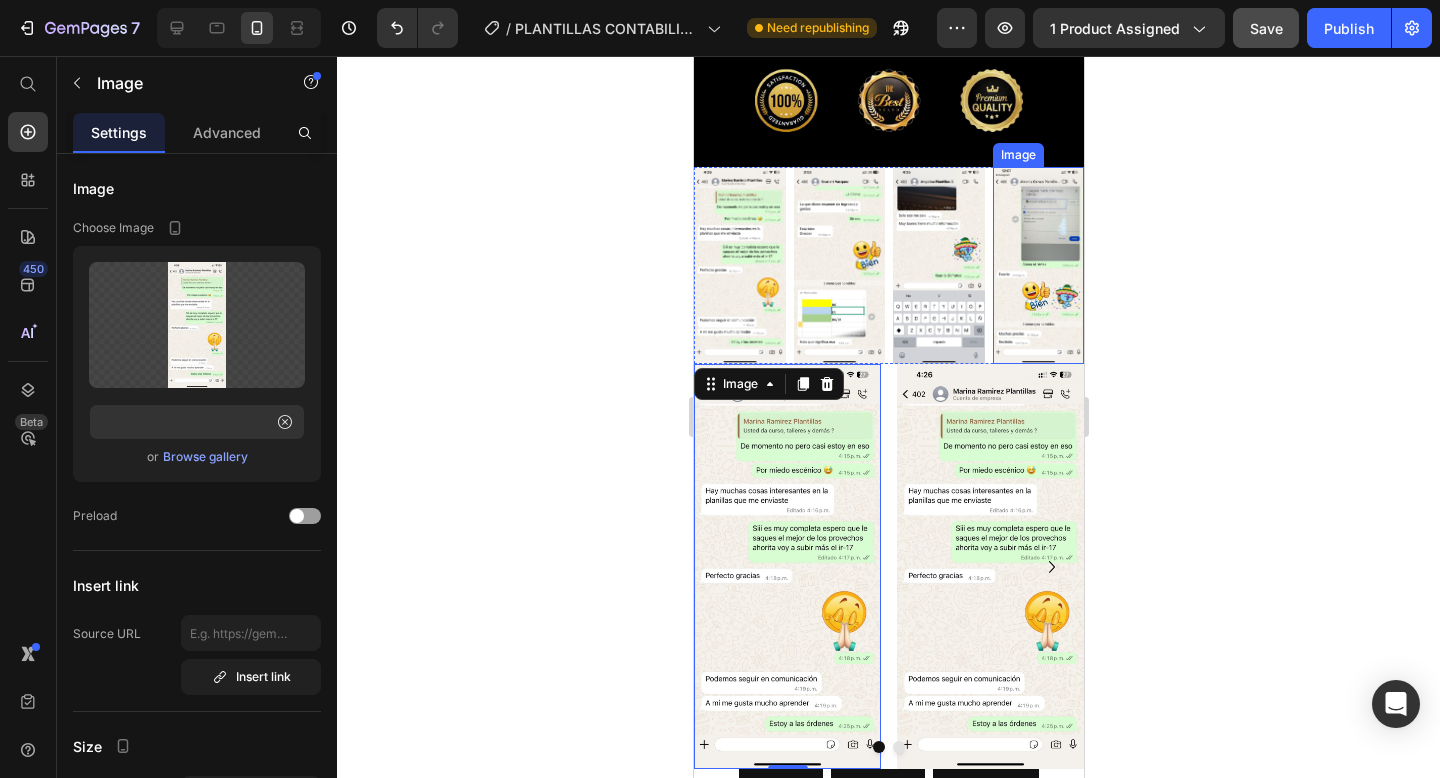 click at bounding box center (1038, 266) 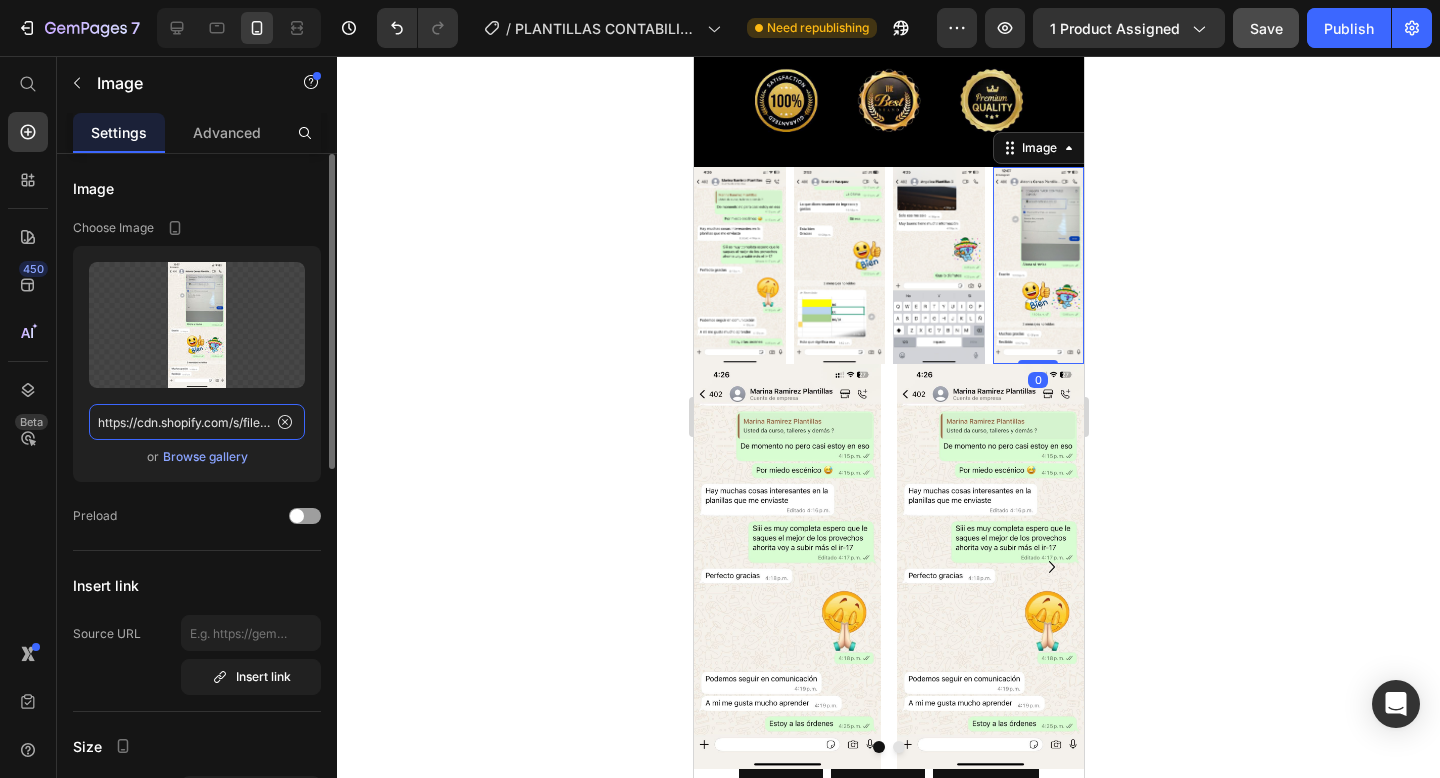 click on "https://cdn.shopify.com/s/files/1/0573/8387/8702/files/afa85106-86da-4a79-ab08-de8588a7aac5.jpg?v=1752348924" 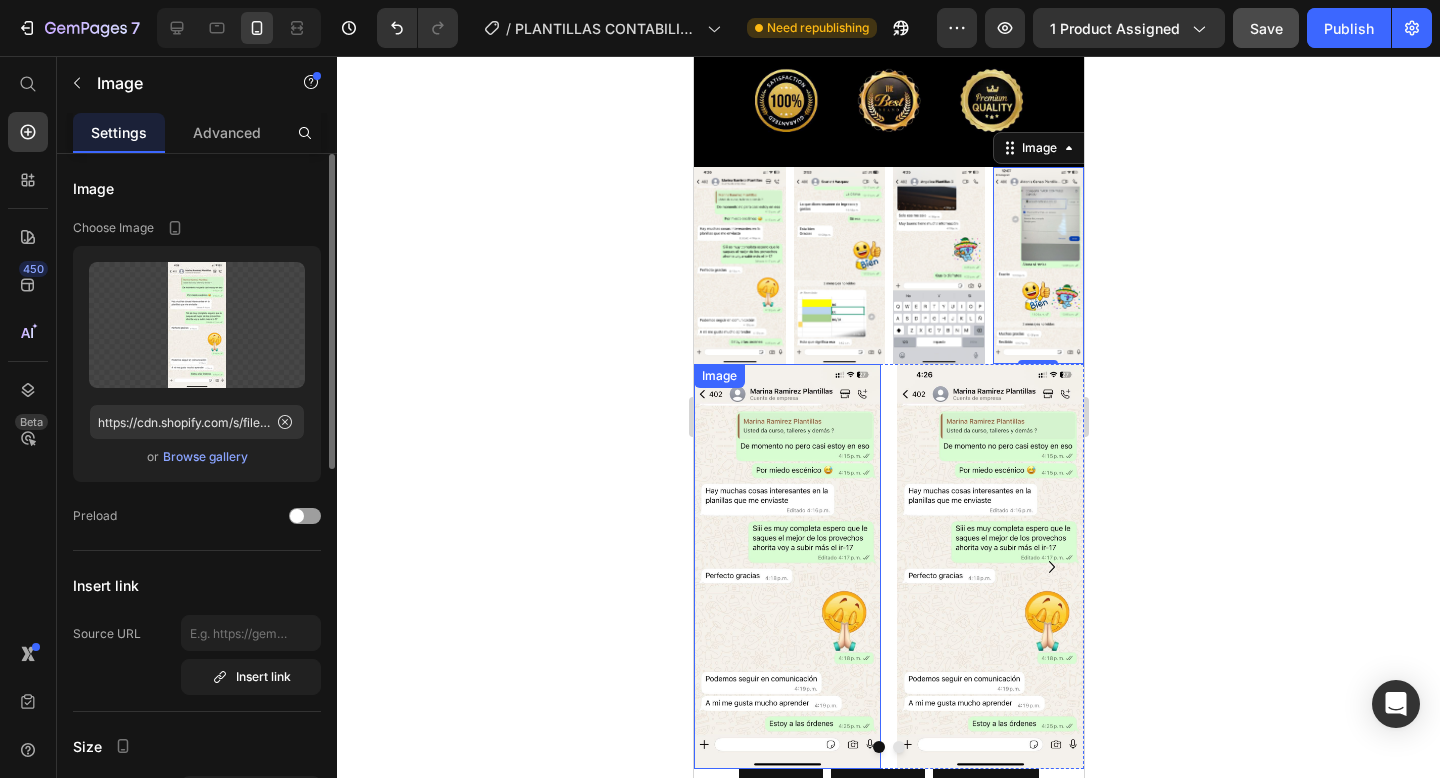 click at bounding box center [786, 566] 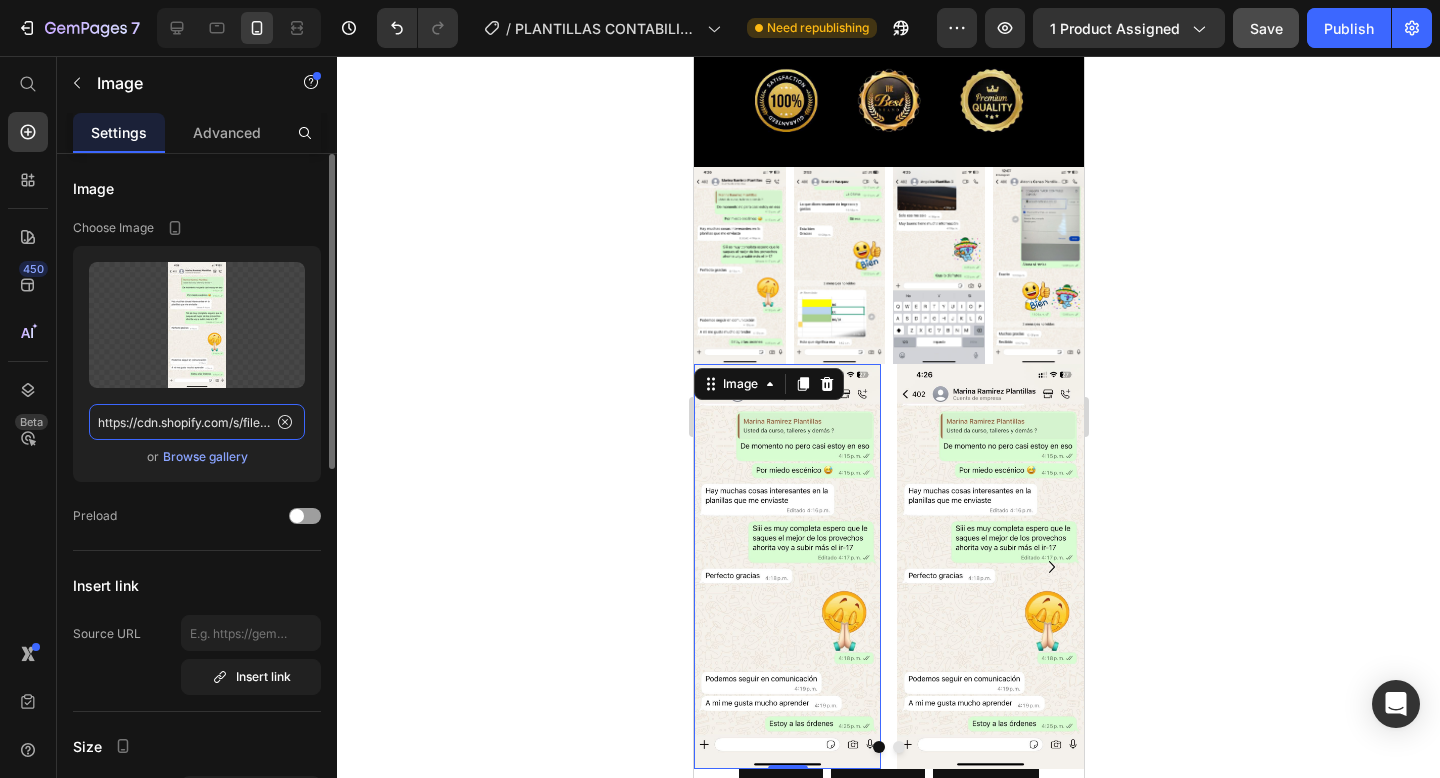 click on "https://cdn.shopify.com/s/files/1/0573/8387/8702/files/218ca10f-5ab9-4b03-af2e-791b5e7983e5.jpg?v=1752348924" 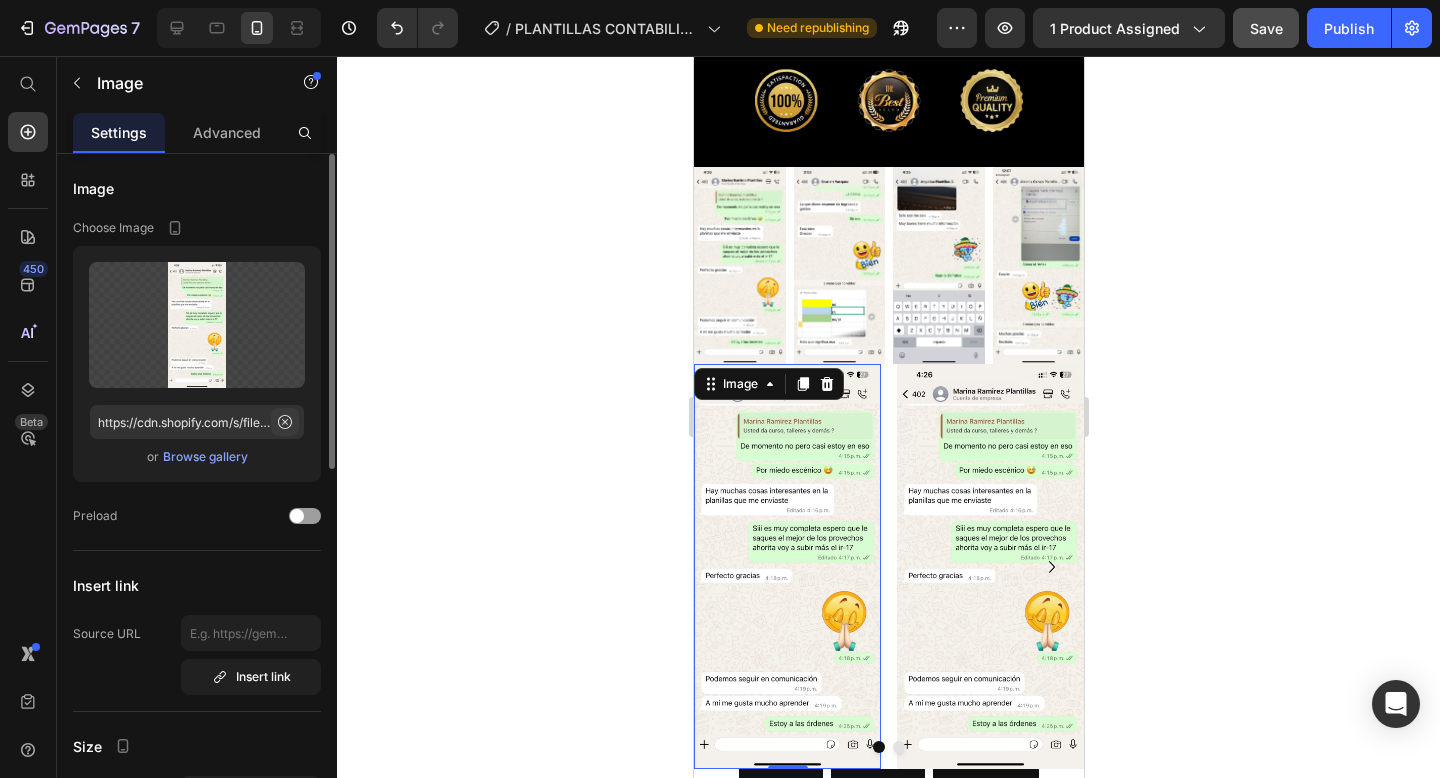 click 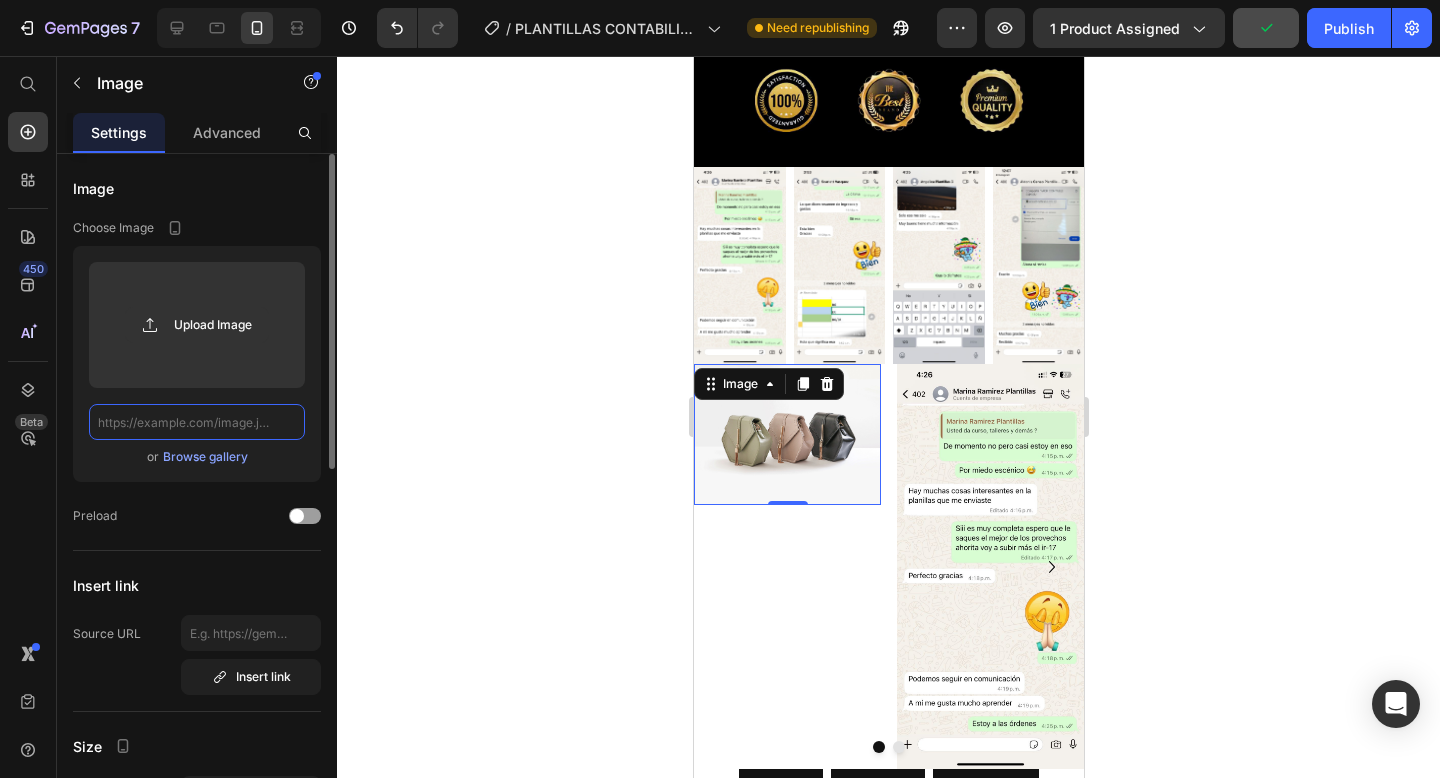 paste on "https://cdn.shopify.com/s/files/1/0573/8387/8702/files/218ca10f-5ab9-4b03-af2e-791b5e7983e5.jpg?v=1752348924" 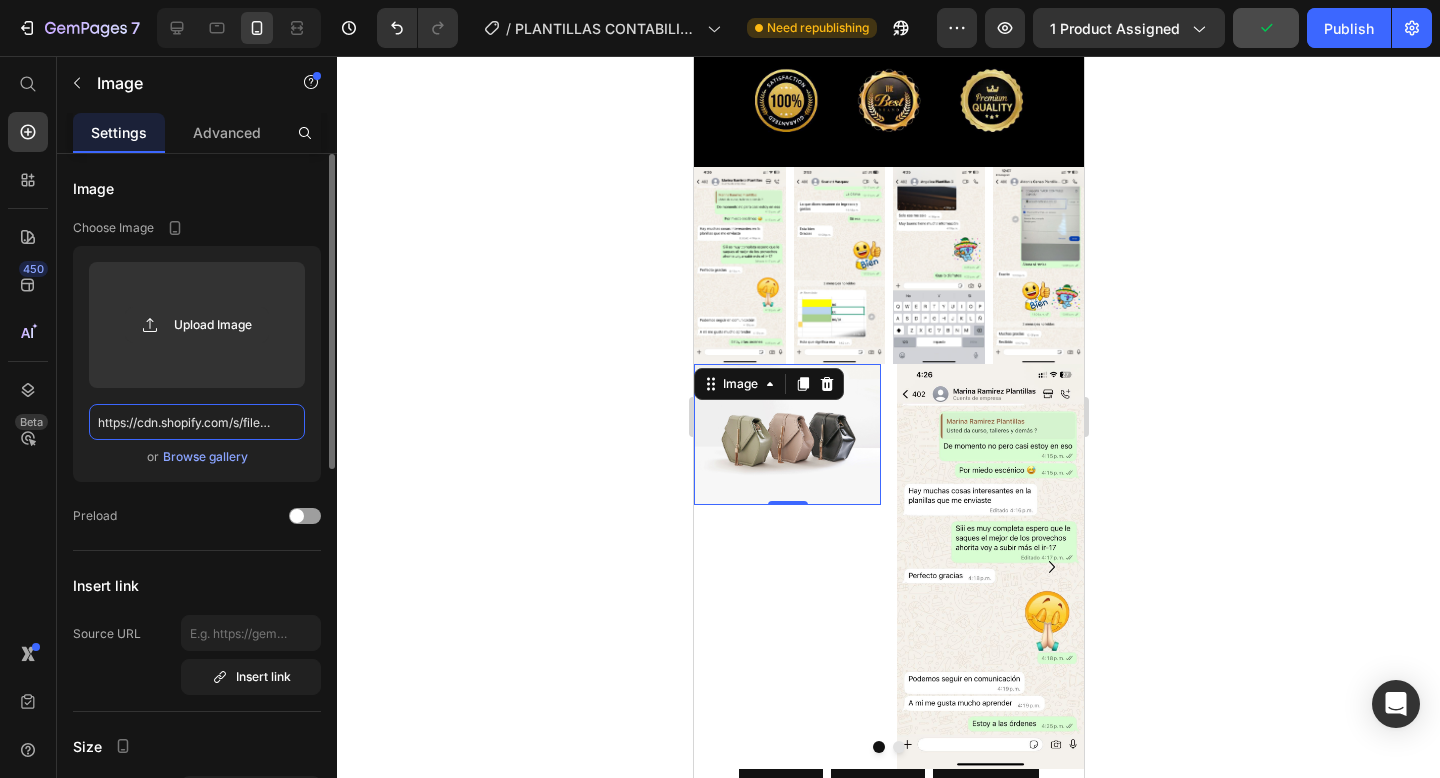scroll, scrollTop: 0, scrollLeft: 491, axis: horizontal 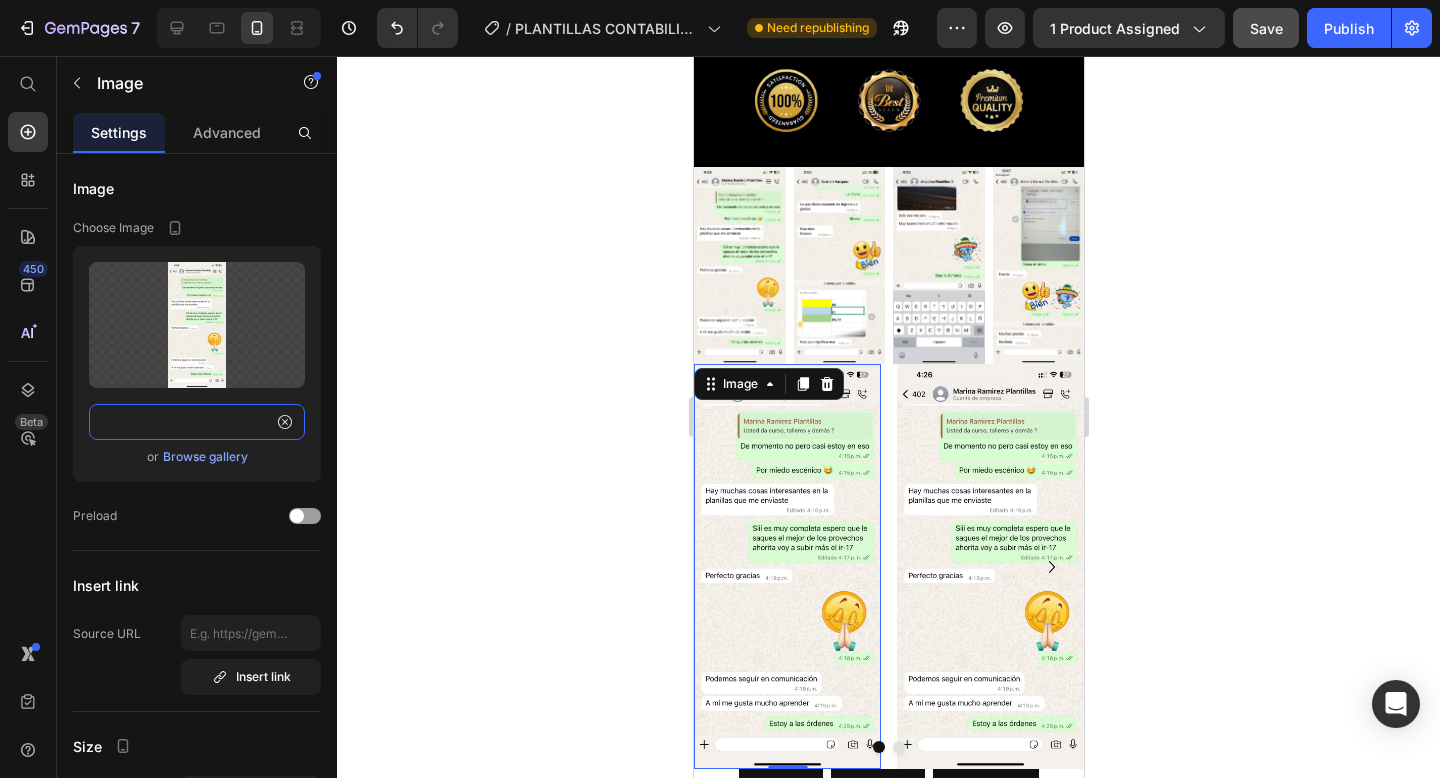type on "https://cdn.shopify.com/s/files/1/0573/8387/8702/files/218ca10f-5ab9-4b03-af2e-791b5e7983e5.jpg?v=1752348924" 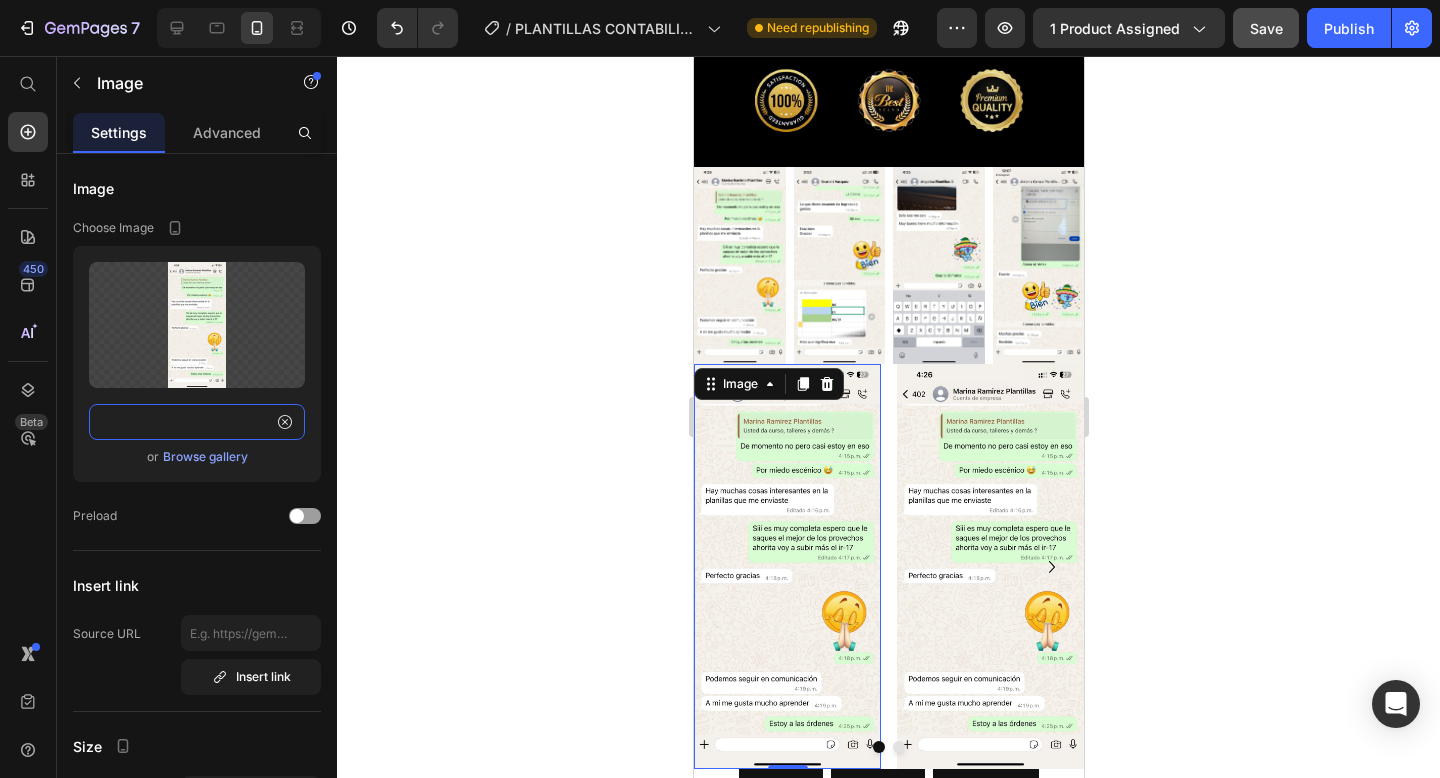 scroll, scrollTop: 0, scrollLeft: 0, axis: both 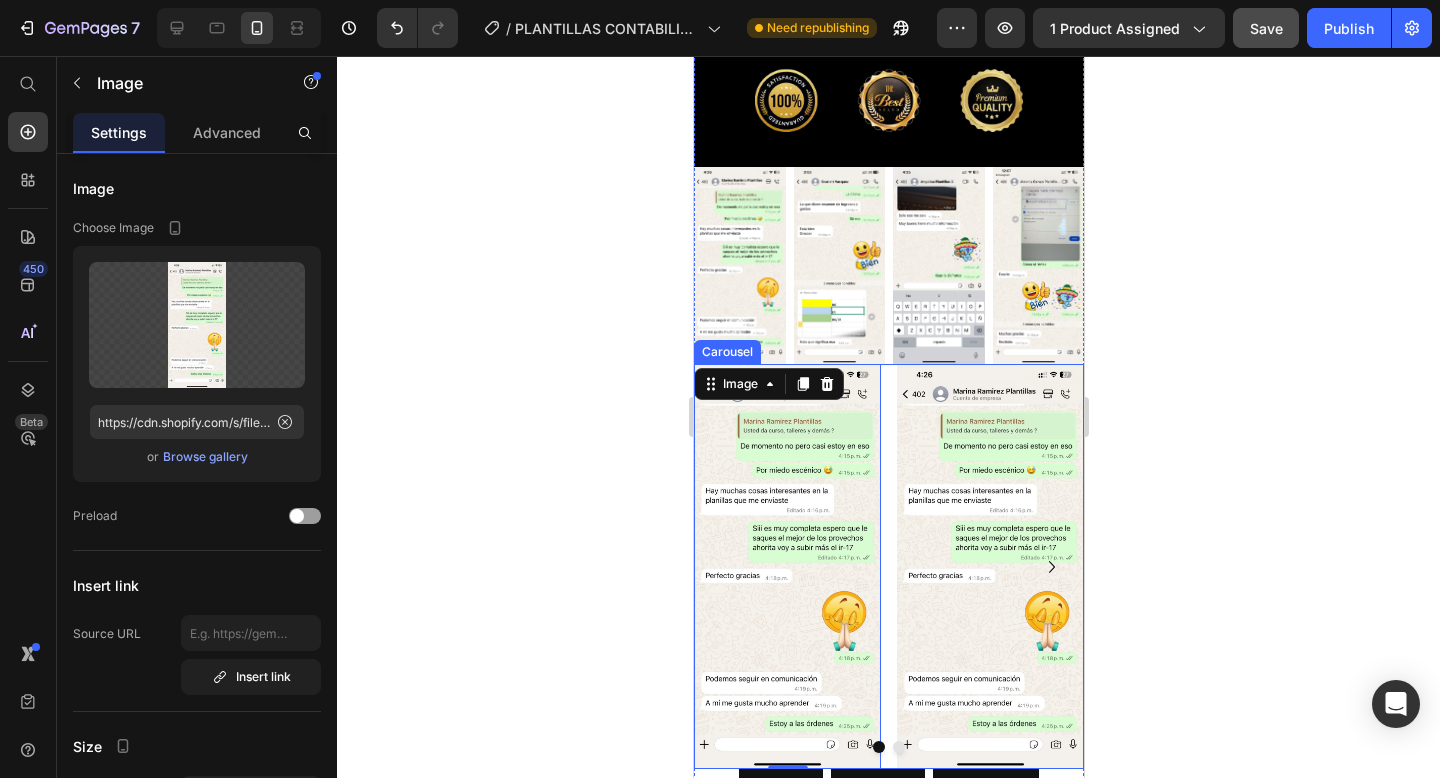 click 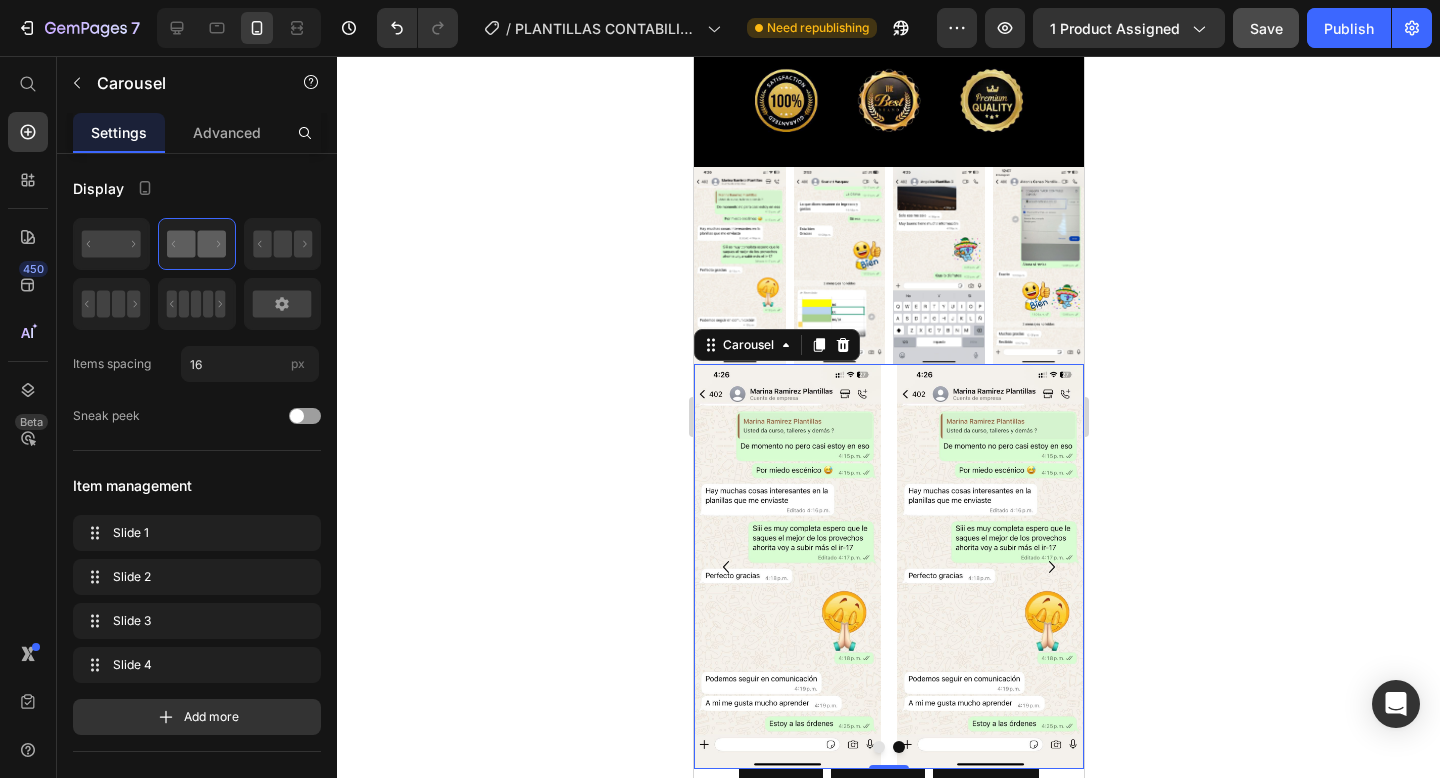 click 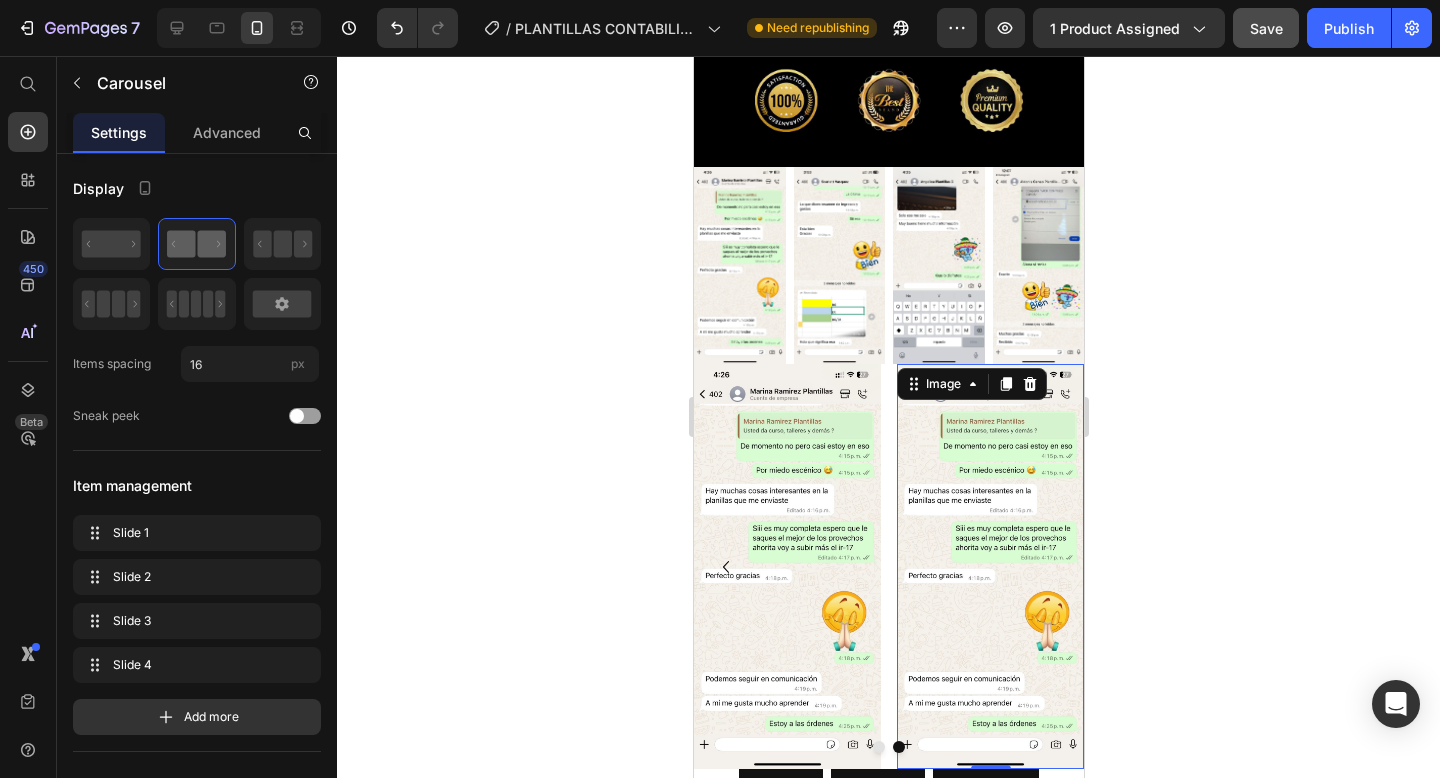 click at bounding box center (989, 566) 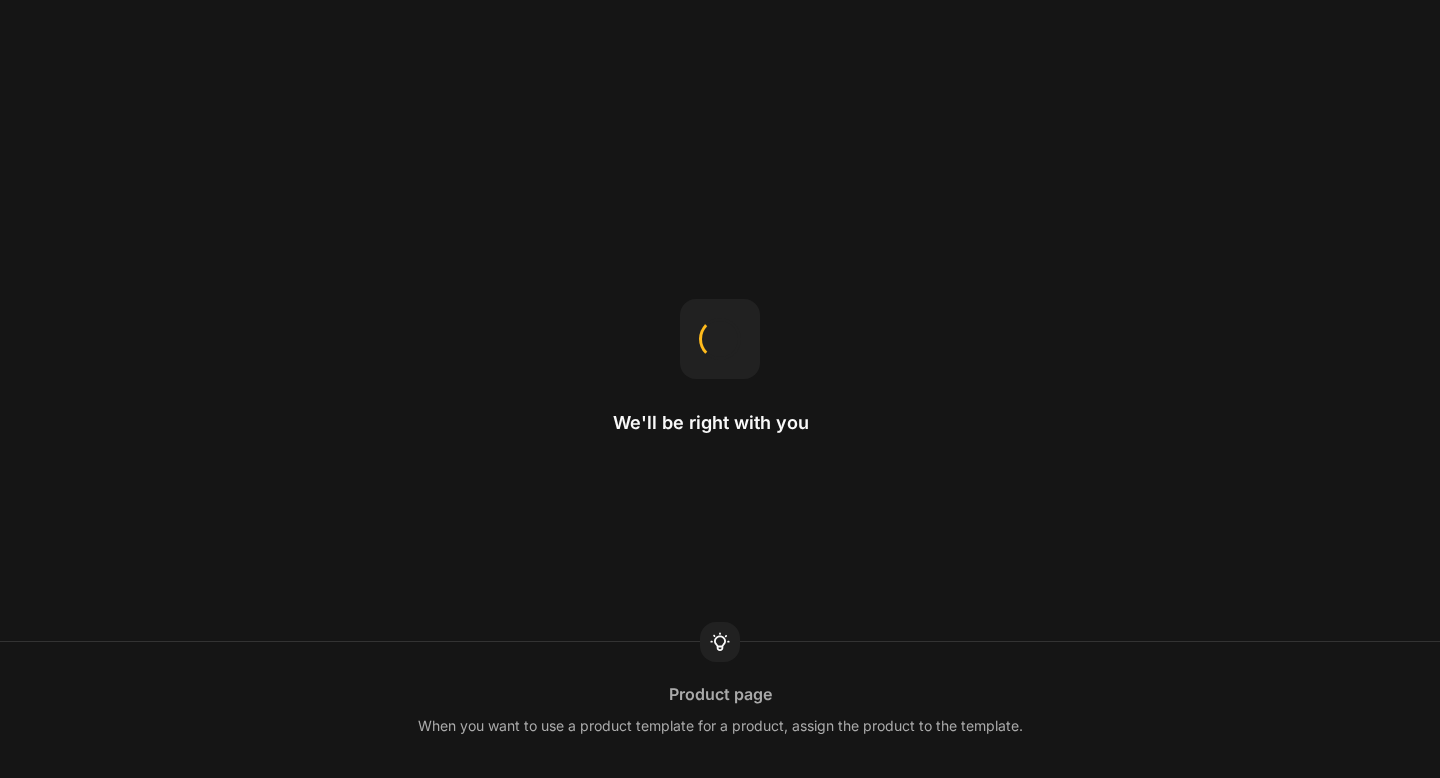 scroll, scrollTop: 0, scrollLeft: 0, axis: both 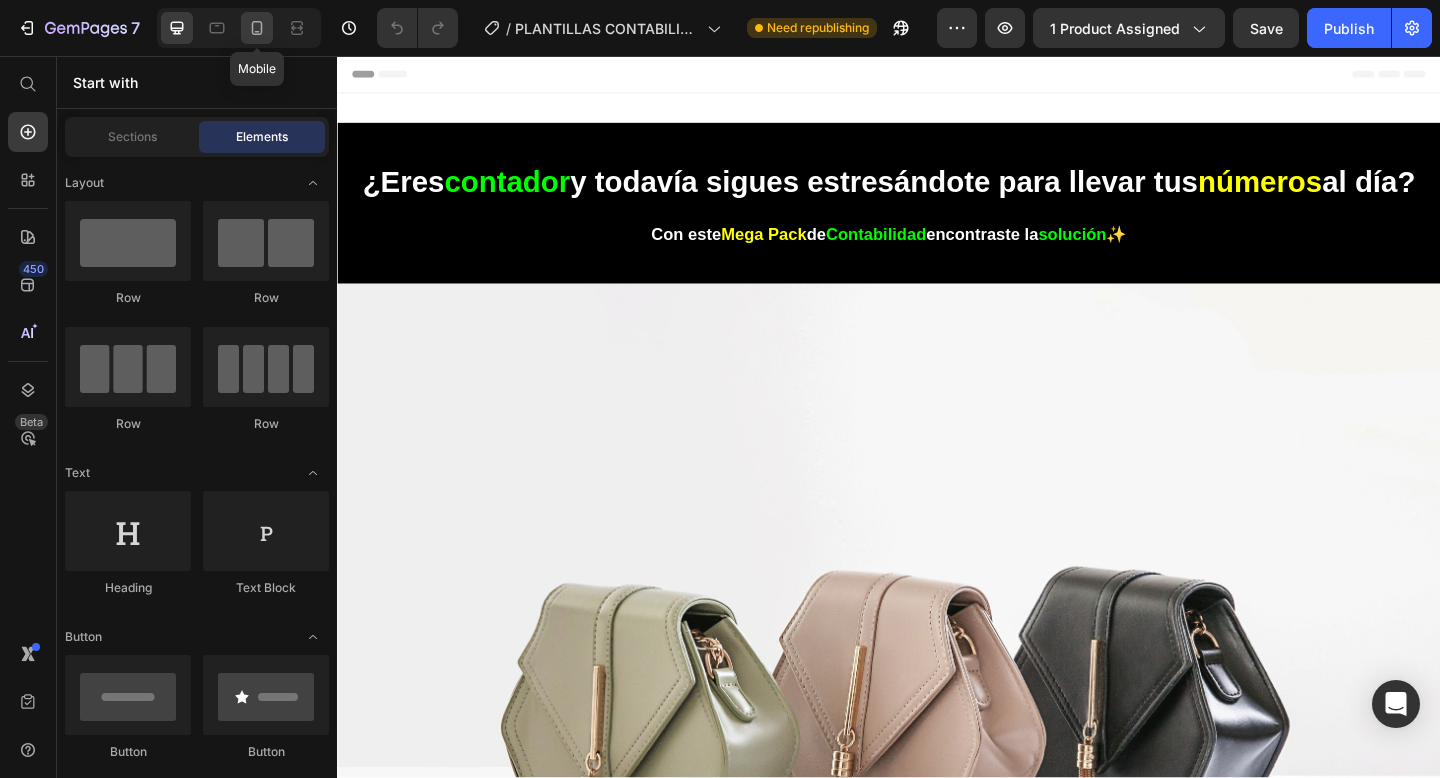 click 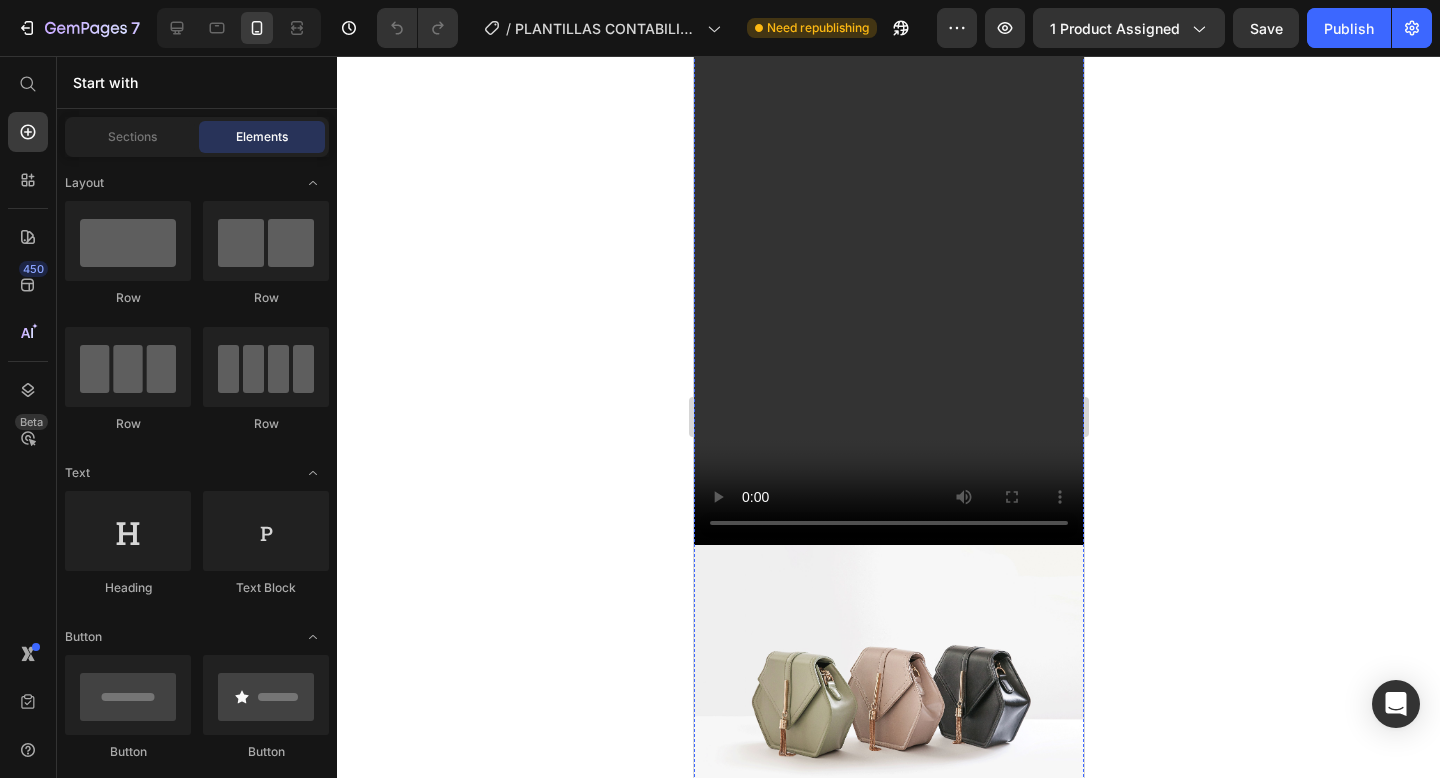 scroll, scrollTop: 2765, scrollLeft: 0, axis: vertical 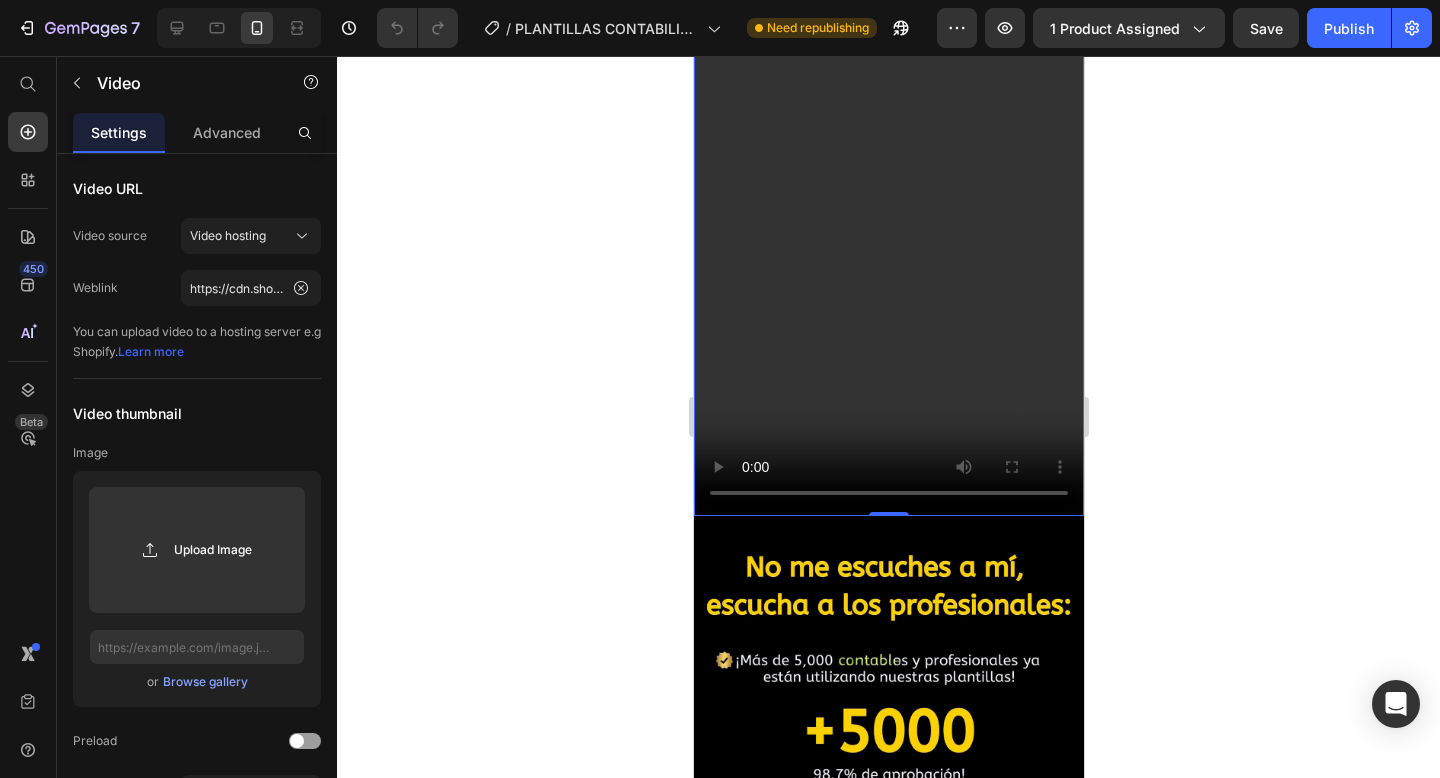 click at bounding box center [888, 168] 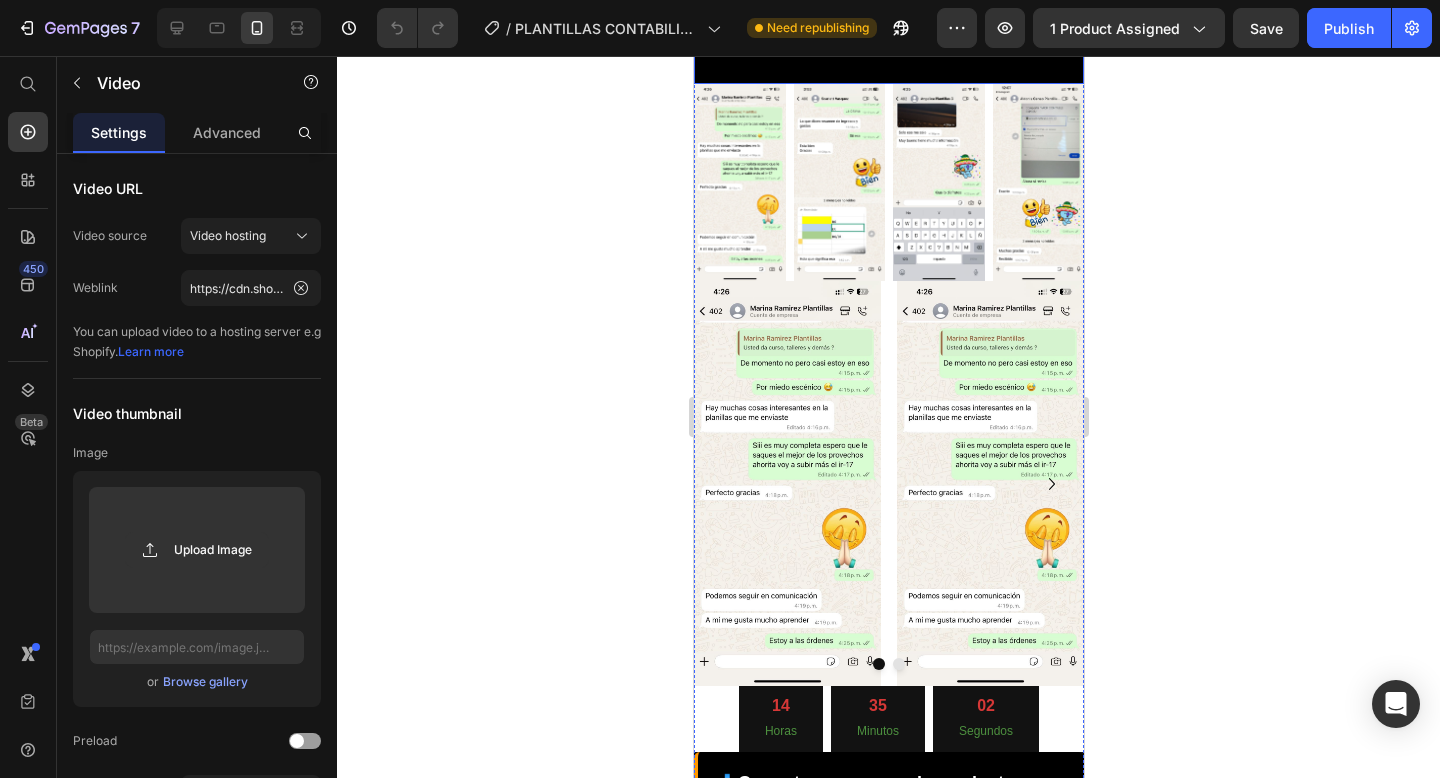 scroll, scrollTop: 3588, scrollLeft: 0, axis: vertical 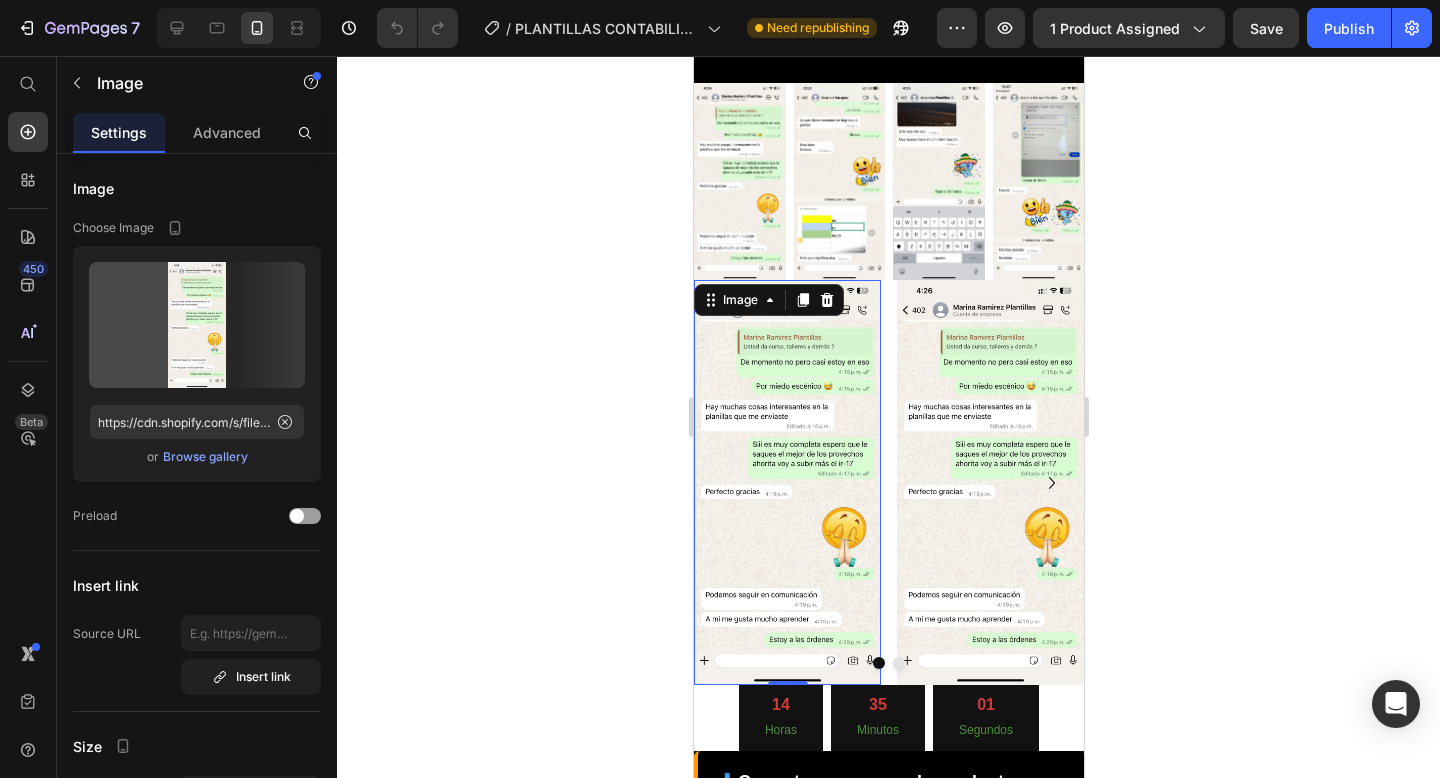 click at bounding box center (786, 482) 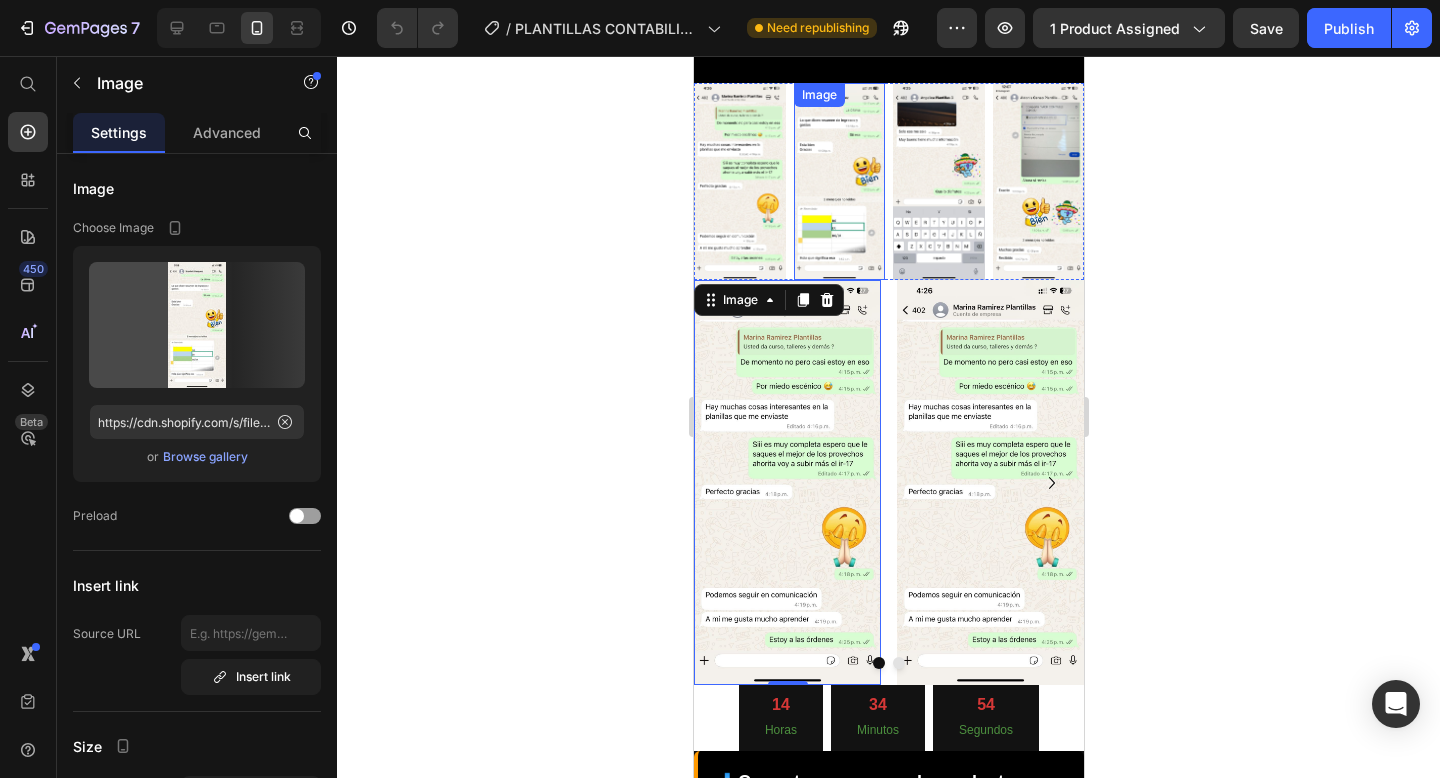 click at bounding box center [839, 182] 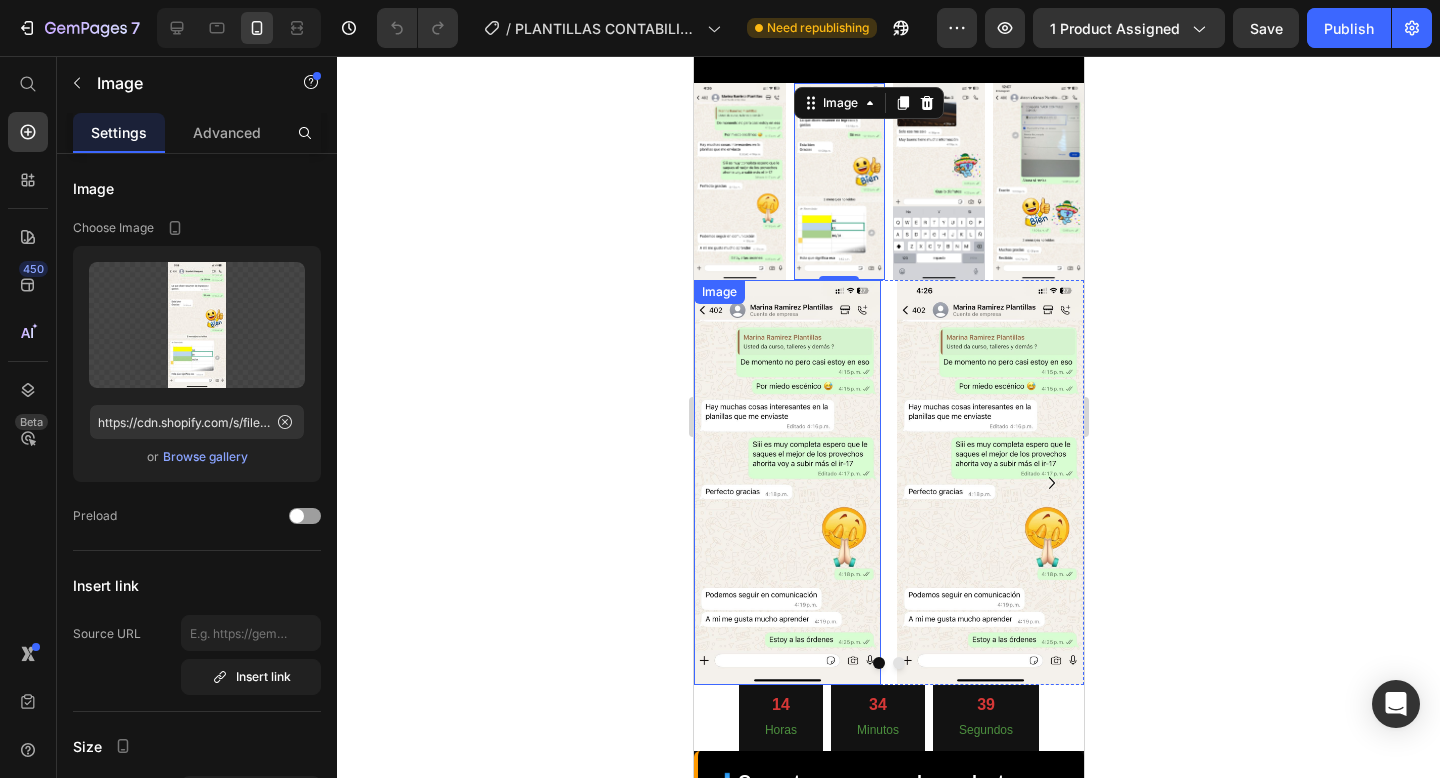 click at bounding box center [786, 482] 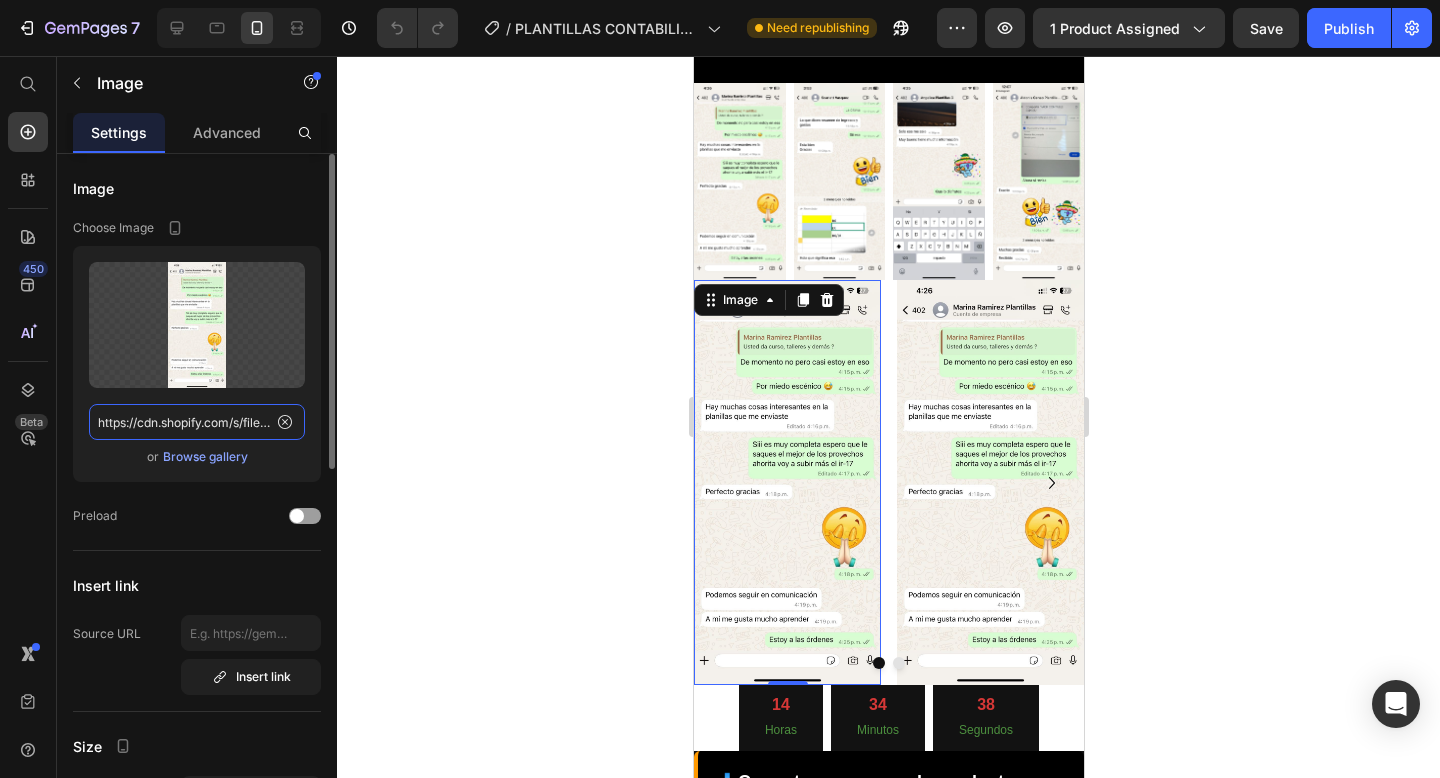 click on "https://cdn.shopify.com/s/files/1/0573/8387/8702/files/218ca10f-5ab9-4b03-af2e-791b5e7983e5.jpg?v=1752348924" 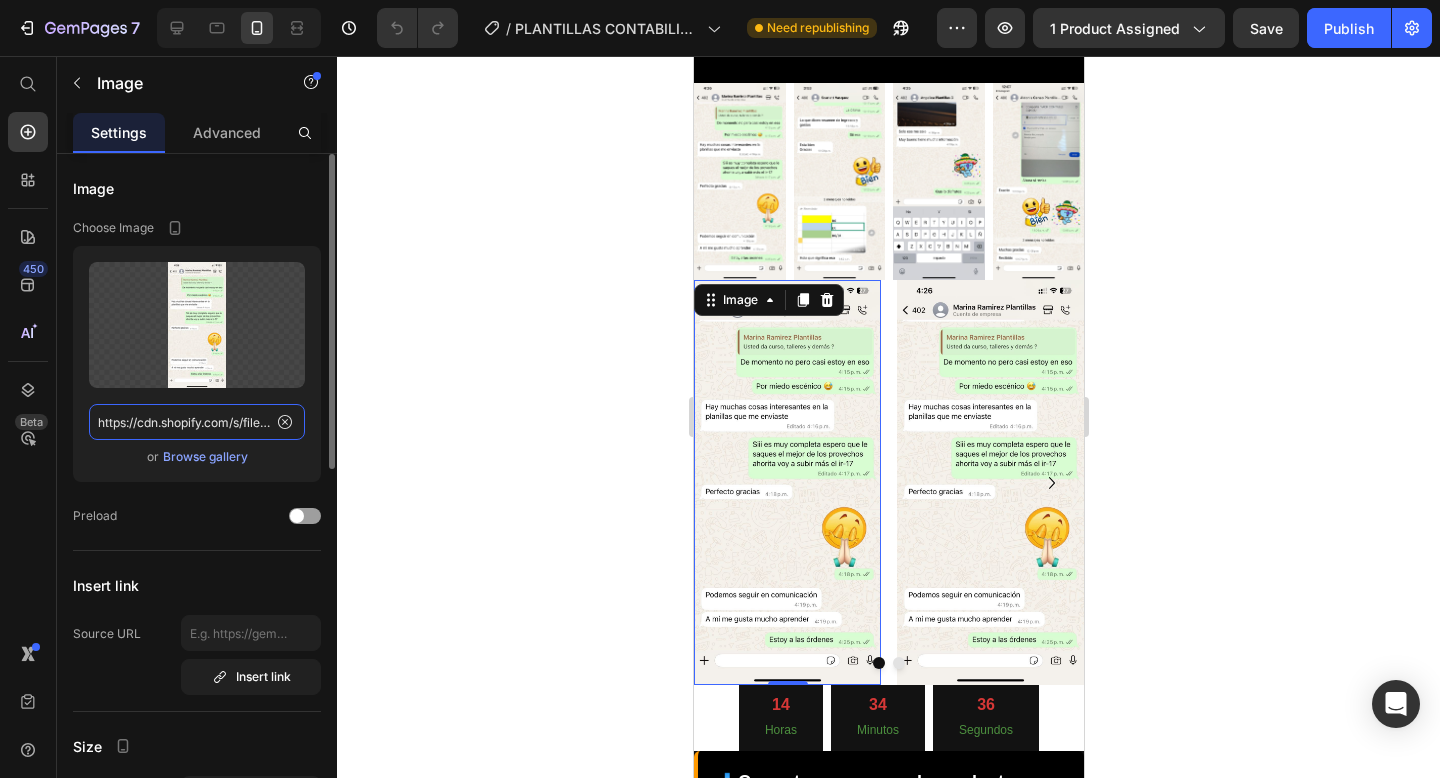 paste on "e49372f3-f1a2-4cbf-b928-951b0b45d128" 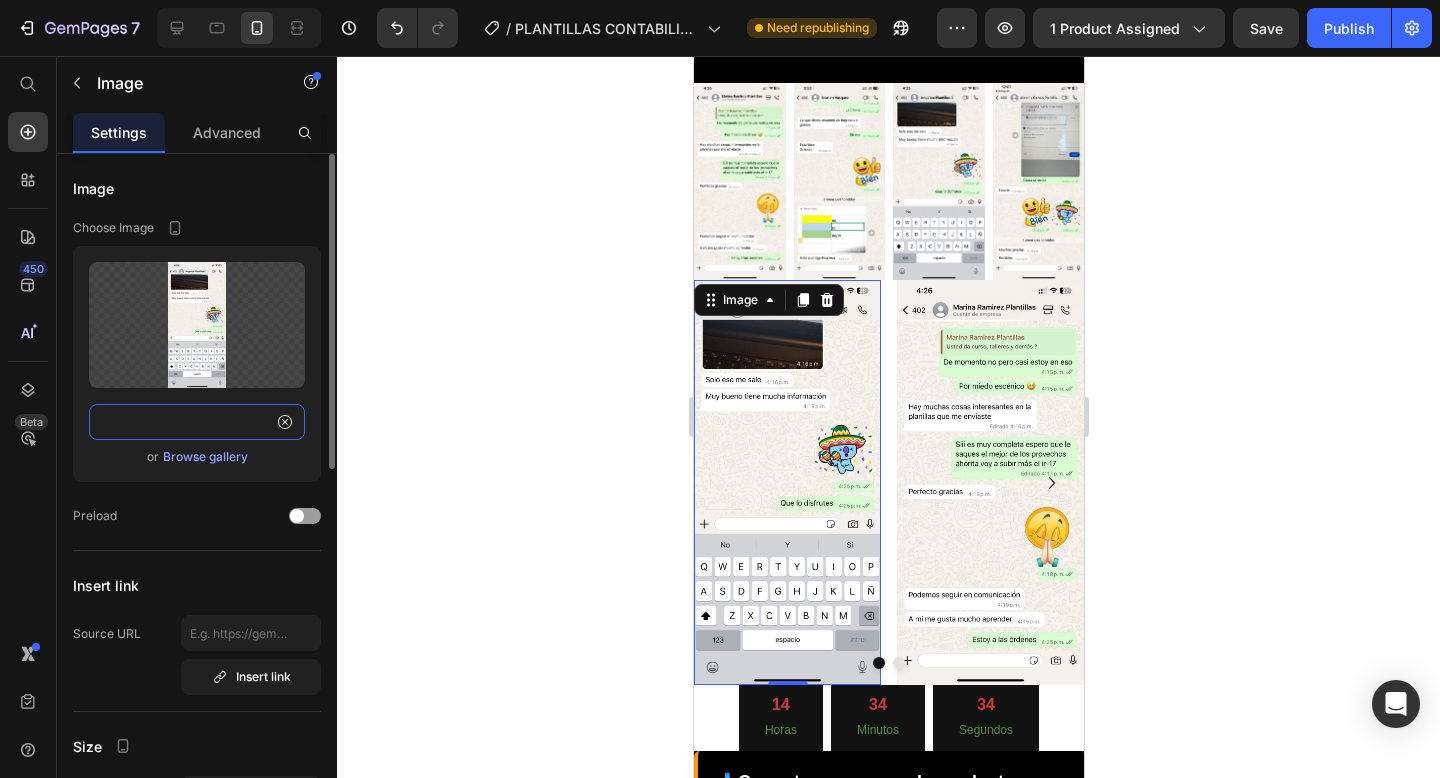 type on "https://cdn.shopify.com/s/files/1/0573/8387/8702/files/e49372f3-f1a2-4cbf-b928-951b0b45d128.jpg?v=1752348924" 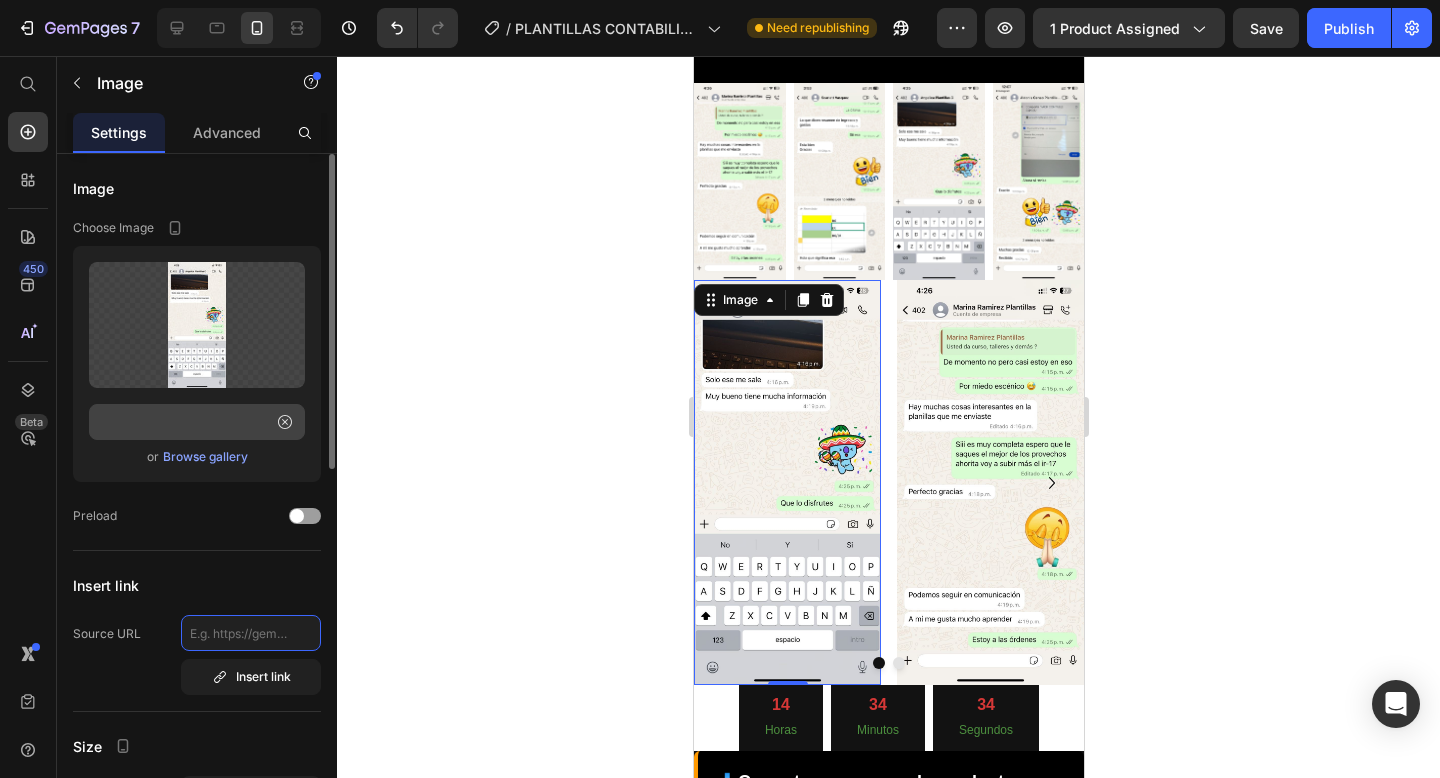 scroll, scrollTop: 0, scrollLeft: 0, axis: both 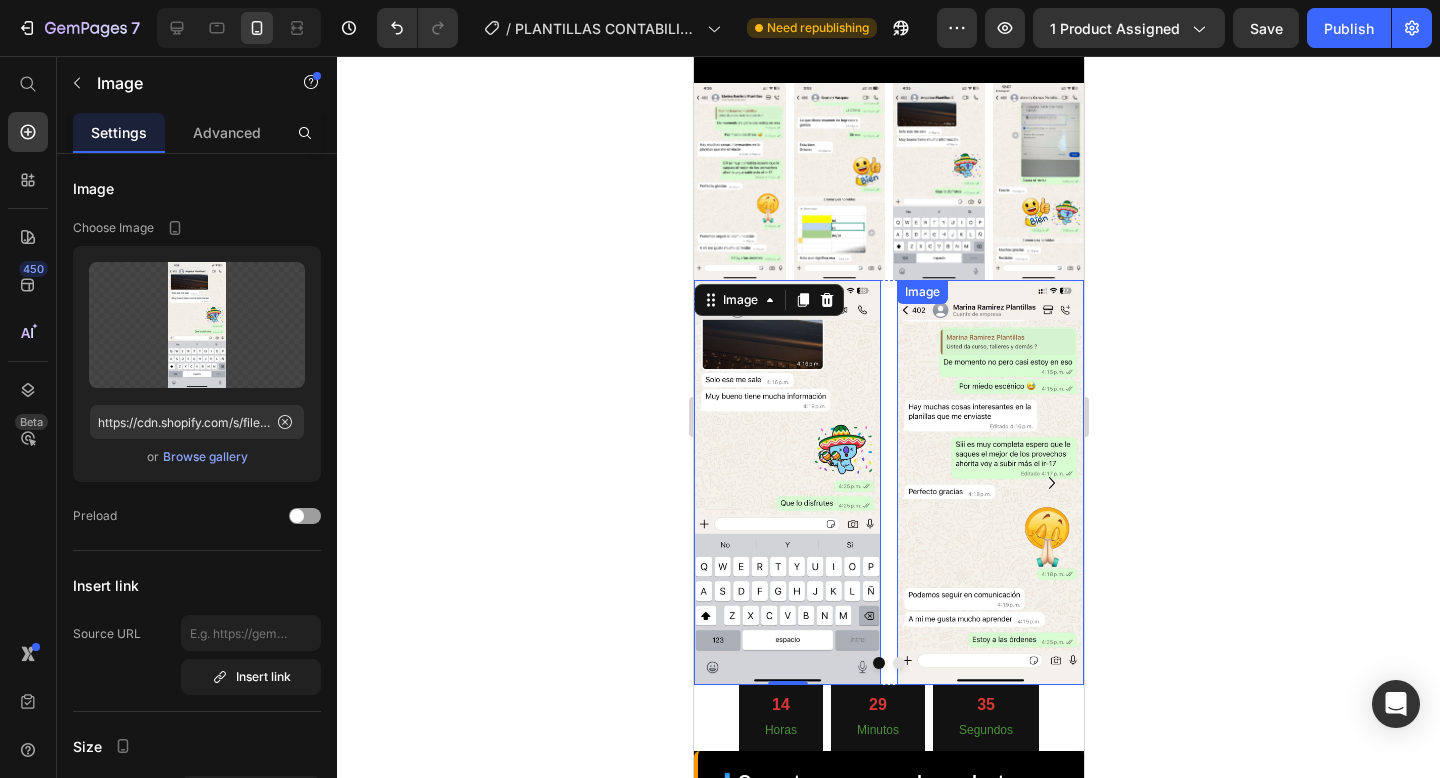 click 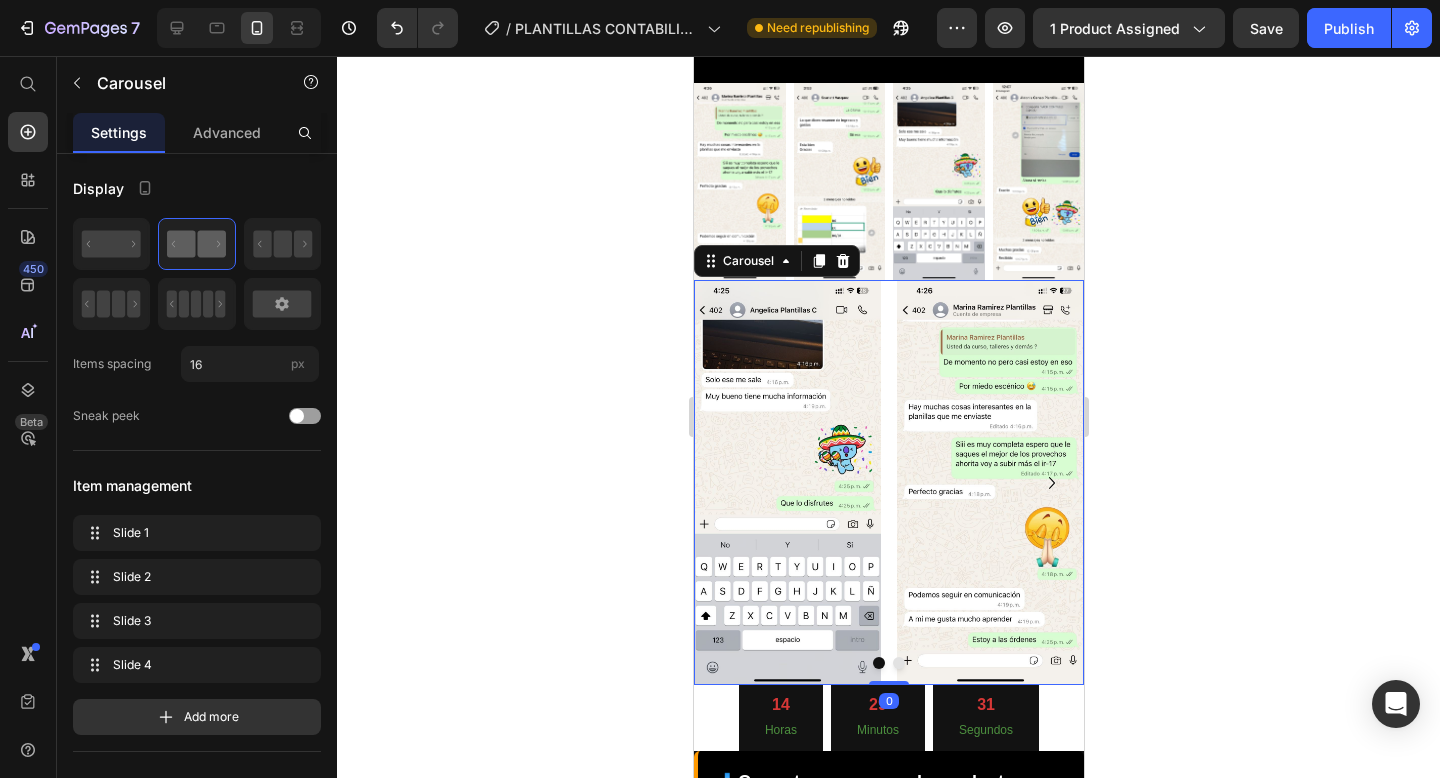 click 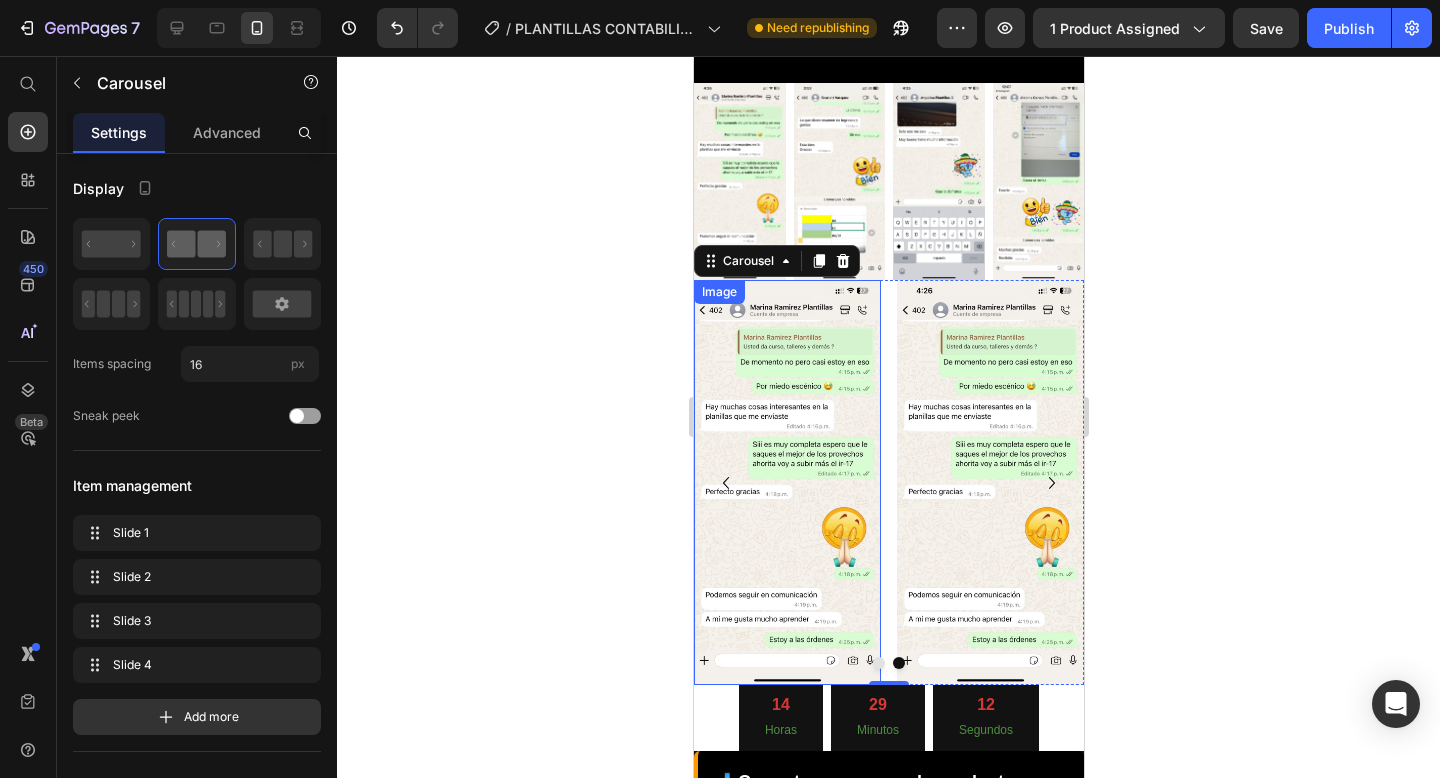 click at bounding box center [786, 482] 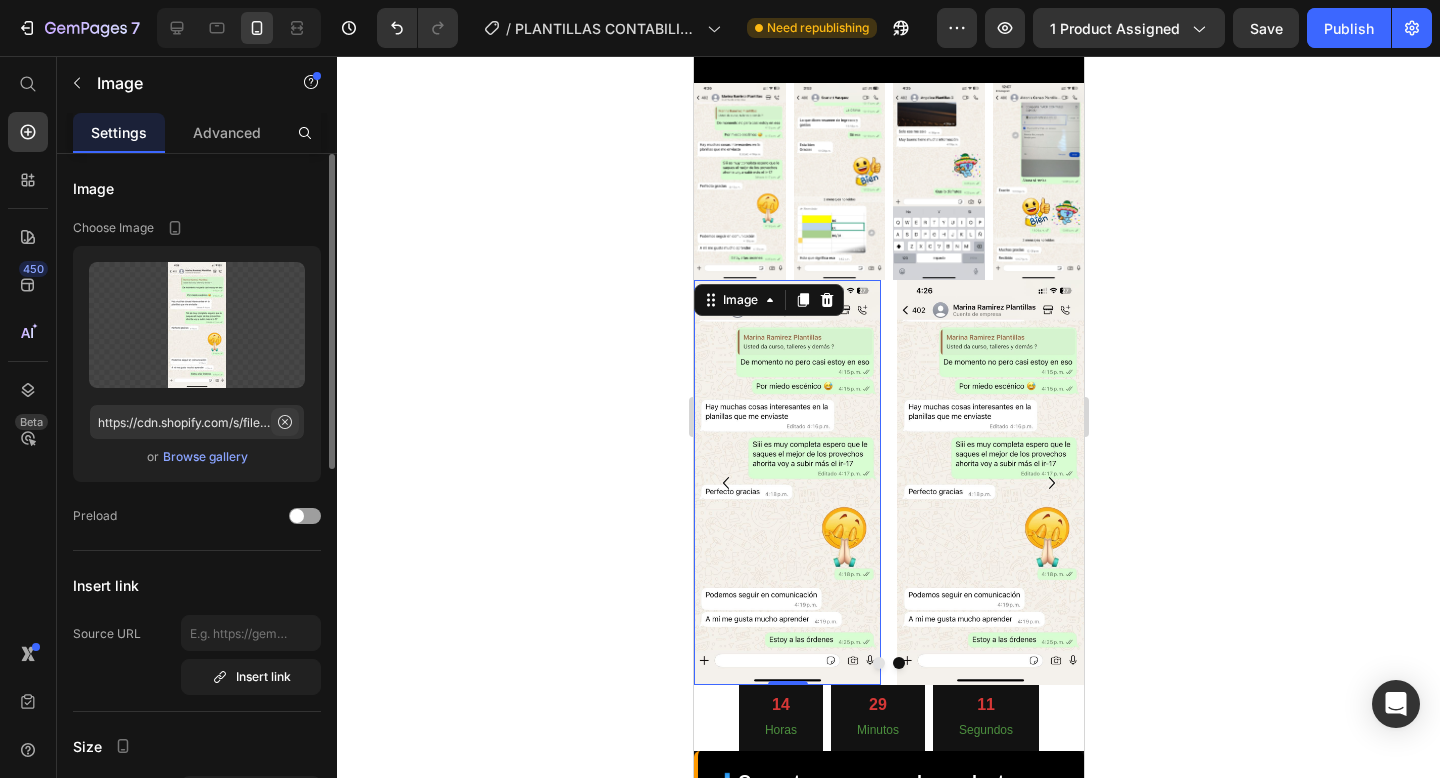 click 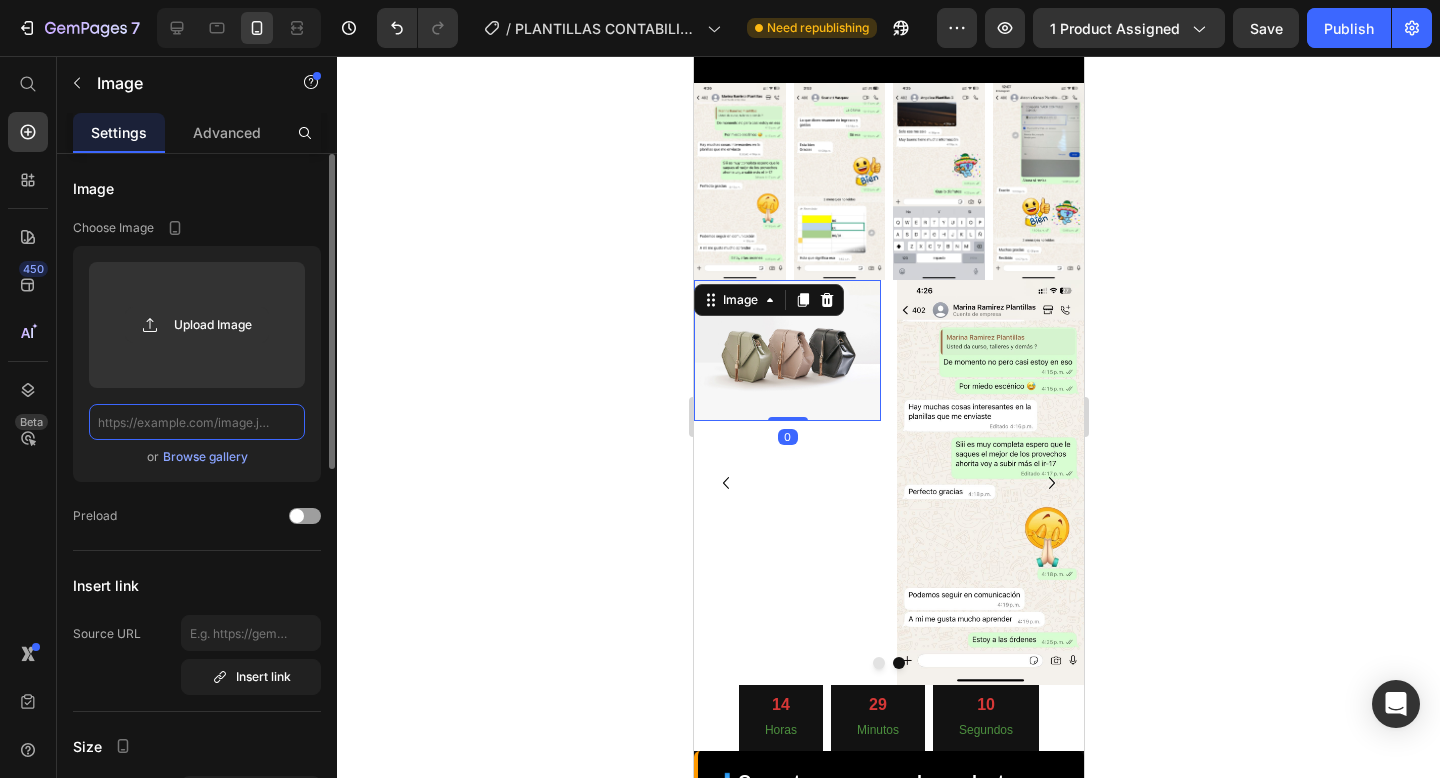 scroll, scrollTop: 0, scrollLeft: 0, axis: both 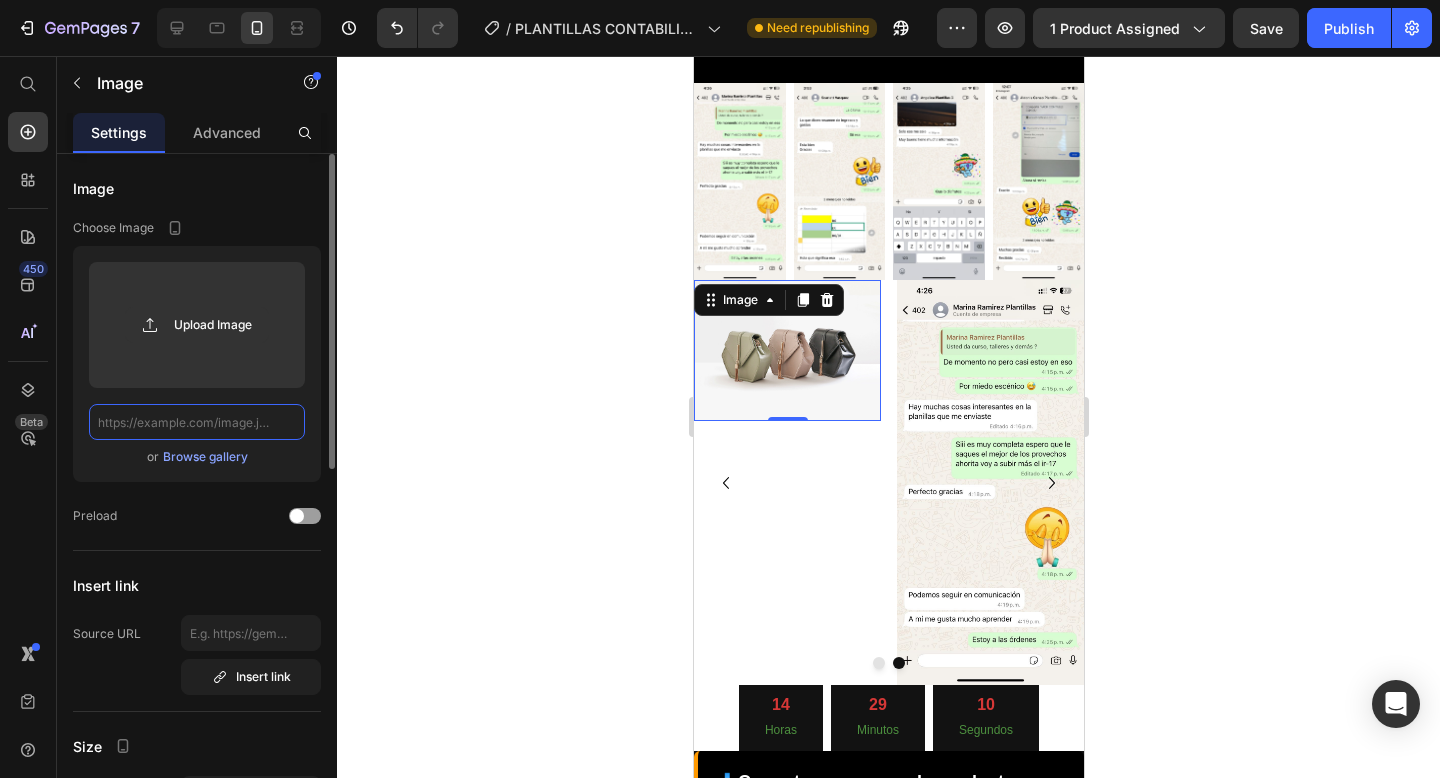paste on "https://cdn.shopify.com/s/files/1/0573/8387/8702/files/3bb3b6cd-5330-458c-a7c2-11ee31c24381.jpg?v=1752348924" 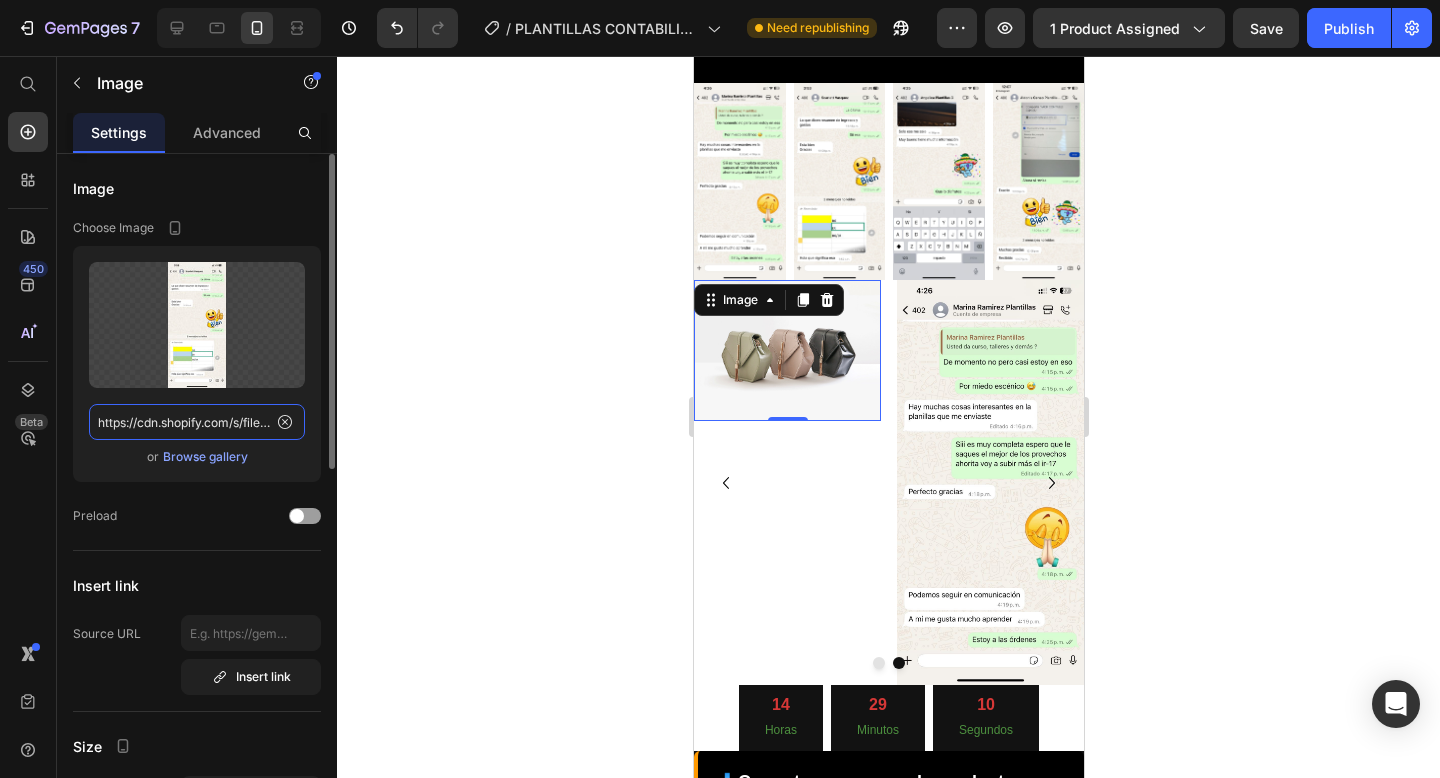 scroll, scrollTop: 0, scrollLeft: 496, axis: horizontal 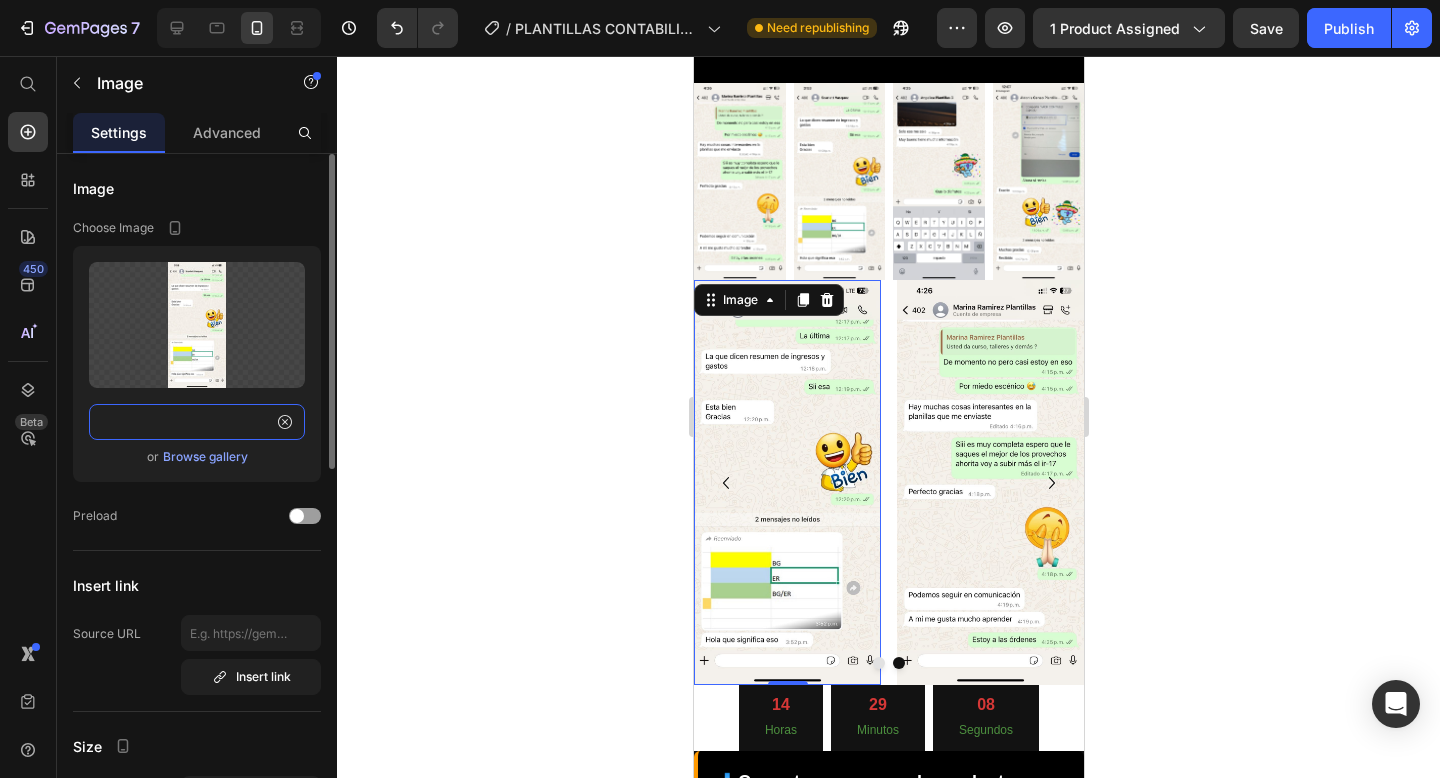type on "https://cdn.shopify.com/s/files/1/0573/8387/8702/files/3bb3b6cd-5330-458c-a7c2-11ee31c24381.jpg?v=1752348924" 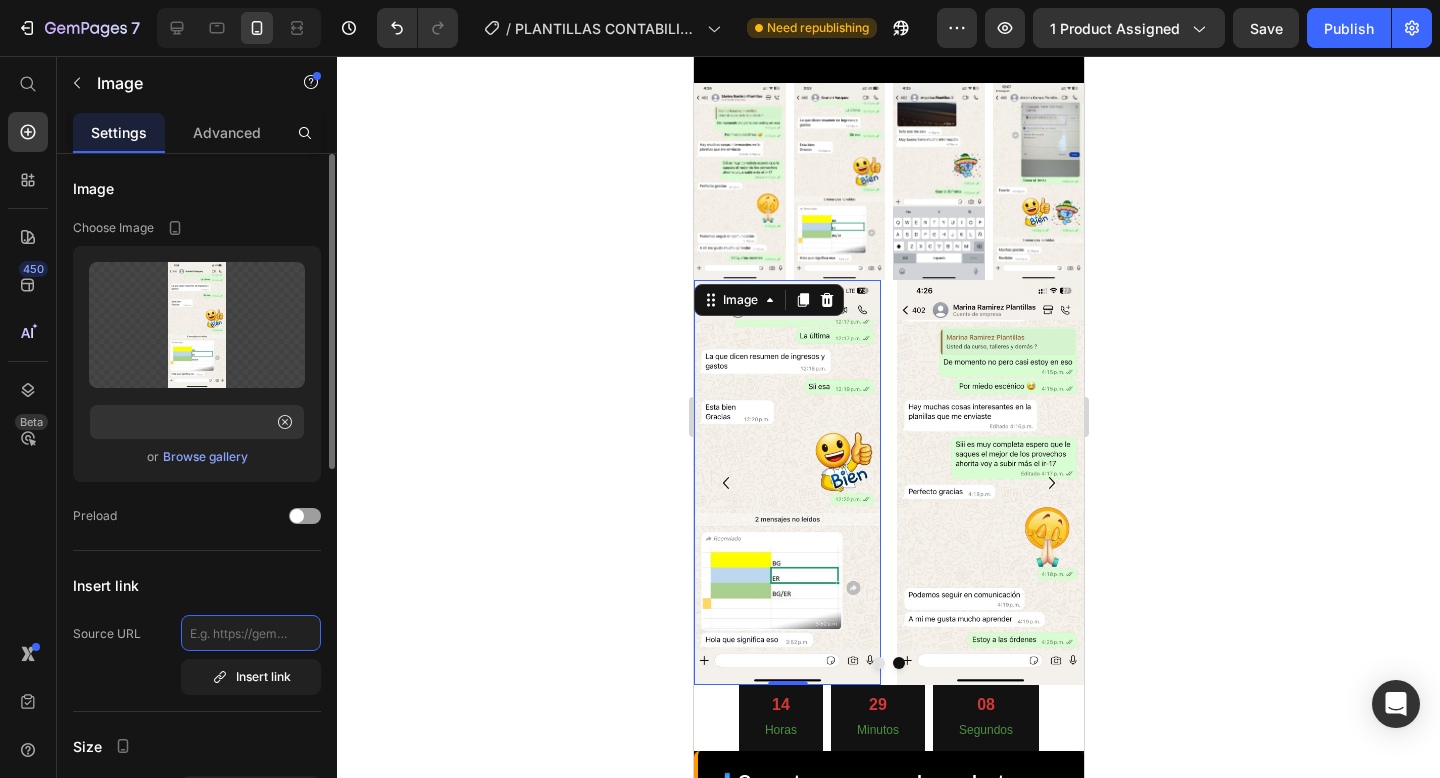 scroll, scrollTop: 0, scrollLeft: 0, axis: both 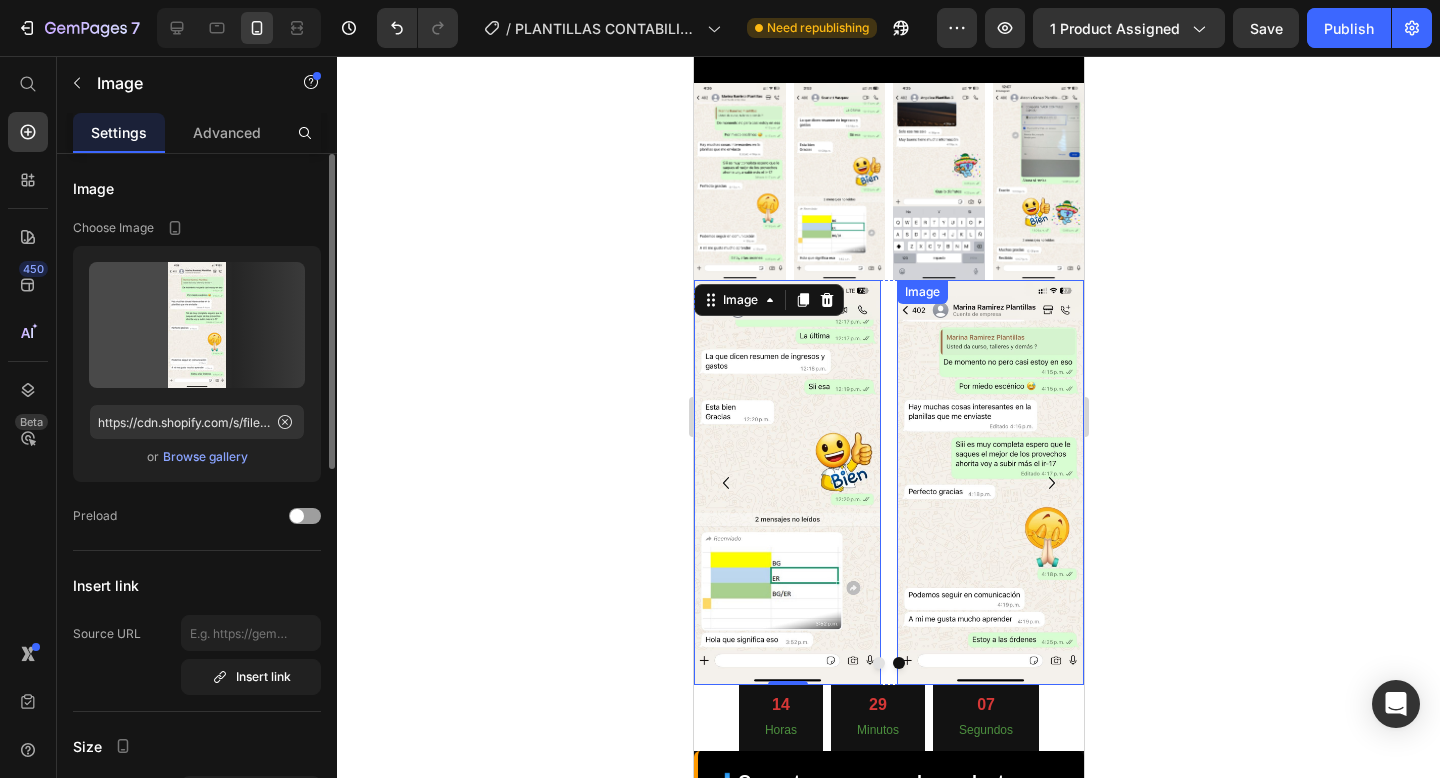 click at bounding box center (989, 482) 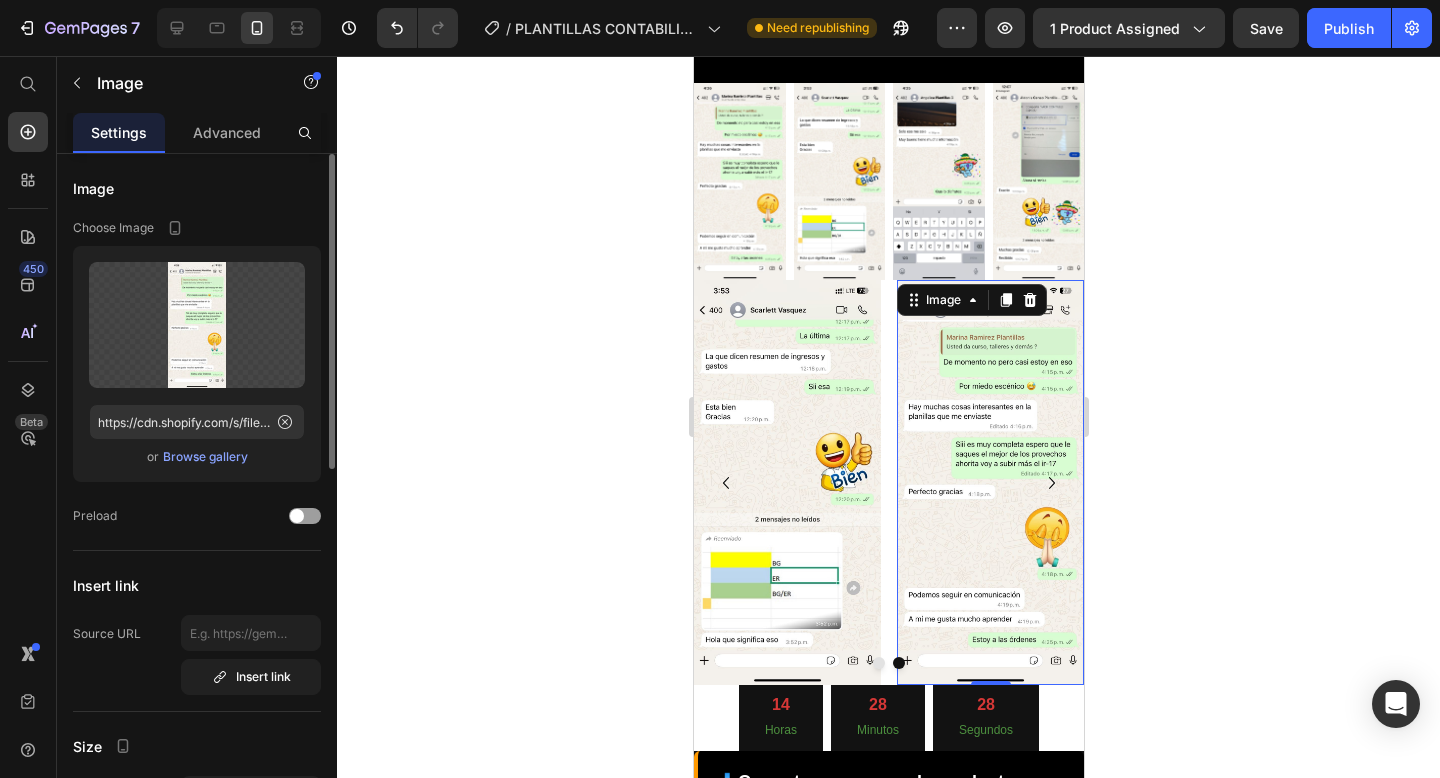 click 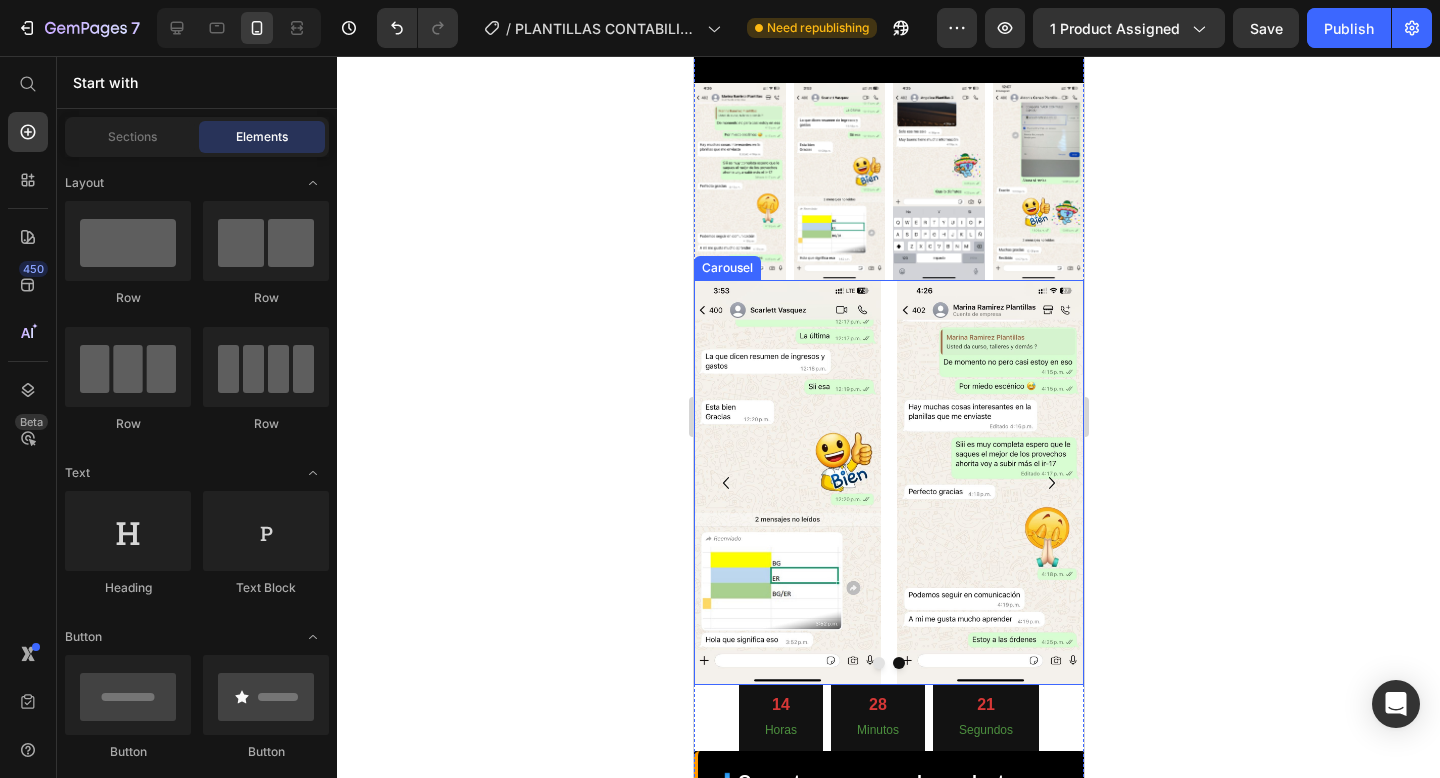 click 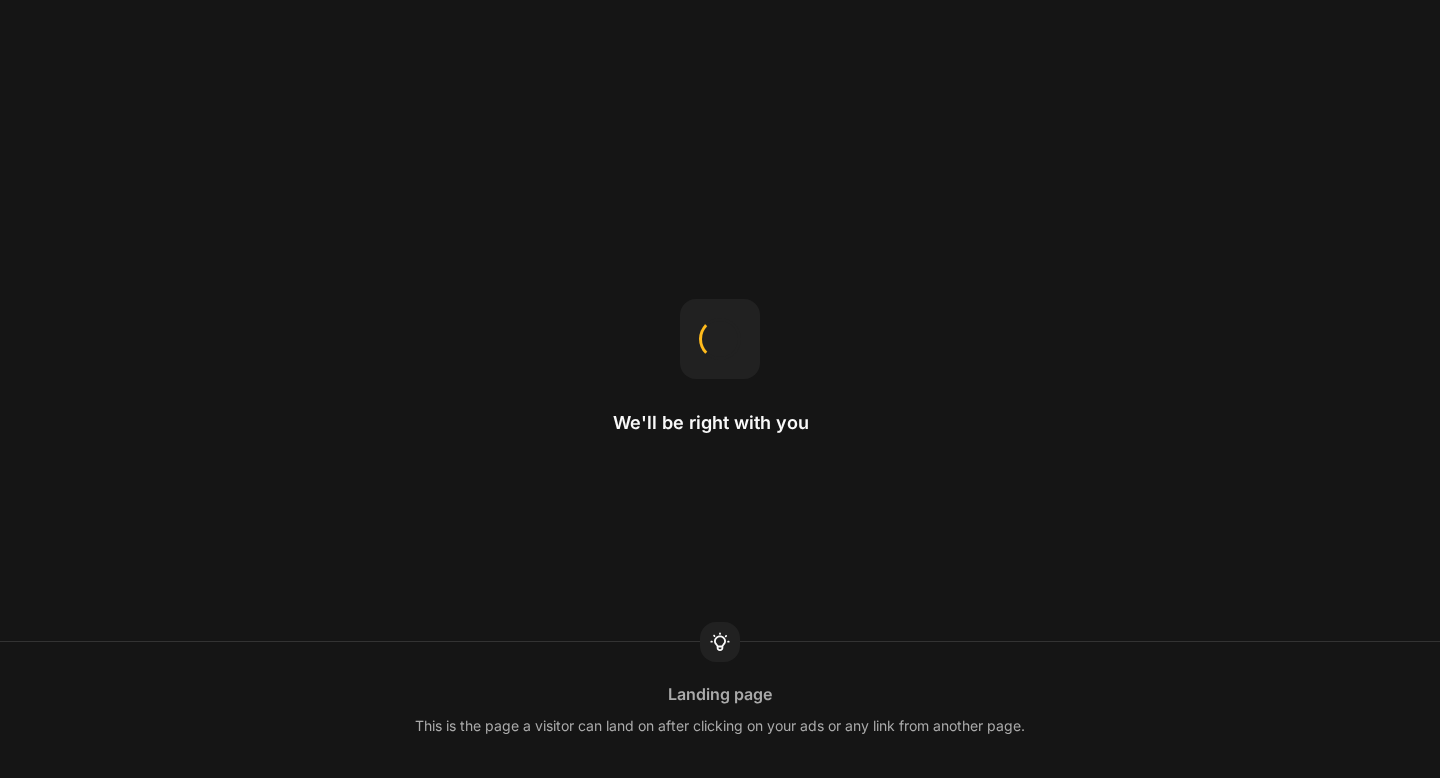 scroll, scrollTop: 0, scrollLeft: 0, axis: both 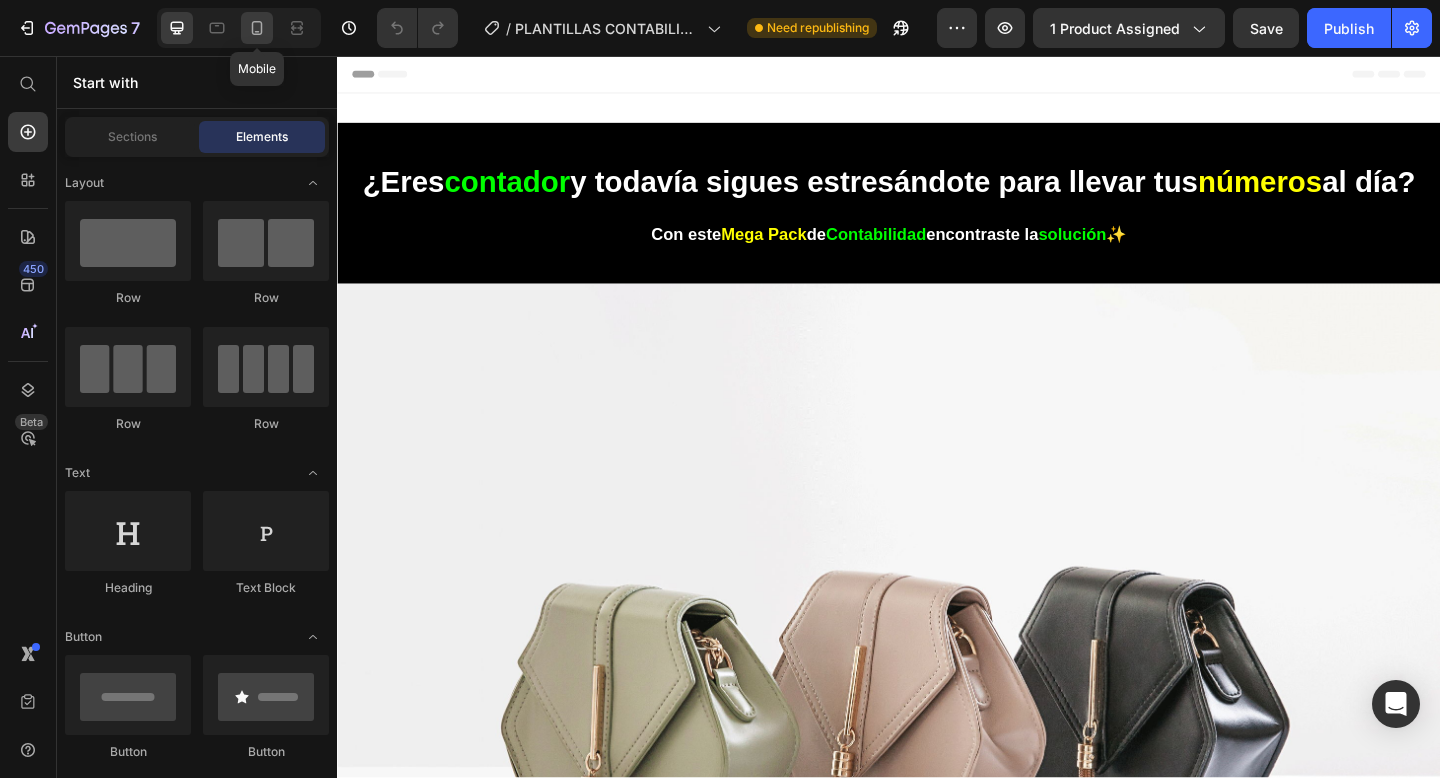 click 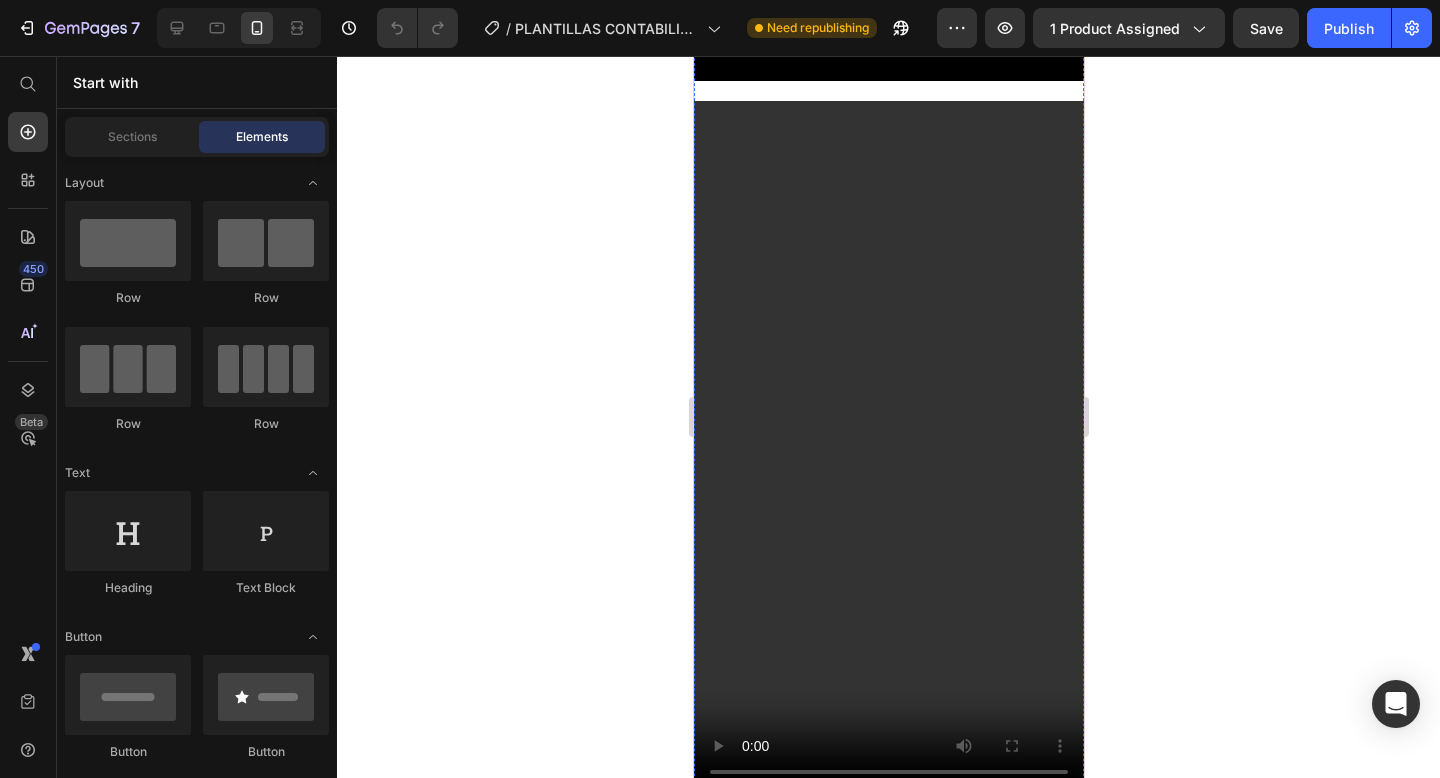 scroll, scrollTop: 2605, scrollLeft: 0, axis: vertical 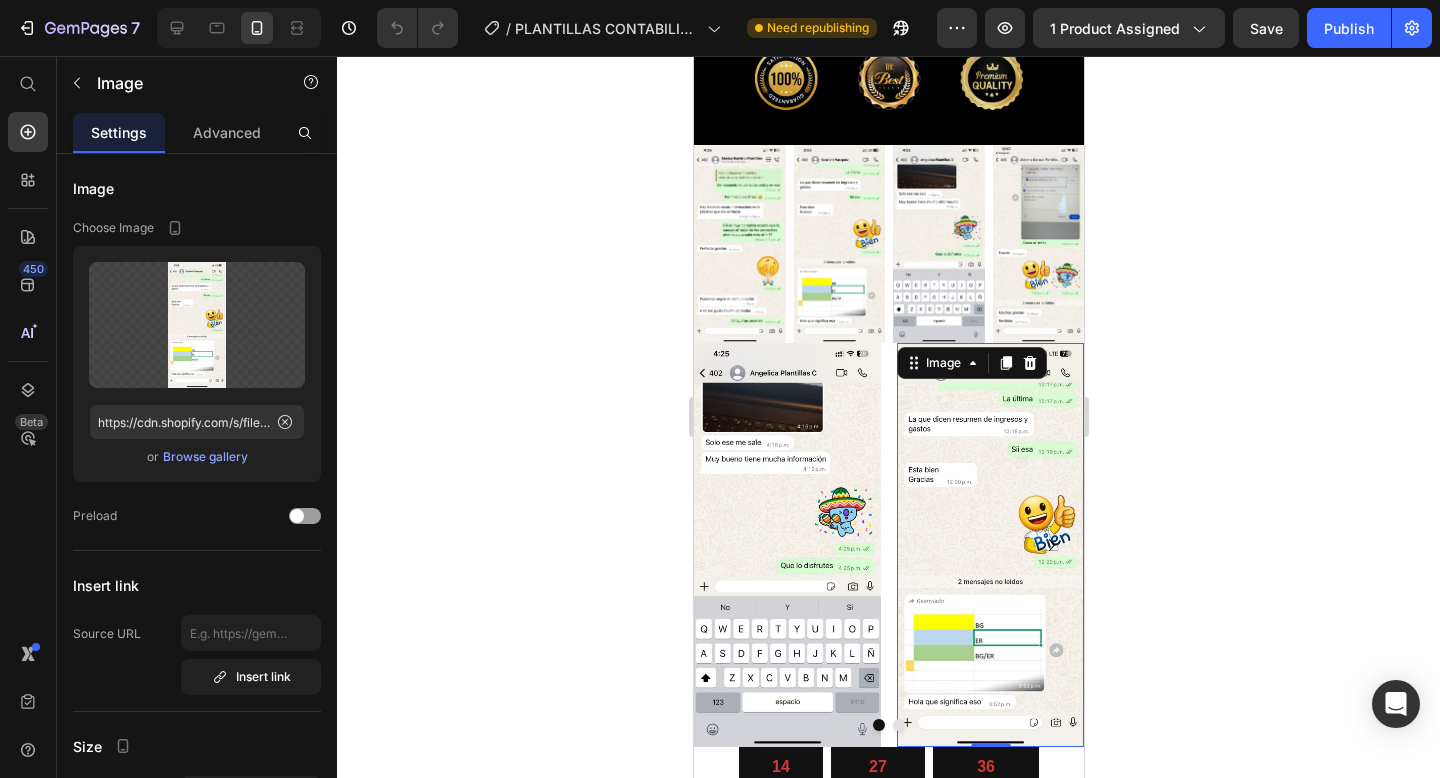 click at bounding box center (989, 545) 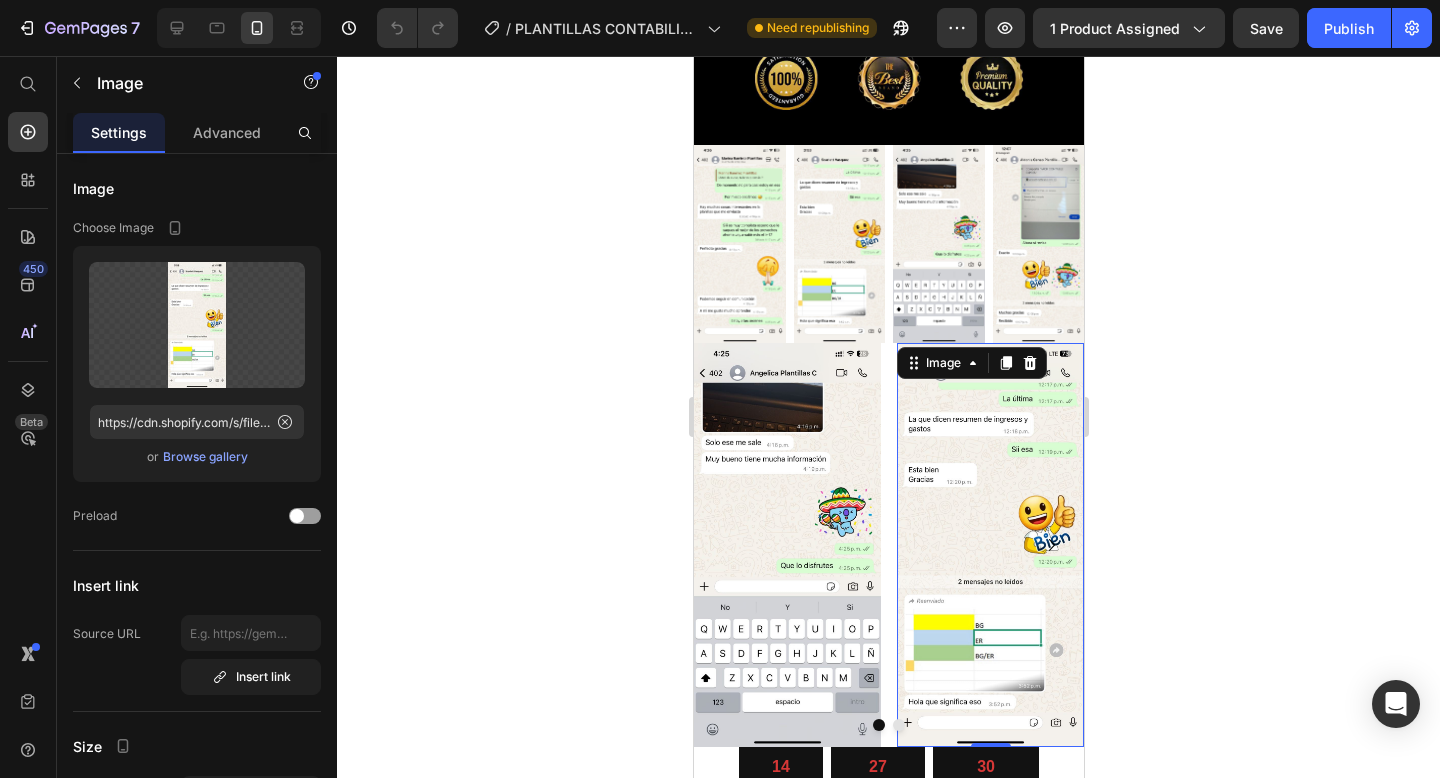 click 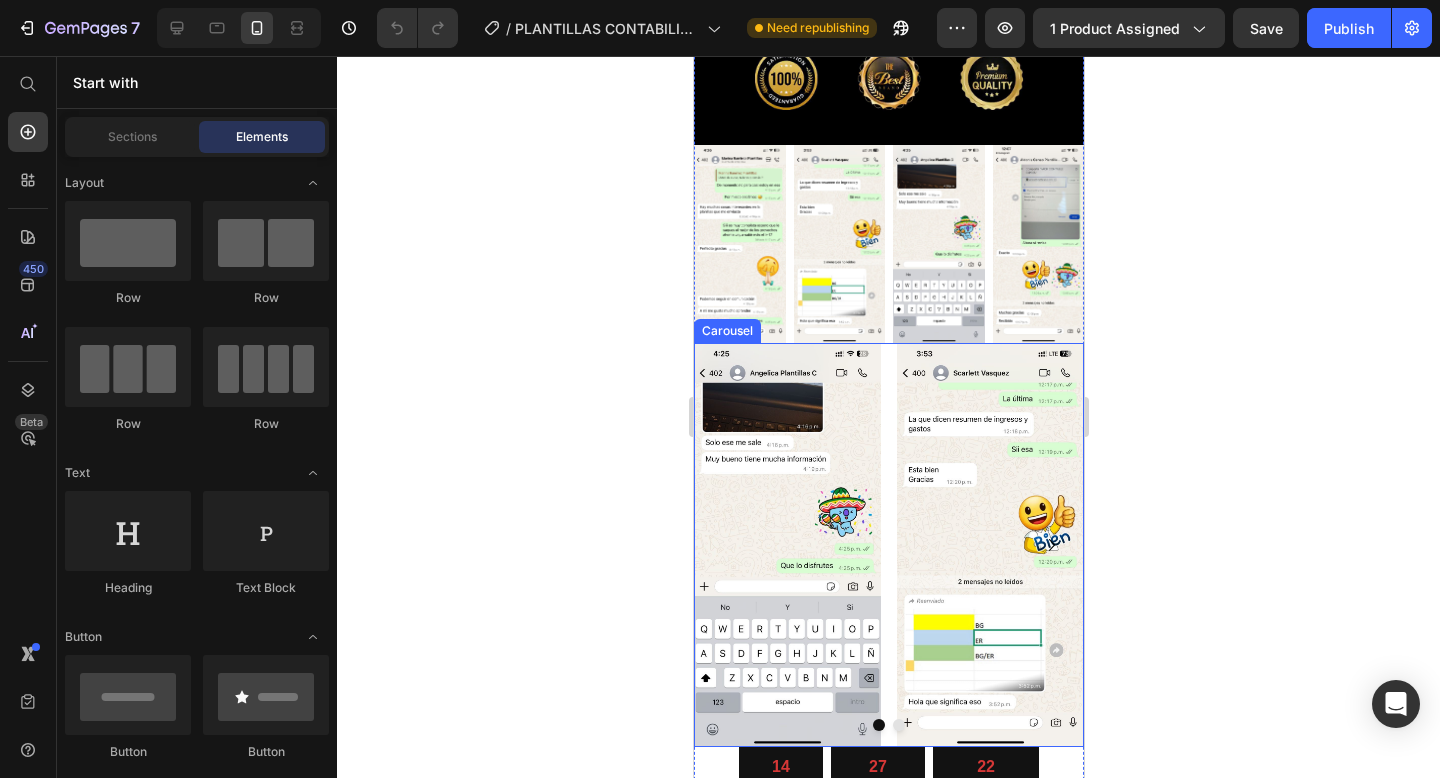 click 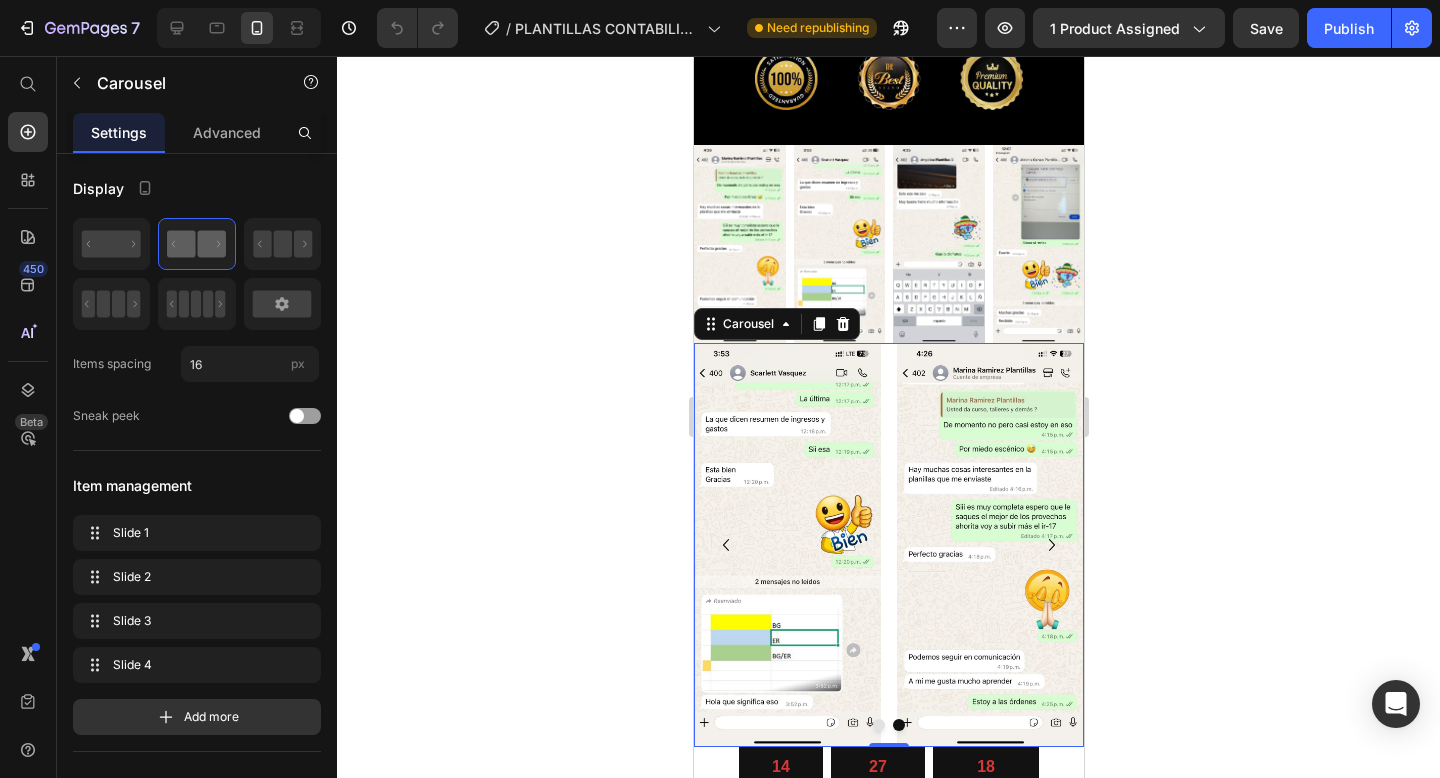 click 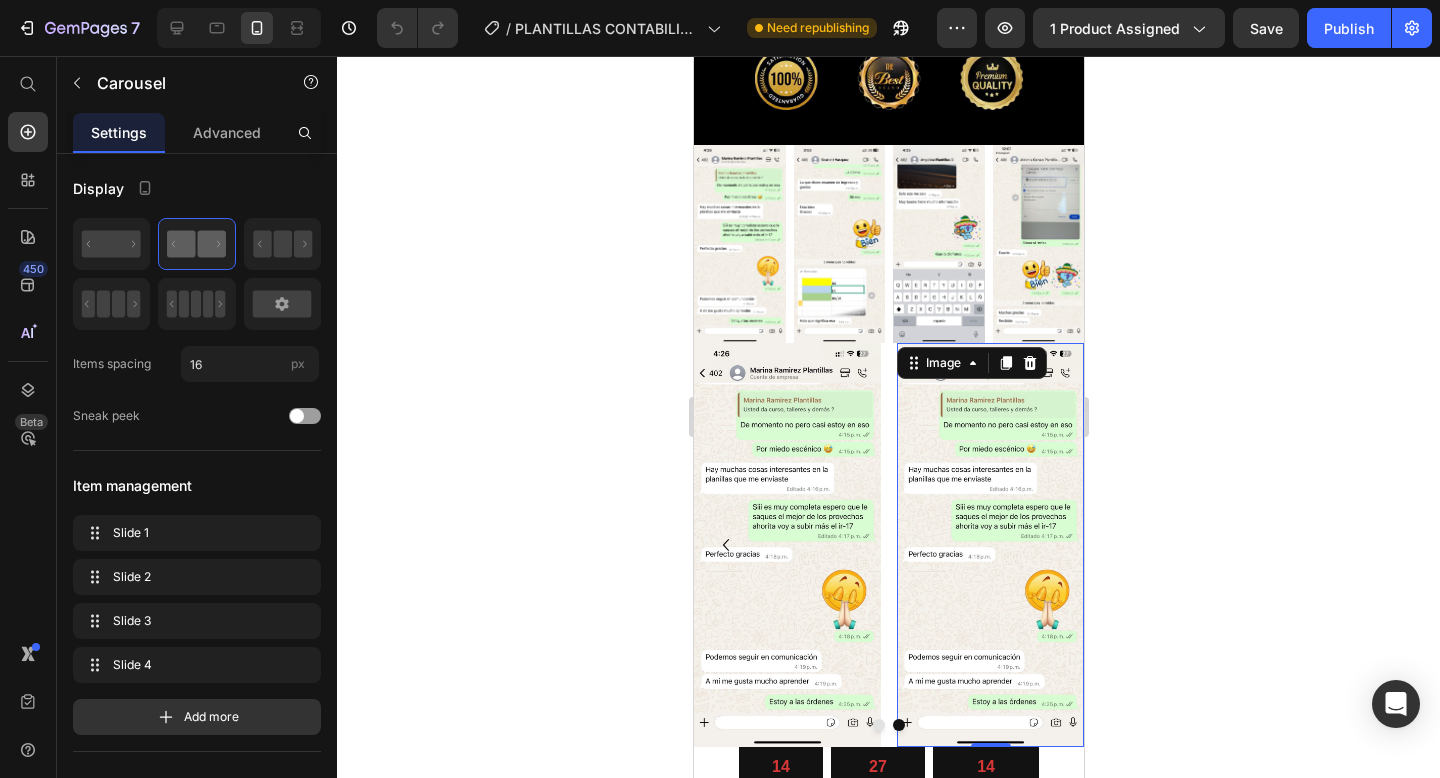 click at bounding box center (989, 545) 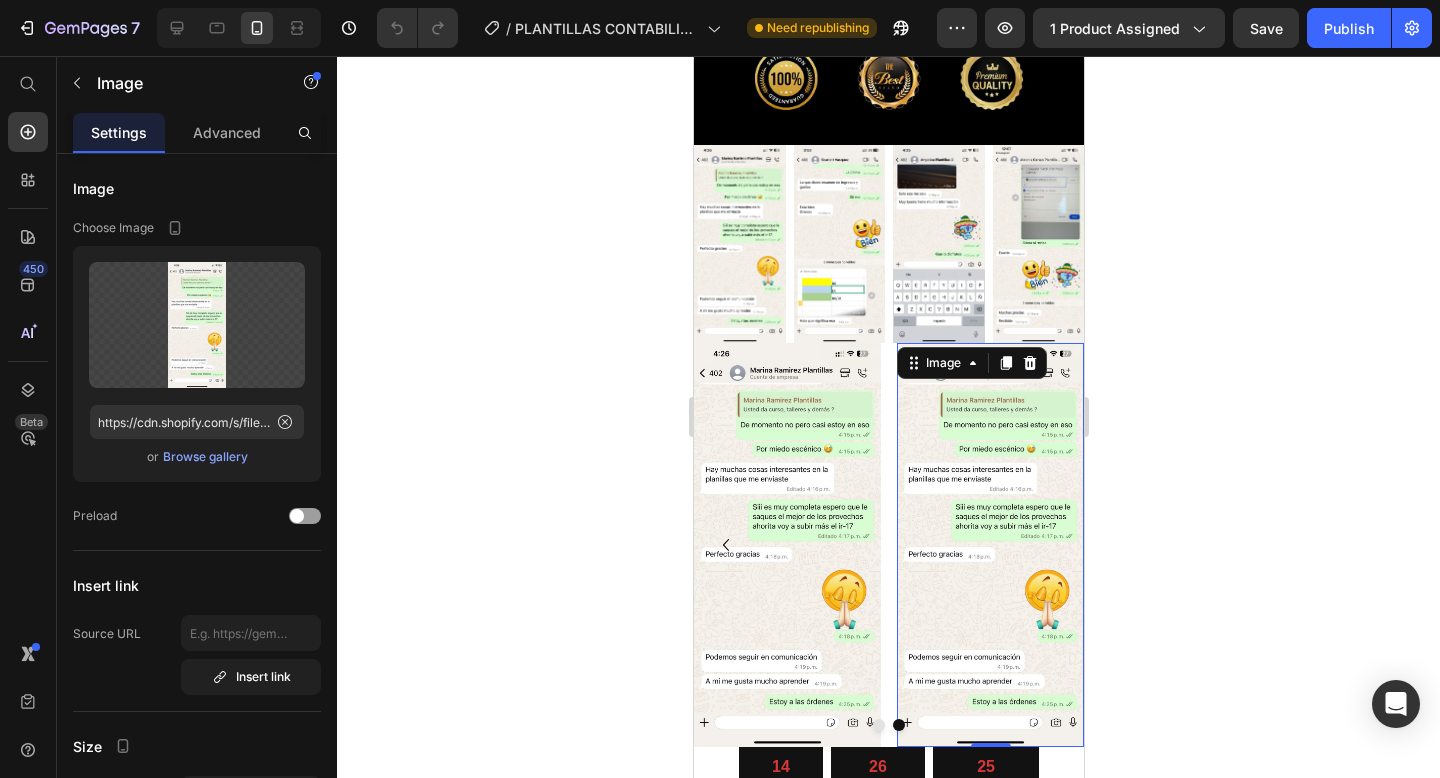 click at bounding box center (989, 545) 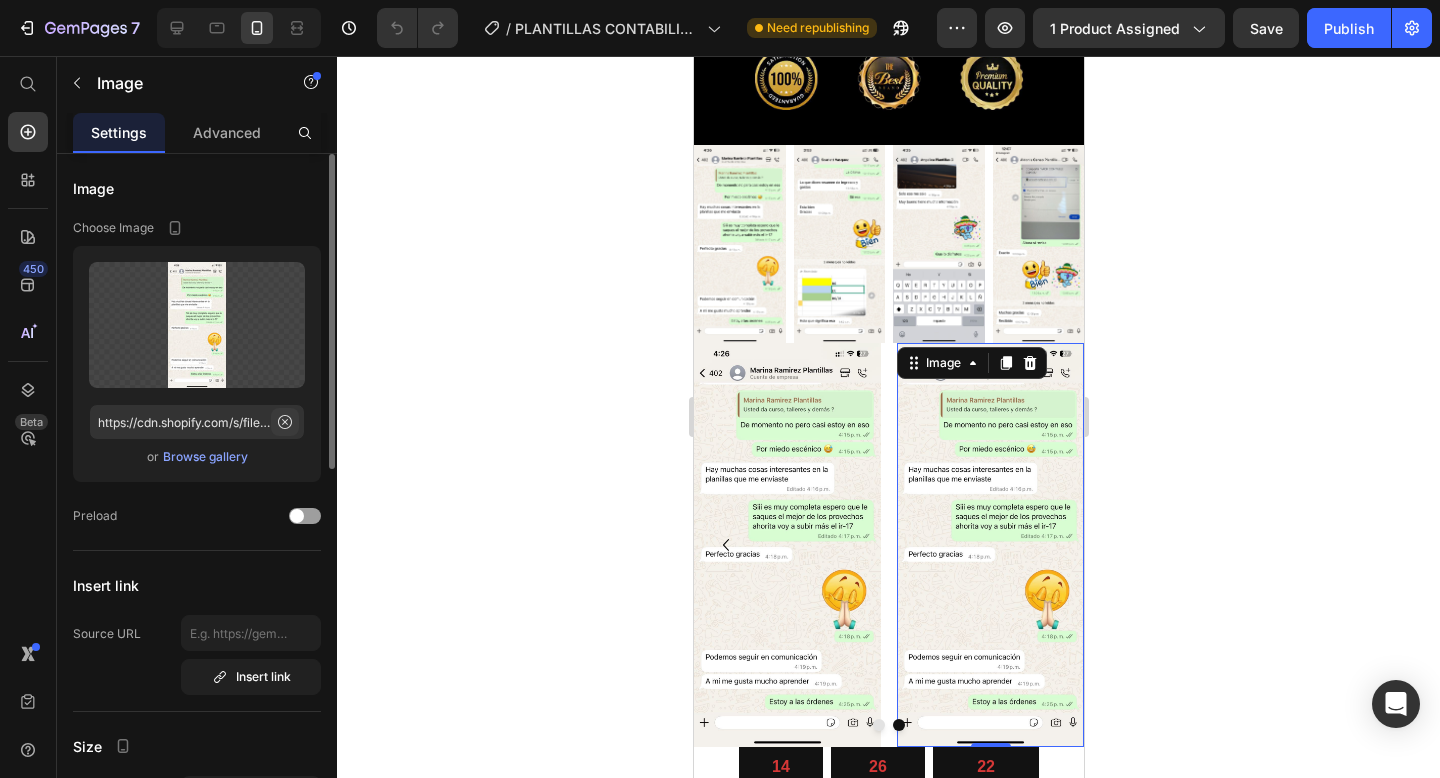 click 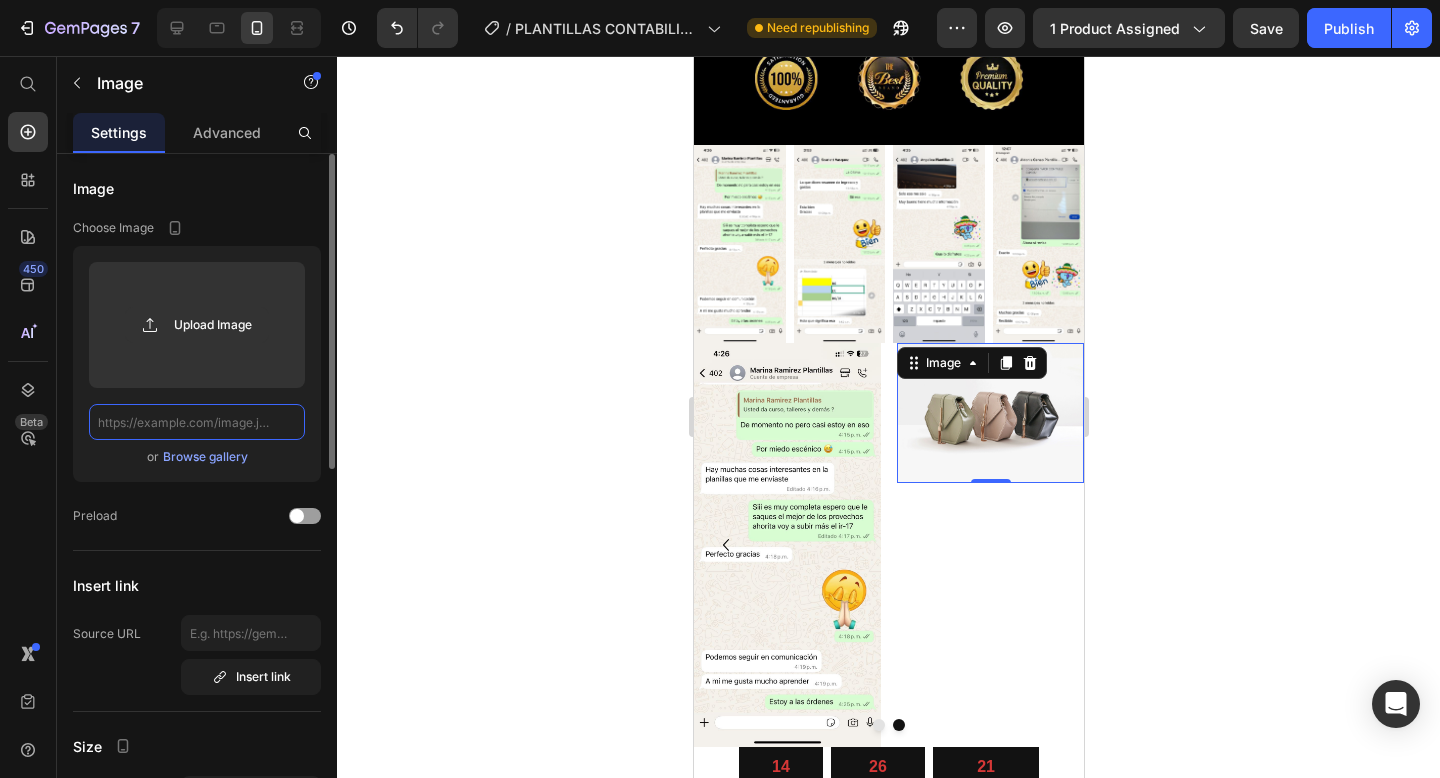scroll, scrollTop: 0, scrollLeft: 0, axis: both 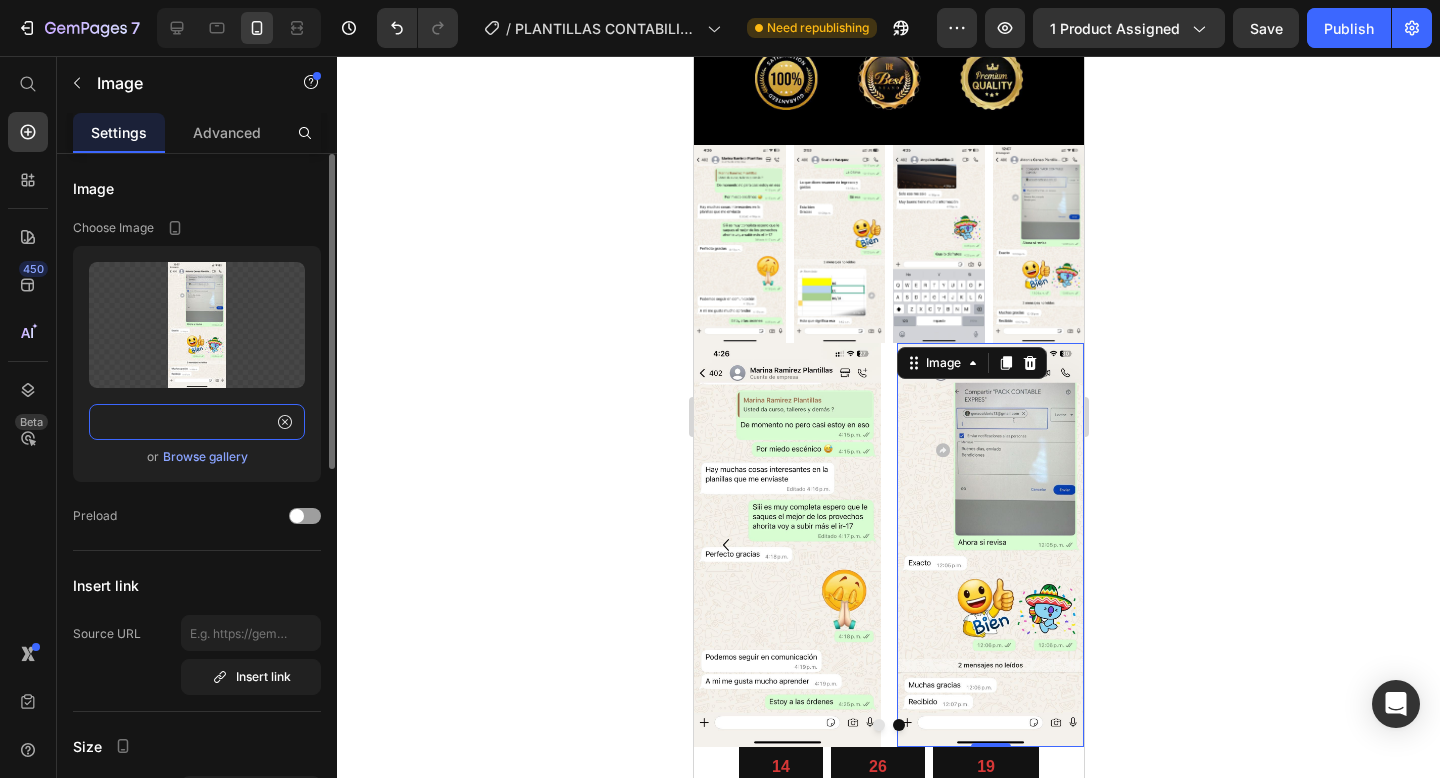 type on "https://cdn.shopify.com/s/files/1/0573/8387/8702/files/afa85106-86da-4a79-ab08-de8588a7aac5.jpg?v=1752348924" 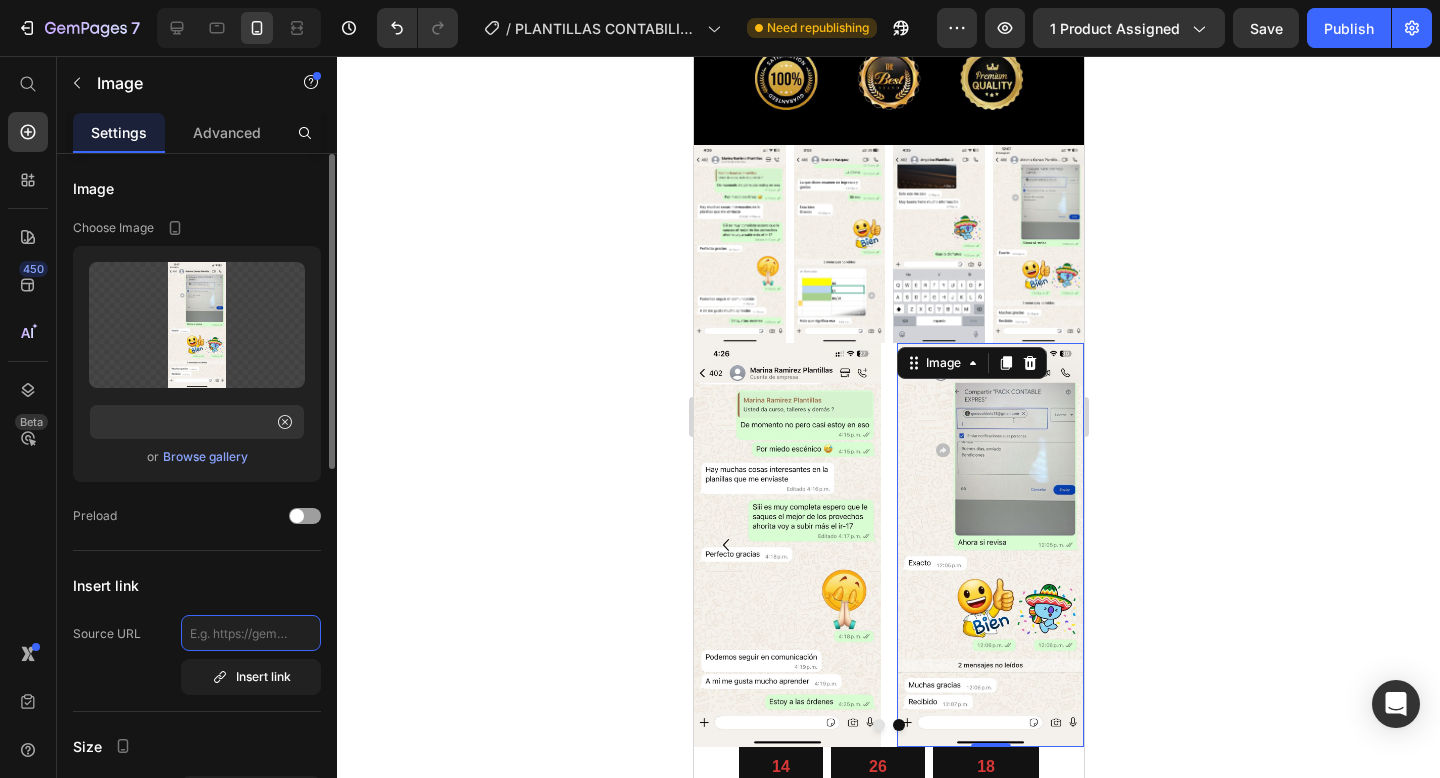 scroll, scrollTop: 0, scrollLeft: 0, axis: both 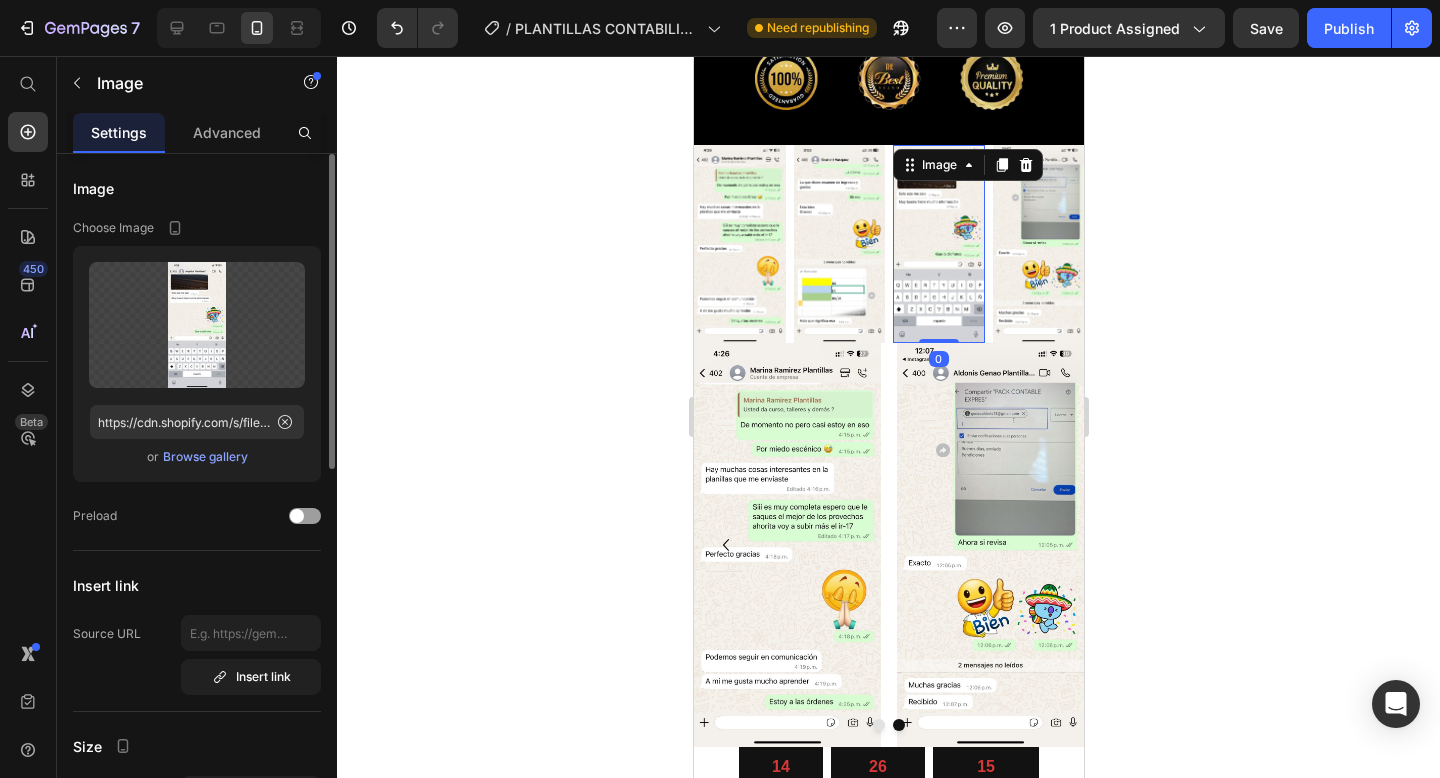 click at bounding box center [938, 244] 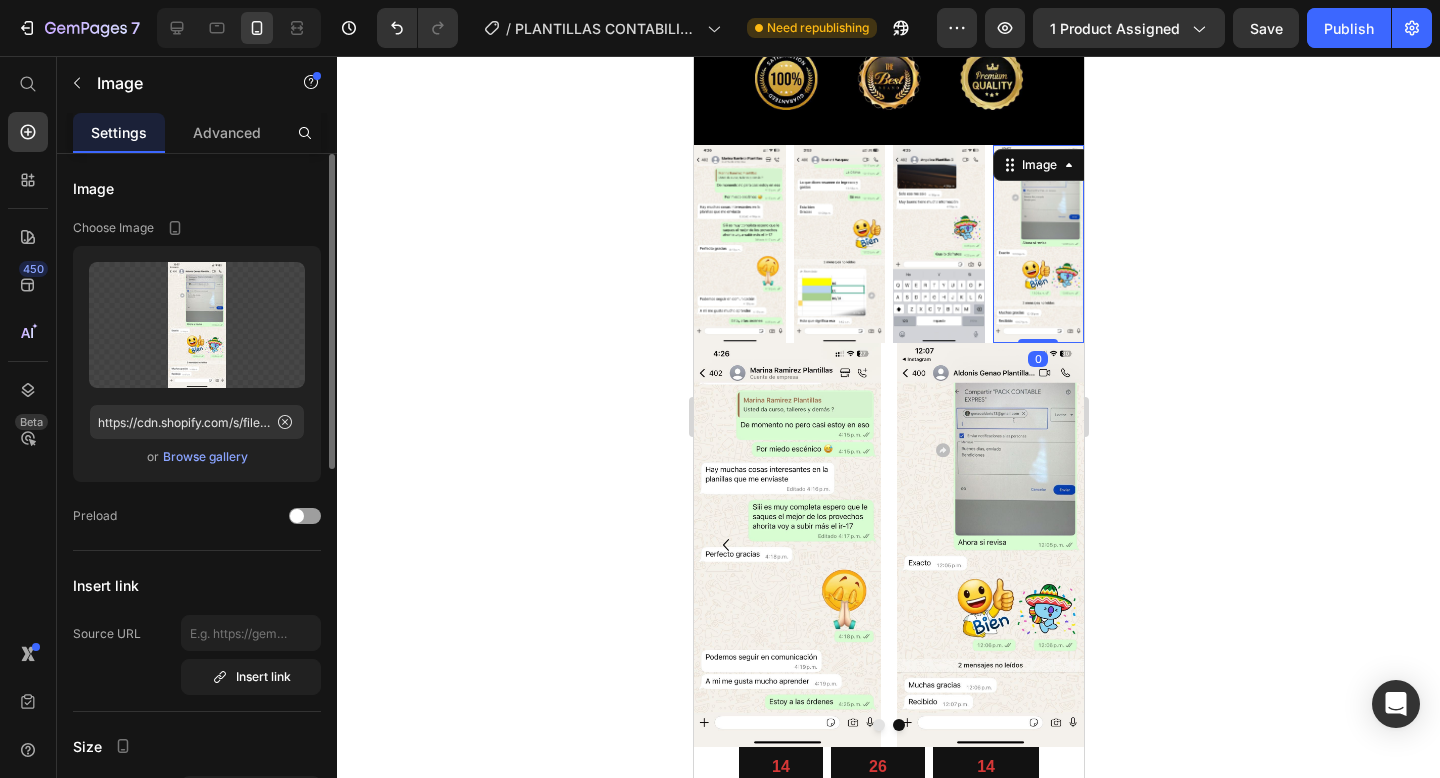 click at bounding box center [1038, 244] 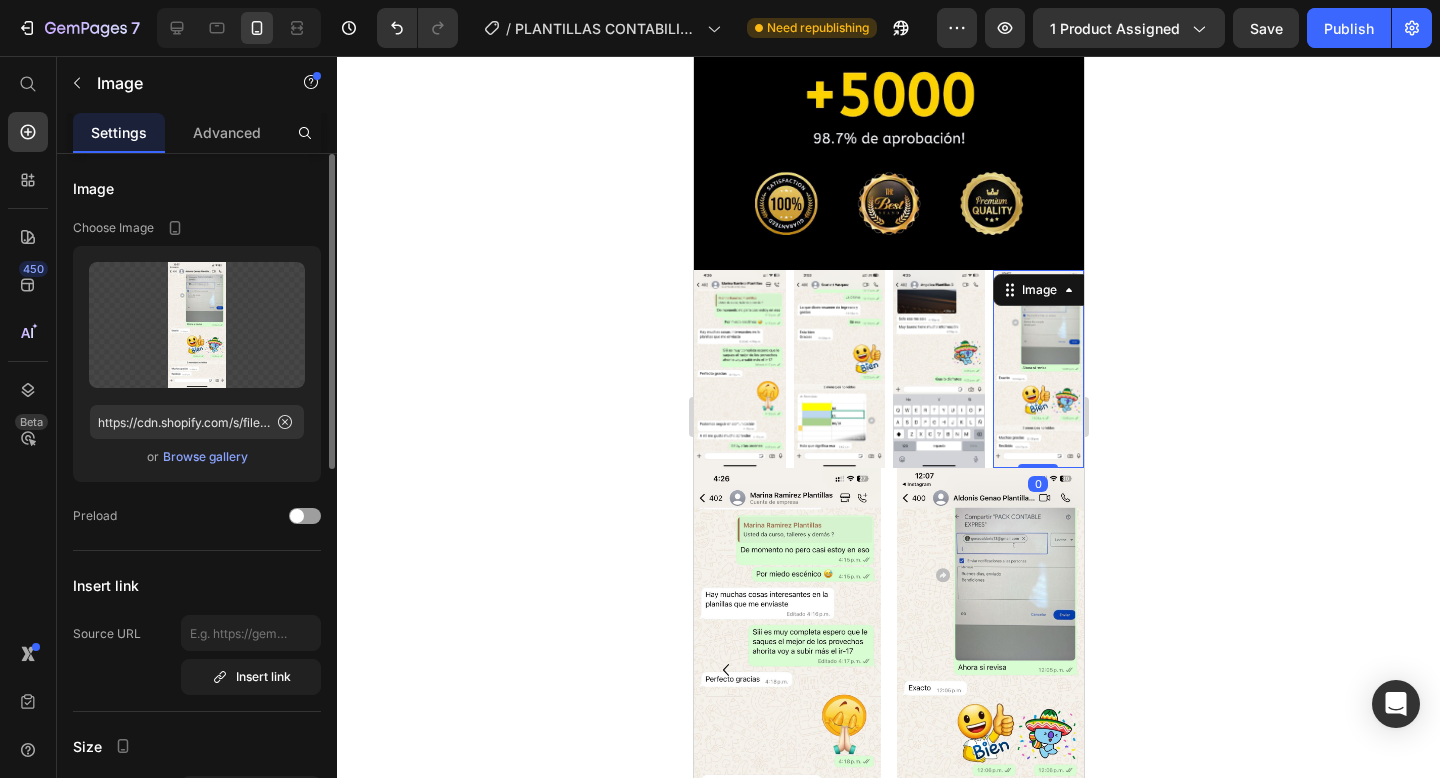 scroll, scrollTop: 3438, scrollLeft: 0, axis: vertical 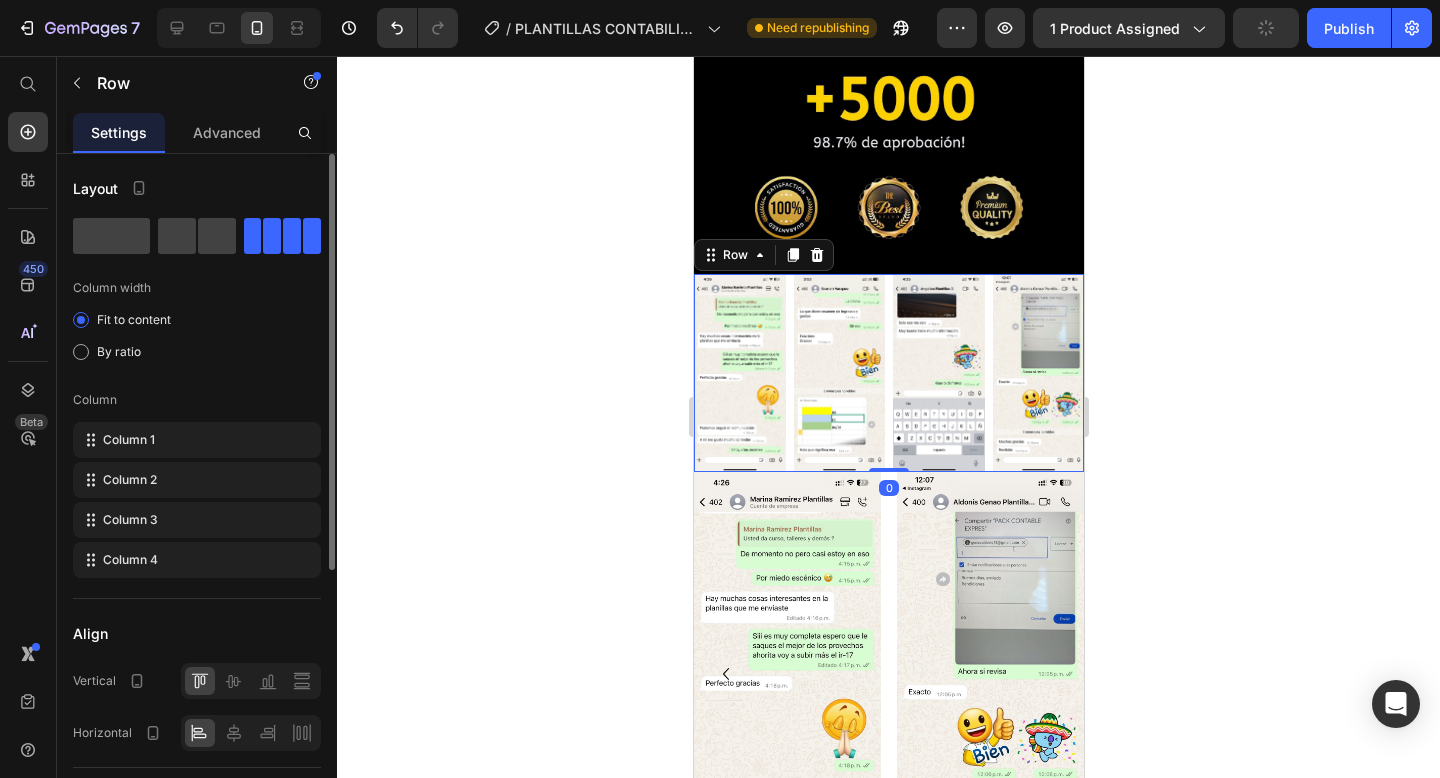 click on "Image Image Image Image Row   0" at bounding box center (888, 373) 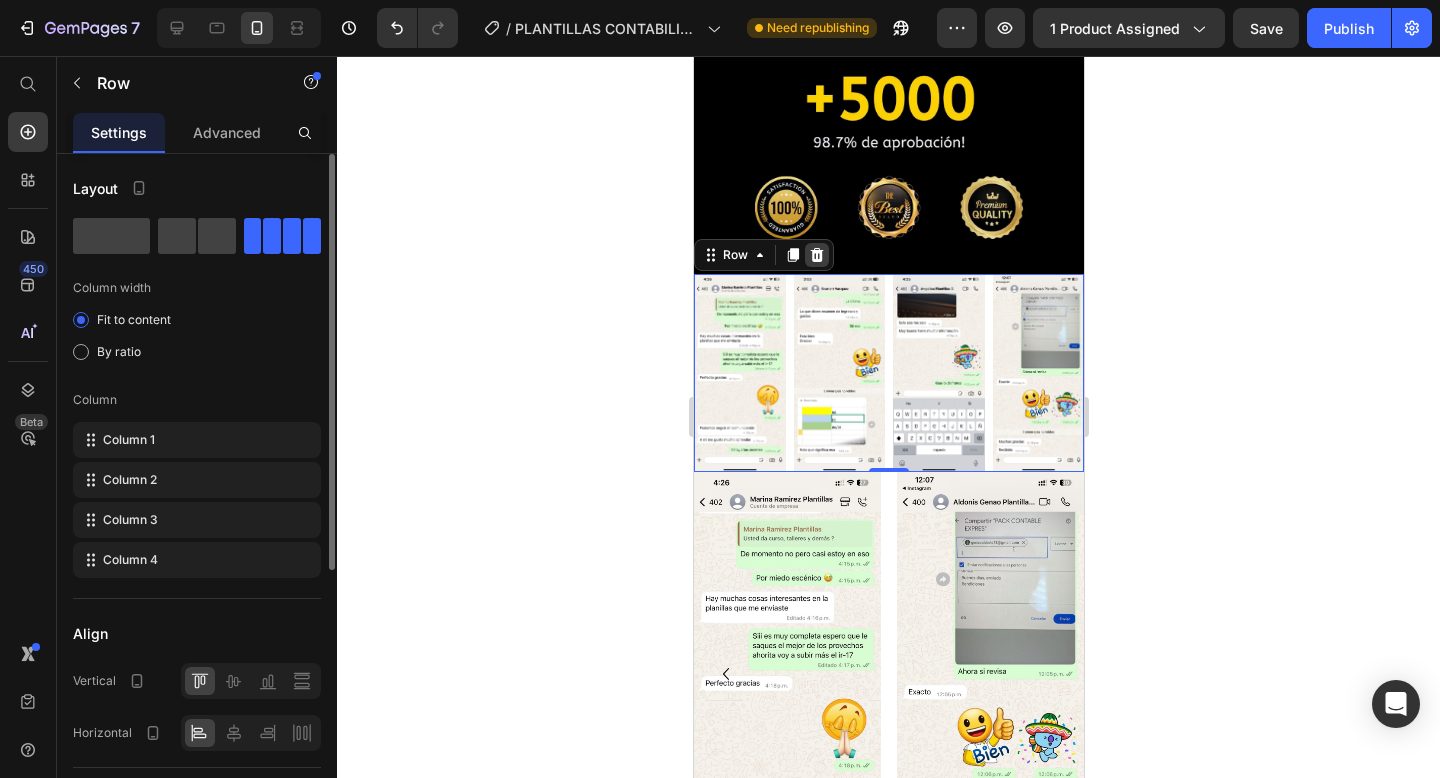 click 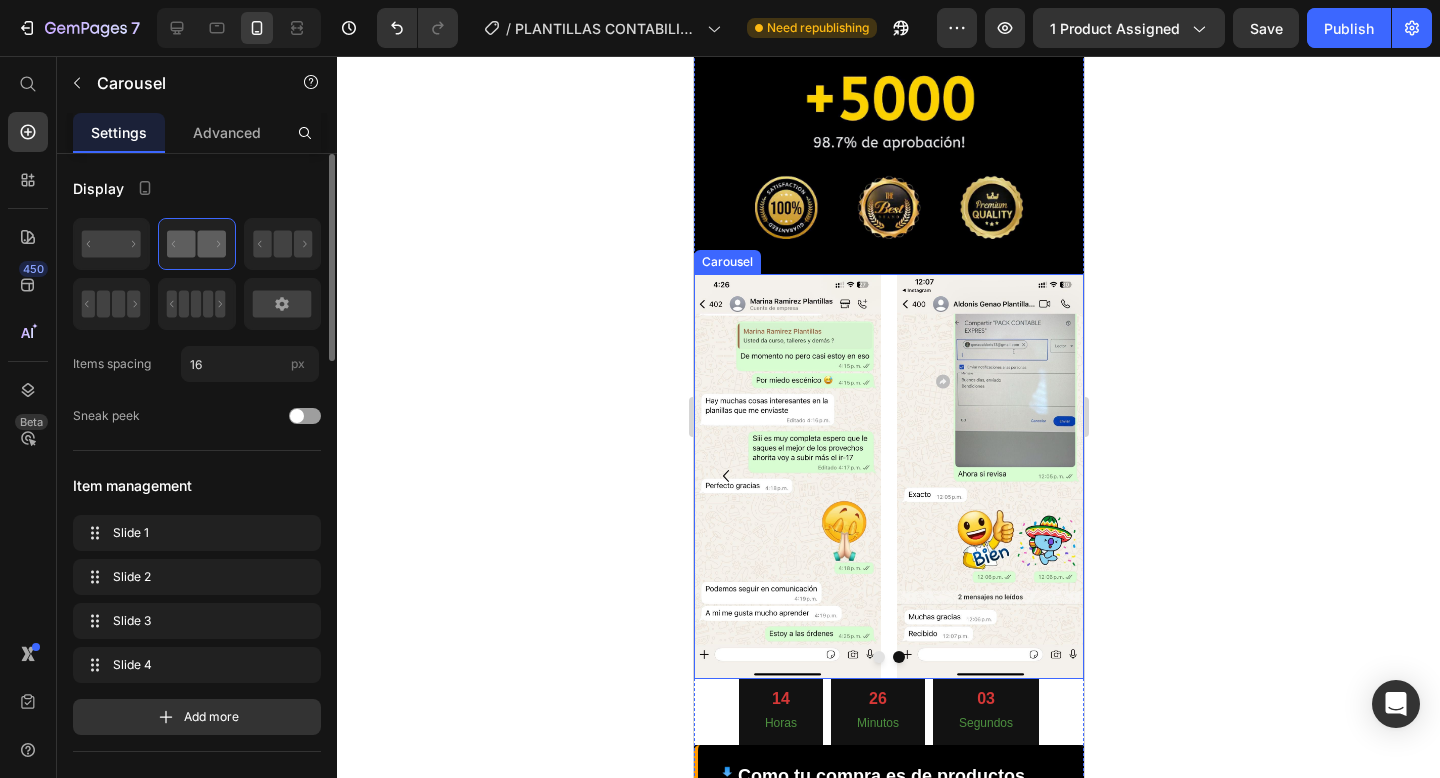 click 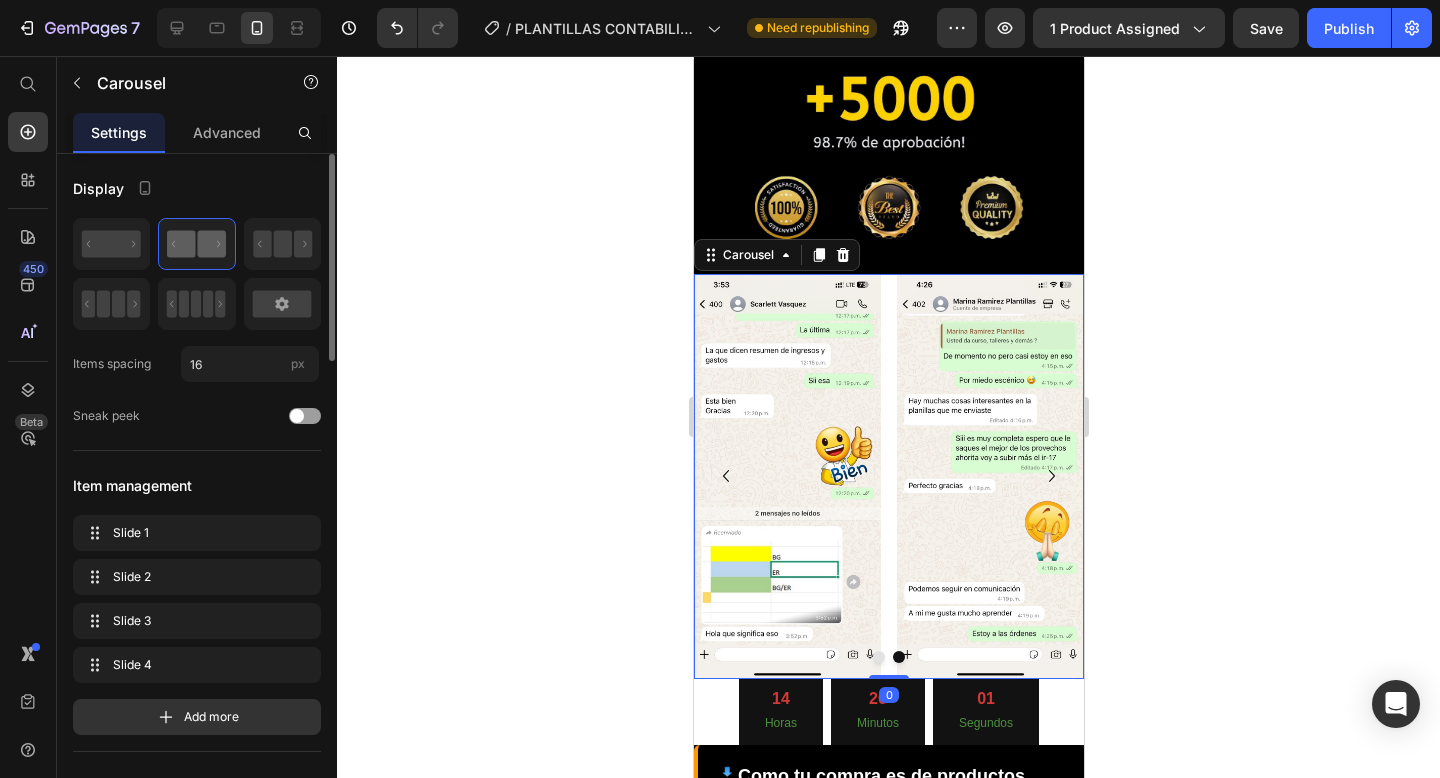 click 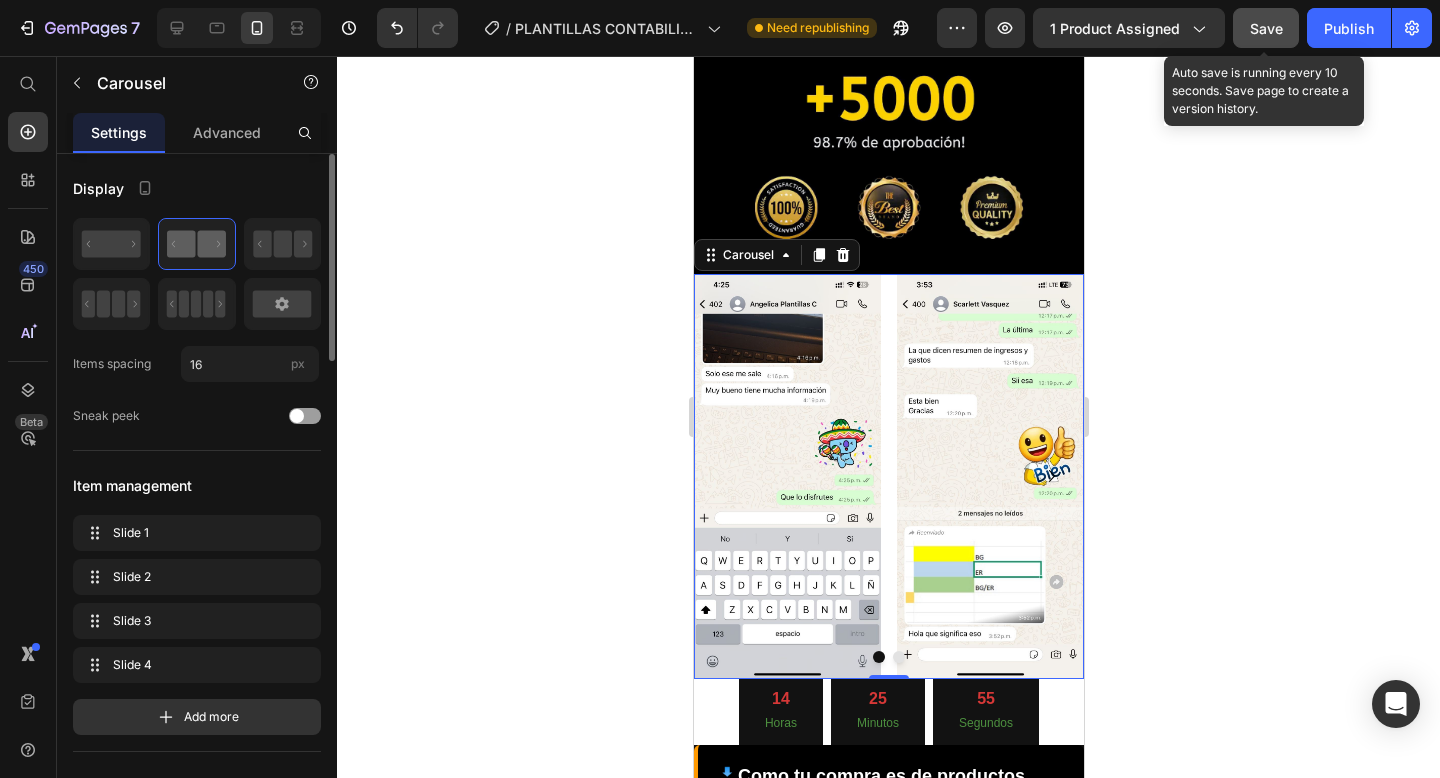 click on "Save" at bounding box center (1266, 28) 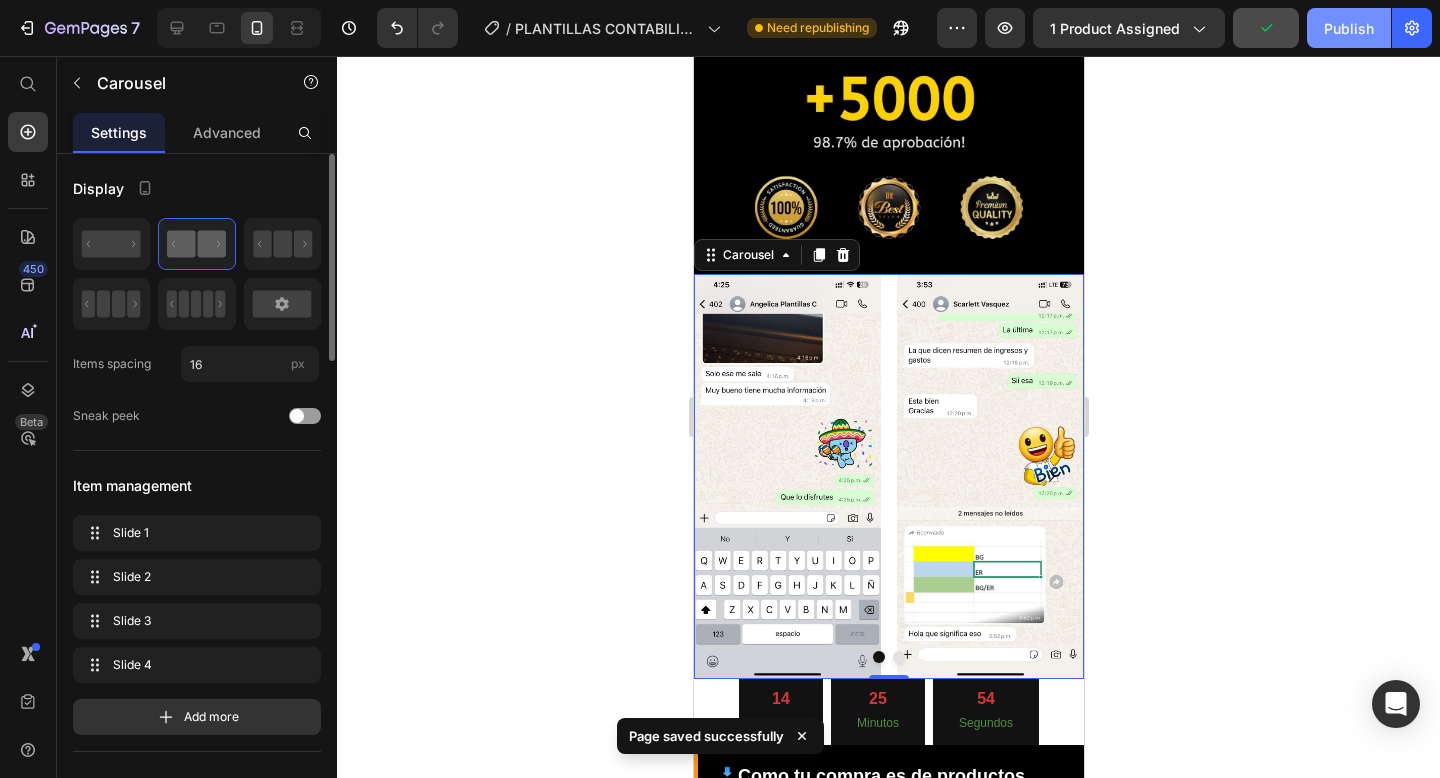 click on "Publish" at bounding box center [1349, 28] 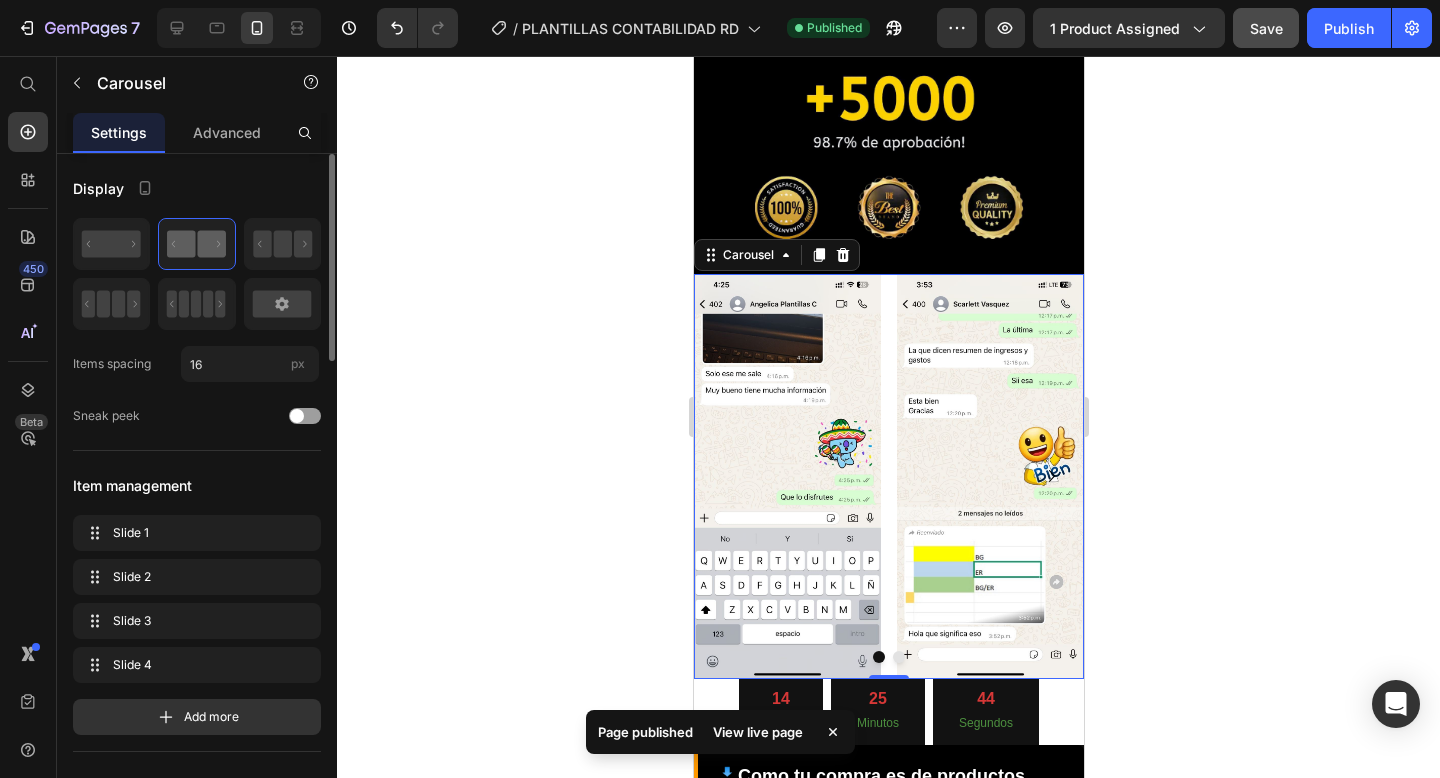 click on "View live page" at bounding box center (758, 732) 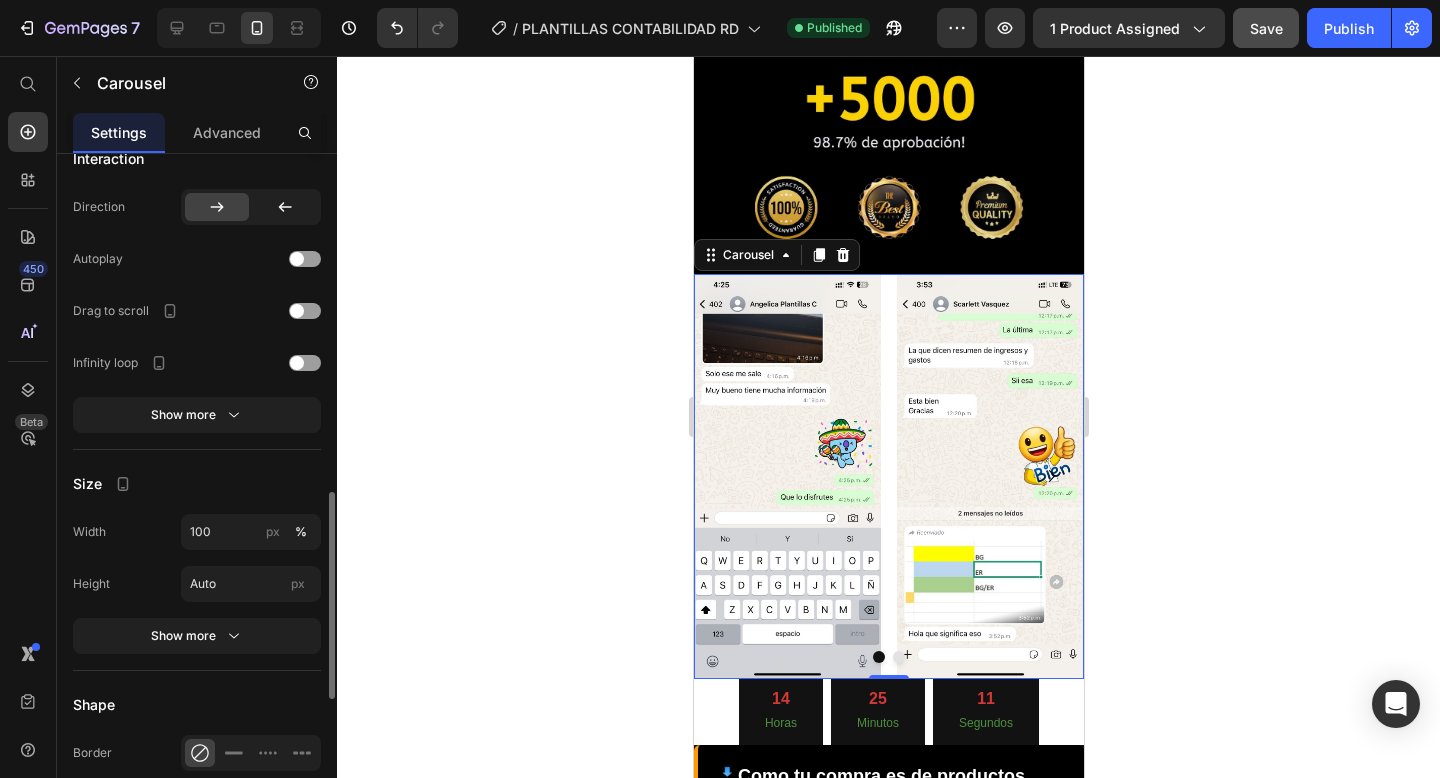 scroll, scrollTop: 1169, scrollLeft: 0, axis: vertical 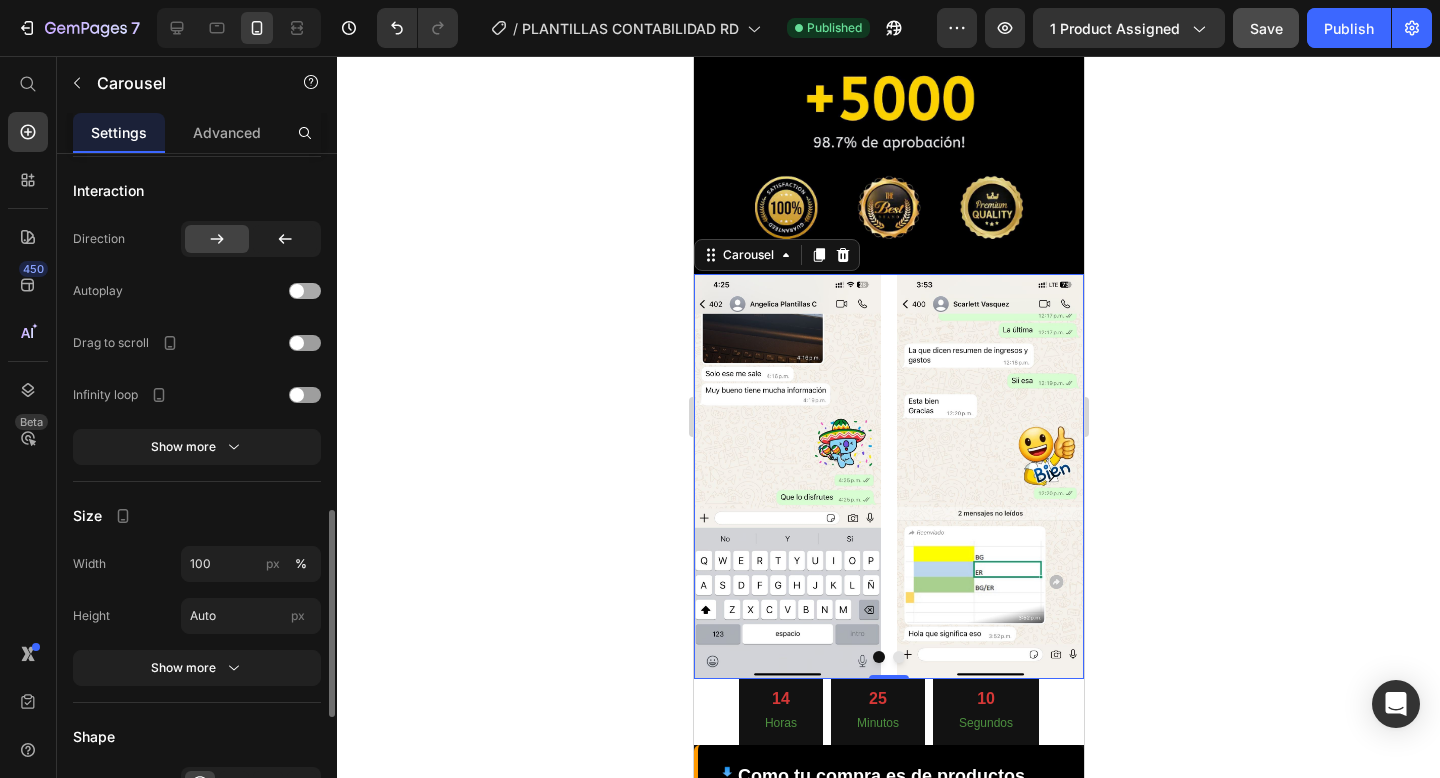click at bounding box center (305, 291) 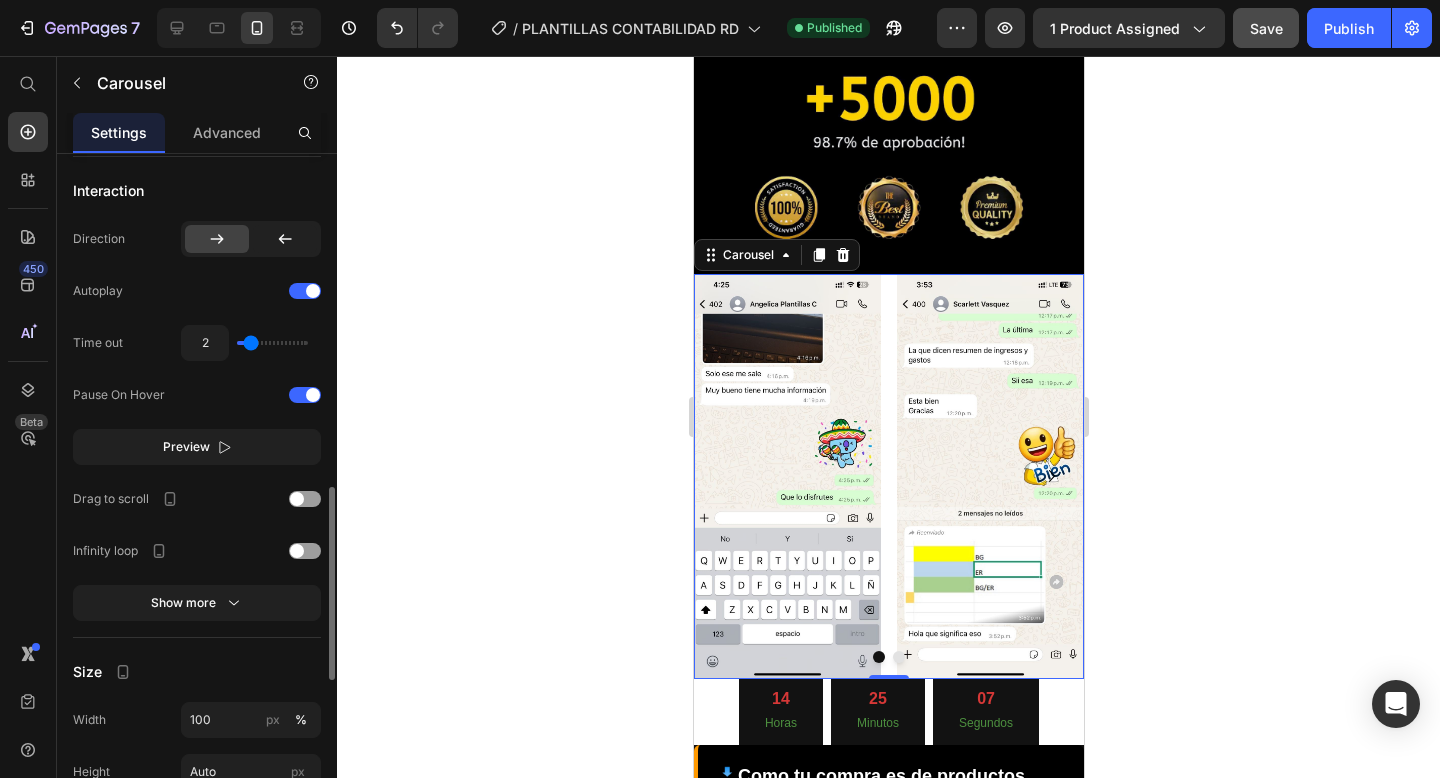 type on "1.5" 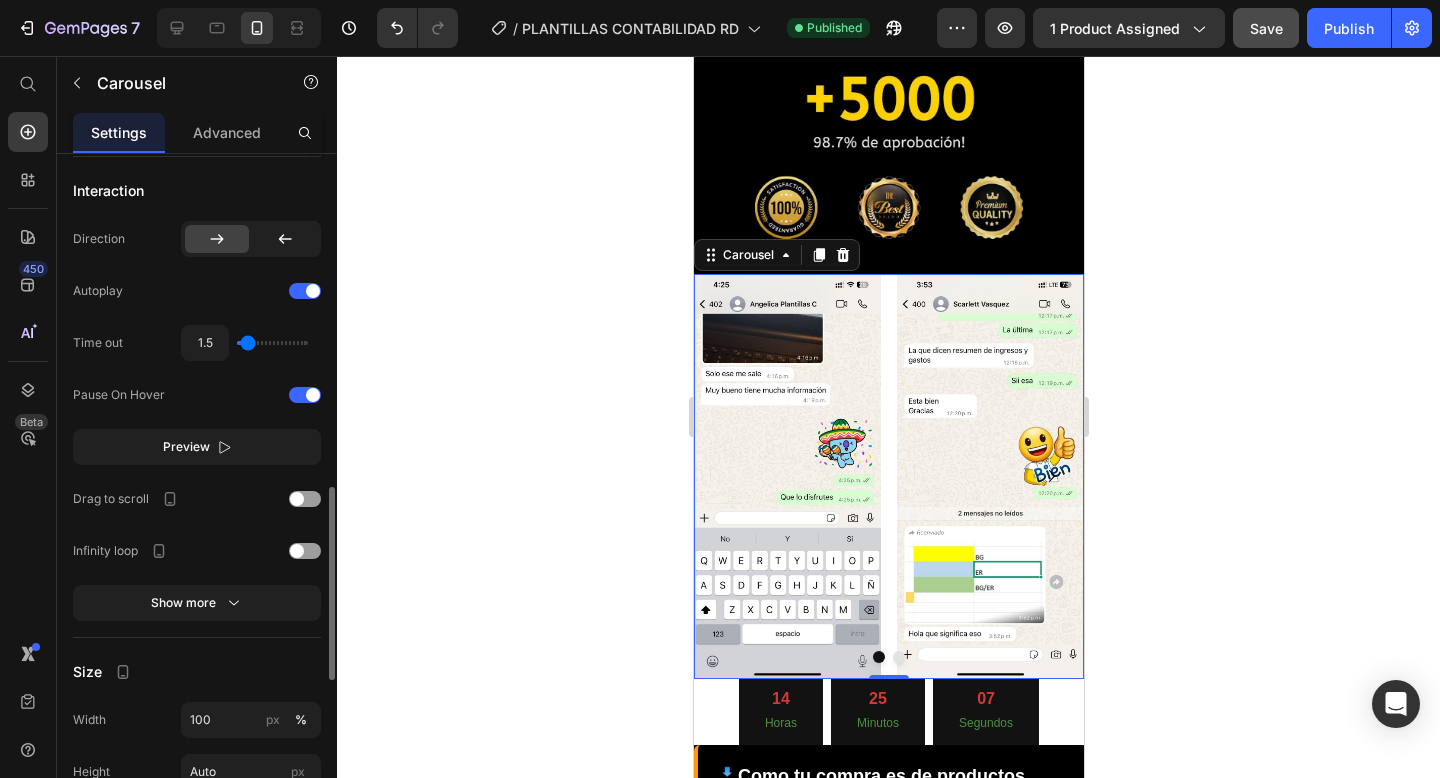 type on "1.4" 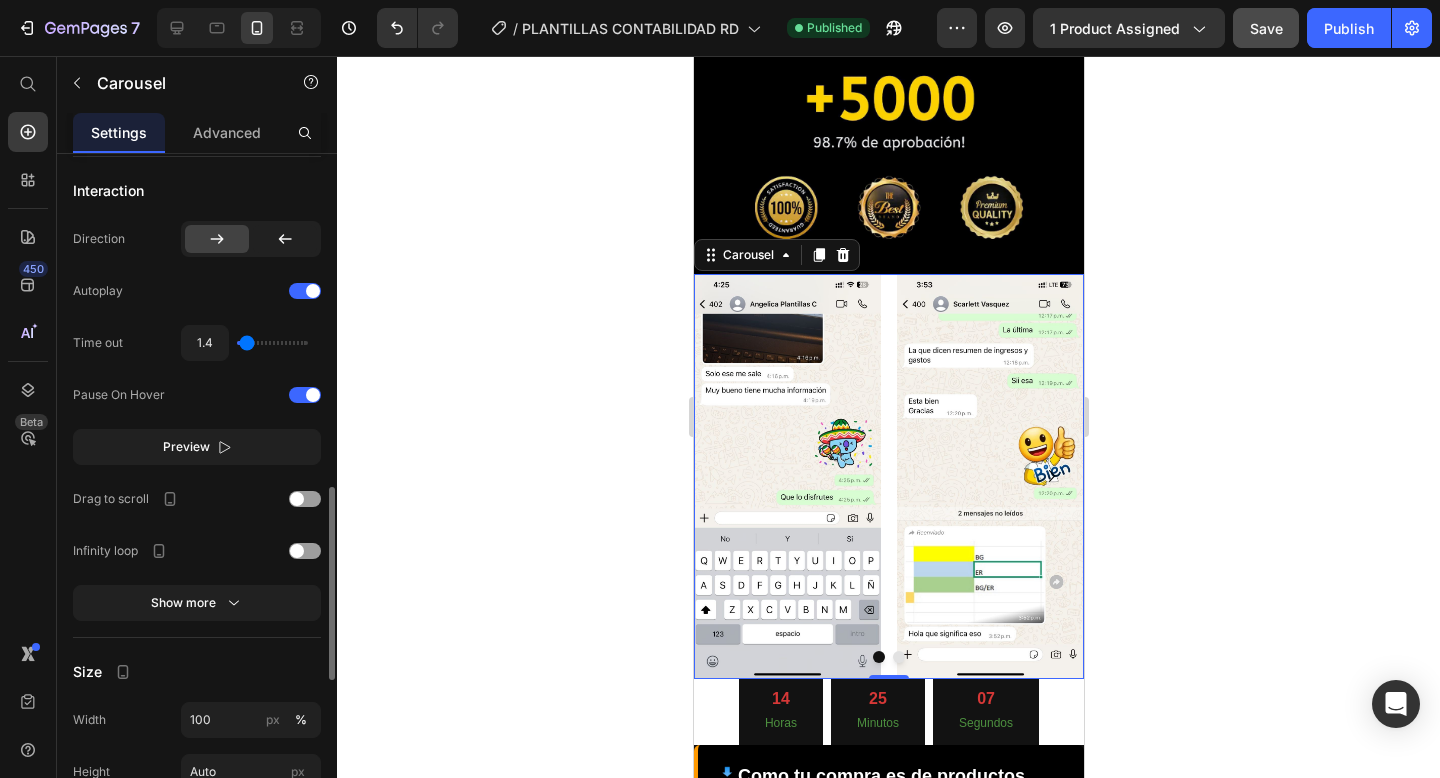 type on "1.3" 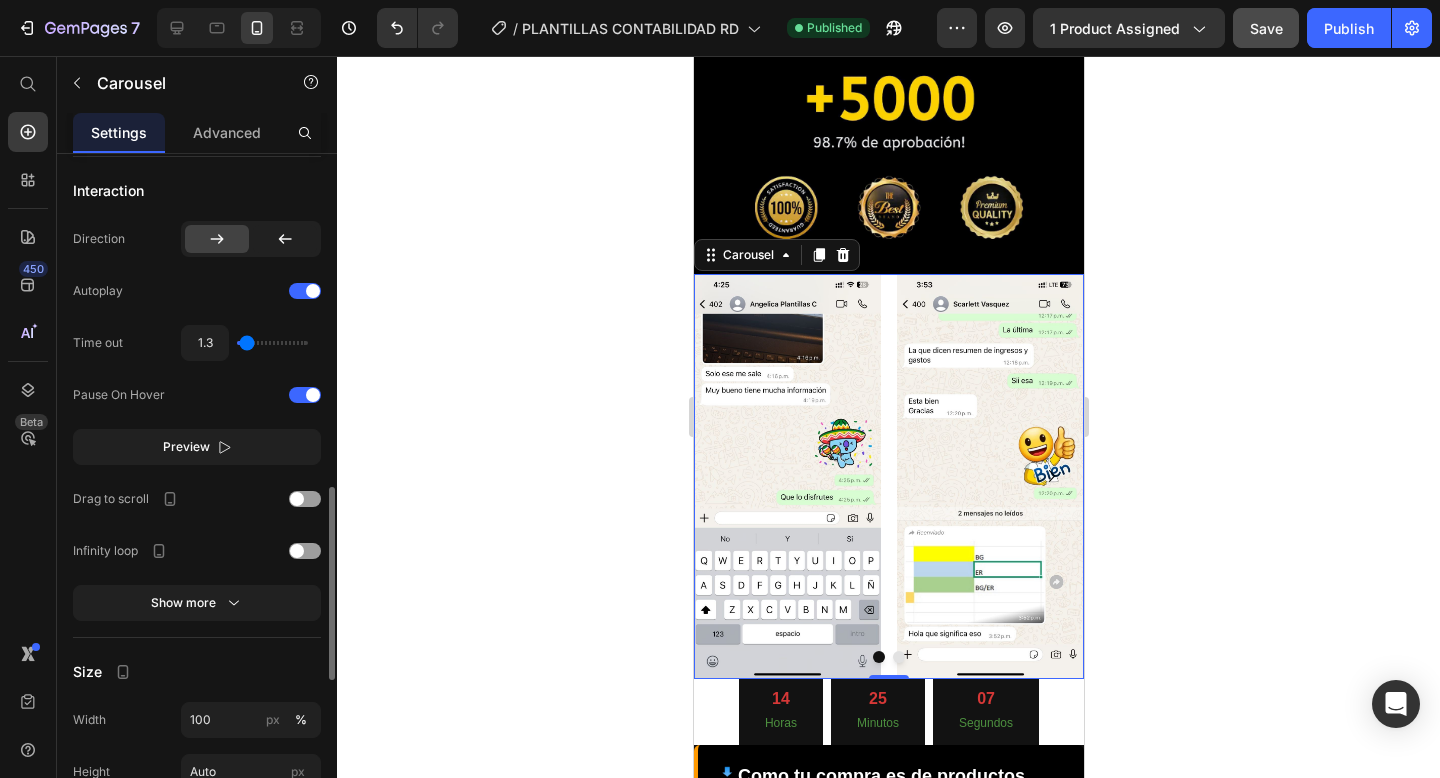 type on "1.2" 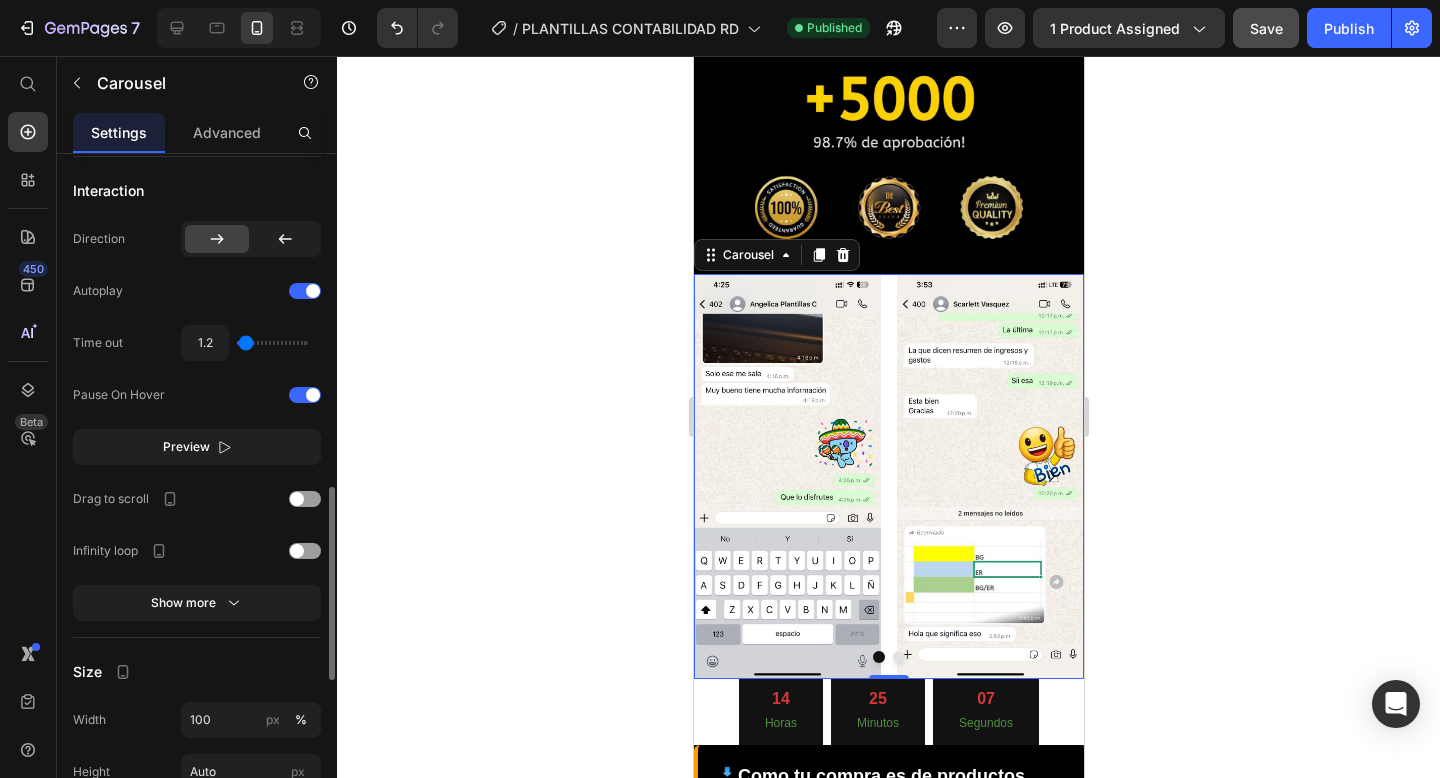 type on "1.1" 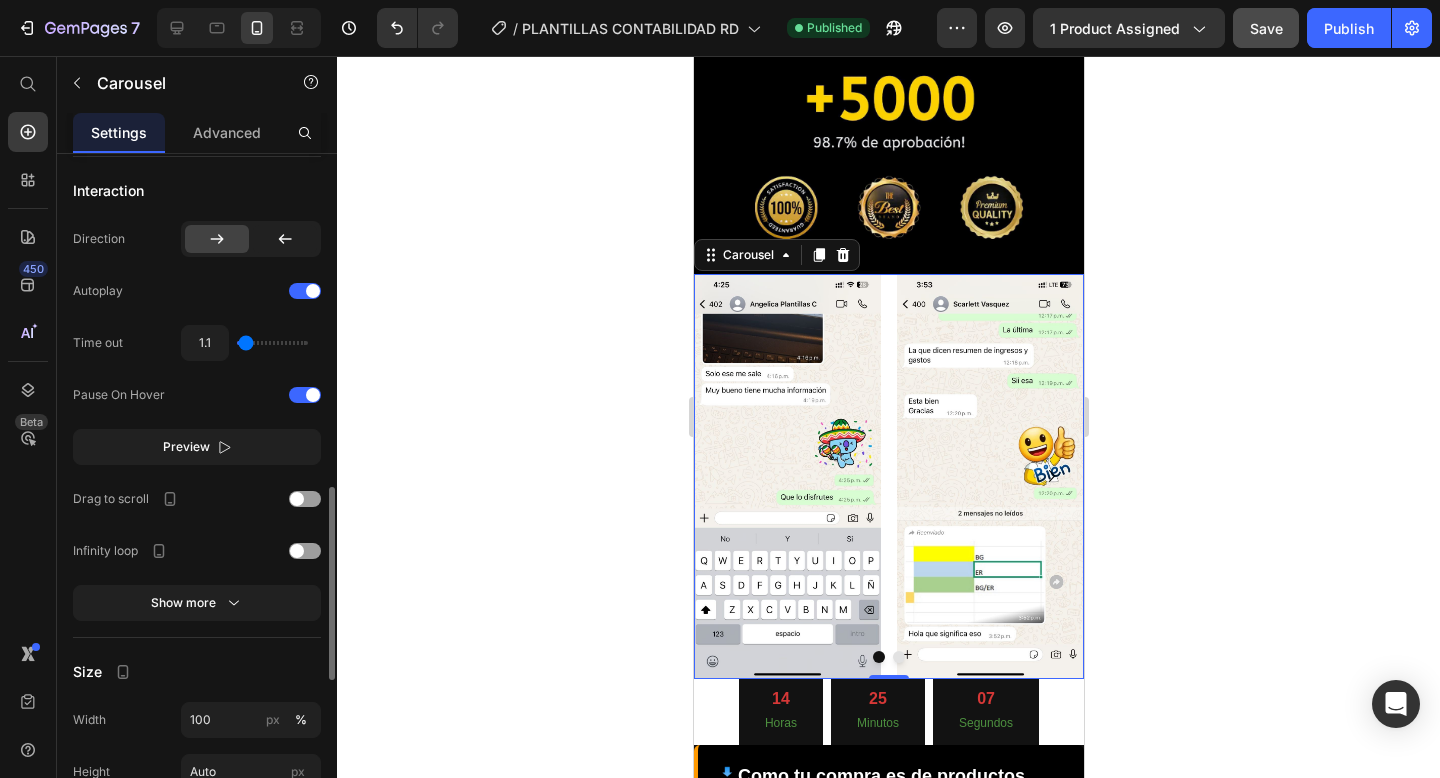 type on "1" 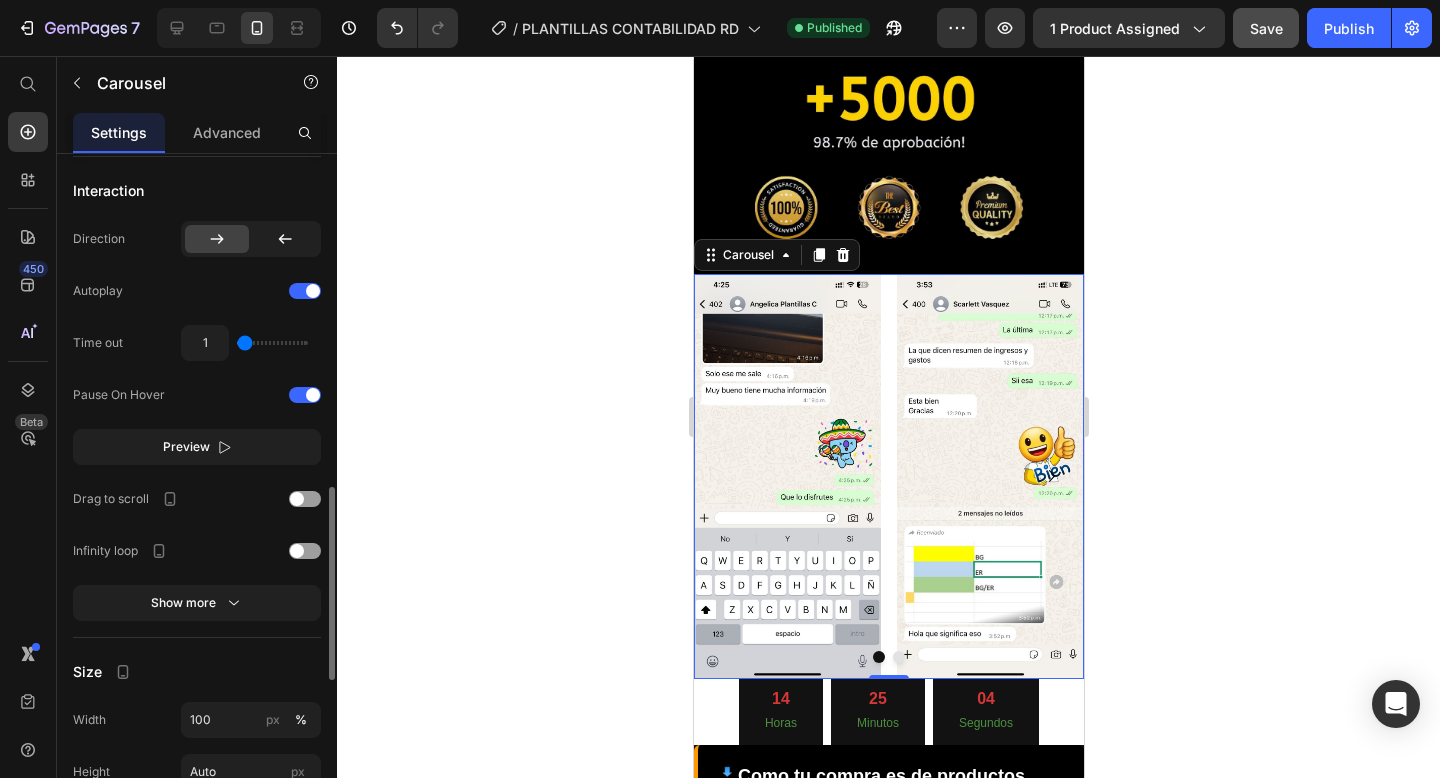type on "1.1" 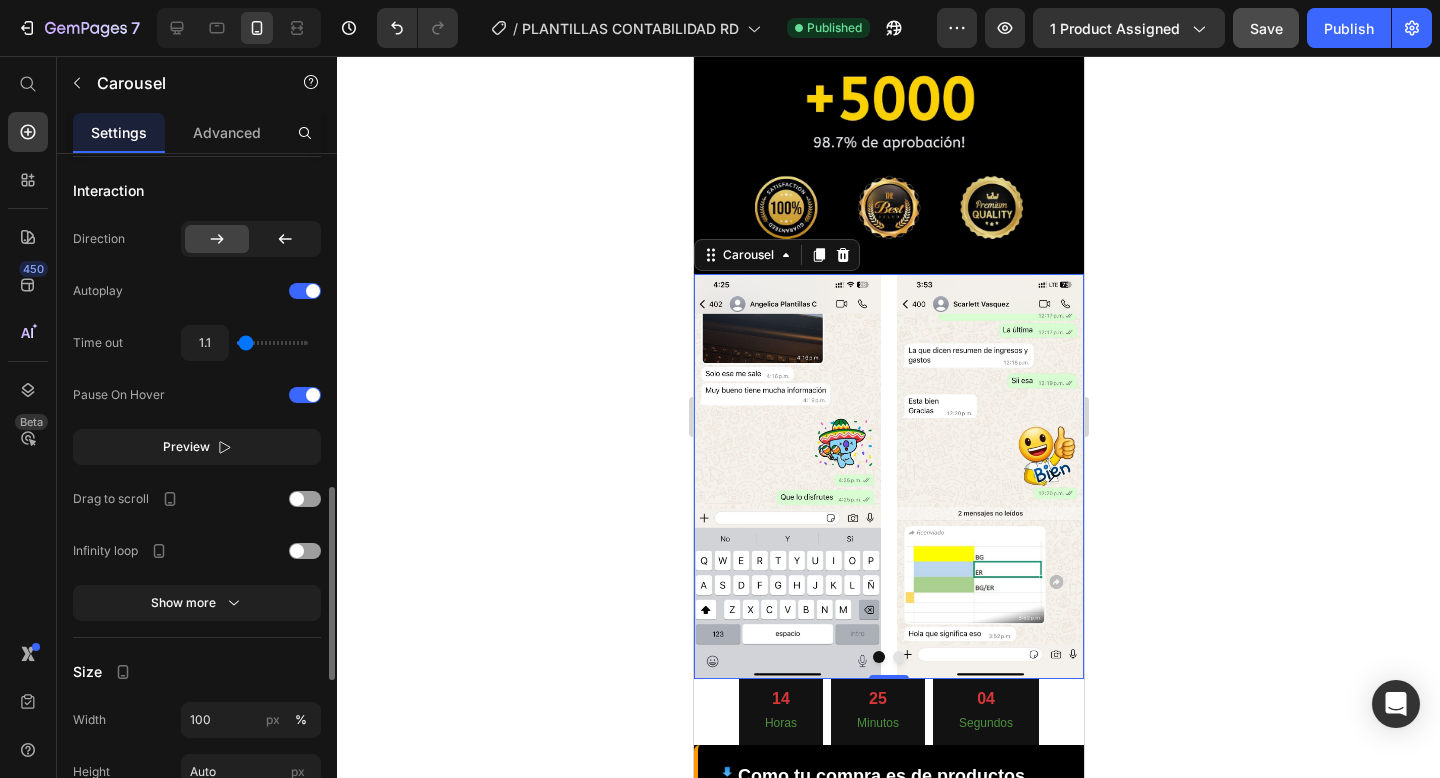 type on "1.2" 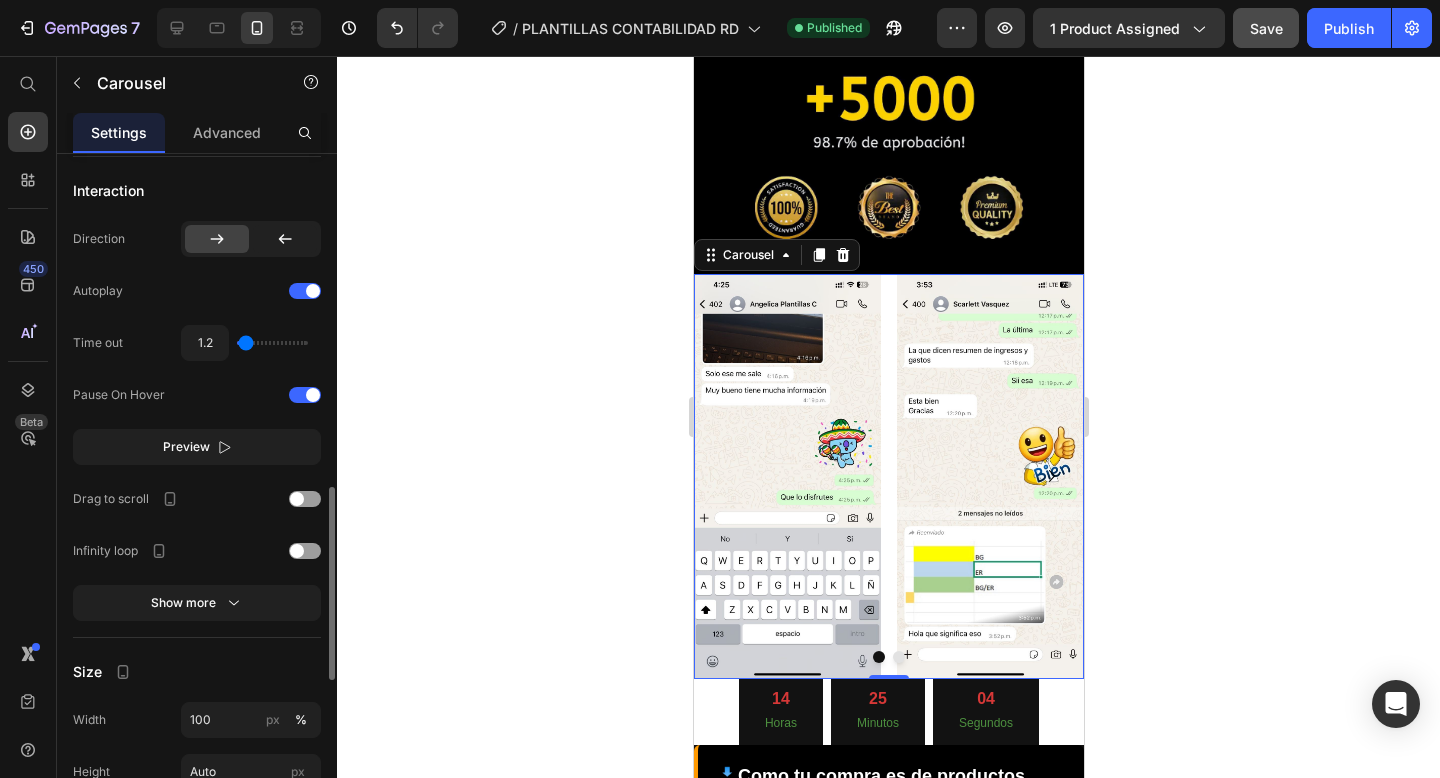 type on "1.1" 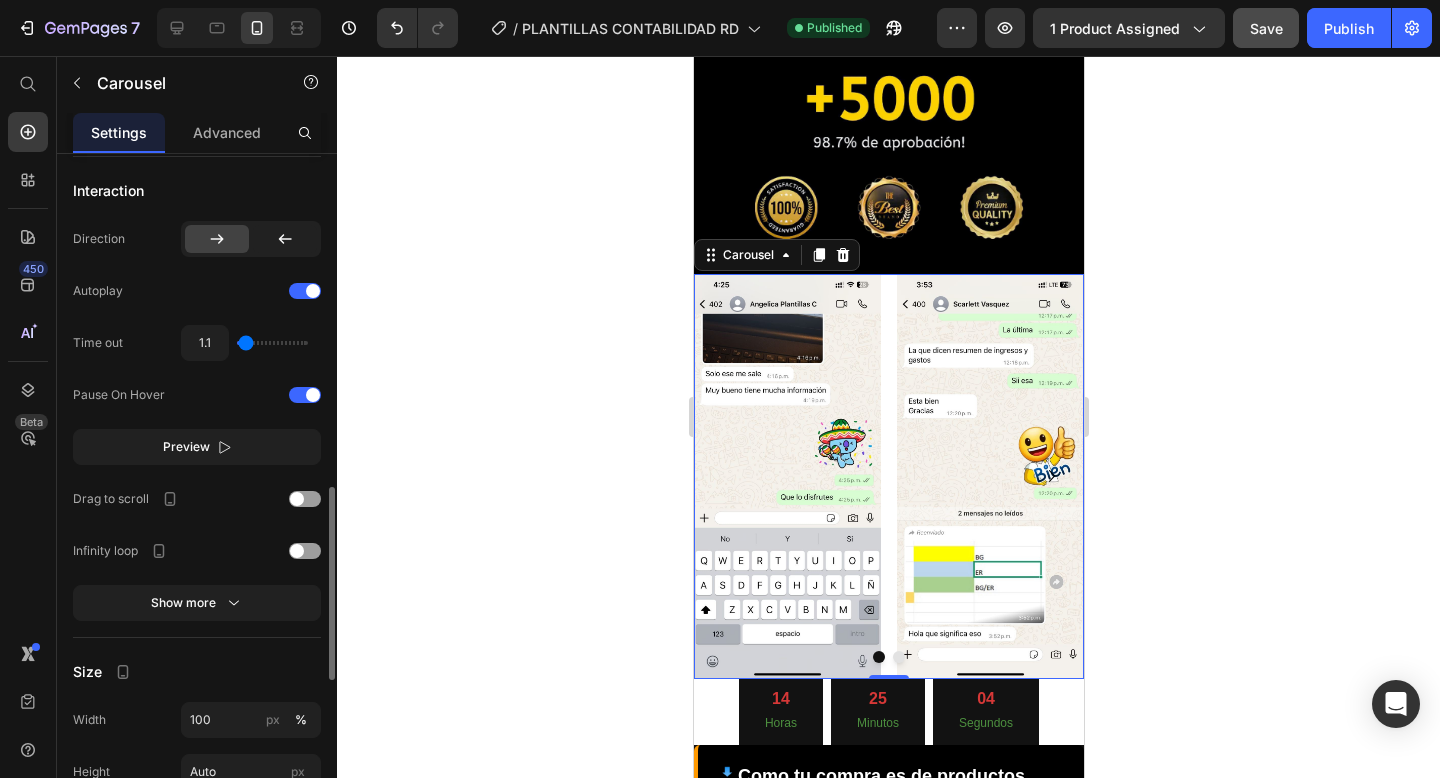 type on "1" 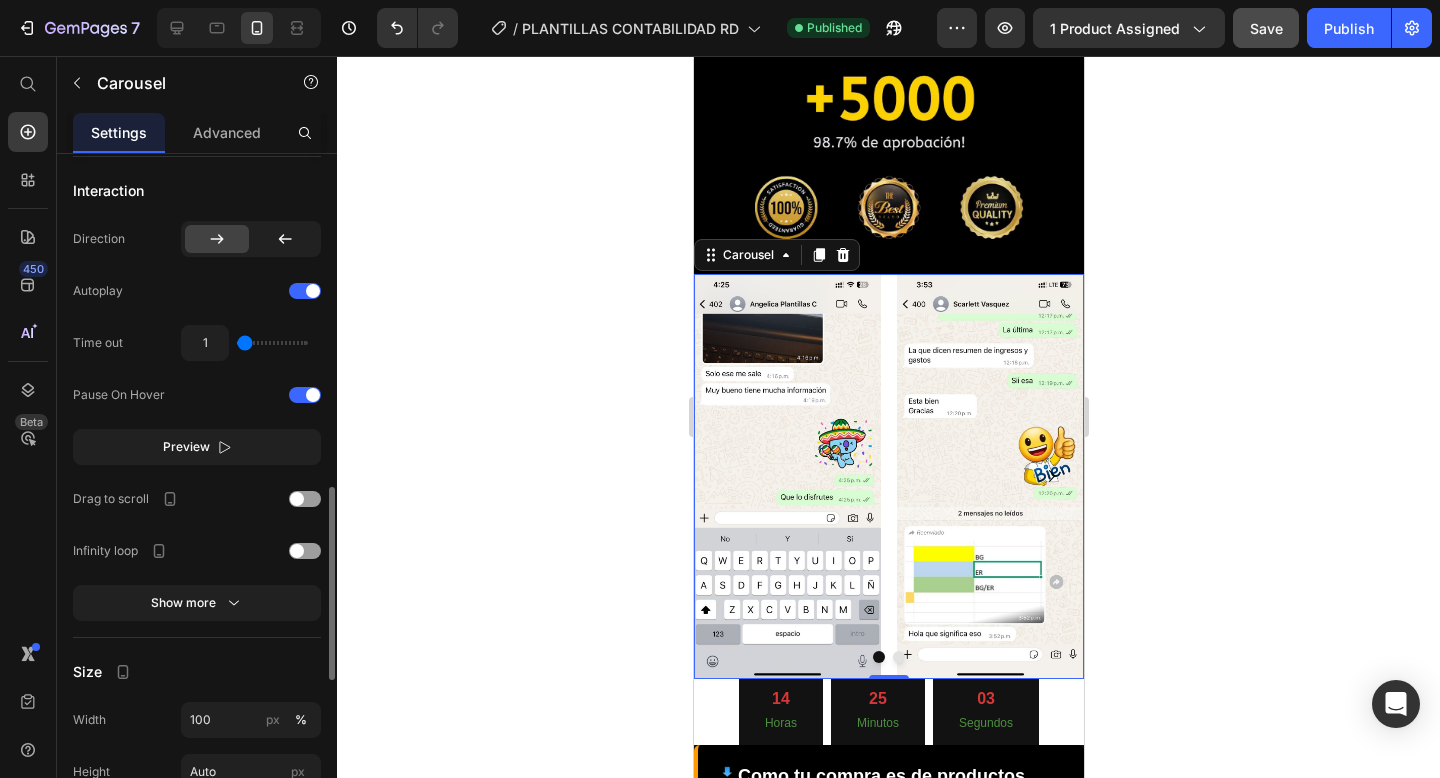 type on "1.1" 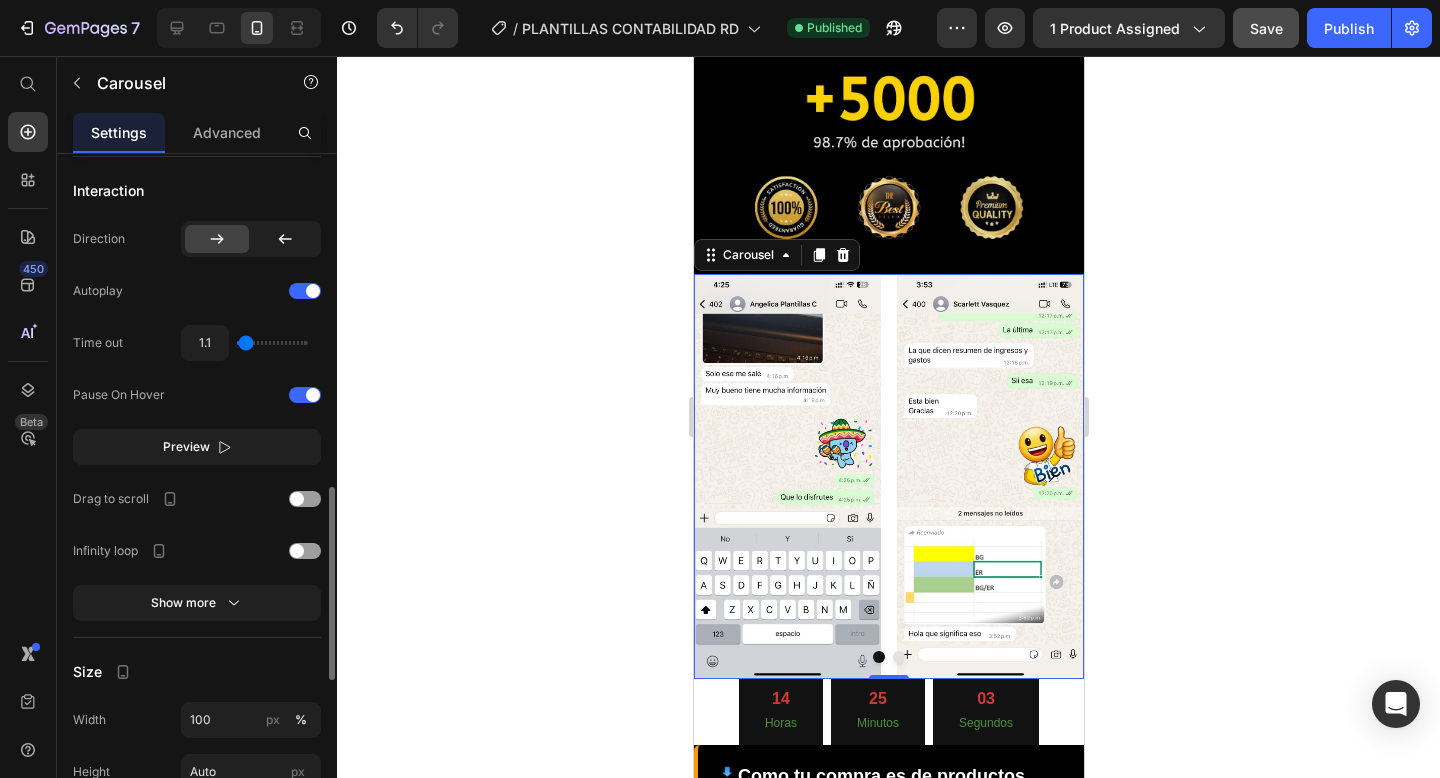 type on "1.1" 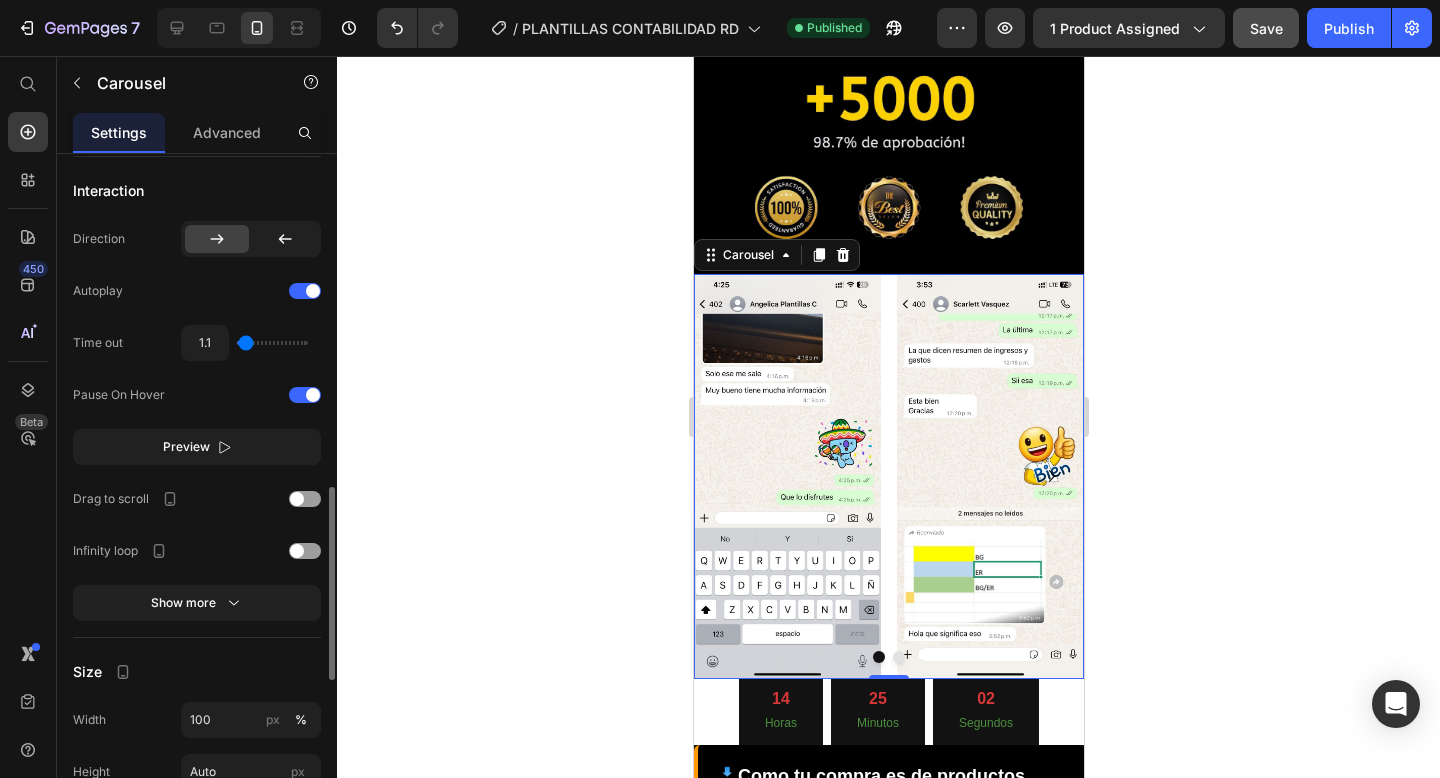 type on "1.2" 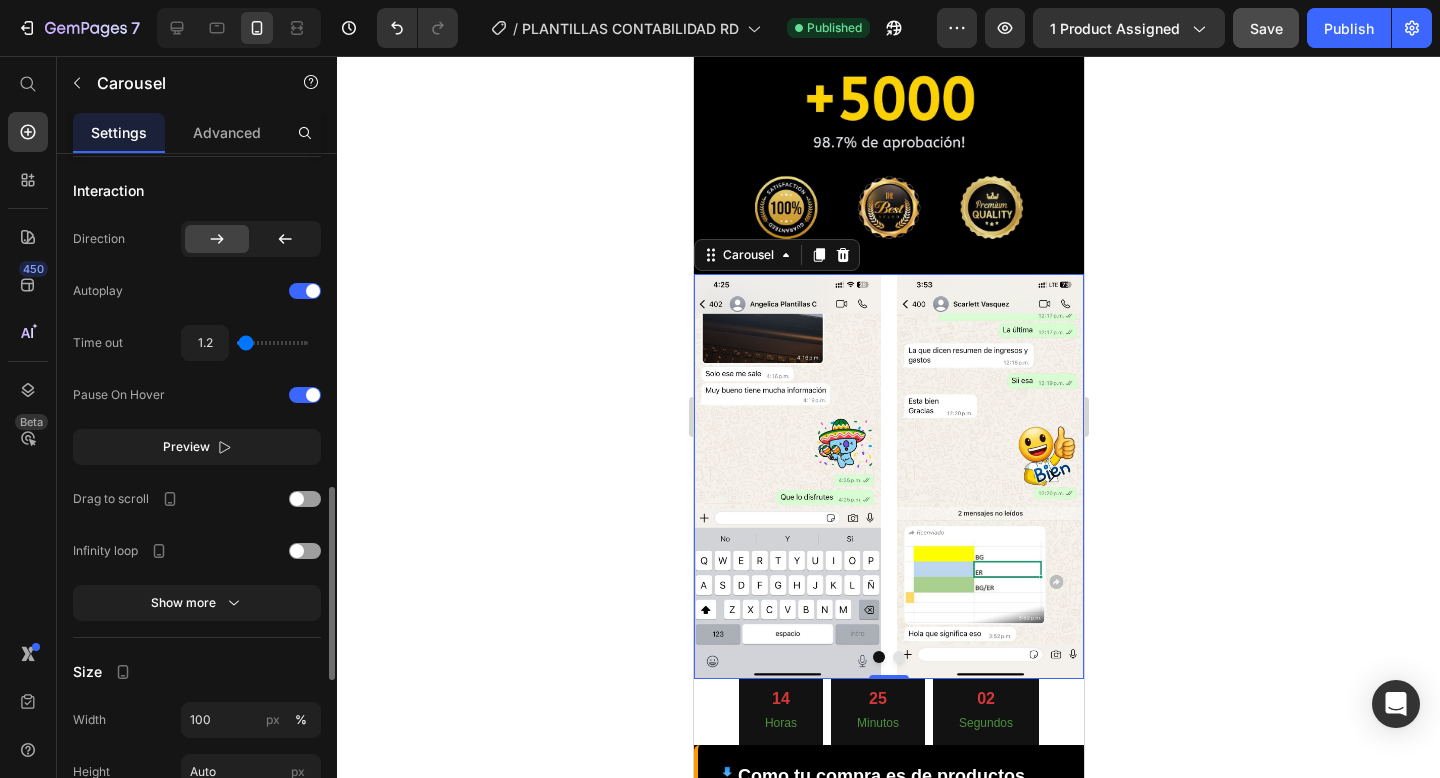 type on "1.3" 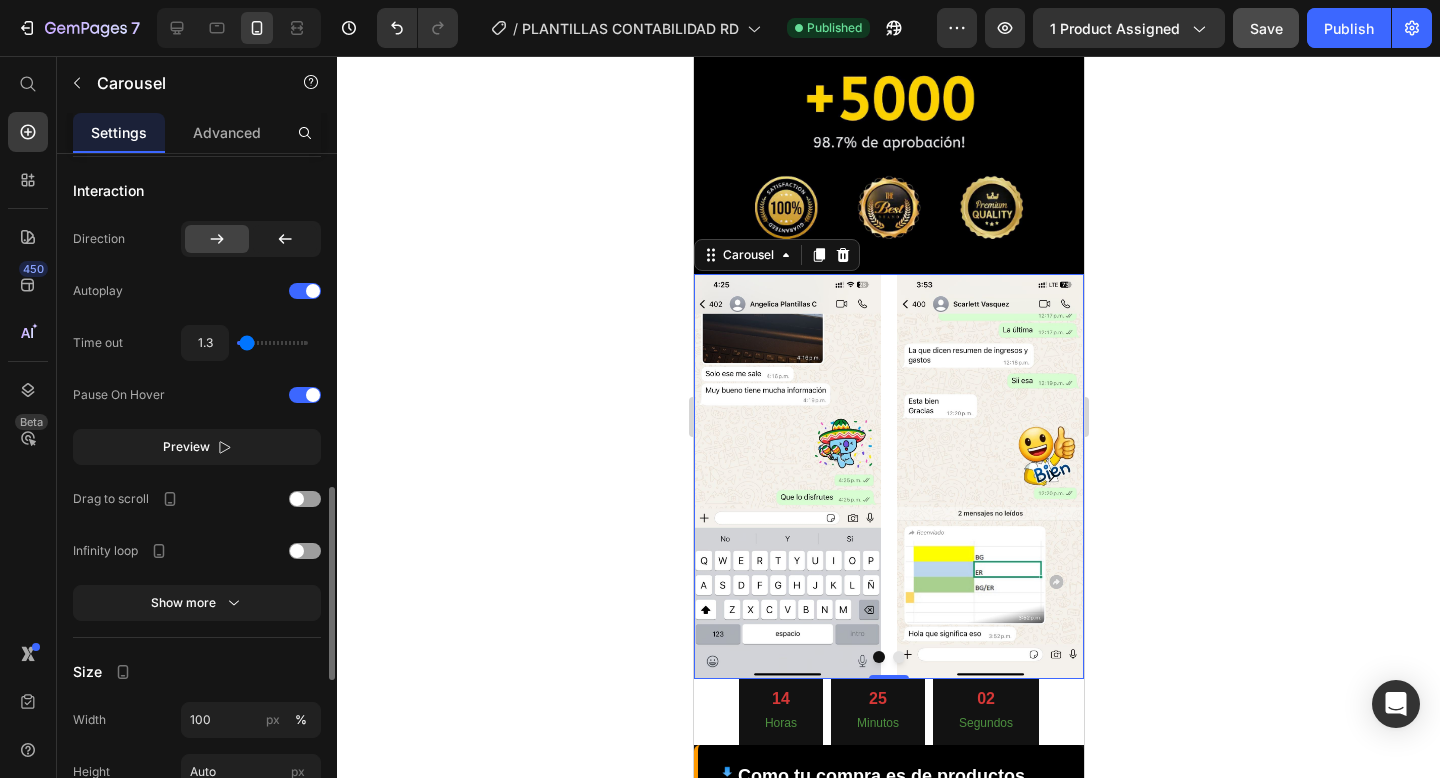 type on "1.6" 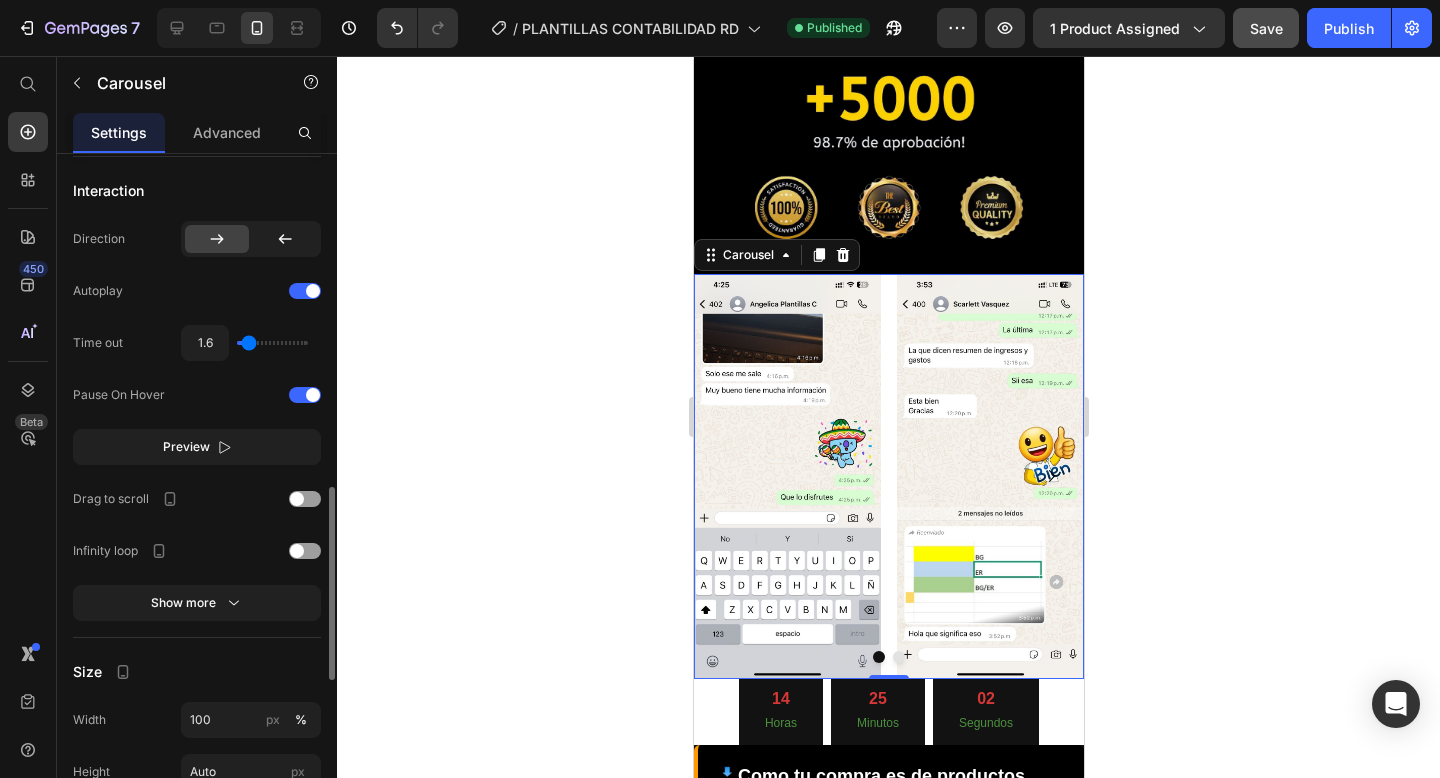 type on "1.7" 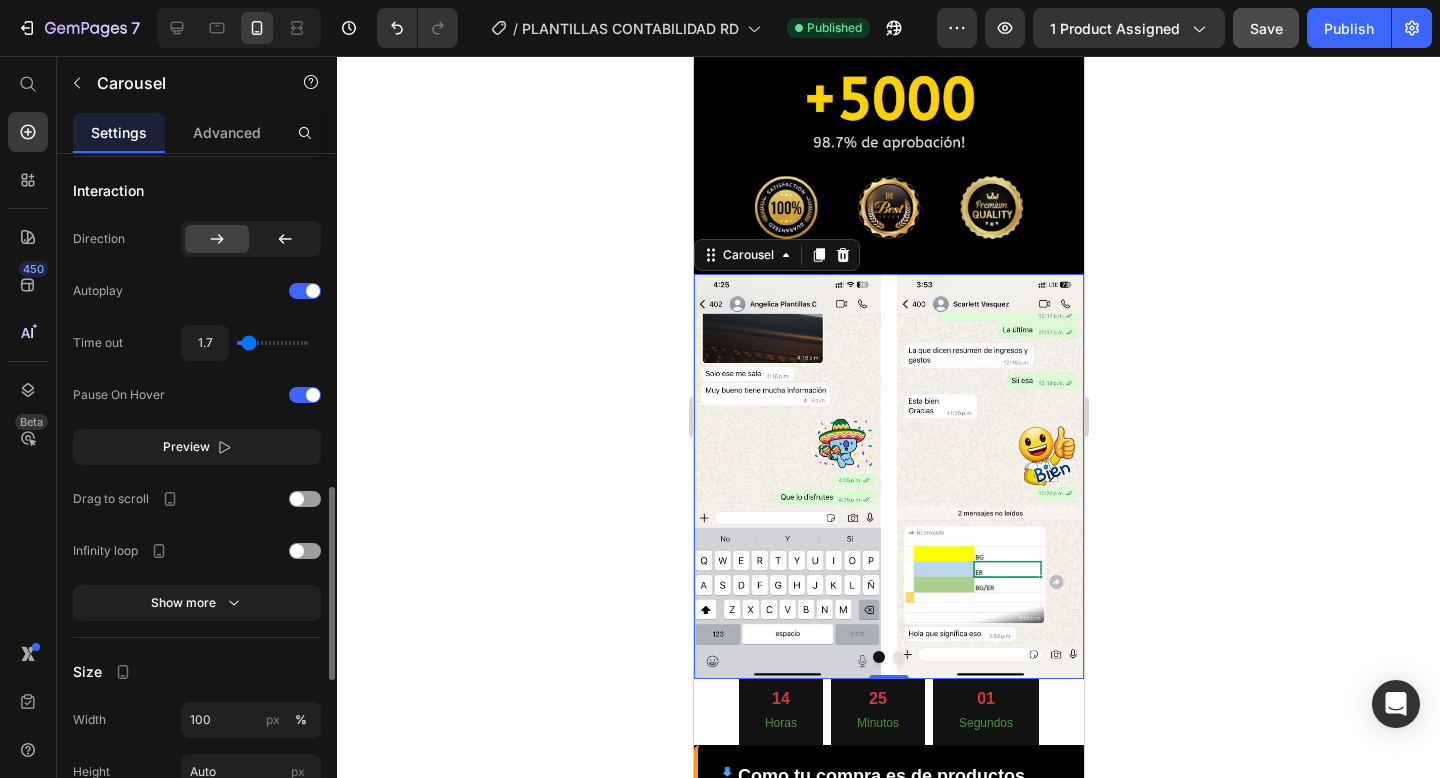 type on "1.7" 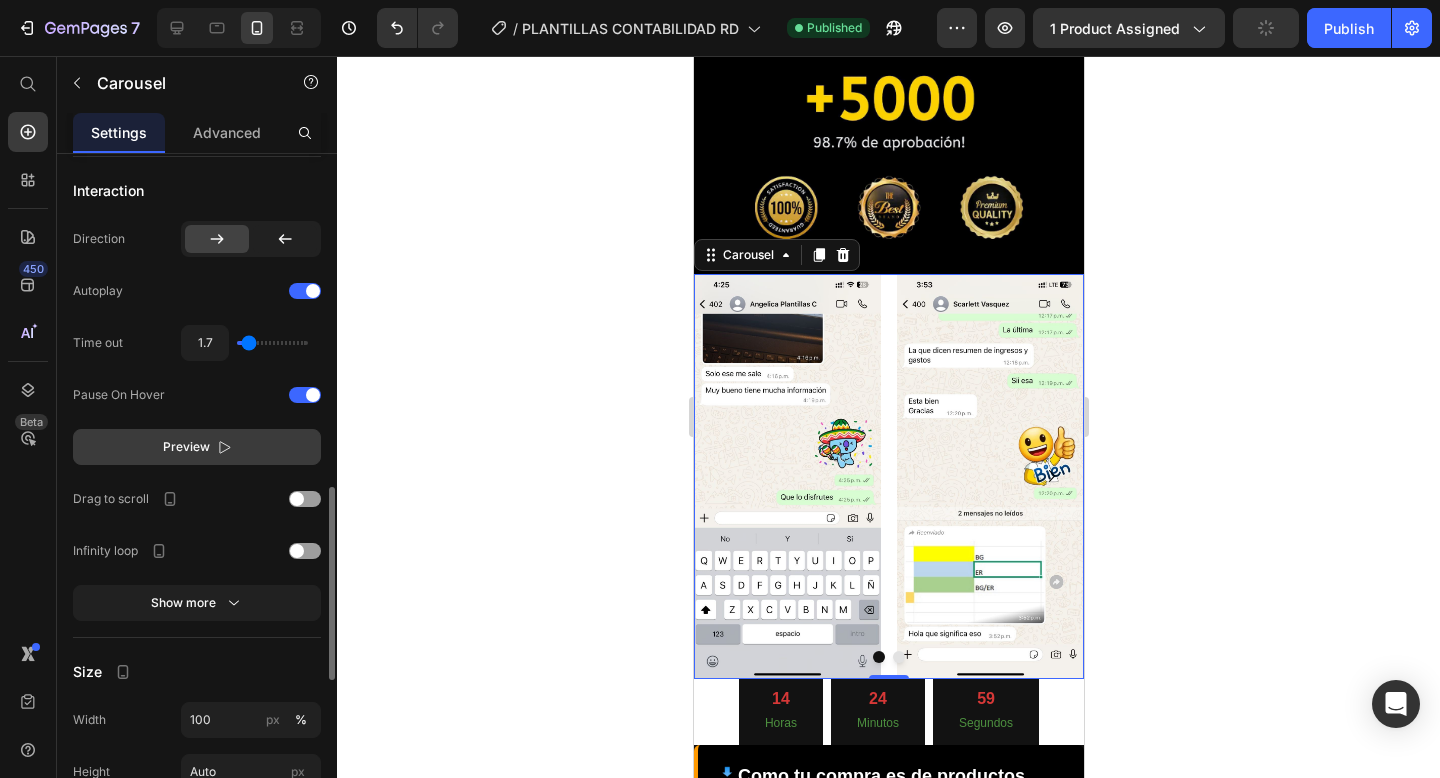 click 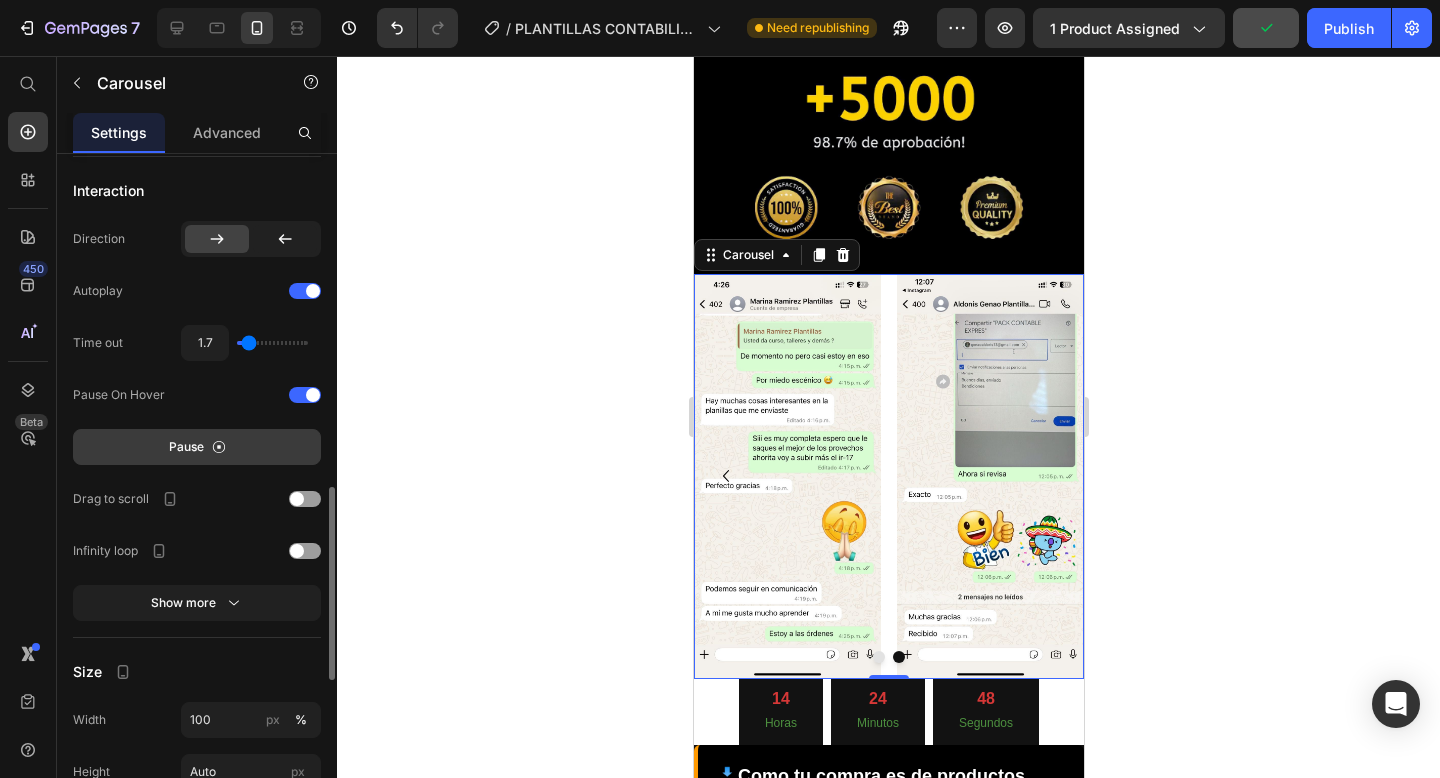 click 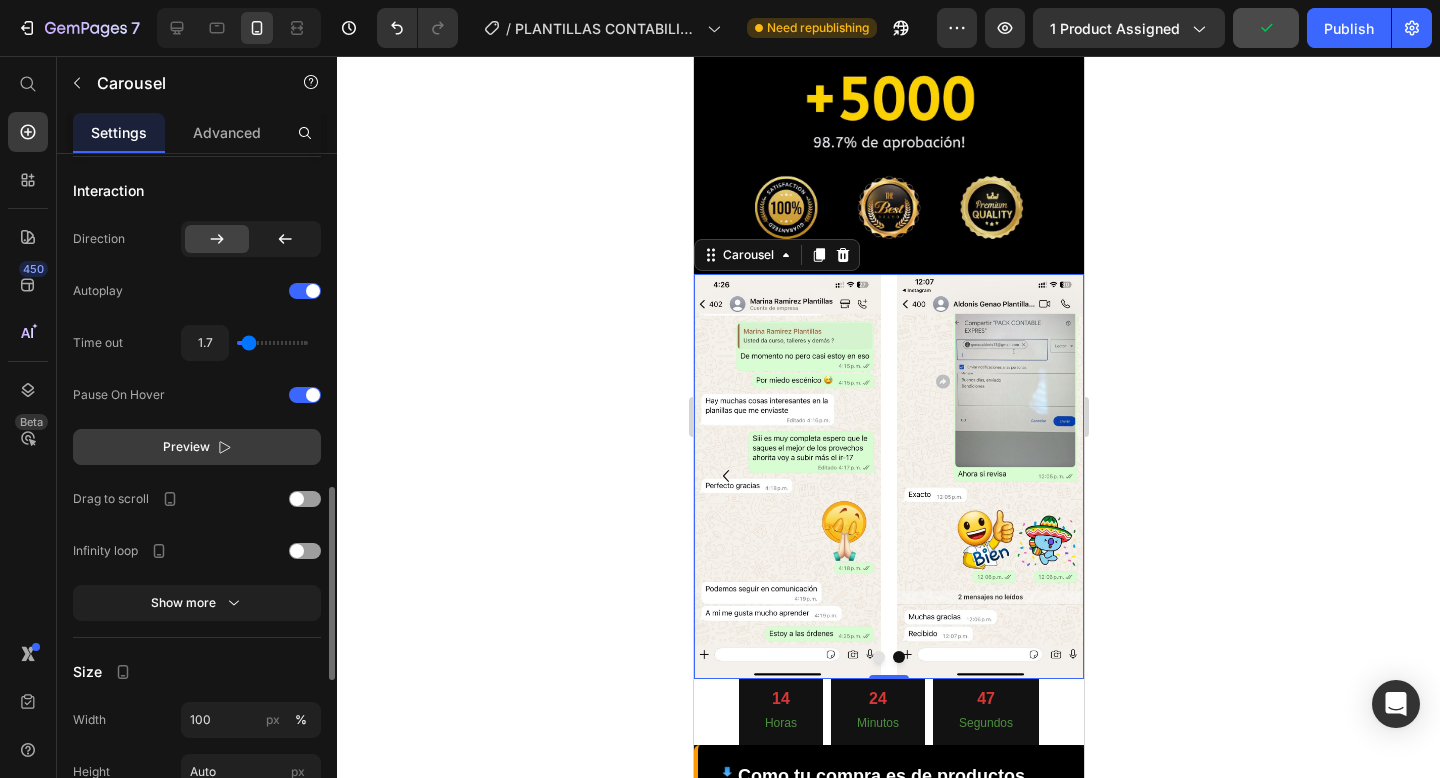 click 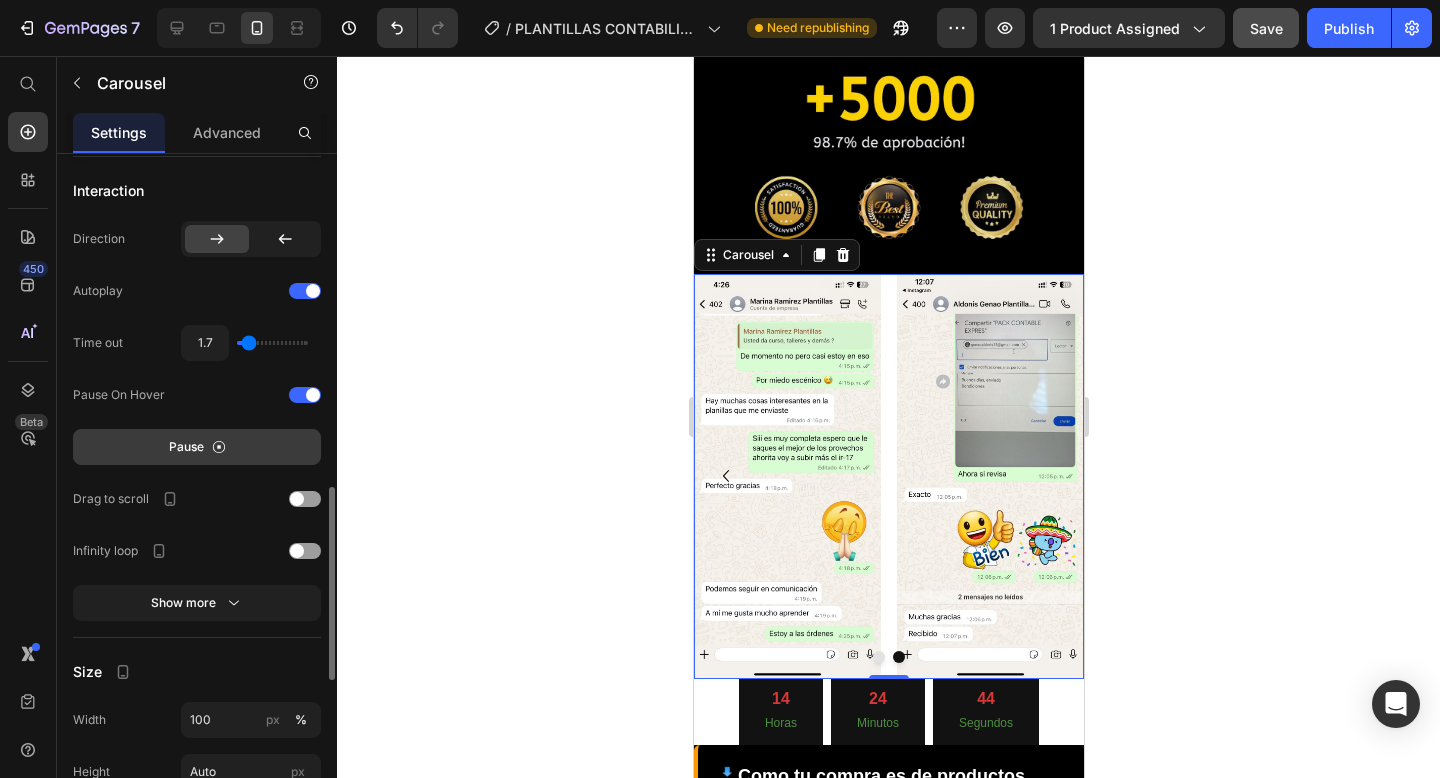 click 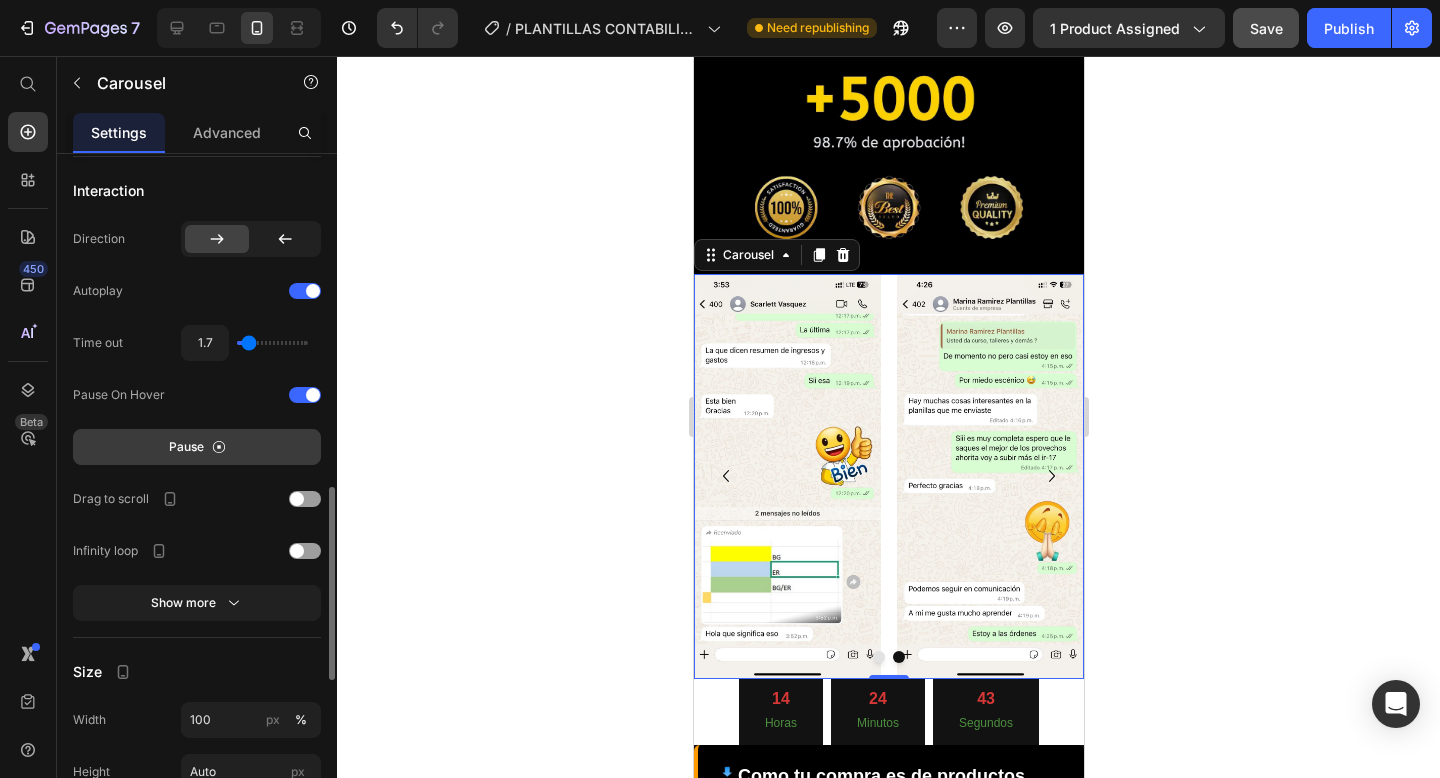 click 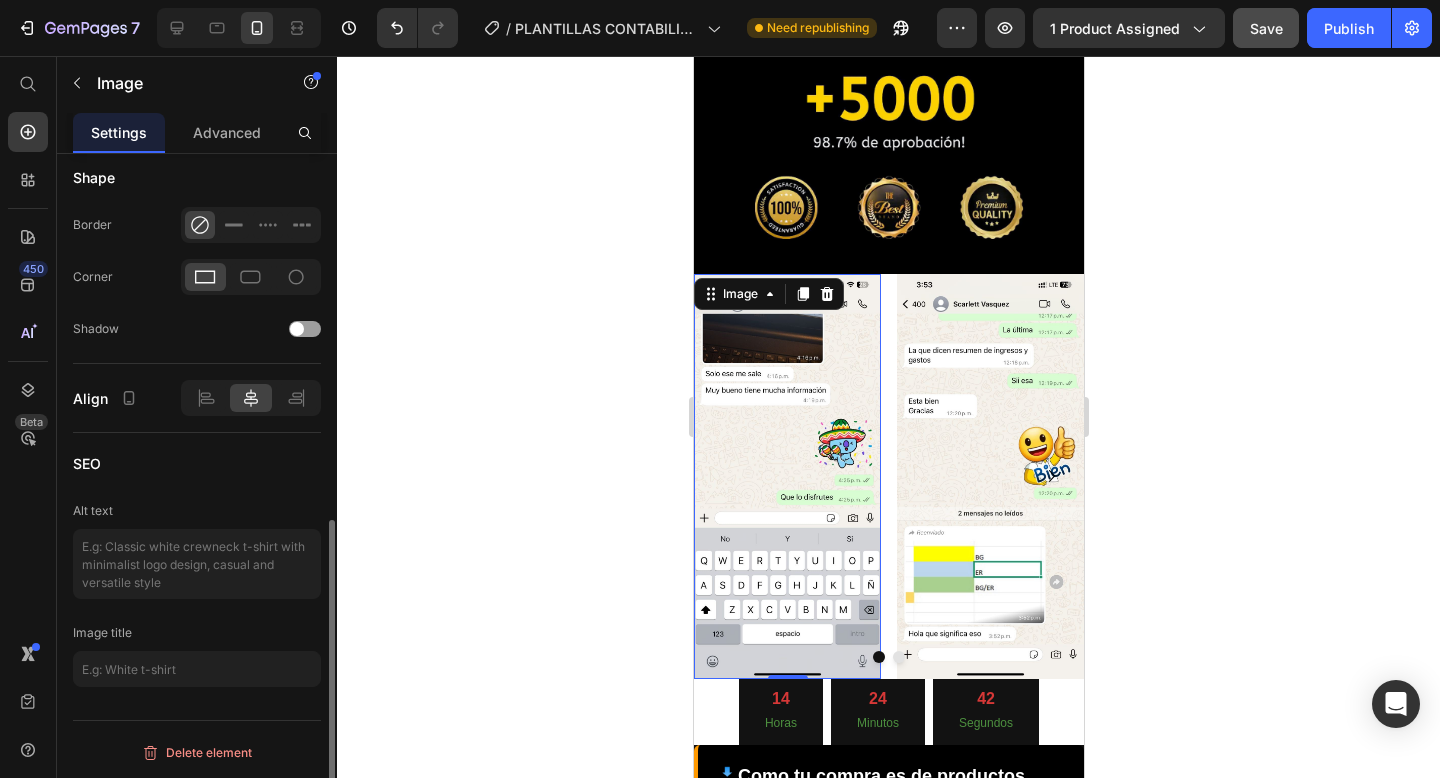 click at bounding box center (786, 476) 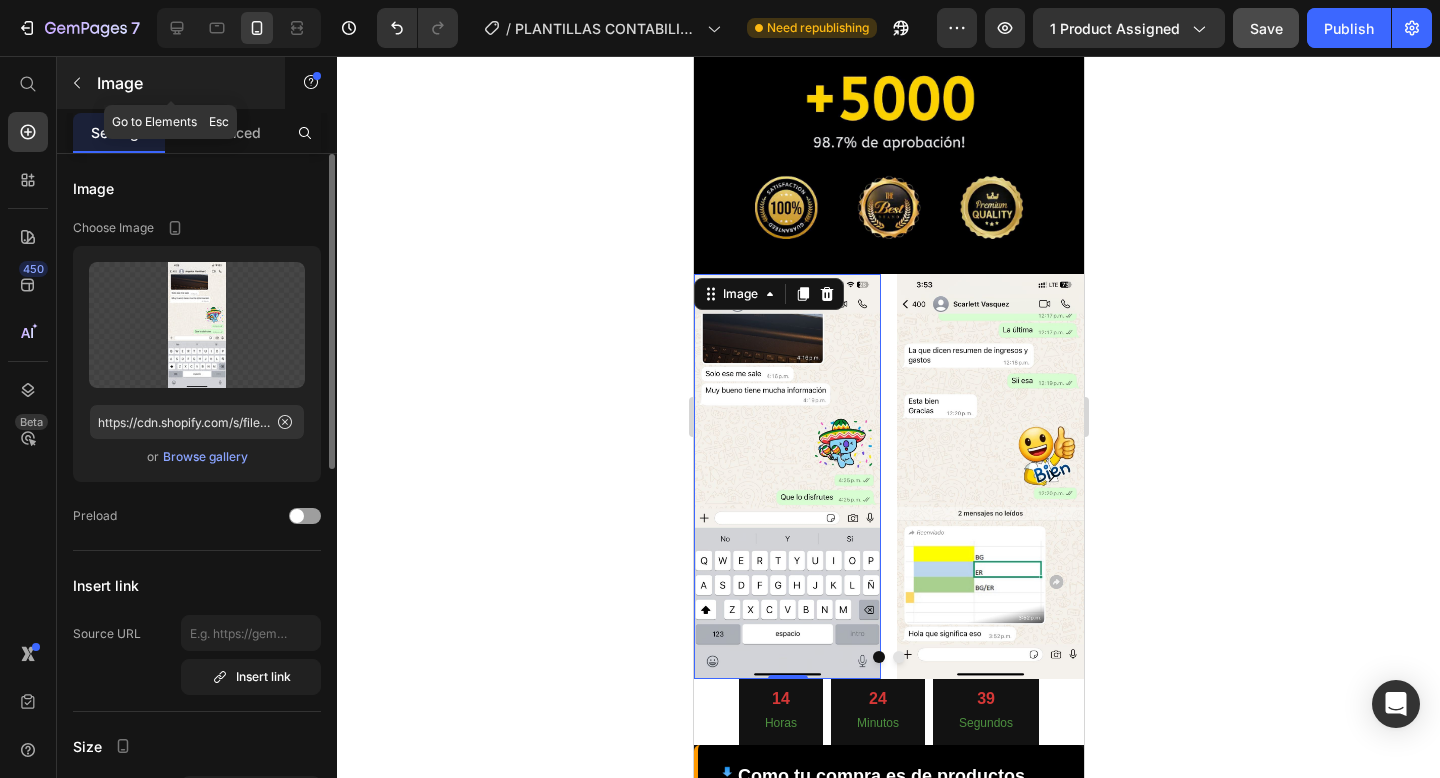 click 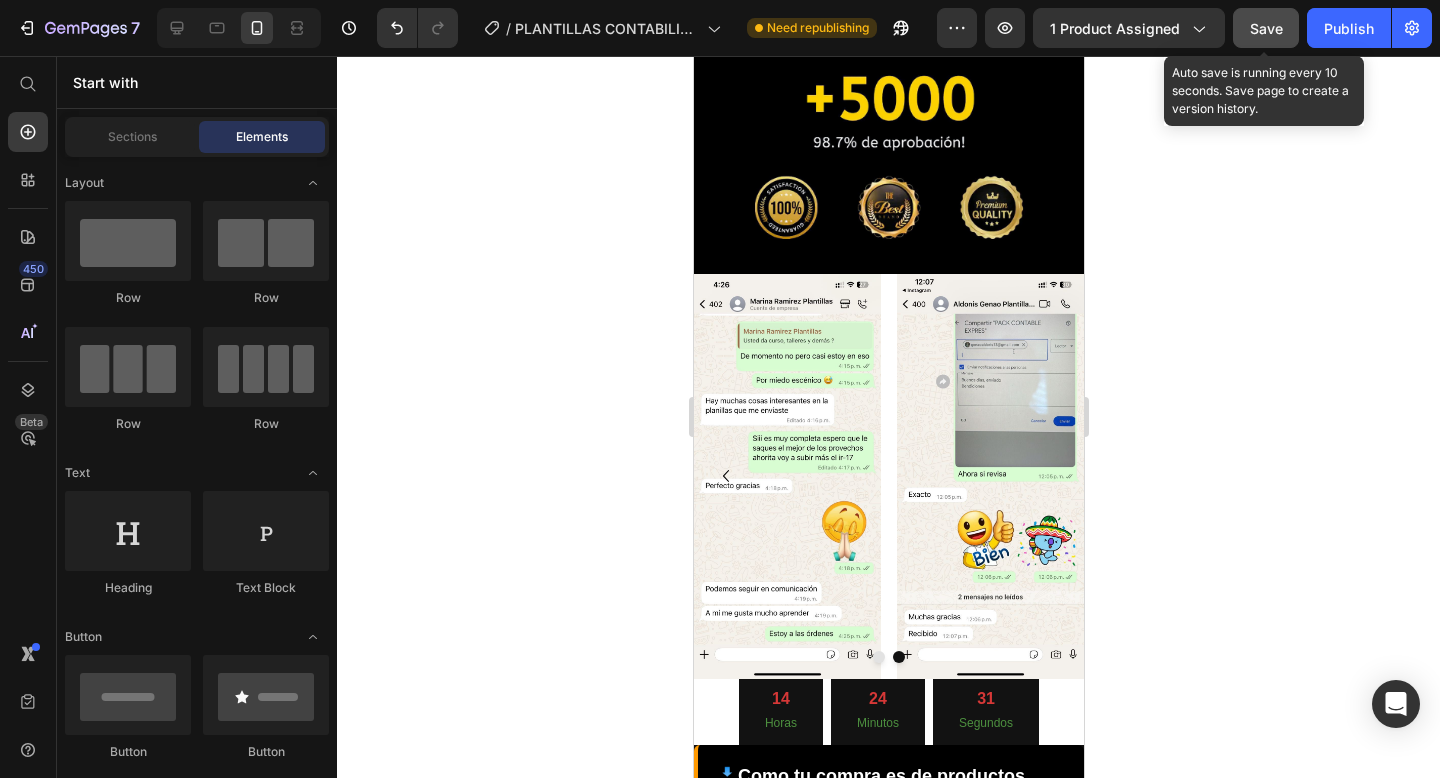 click on "Save" at bounding box center [1266, 28] 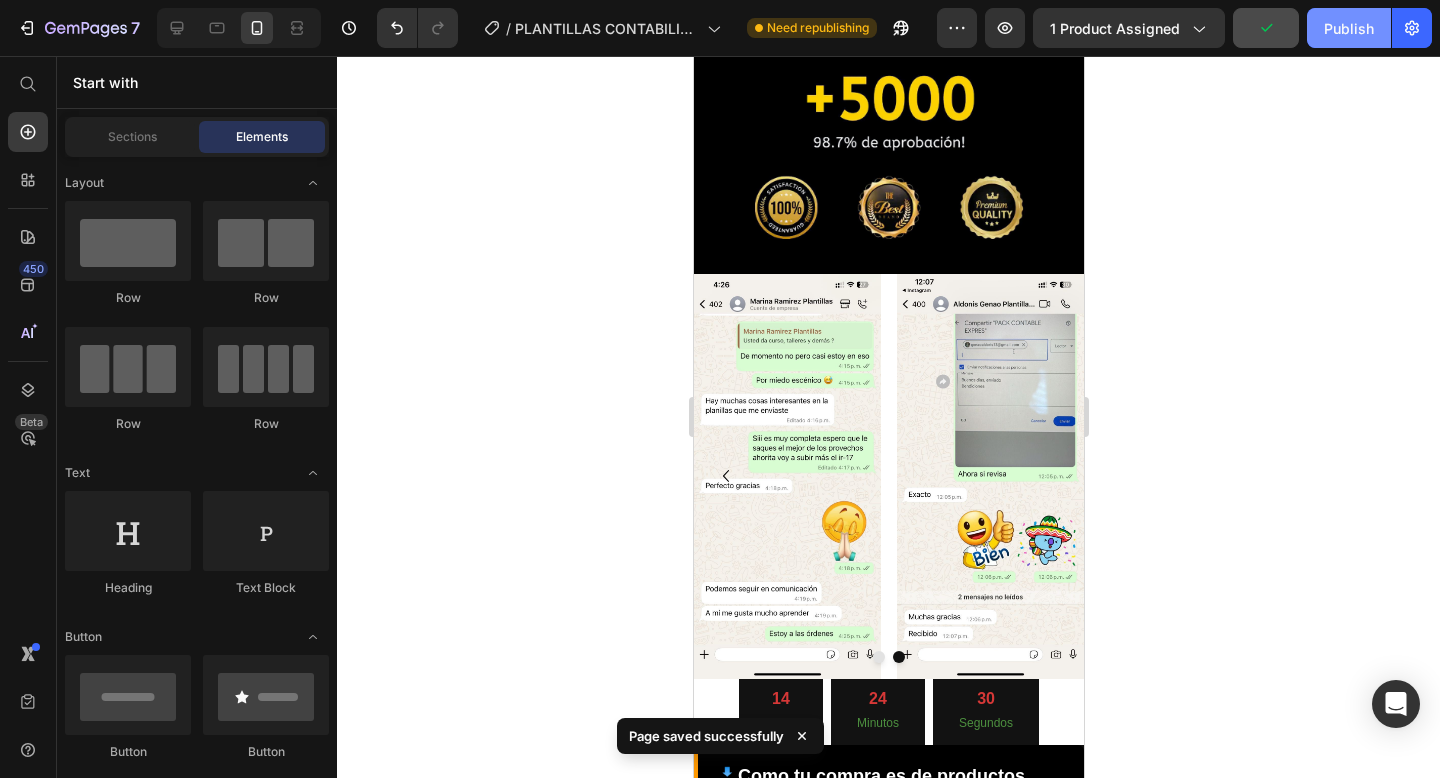 click on "Publish" at bounding box center [1349, 28] 